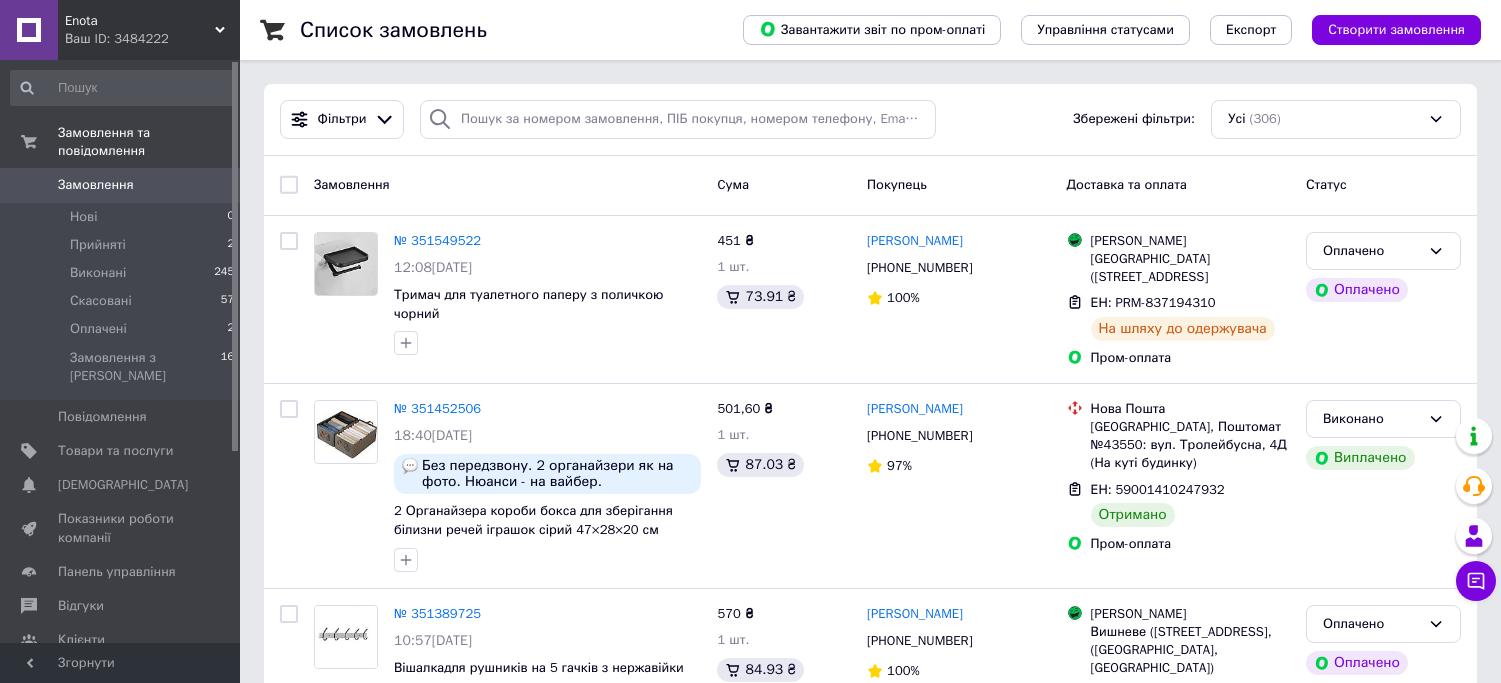 scroll, scrollTop: 0, scrollLeft: 0, axis: both 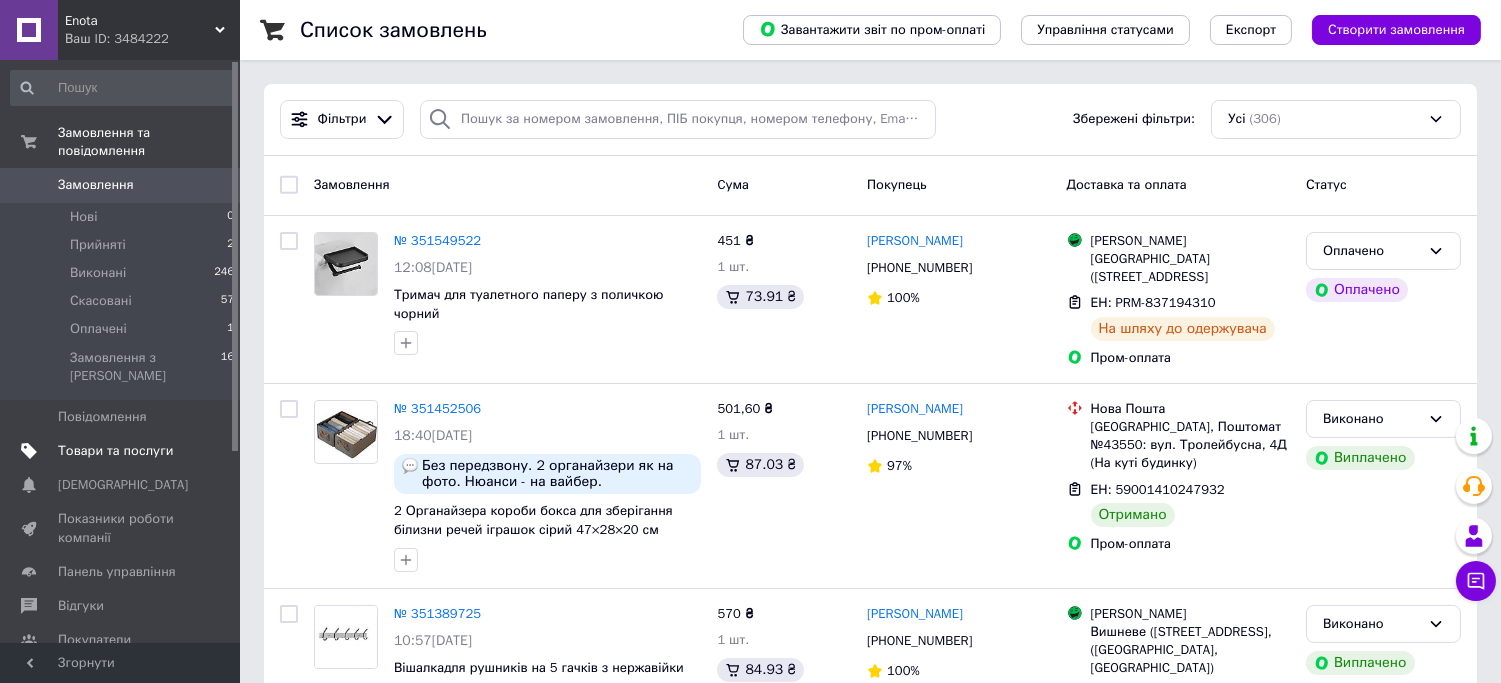 click on "Товари та послуги" at bounding box center [115, 451] 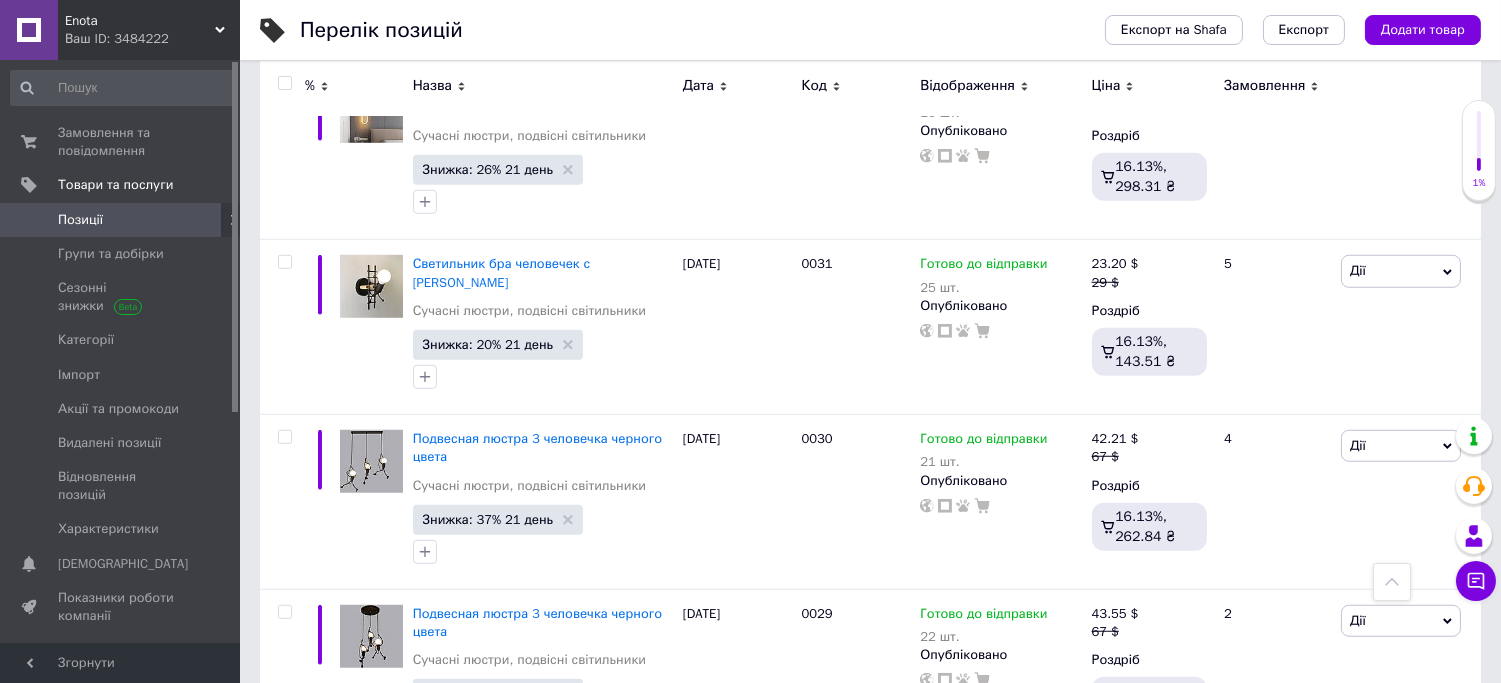 scroll, scrollTop: 16555, scrollLeft: 0, axis: vertical 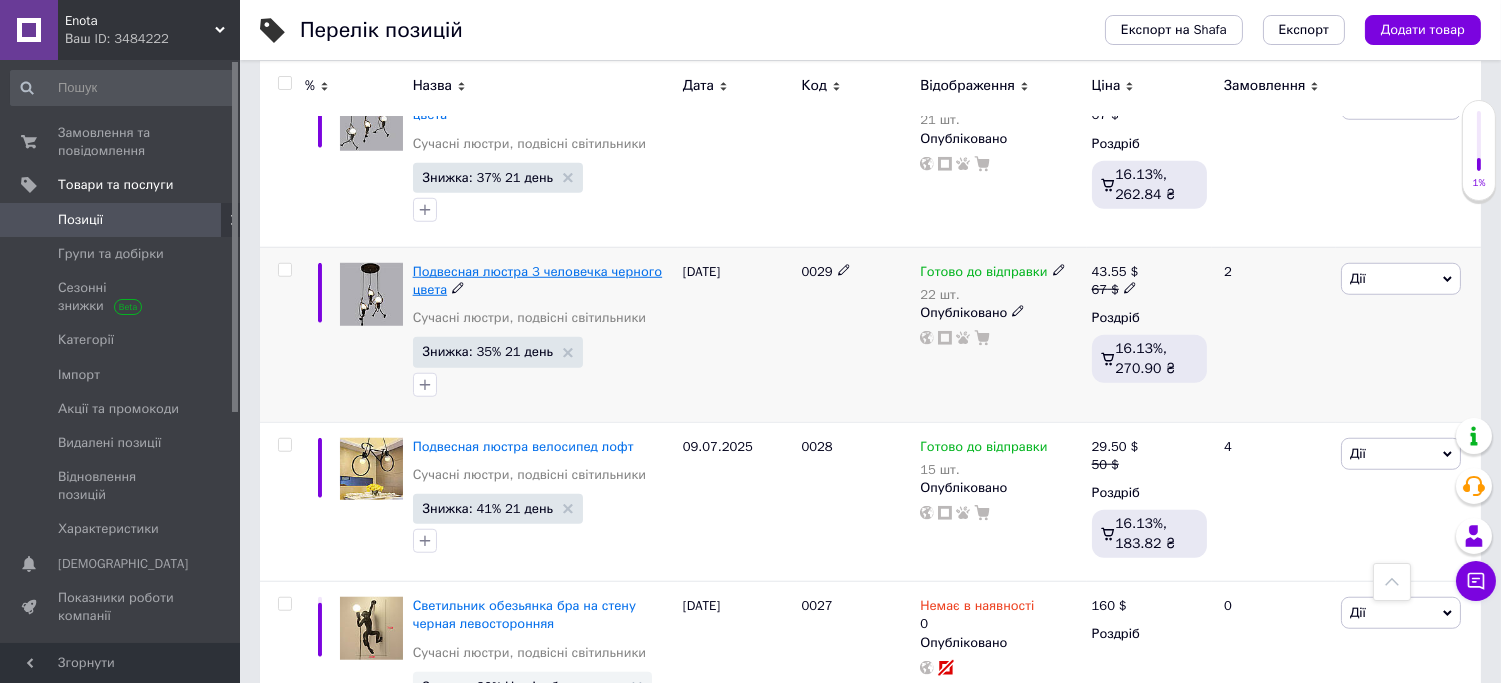 click on "Подвесная люстра 3 человечка черного цвета" at bounding box center (538, 280) 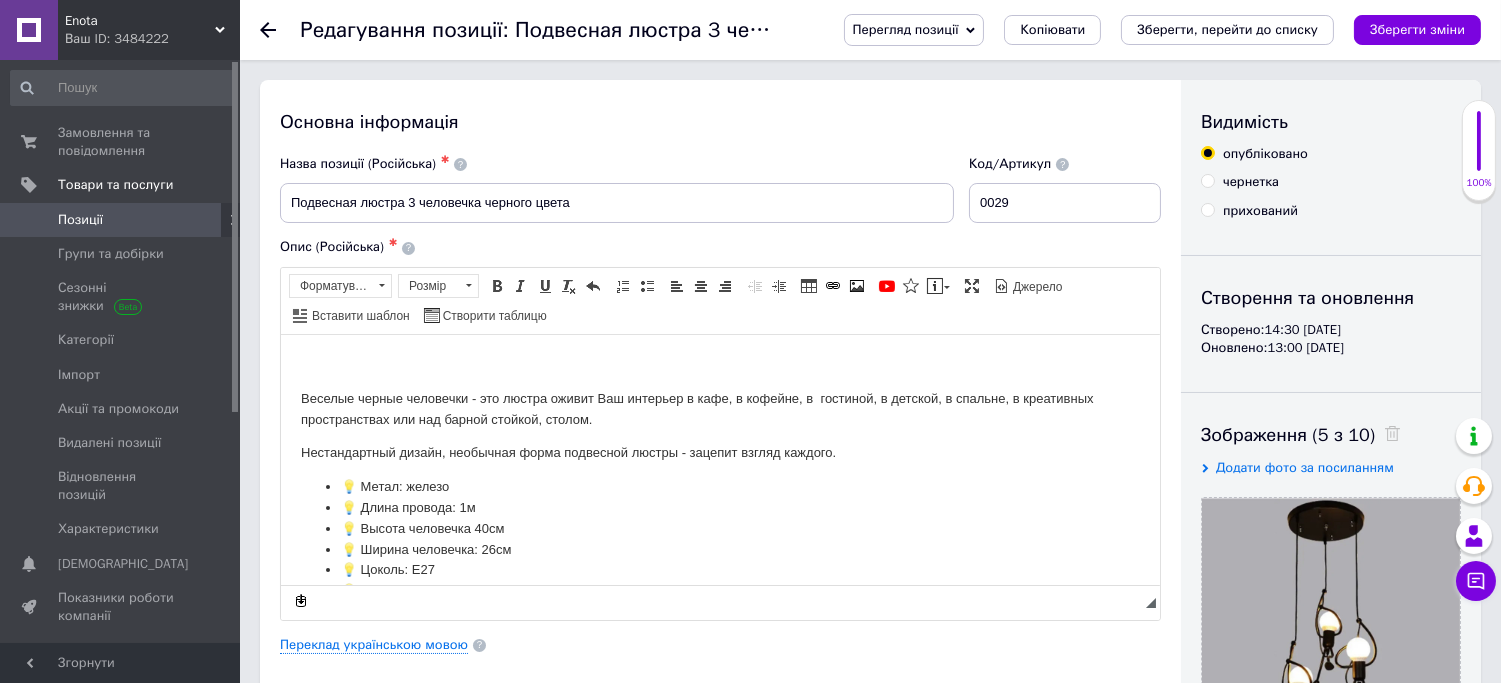 scroll, scrollTop: 0, scrollLeft: 0, axis: both 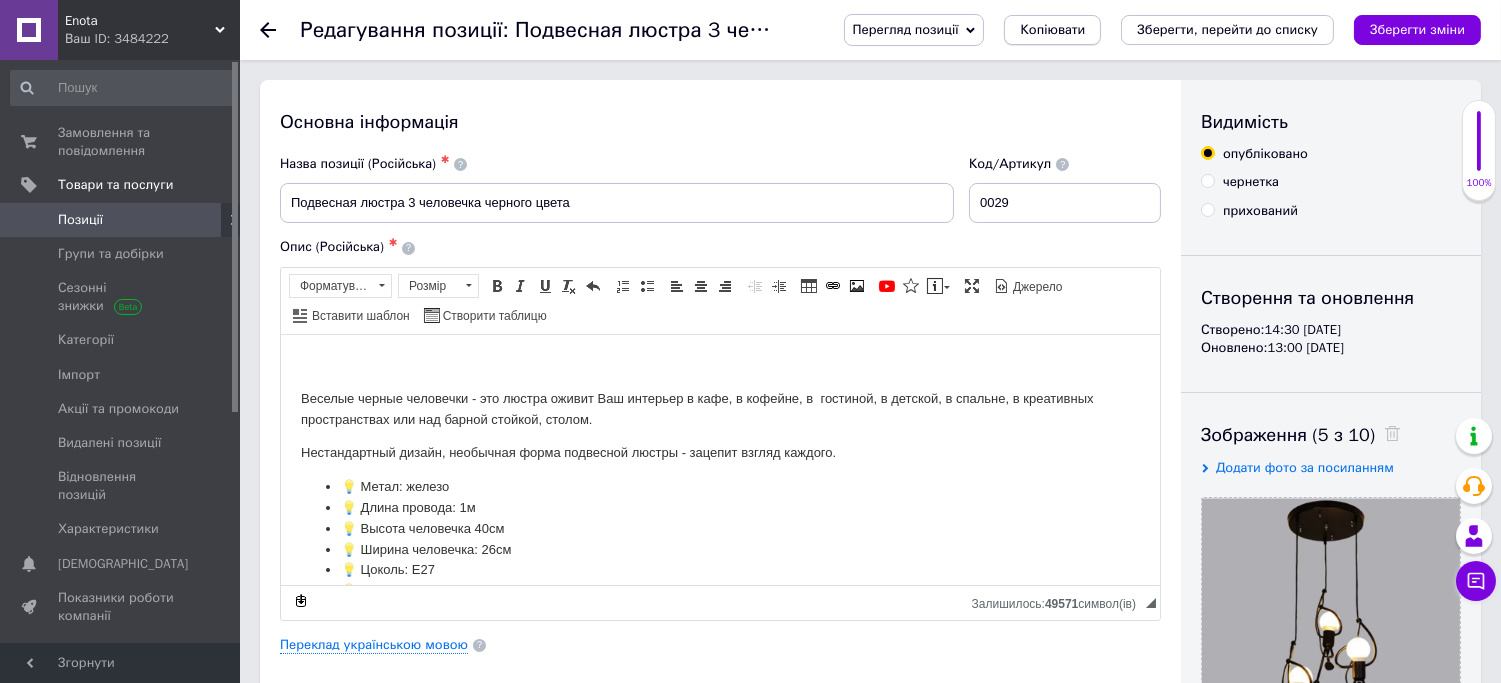 click on "Копіювати" at bounding box center (1052, 30) 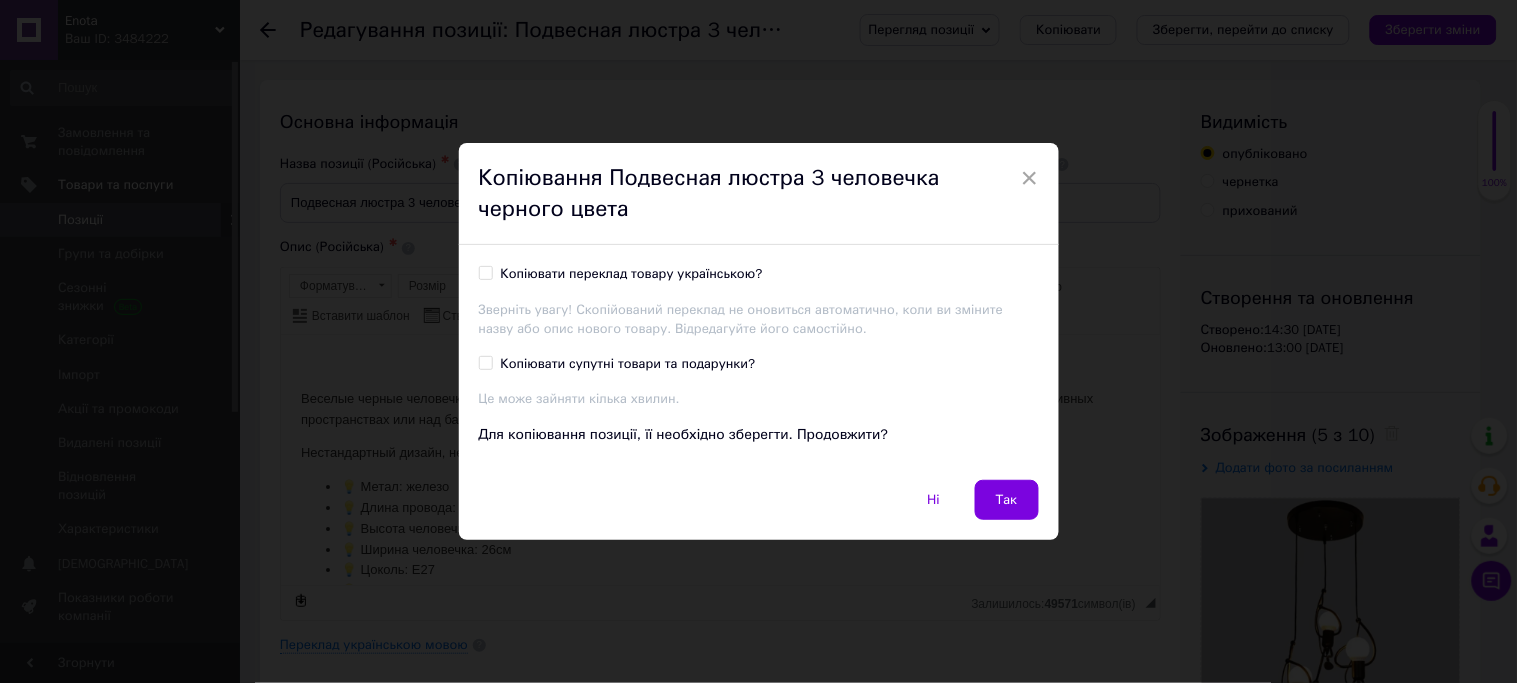 click on "Копіювати переклад товару українською?" at bounding box center [621, 274] 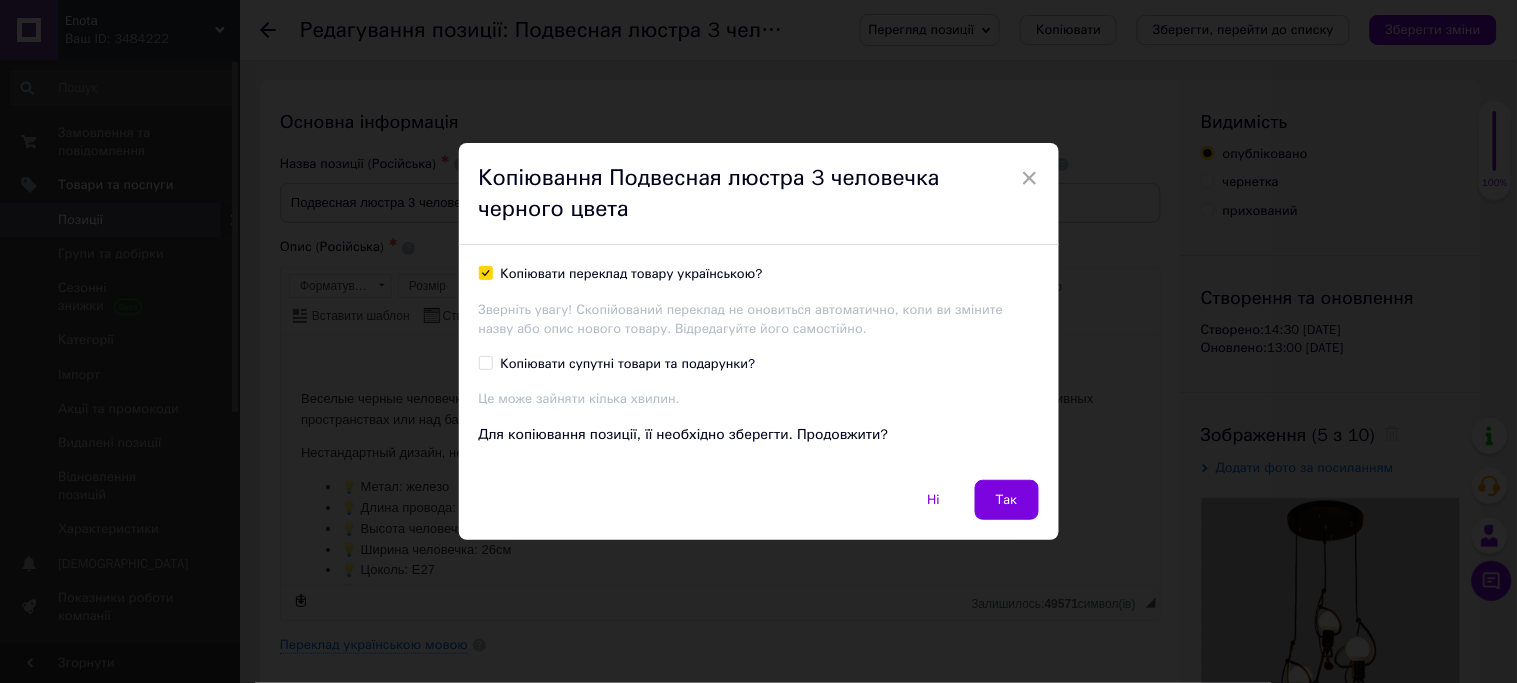 checkbox on "true" 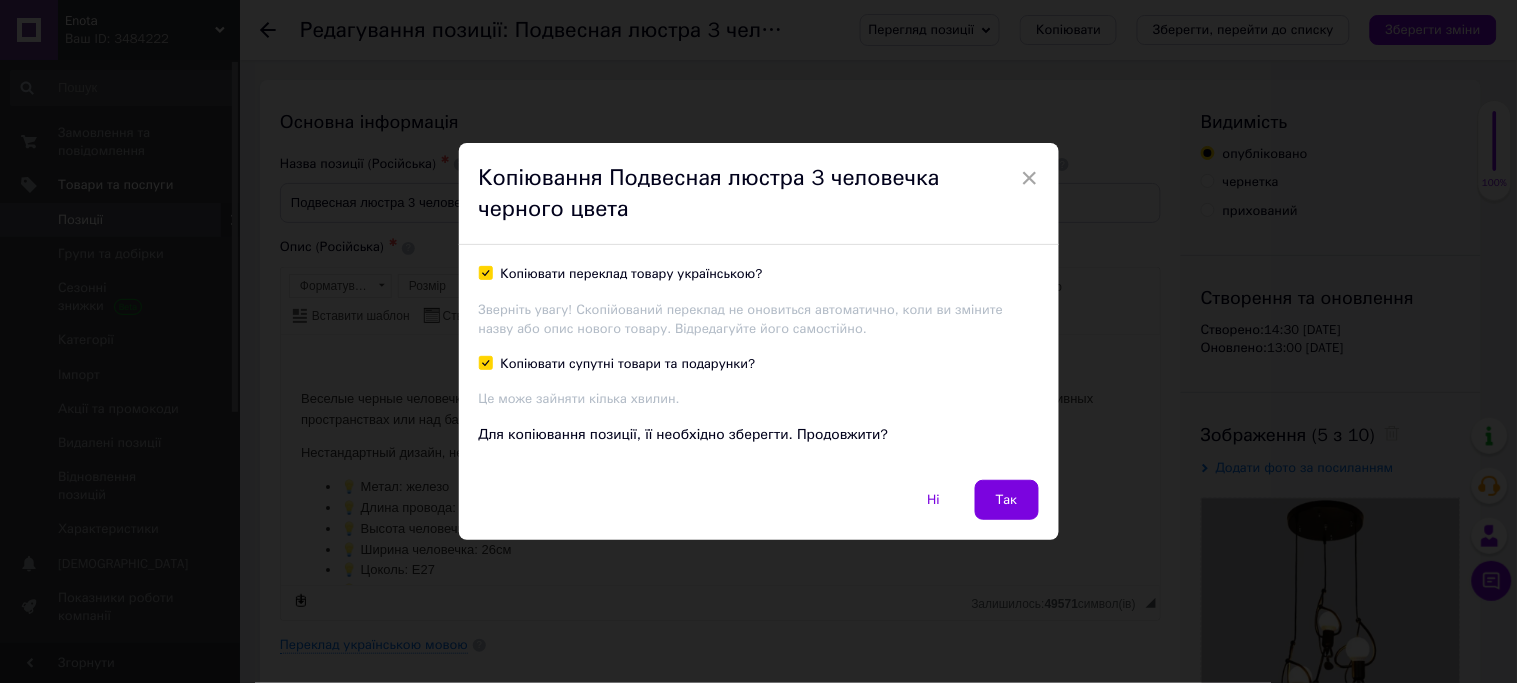 checkbox on "true" 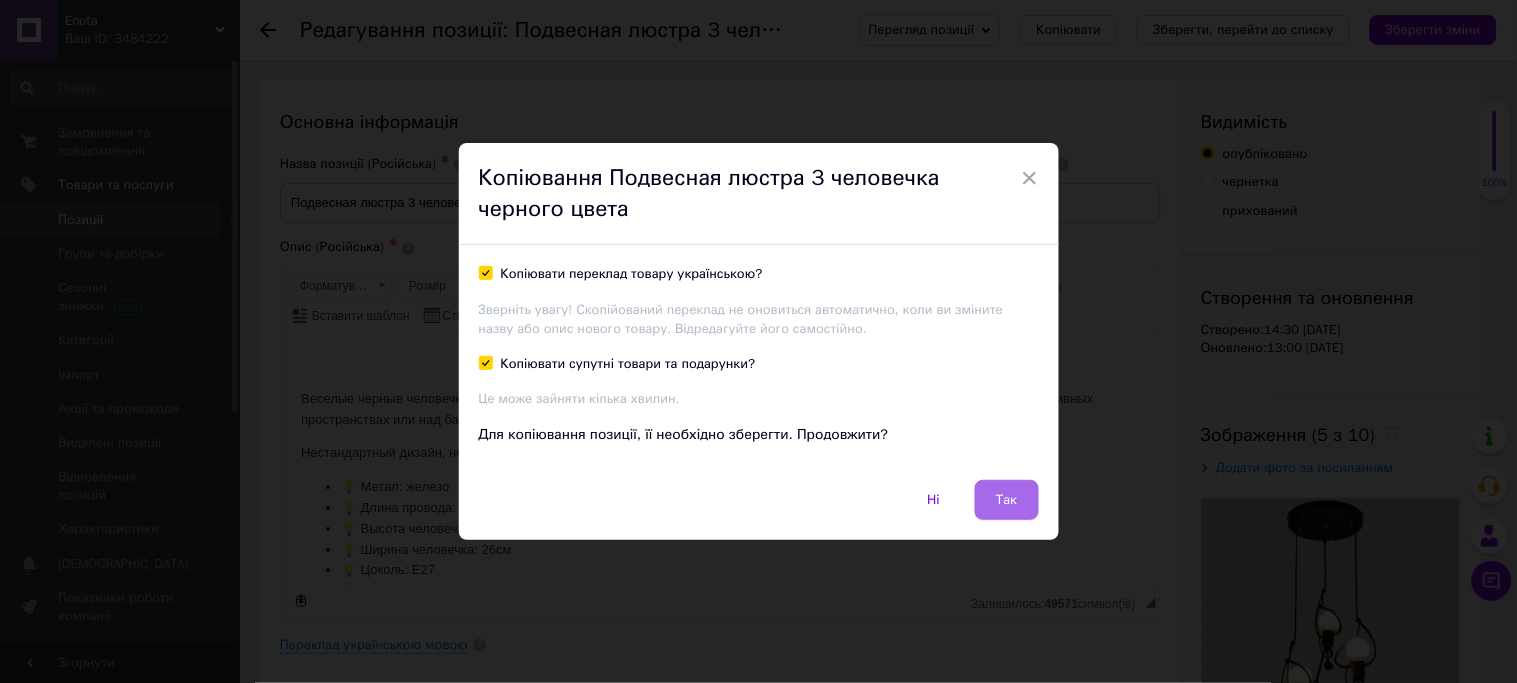 click on "Так" at bounding box center (1007, 500) 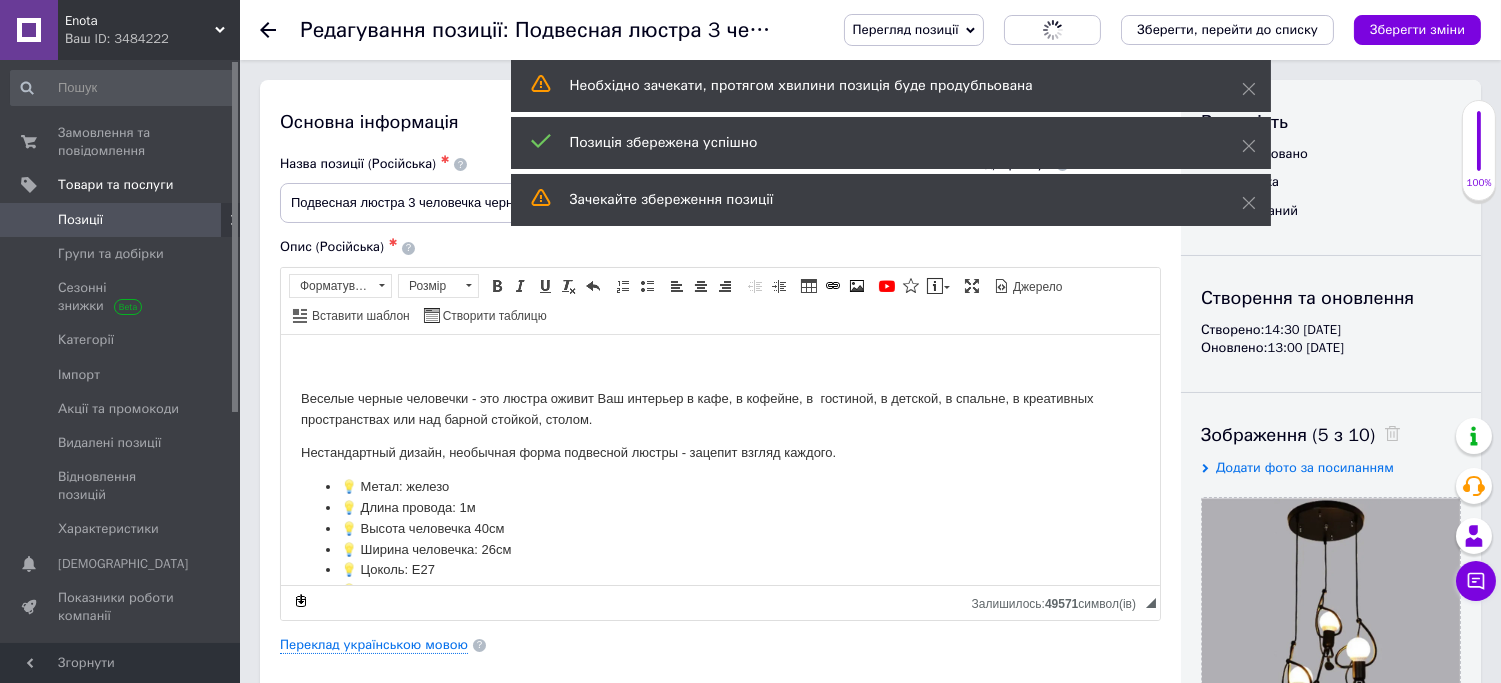 click on "Розширений текстовий редактор, A4475C82-17A3-4260-9EF1-F9BAB9F2D7D9 Панель інструментів редактора Форматування Форматування Розмір Розмір   Жирний  Сполучення клавіш Ctrl+B   Курсив  Сполучення клавіш Ctrl+I   Підкреслений  Сполучення клавіш Ctrl+U   Видалити форматування   Повернути  Сполучення клавіш Ctrl+Z   Вставити/видалити нумерований список   Вставити/видалити маркований список   По лівому краю   По центру   По правому краю   Зменшити відступ   Збільшити відступ   Таблиця   Вставити/Редагувати посилання  Сполучення клавіш Ctrl+L   Зображення   YouTube   {label}       Джерело" at bounding box center [720, 444] 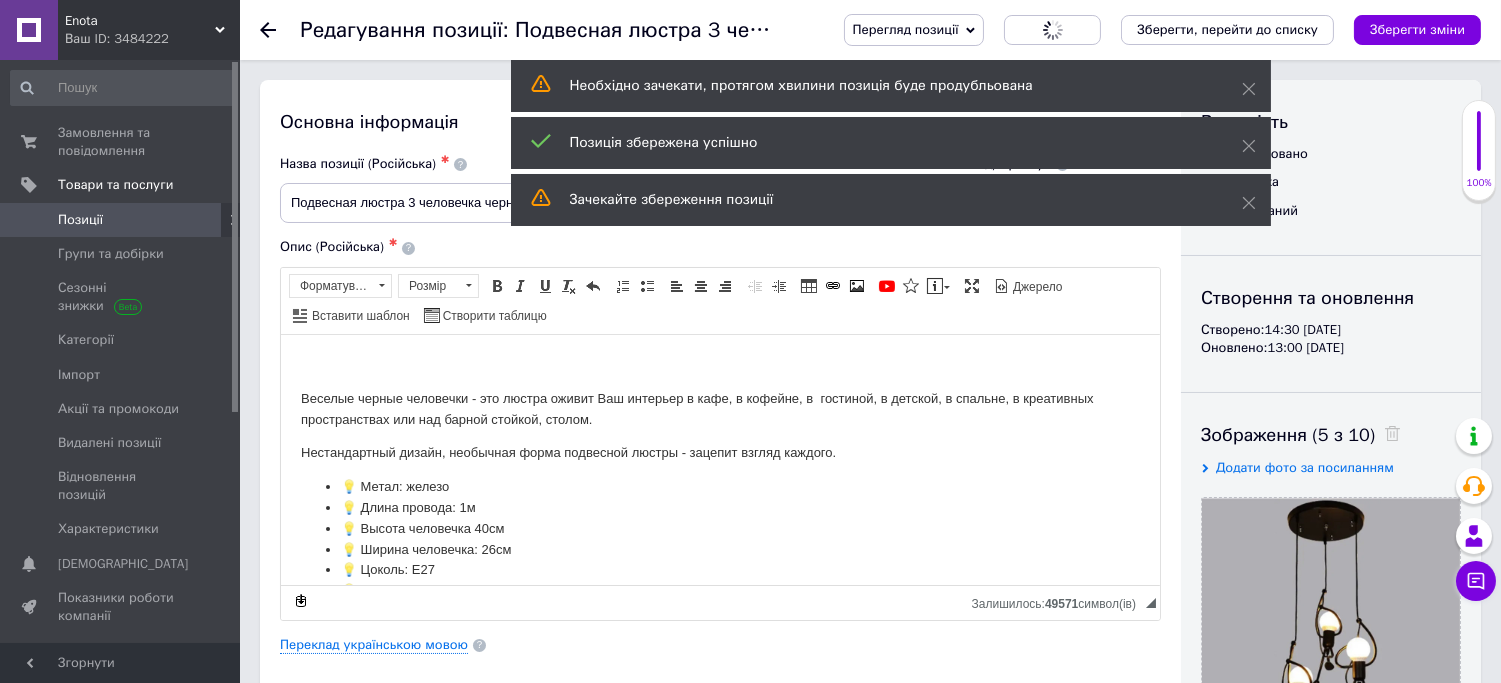 click on "Панель інструментів редактора Форматування Форматування Розмір Розмір   Жирний  Сполучення клавіш Ctrl+B   Курсив  Сполучення клавіш Ctrl+I   Підкреслений  Сполучення клавіш Ctrl+U   Видалити форматування   Повернути  Сполучення клавіш Ctrl+Z   Вставити/видалити нумерований список   Вставити/видалити маркований список   По лівому краю   По центру   По правому краю   Зменшити відступ   Збільшити відступ   Таблиця   Вставити/Редагувати посилання  Сполучення клавіш Ctrl+L   Зображення   YouTube   {label}   Вставити повідомлення   Максимізувати   Джерело   Вставити шаблон" at bounding box center (720, 301) 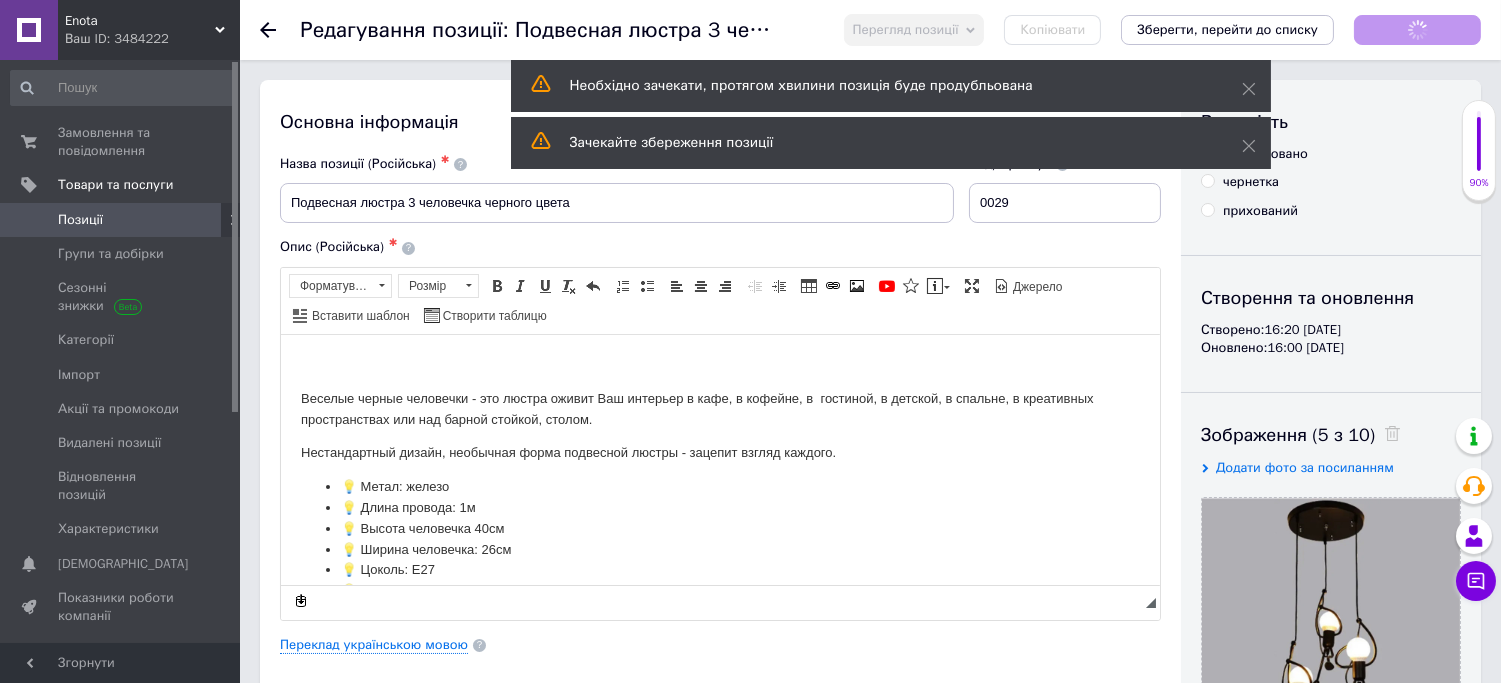 scroll, scrollTop: 0, scrollLeft: 0, axis: both 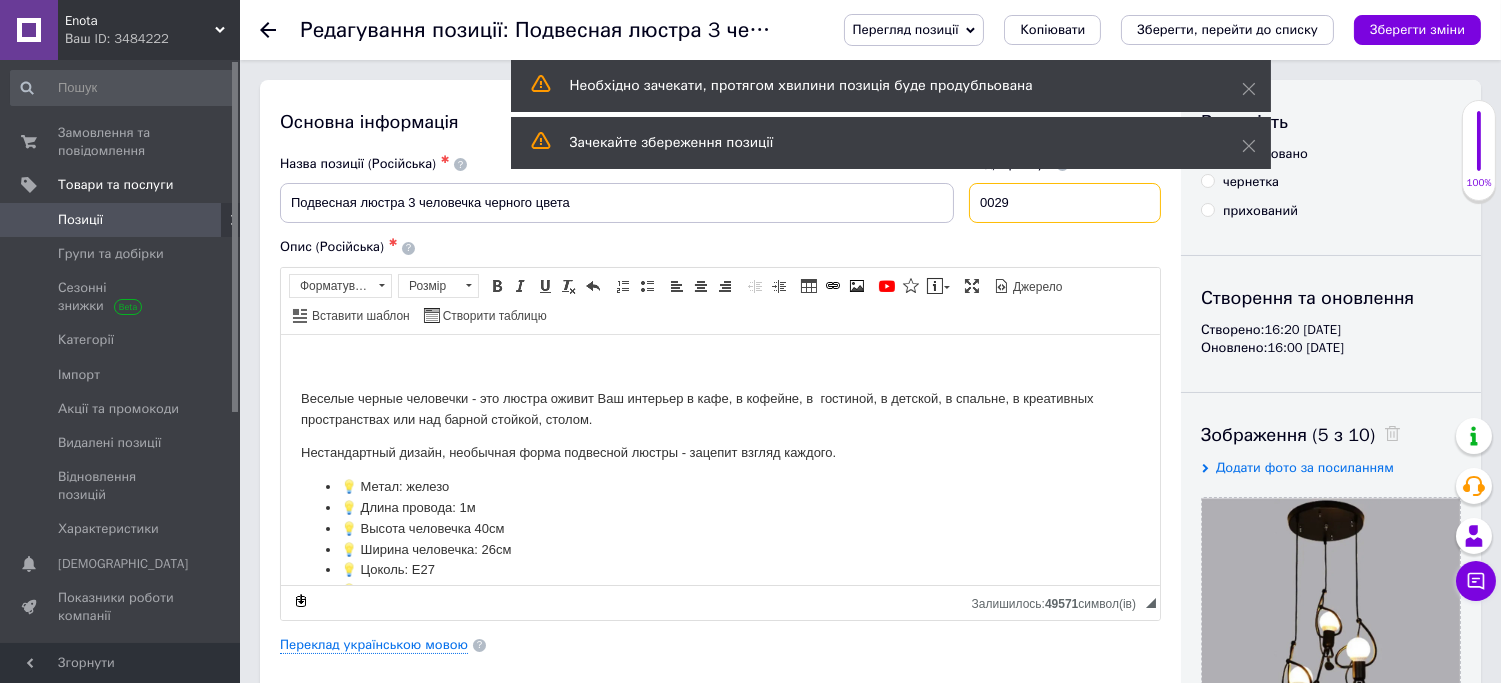 click on "0029" at bounding box center (1065, 203) 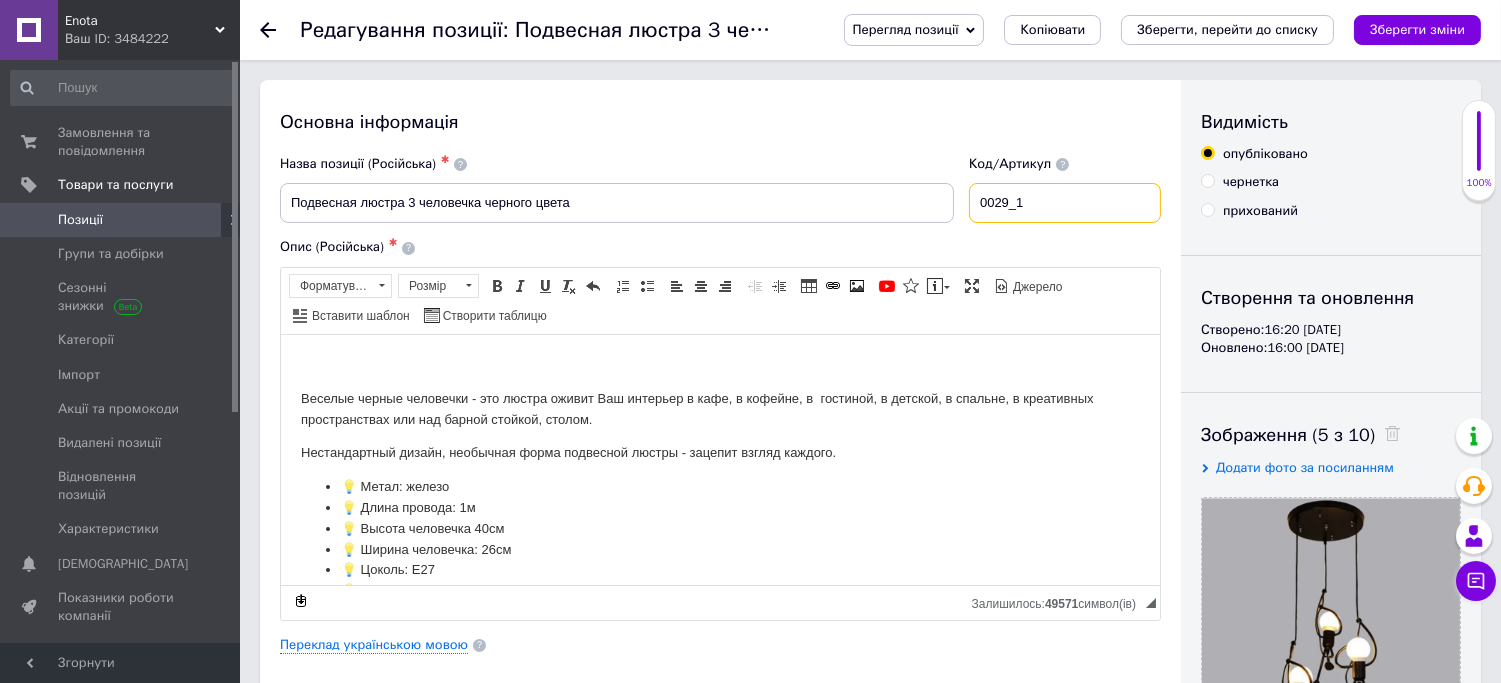 type on "0029_1" 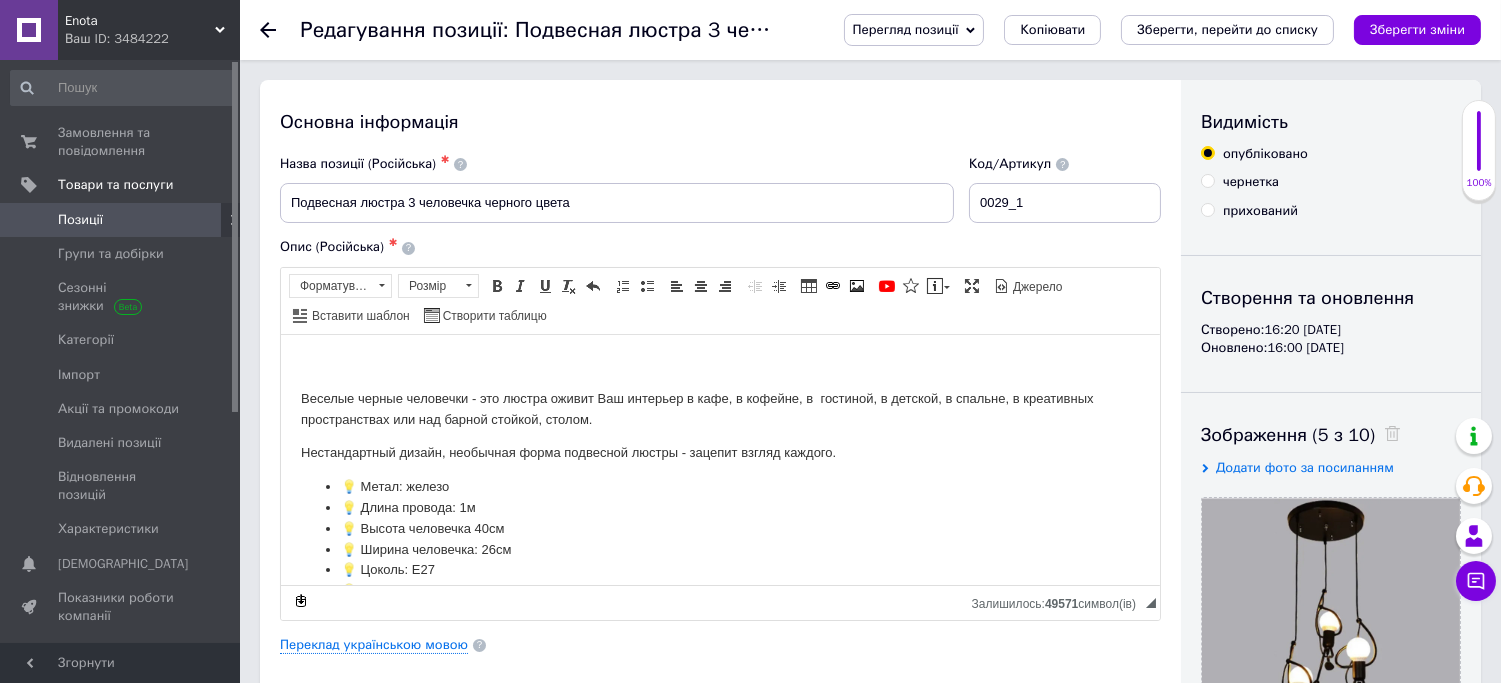 click on "💡 Метал: железо" at bounding box center [719, 486] 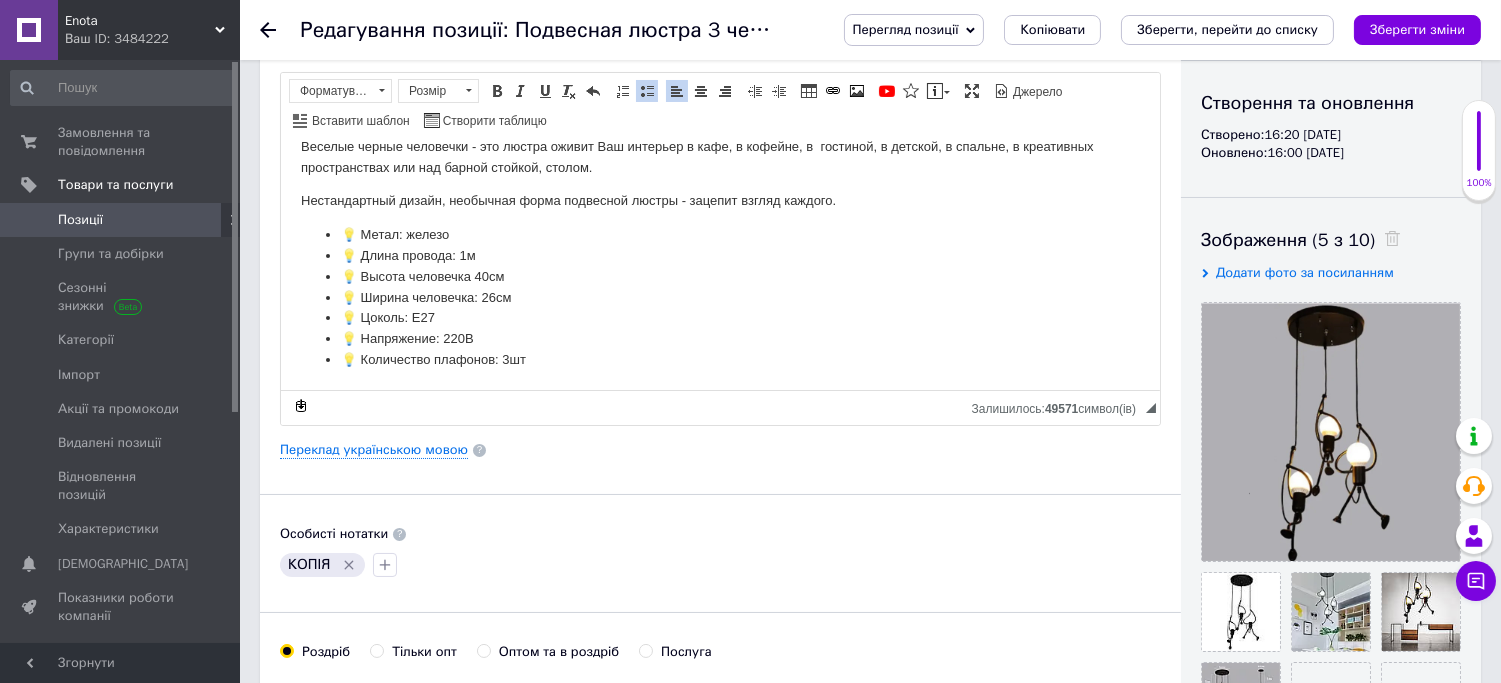 scroll, scrollTop: 111, scrollLeft: 0, axis: vertical 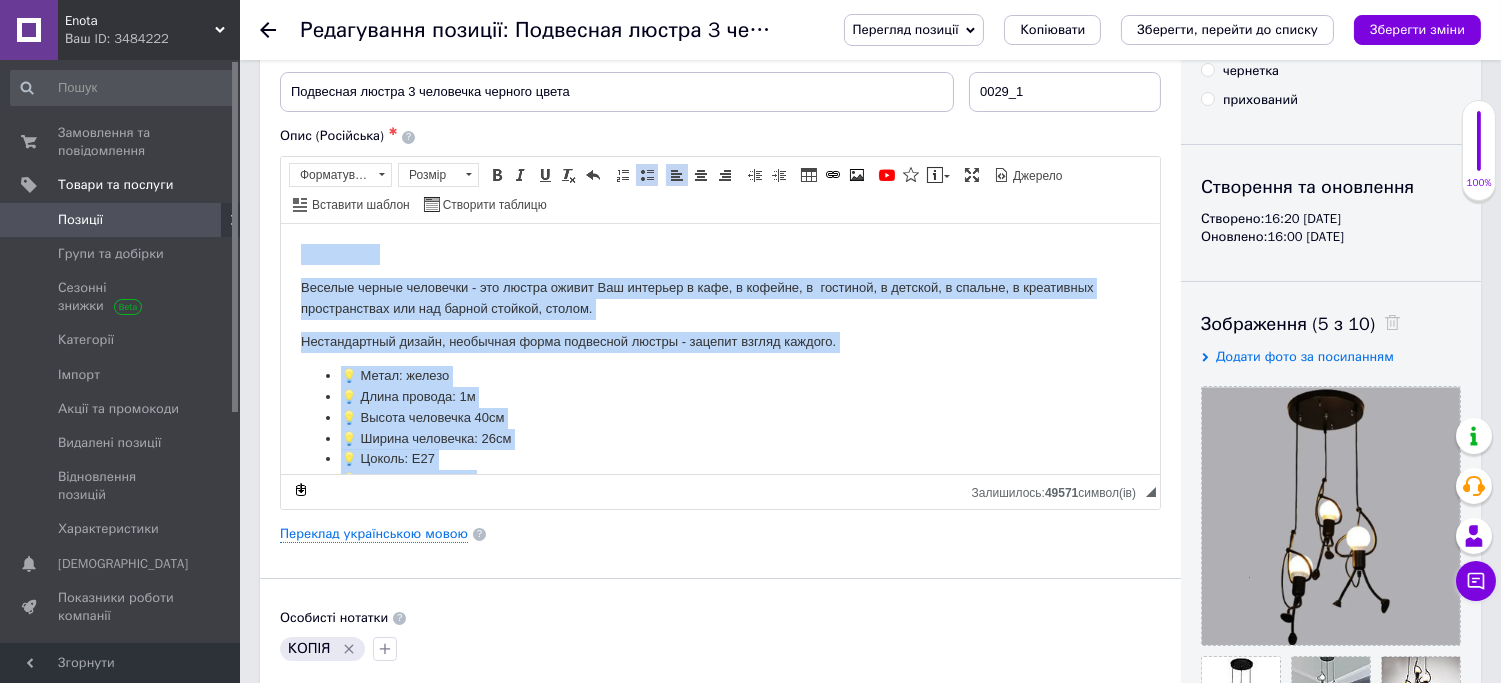 drag, startPoint x: 542, startPoint y: 449, endPoint x: 298, endPoint y: 228, distance: 329.20663 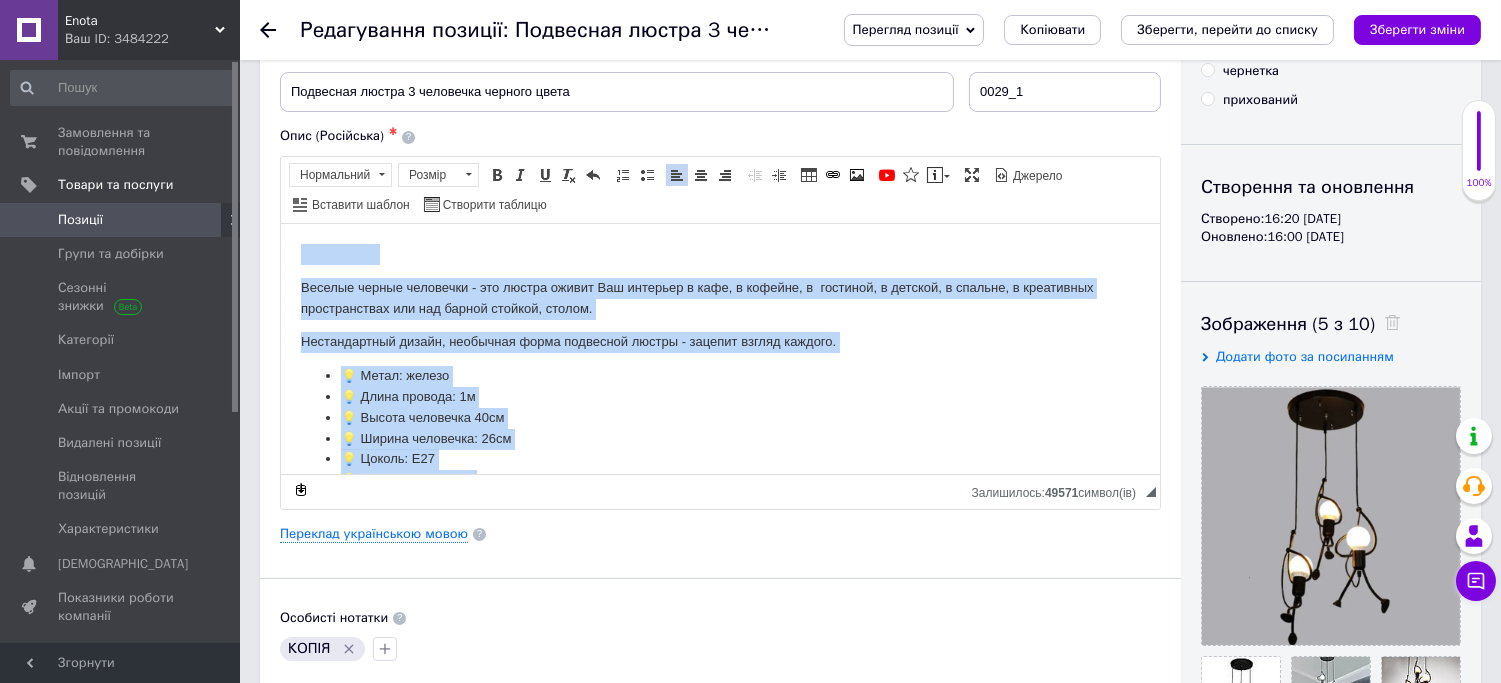 copy on "Веселые черные человечки - это люстра оживит Ваш интерьер в кафе, в кофейне, в  гостиной, в детской, в спальне, в креативных пространствах или над барной стойкой, столом. Нестандартный дизайн, необычная форма подвесной люстры - зацепит взгляд каждого. 💡 Метал: железо 💡 Длина провода: 1м  💡 Высота человечка 40см 💡 Ширина человечка: 26см 💡 Цоколь: Е27 💡 Напряжение: 220В 💡 Количество плафонов: 3шт" 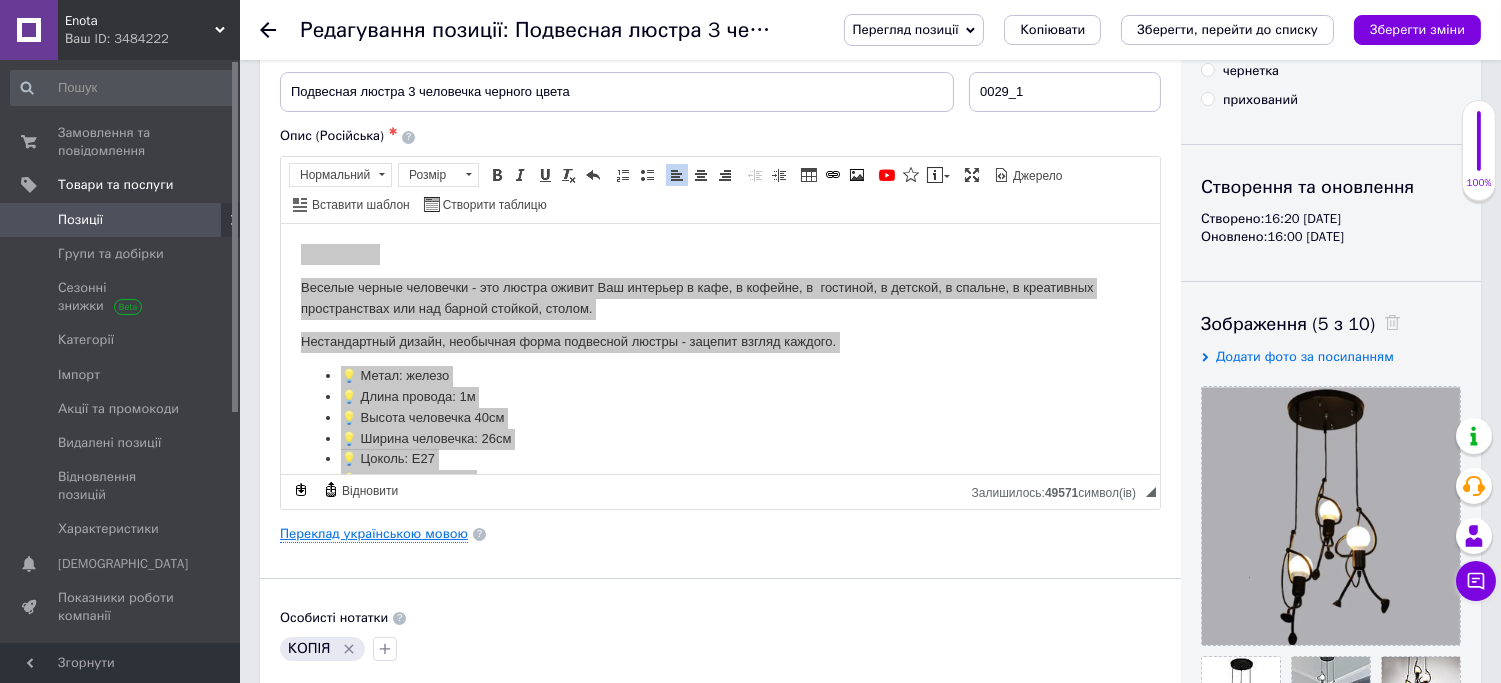 click on "Переклад українською мовою" at bounding box center (374, 534) 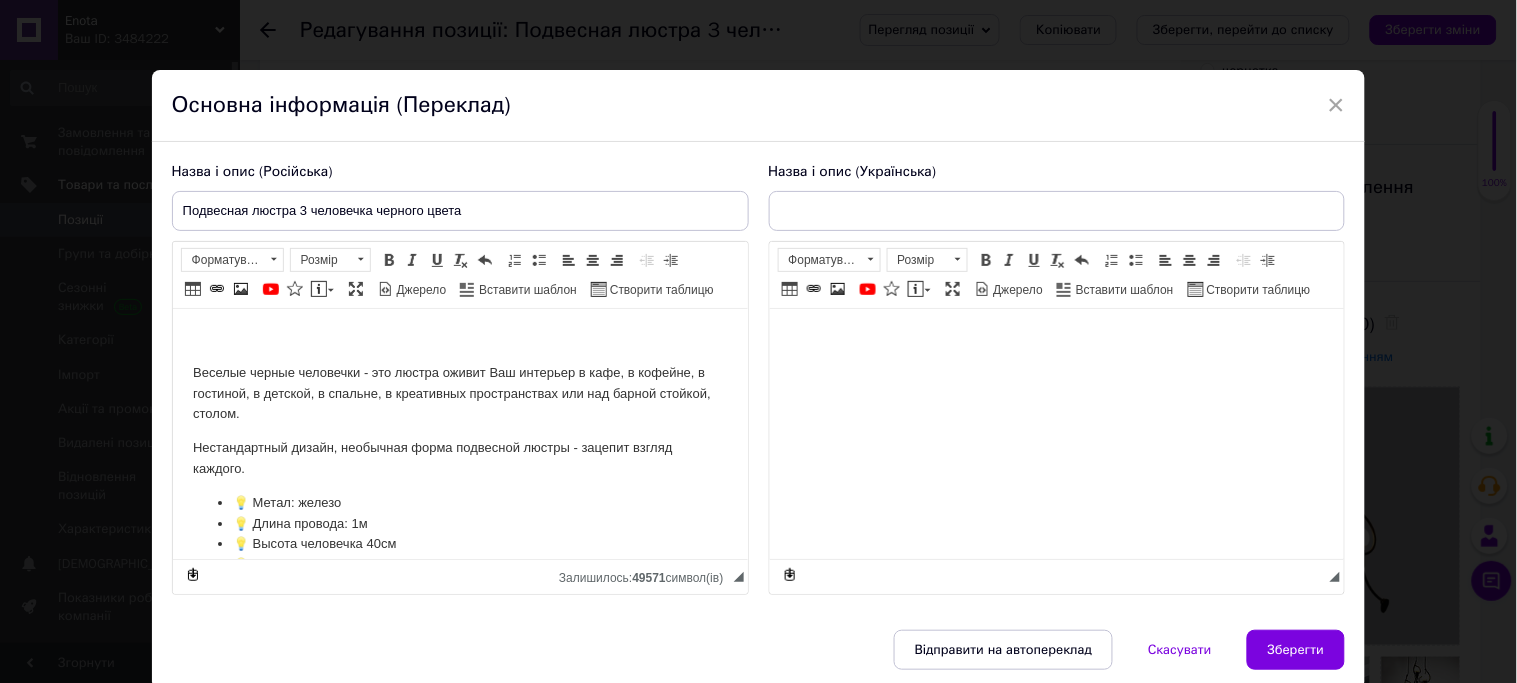 scroll, scrollTop: 0, scrollLeft: 0, axis: both 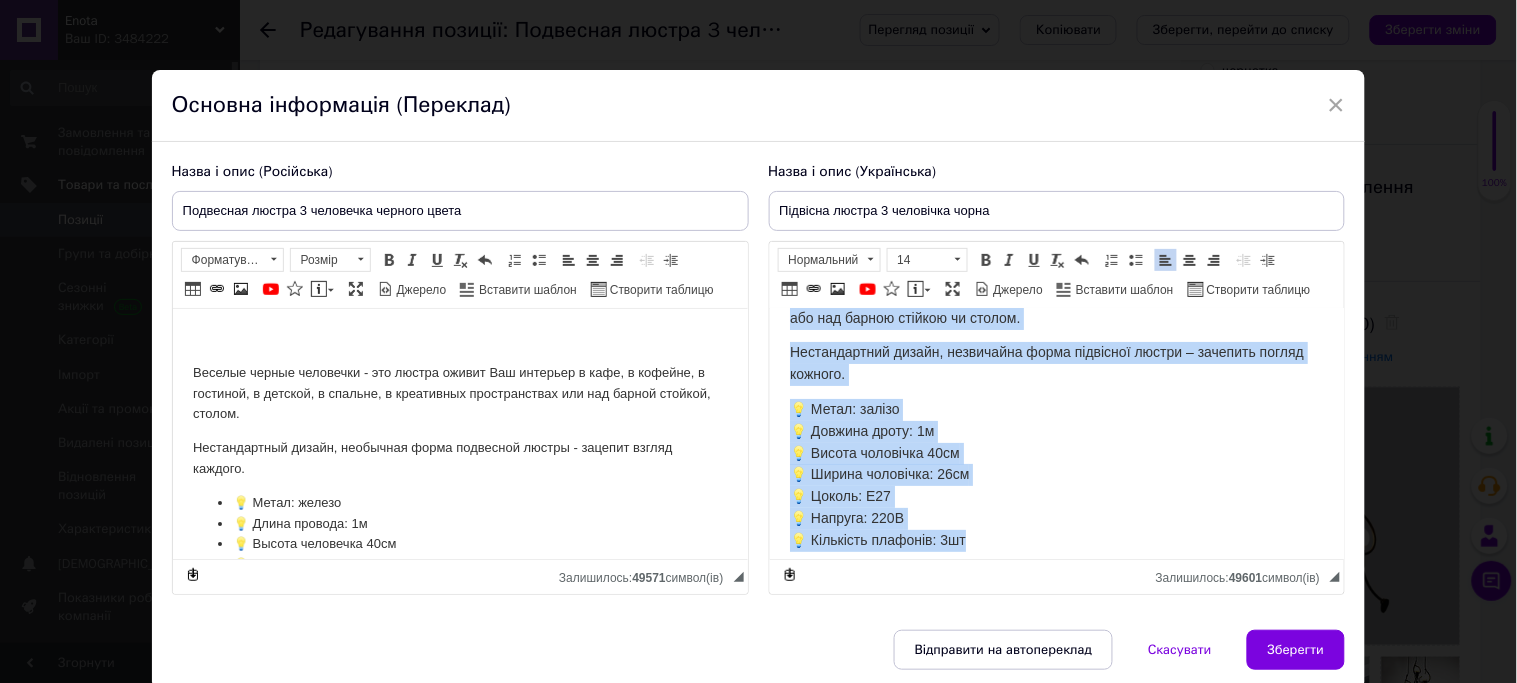drag, startPoint x: 789, startPoint y: 336, endPoint x: 994, endPoint y: 555, distance: 299.97665 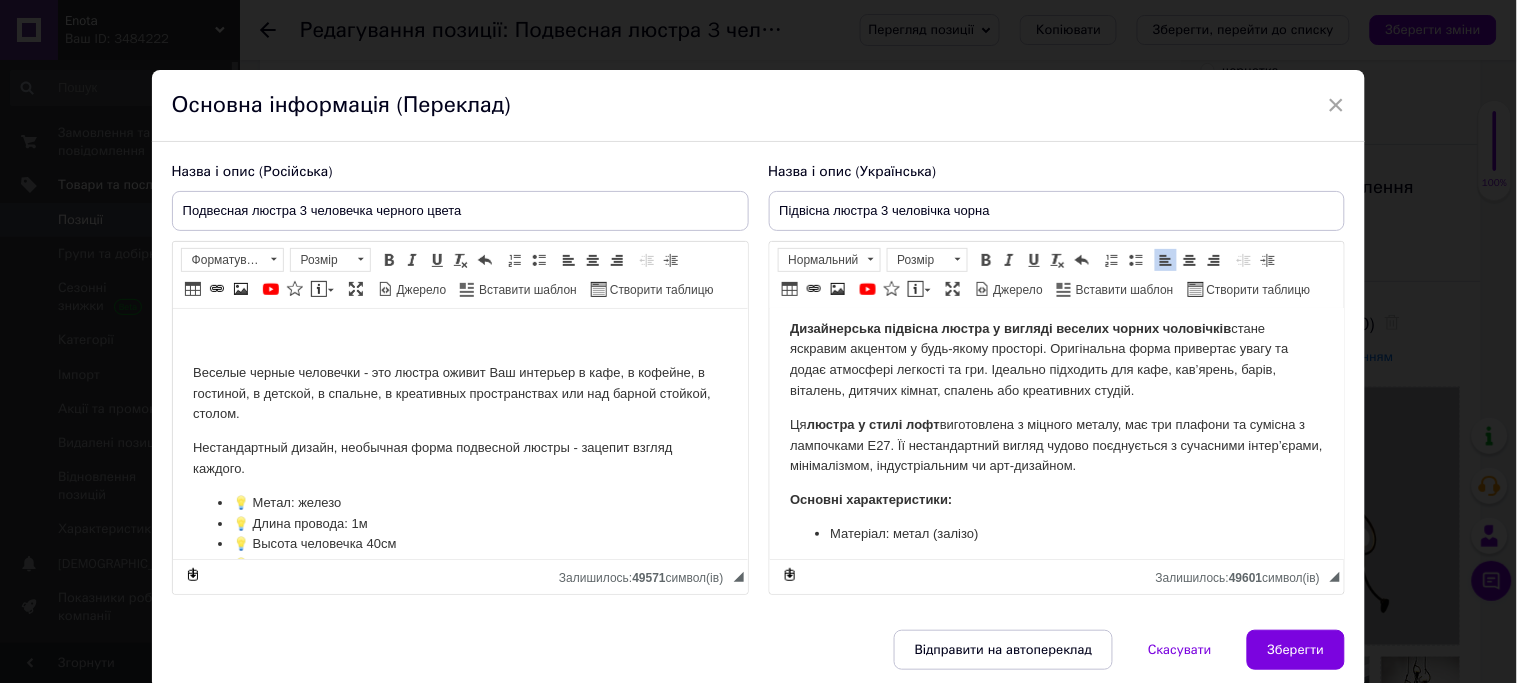 scroll, scrollTop: 573, scrollLeft: 0, axis: vertical 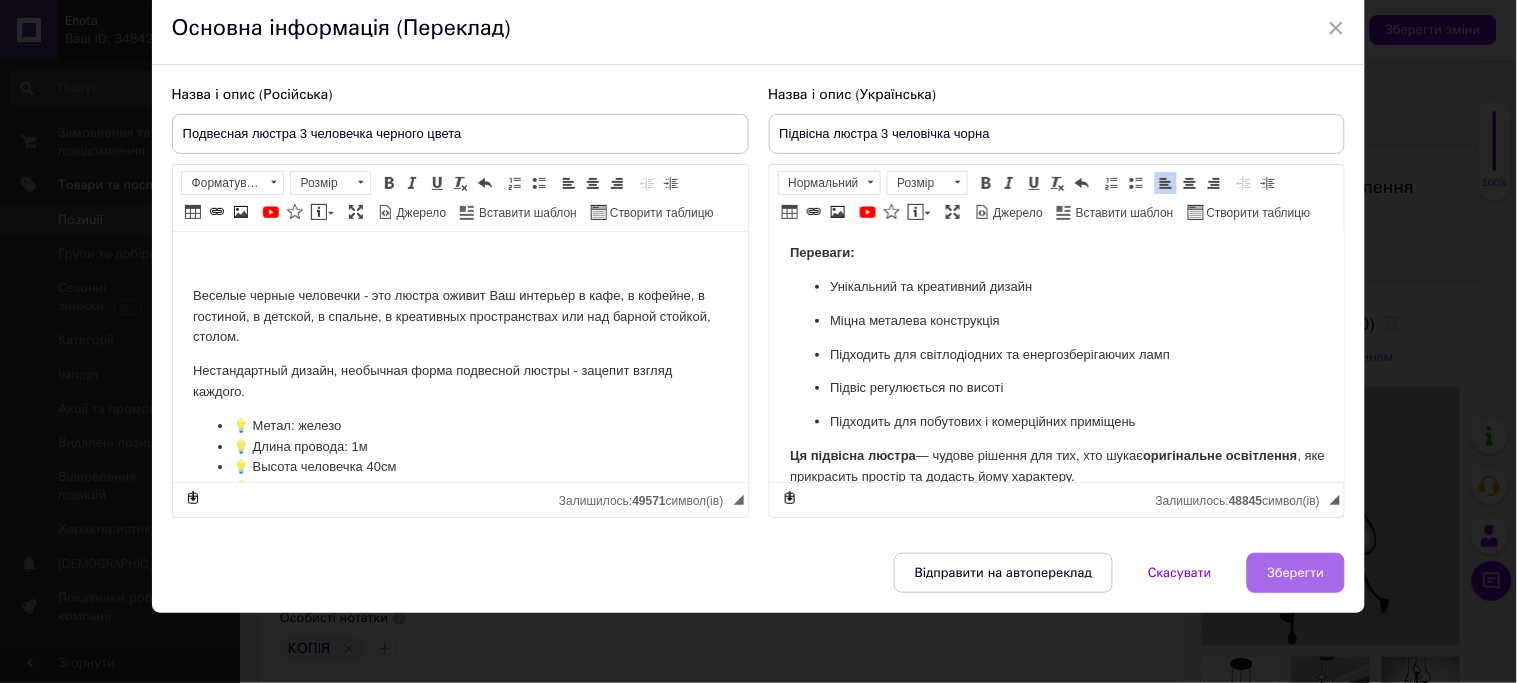 click on "Зберегти" at bounding box center (1296, 573) 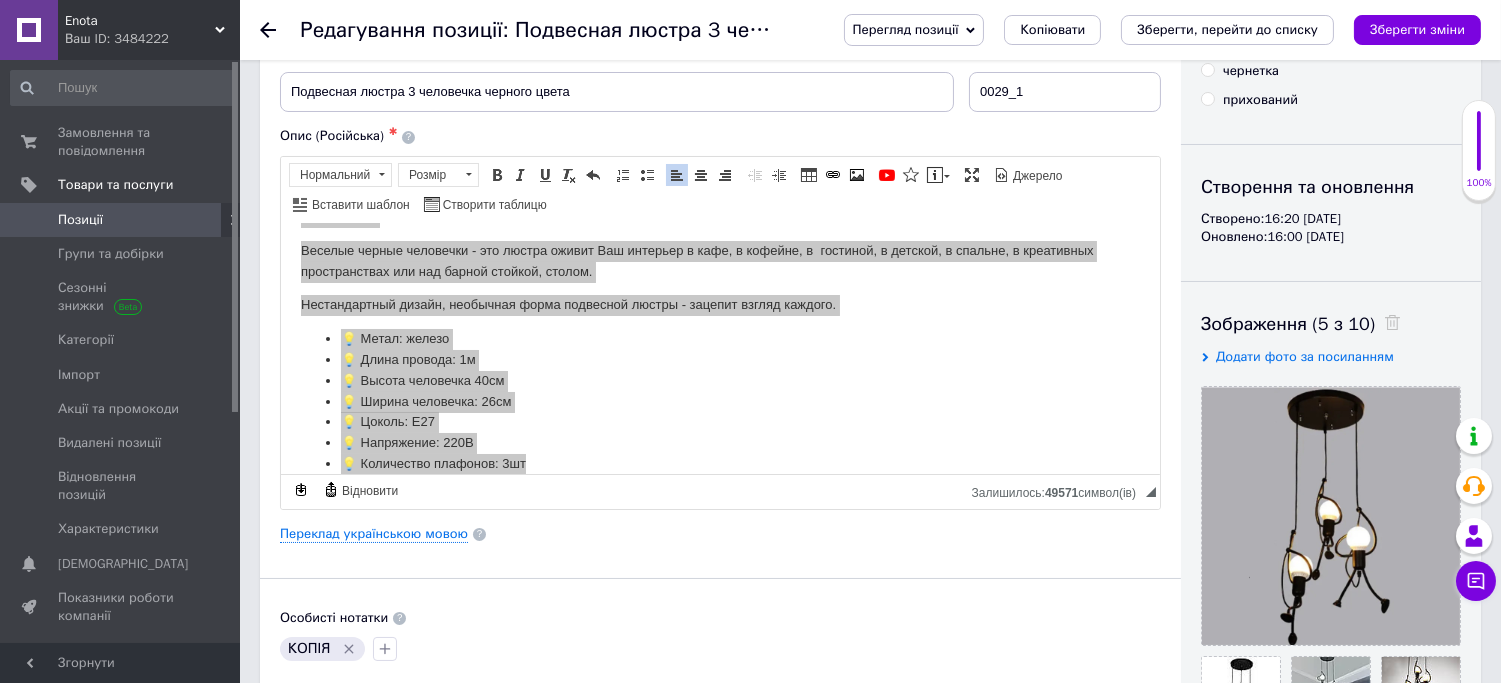 scroll, scrollTop: 57, scrollLeft: 0, axis: vertical 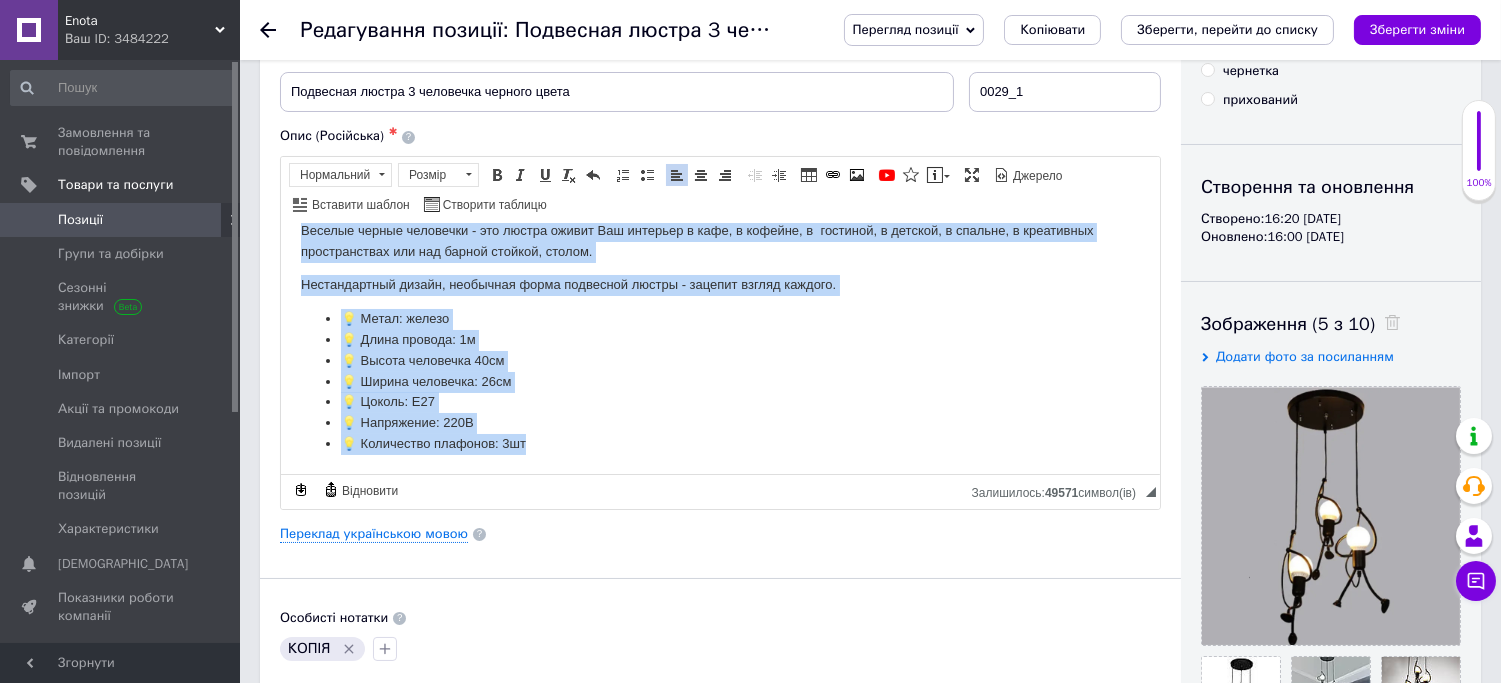 click on "💡 Количество плафонов: 3шт" at bounding box center (719, 443) 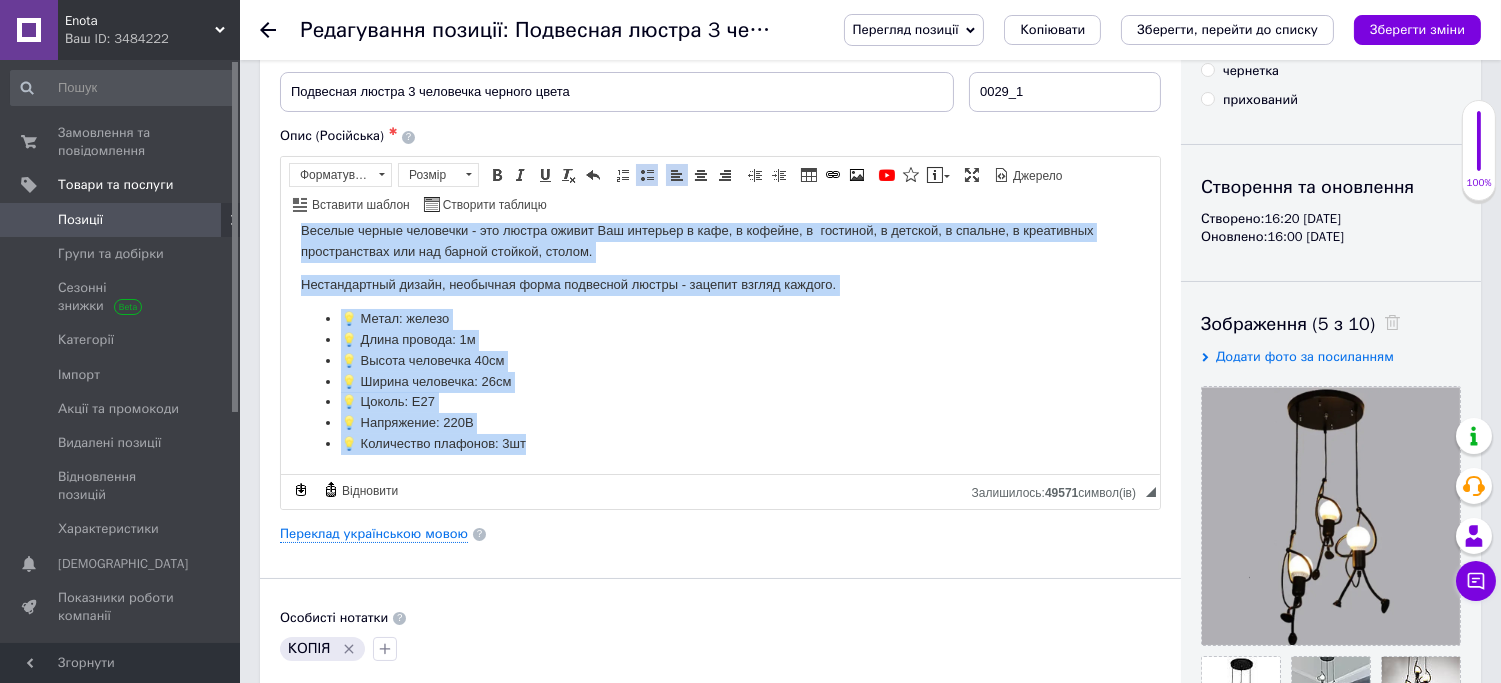 scroll, scrollTop: 0, scrollLeft: 0, axis: both 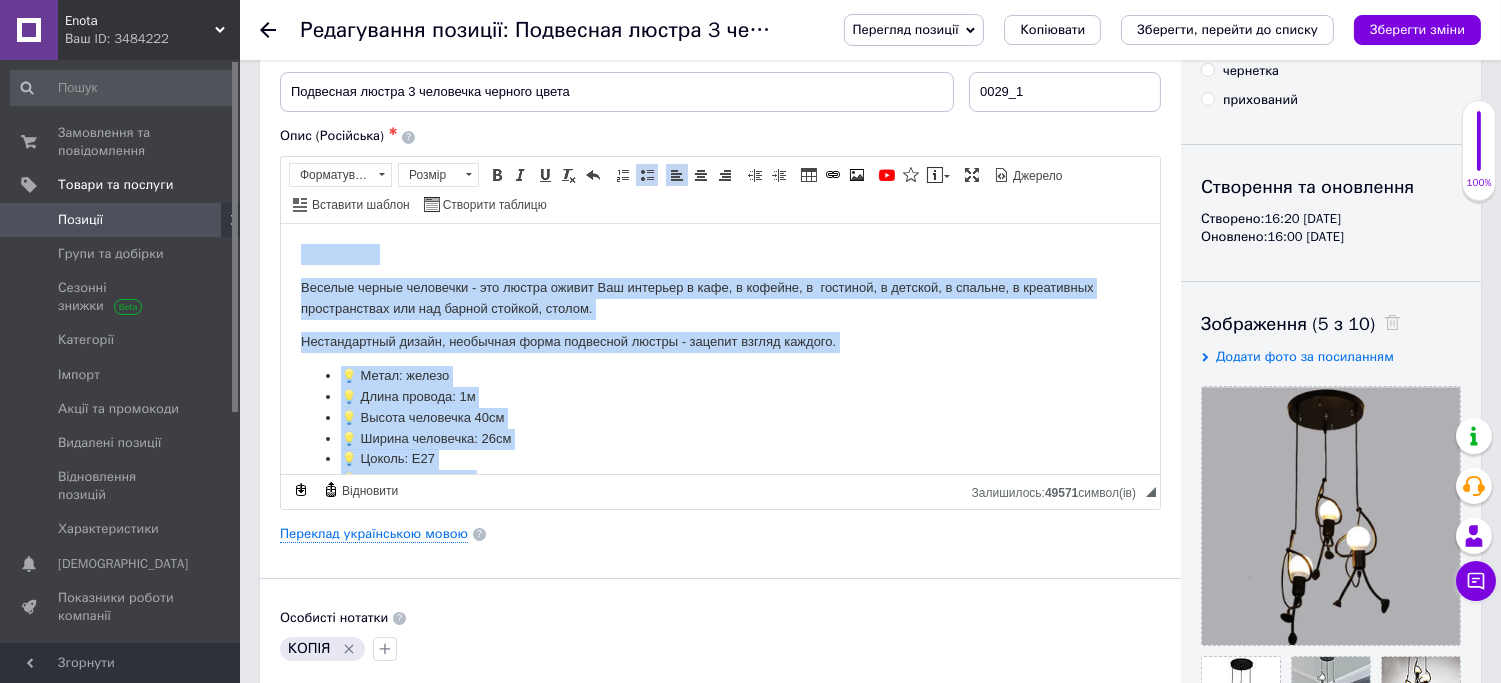 drag, startPoint x: 543, startPoint y: 439, endPoint x: 572, endPoint y: 413, distance: 38.948685 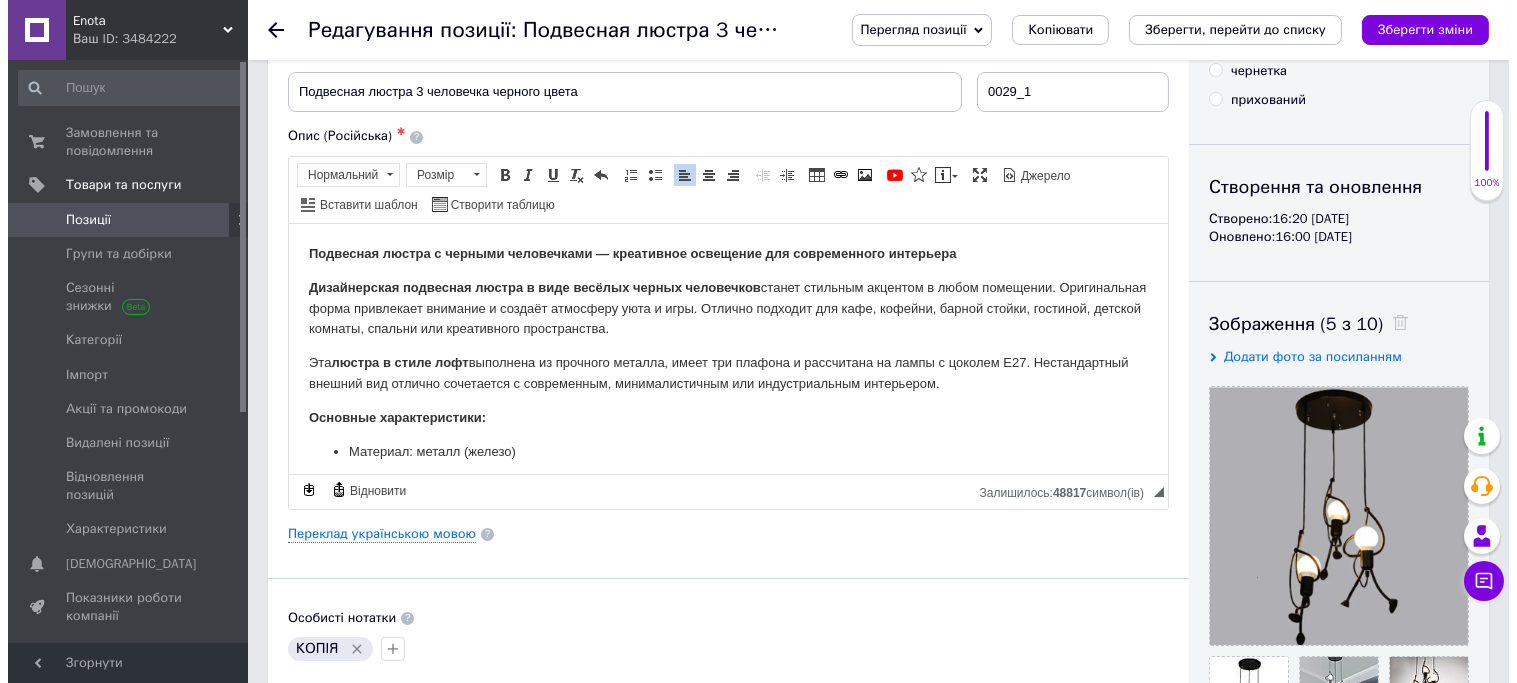 scroll, scrollTop: 111, scrollLeft: 0, axis: vertical 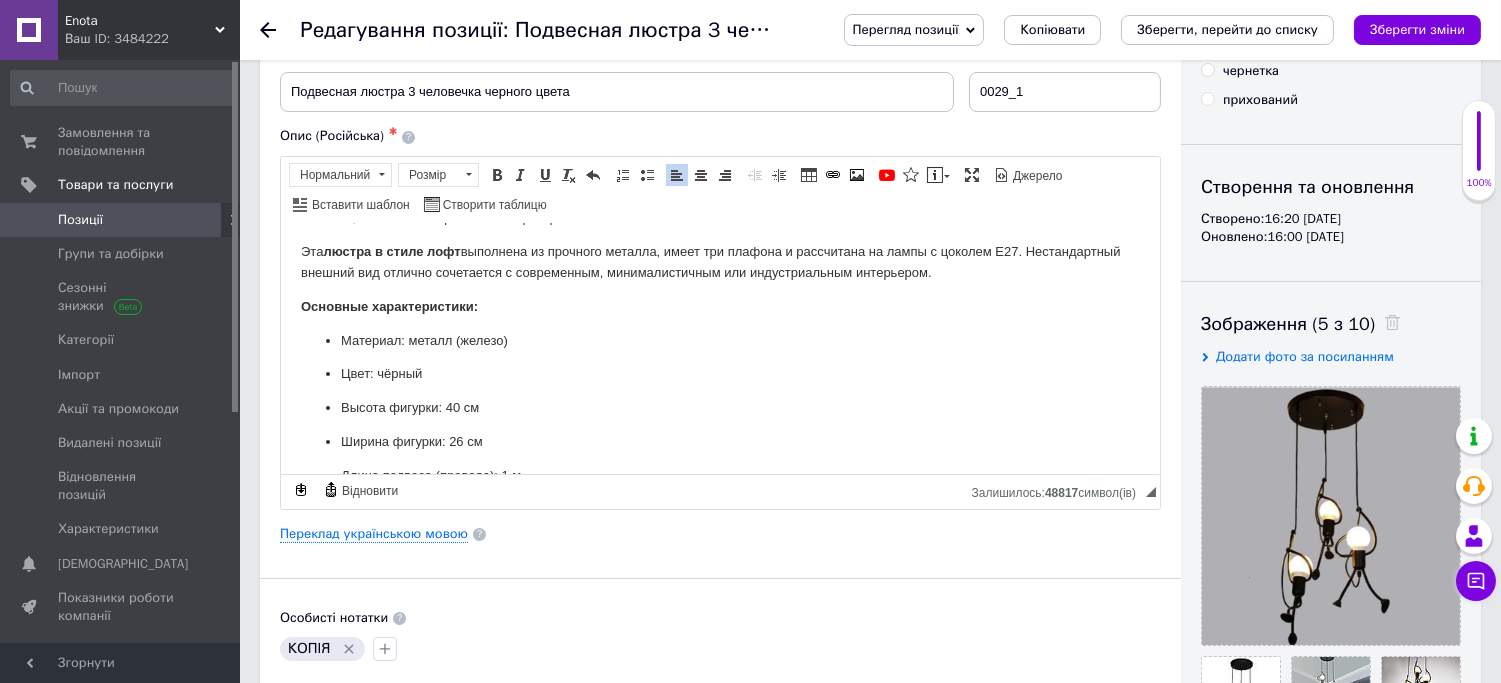 click 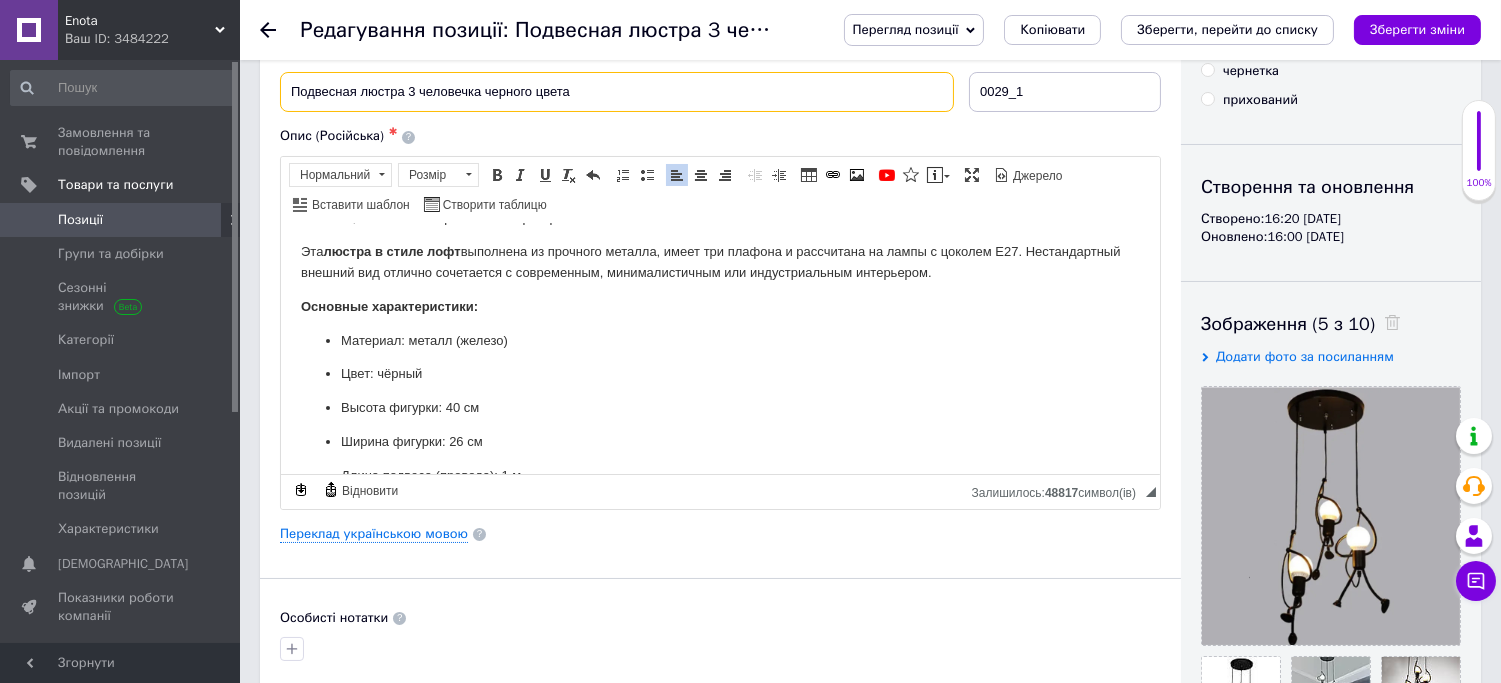 click on "Подвесная люстра 3 человечка черного цвета" at bounding box center [617, 92] 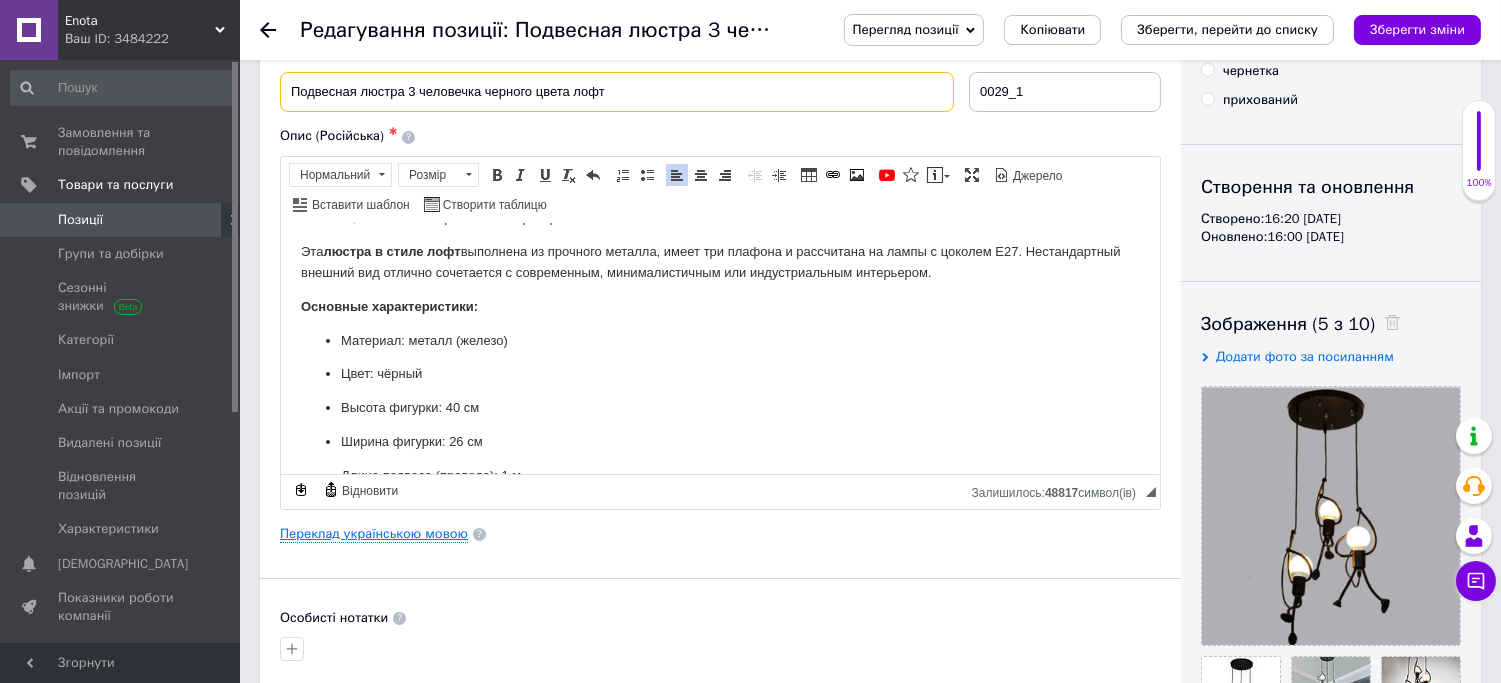type on "Подвесная люстра 3 человечка черного цвета лофт" 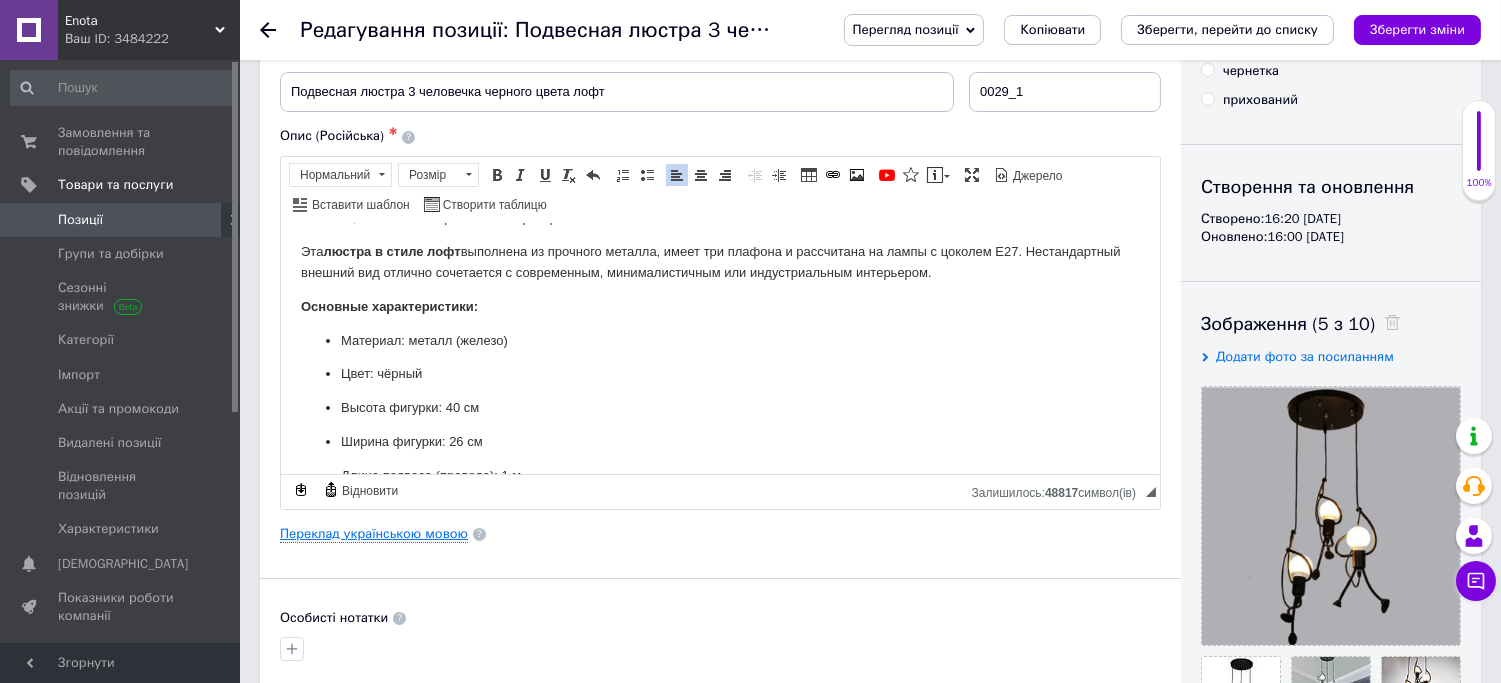click on "Переклад українською мовою" at bounding box center [374, 534] 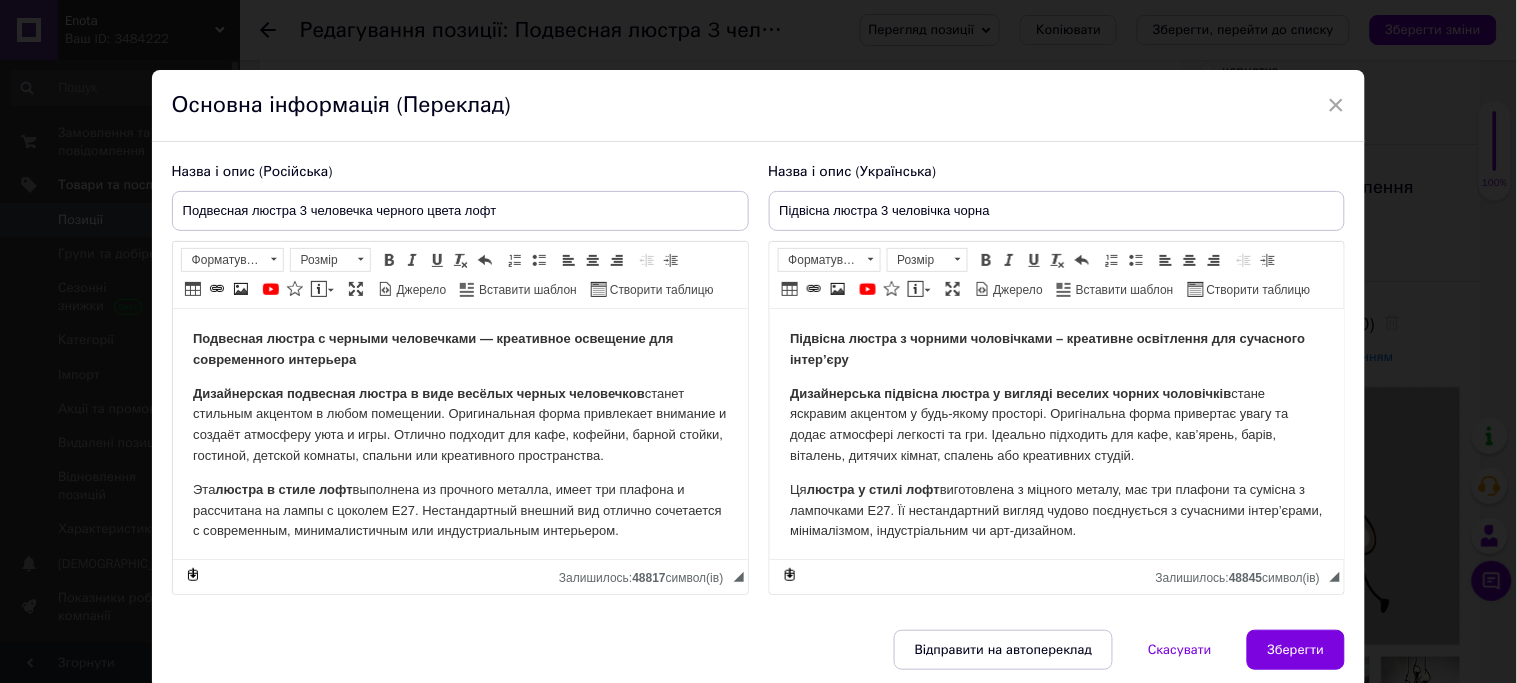 scroll, scrollTop: 0, scrollLeft: 0, axis: both 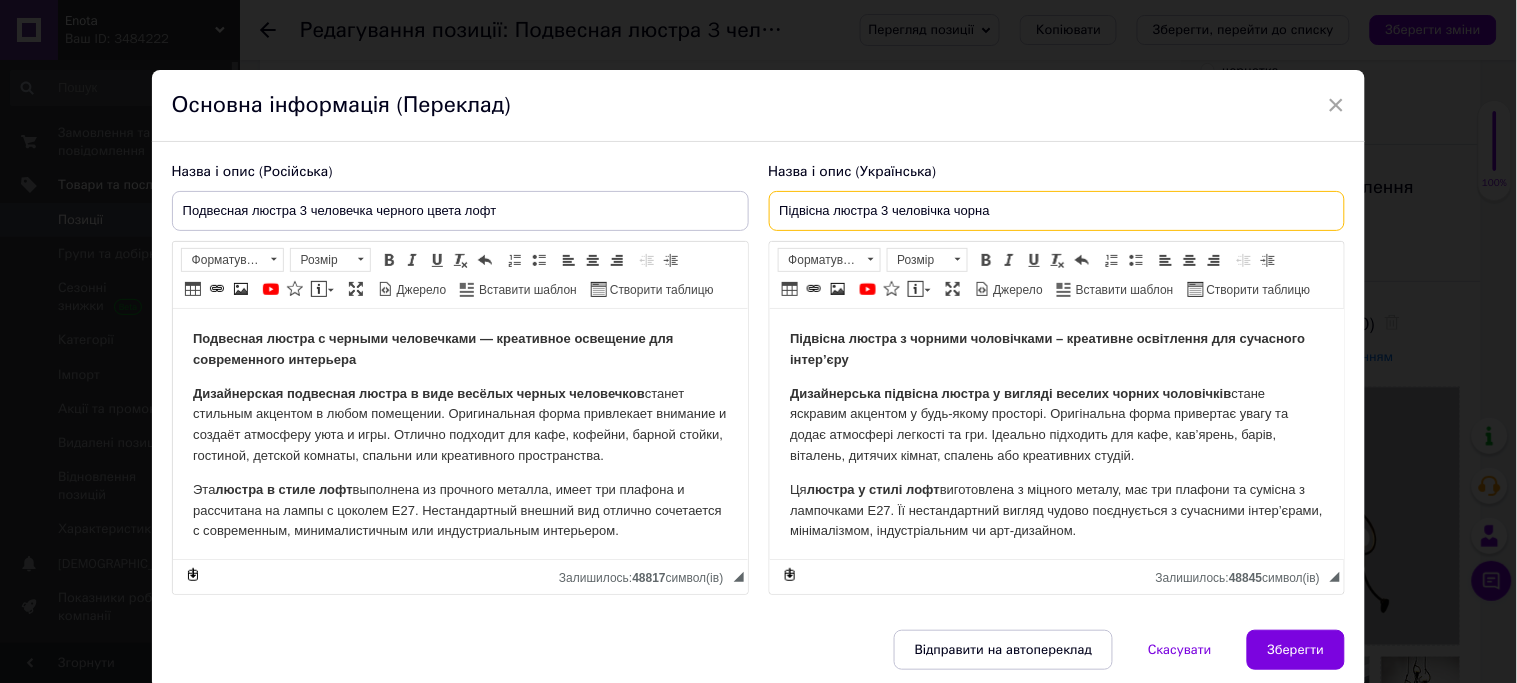 click on "Підвісна люстра 3 человічка чорна" at bounding box center [1057, 211] 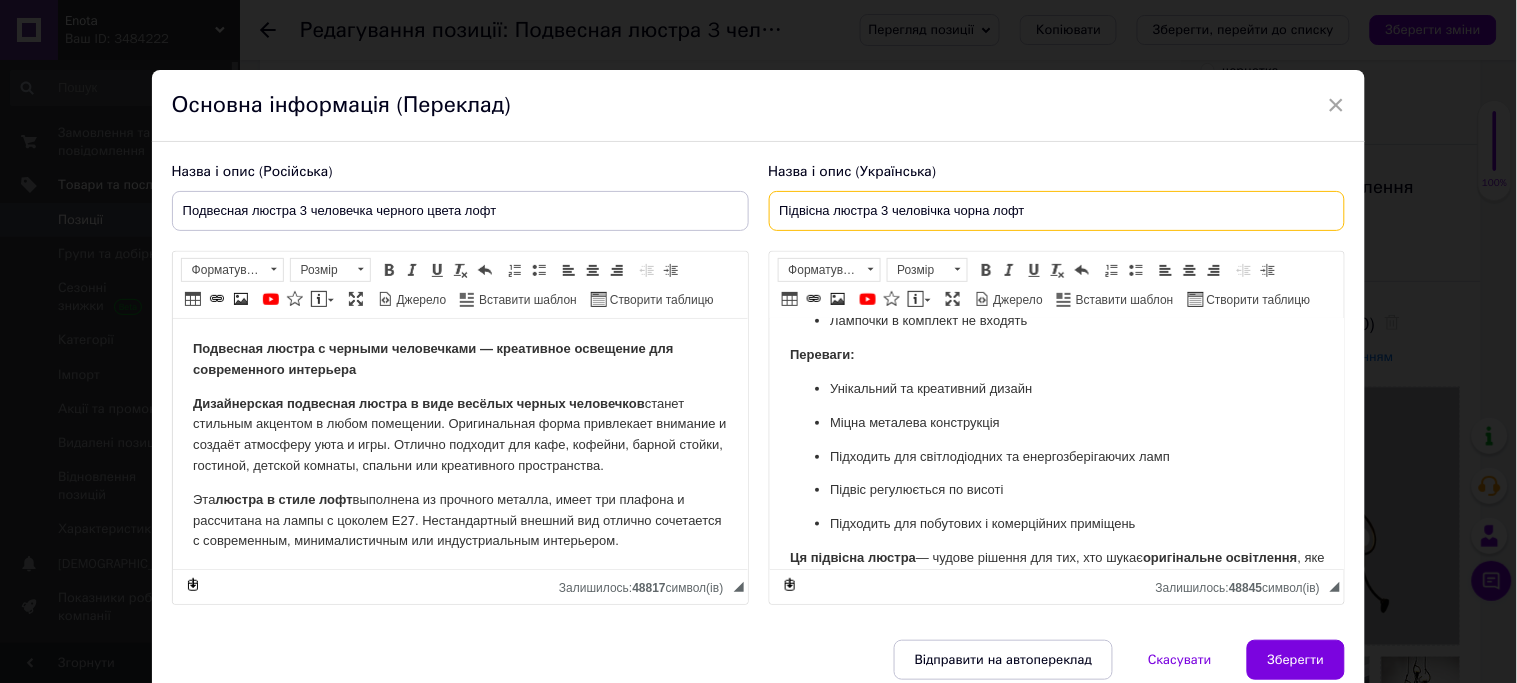 scroll, scrollTop: 597, scrollLeft: 0, axis: vertical 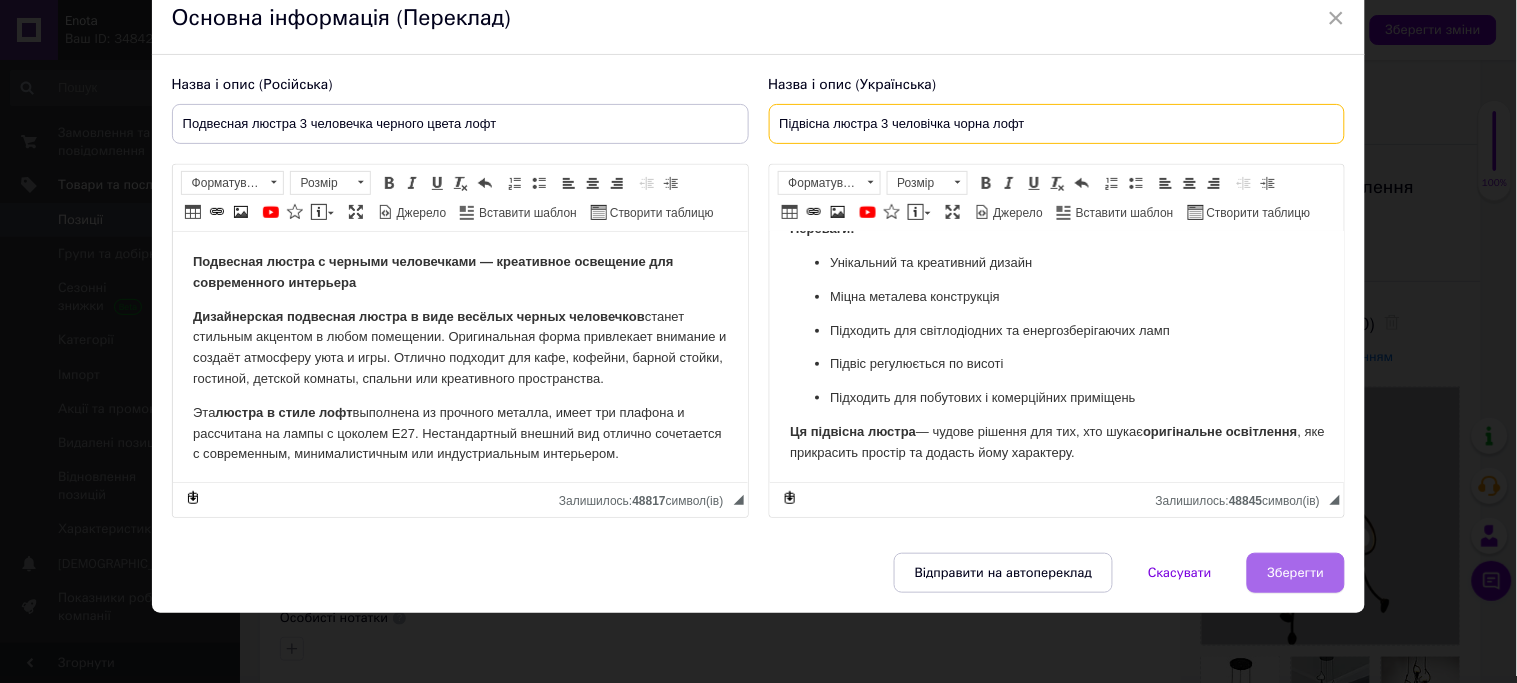 type on "Підвісна люстра 3 человічка чорна лофт" 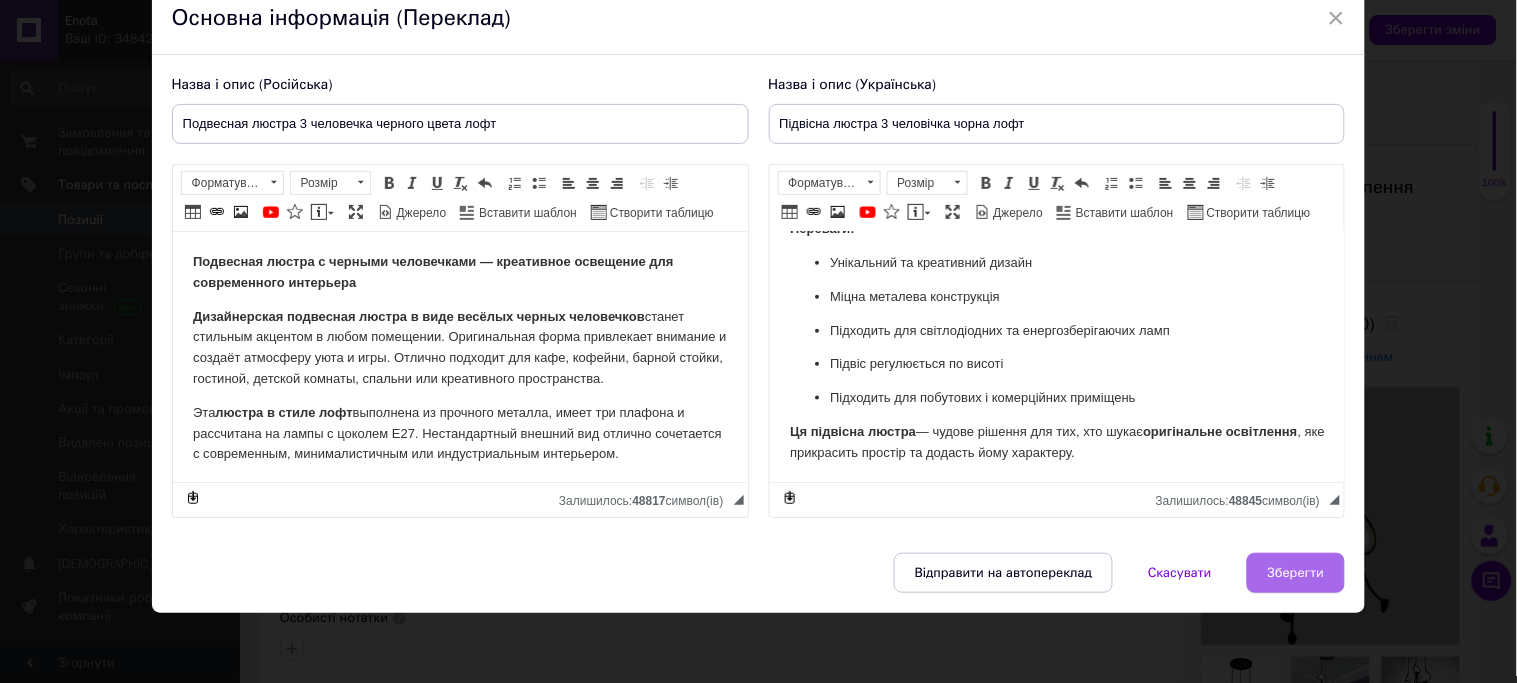 click on "Зберегти" at bounding box center [1296, 573] 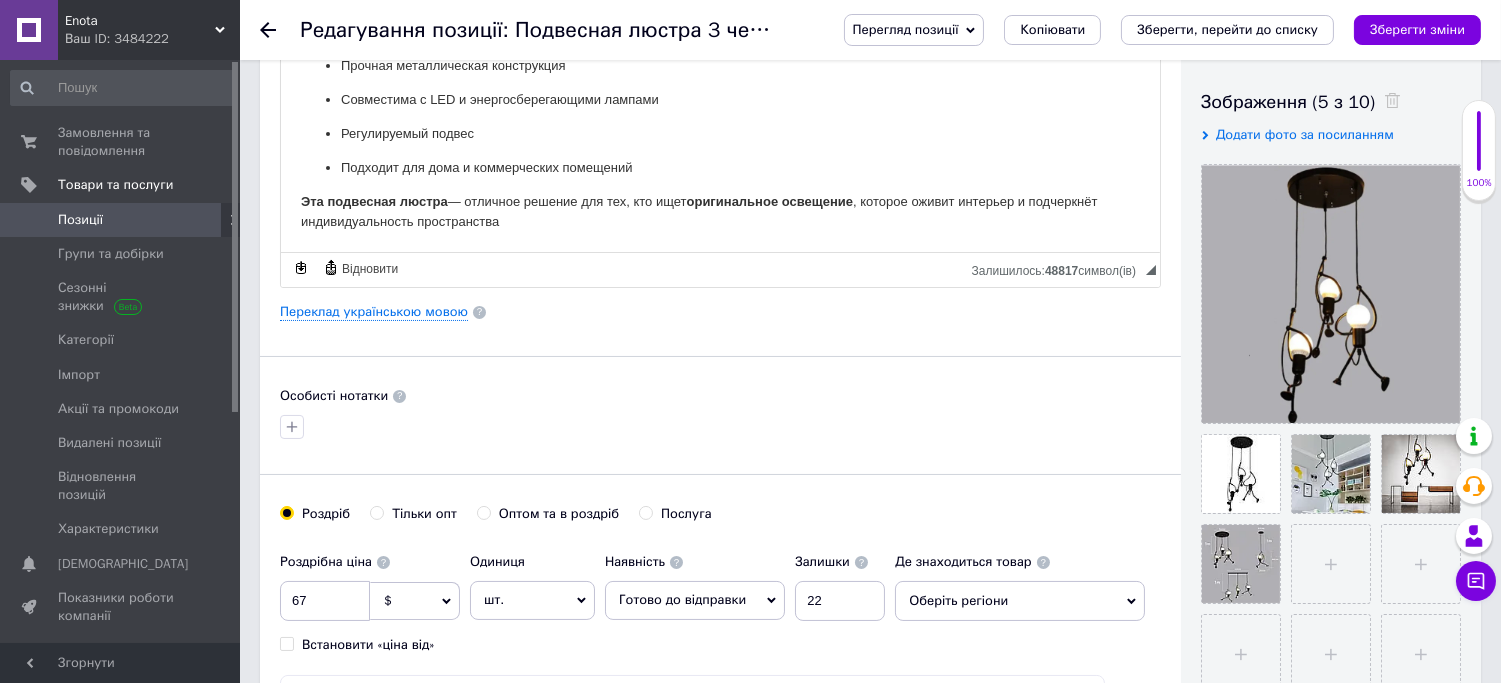 scroll, scrollTop: 444, scrollLeft: 0, axis: vertical 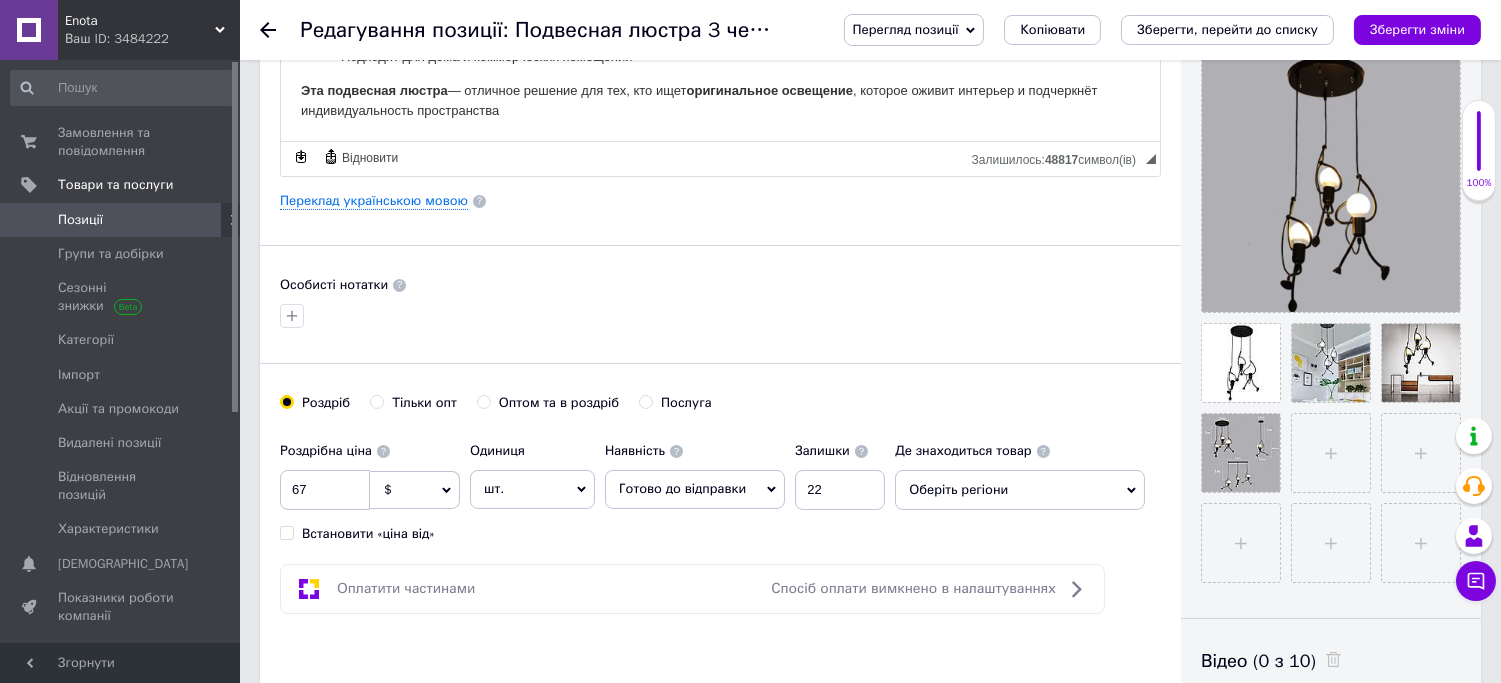 click on "Оберіть регіони" at bounding box center [1020, 490] 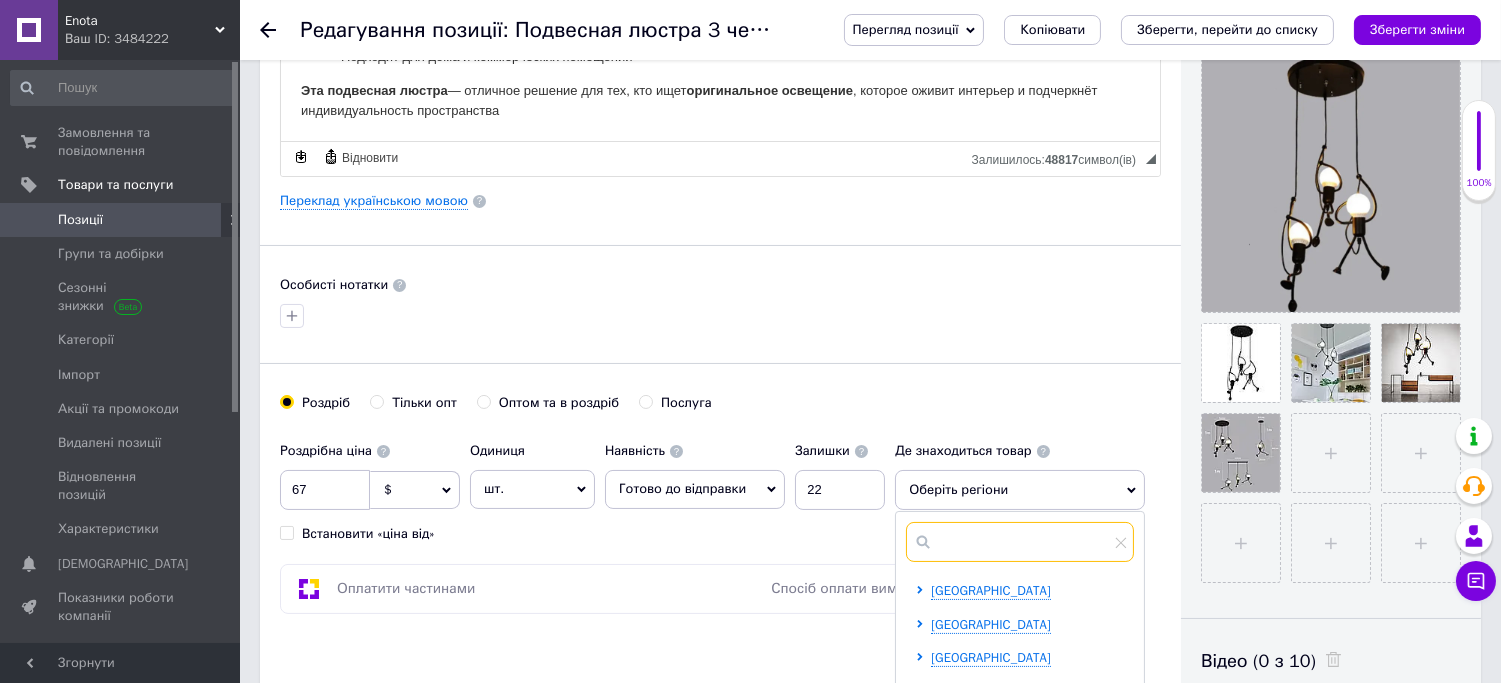 click at bounding box center (1020, 542) 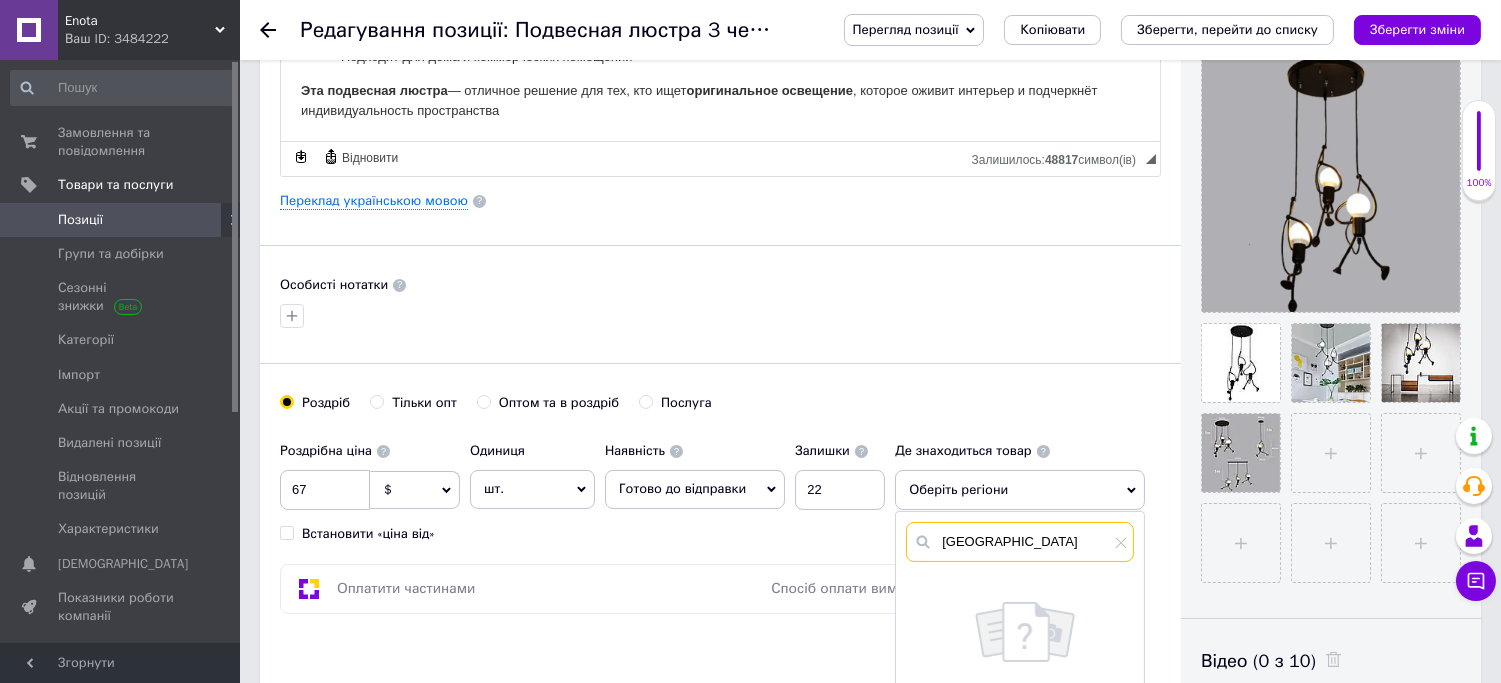 type on "київ" 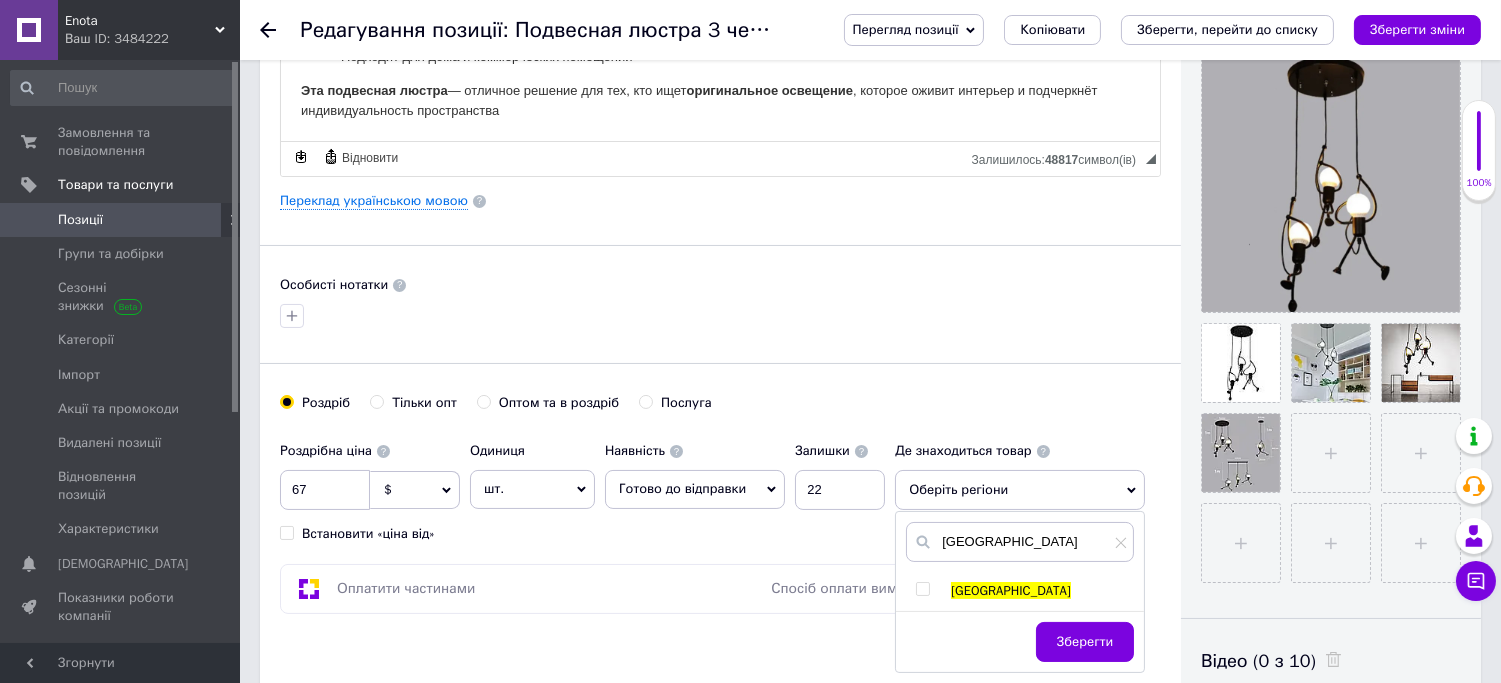 click at bounding box center (922, 589) 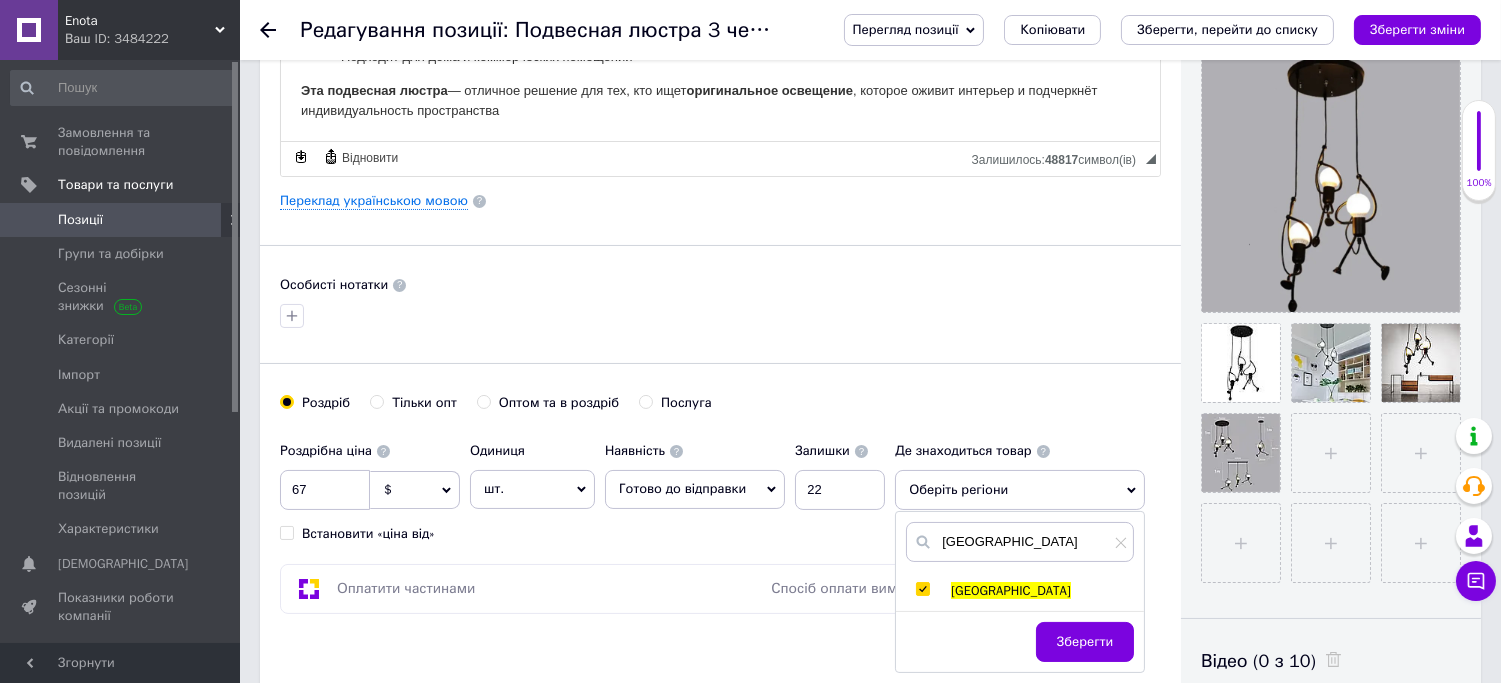 checkbox on "true" 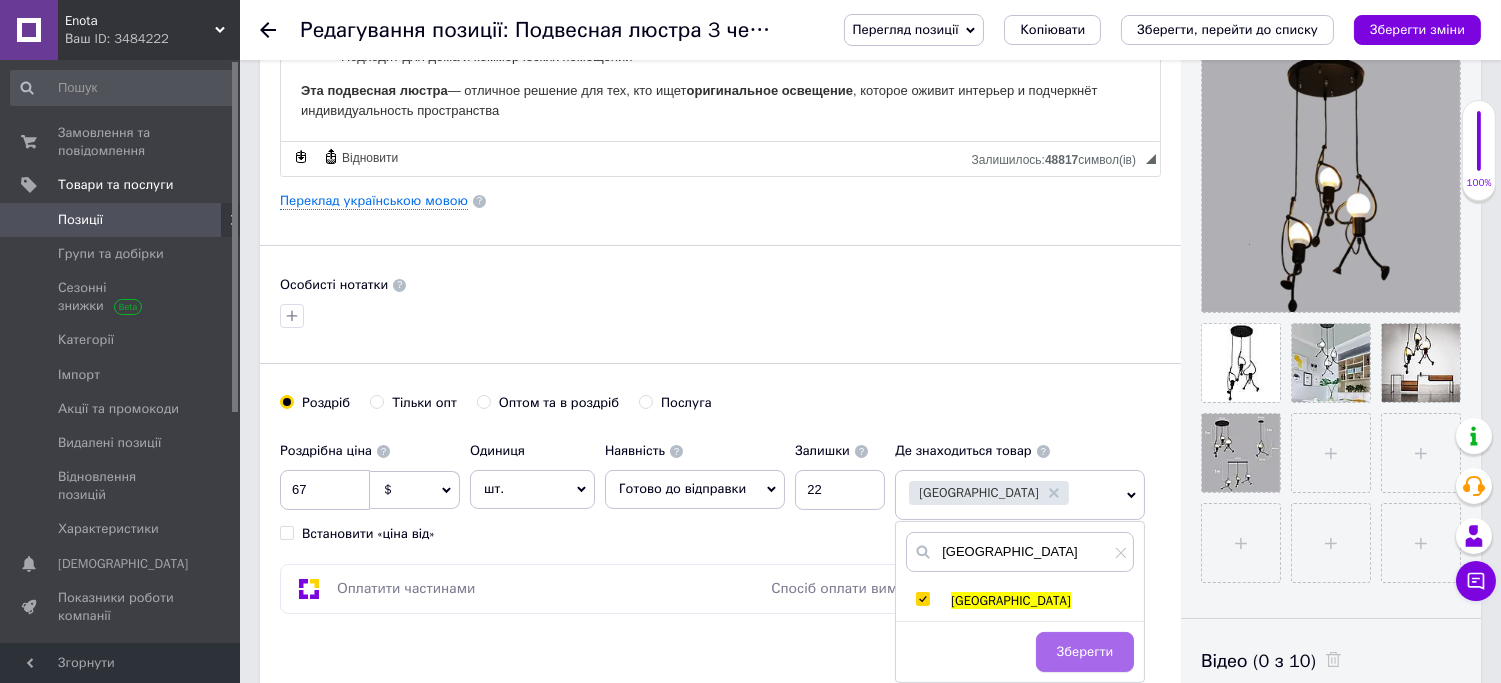 click on "Зберегти" at bounding box center [1085, 652] 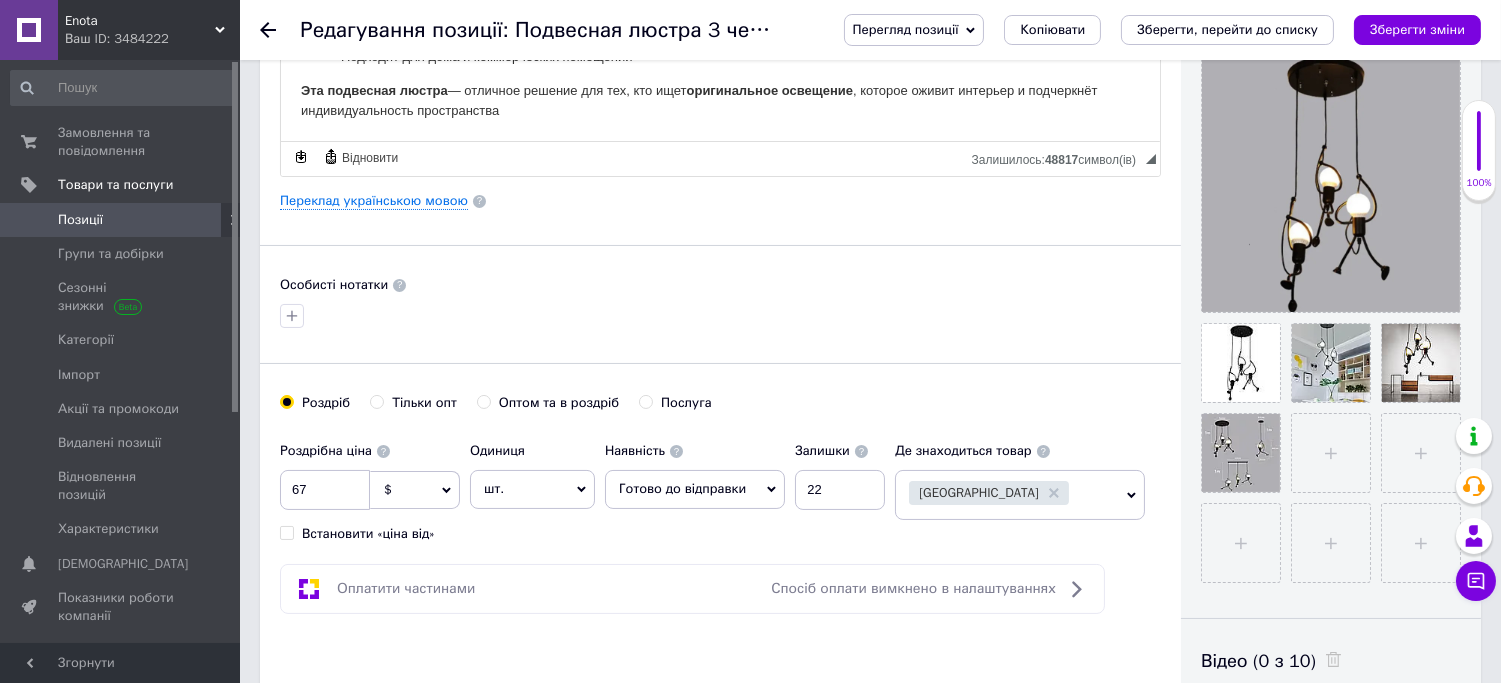 click on "Київ" at bounding box center [1007, 495] 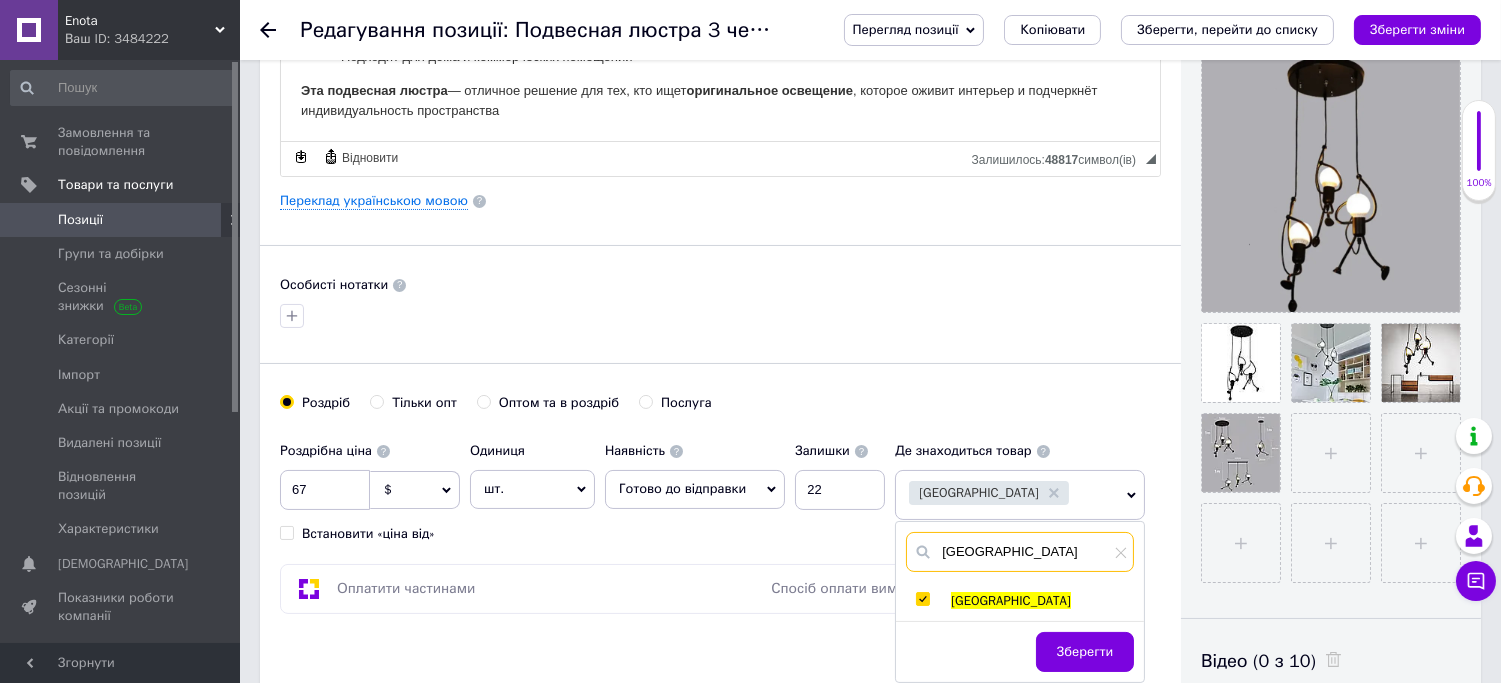 drag, startPoint x: 996, startPoint y: 557, endPoint x: 922, endPoint y: 558, distance: 74.00676 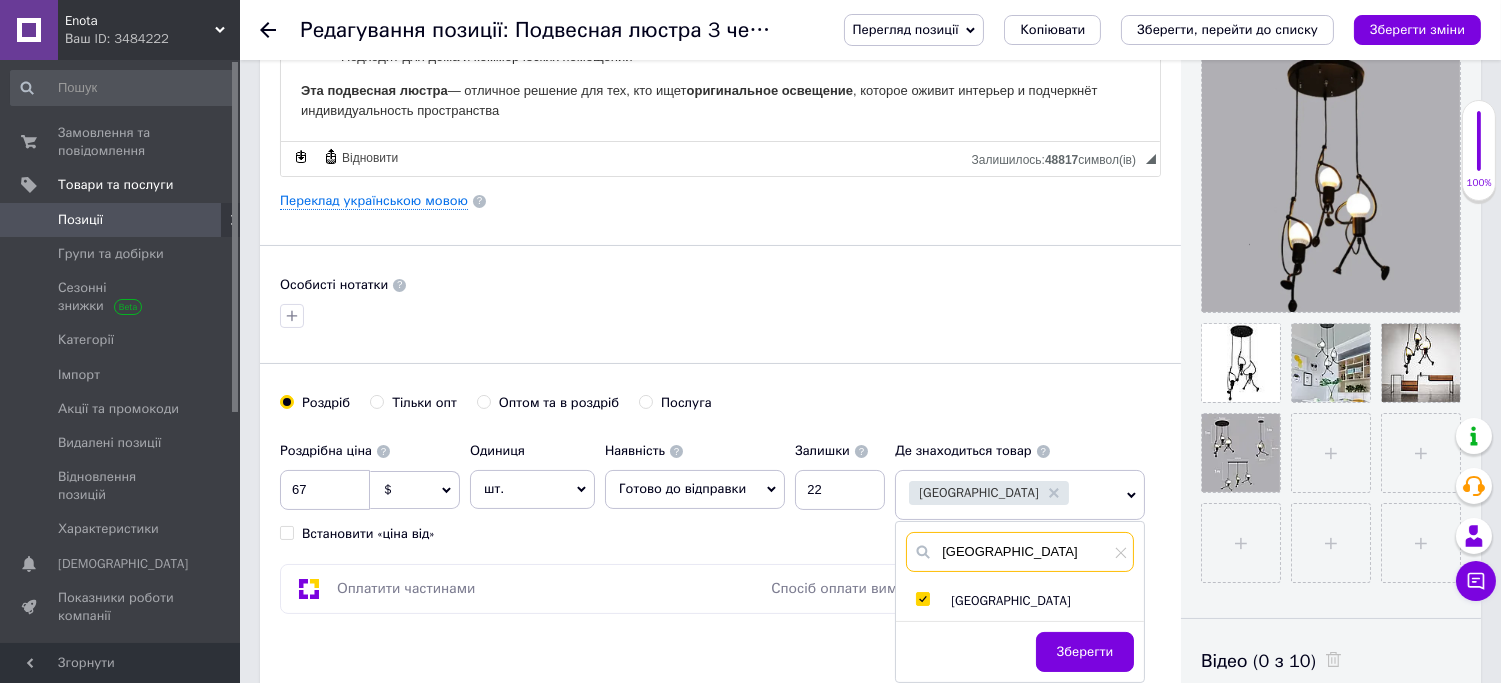 type on "одеса" 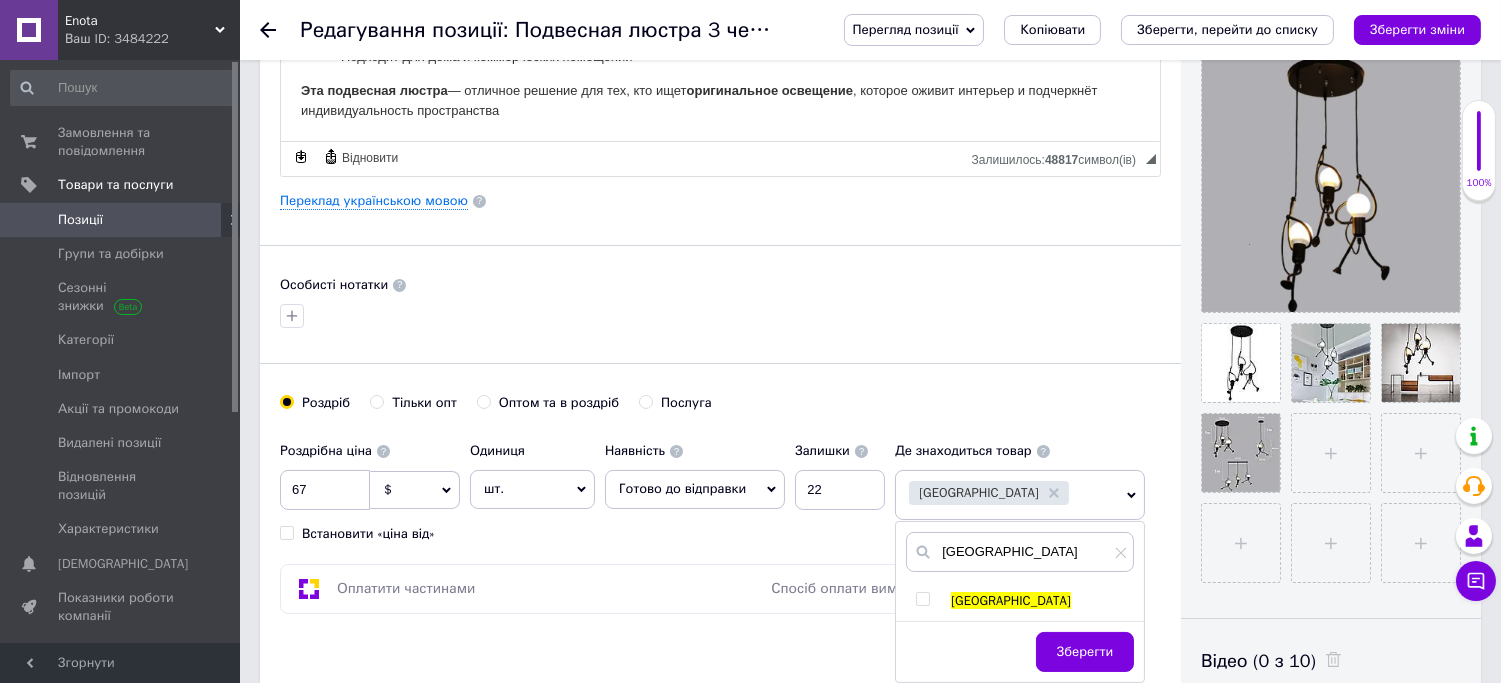 click at bounding box center [923, 599] 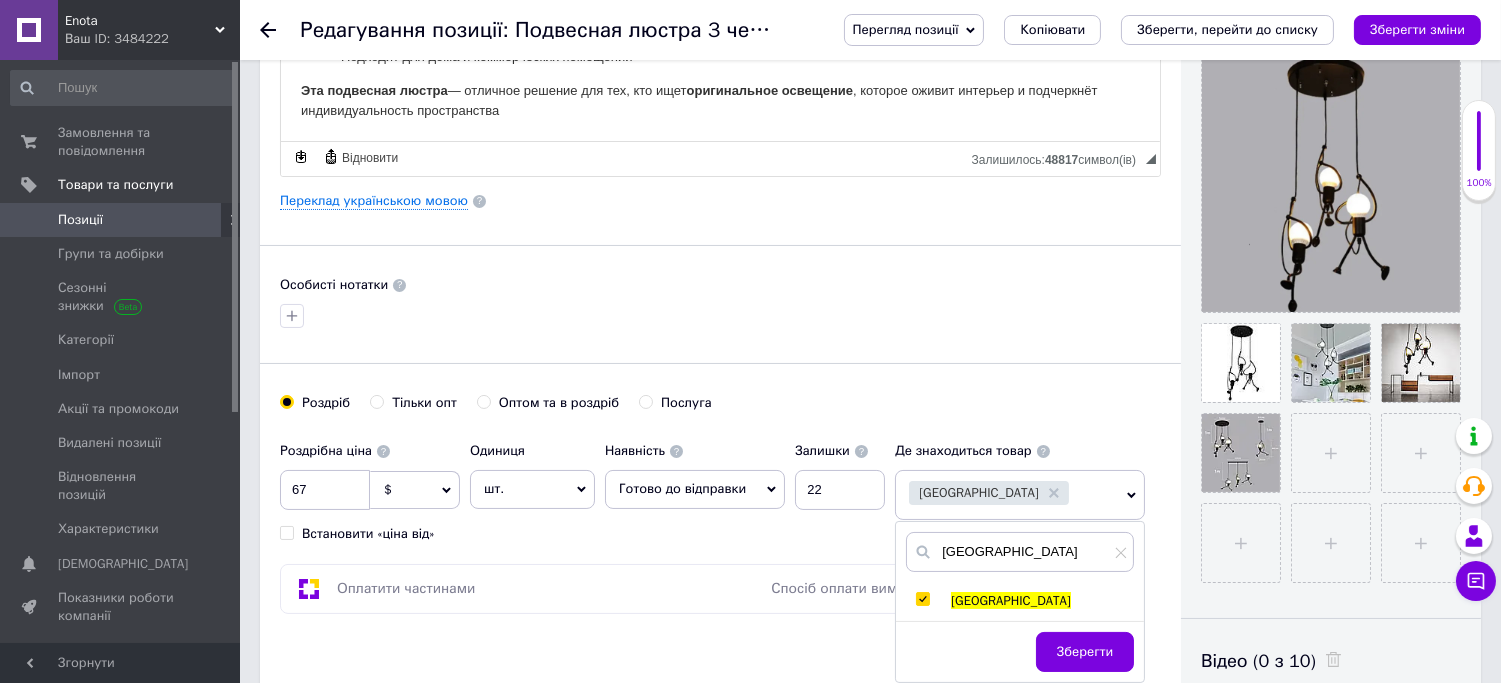 checkbox on "true" 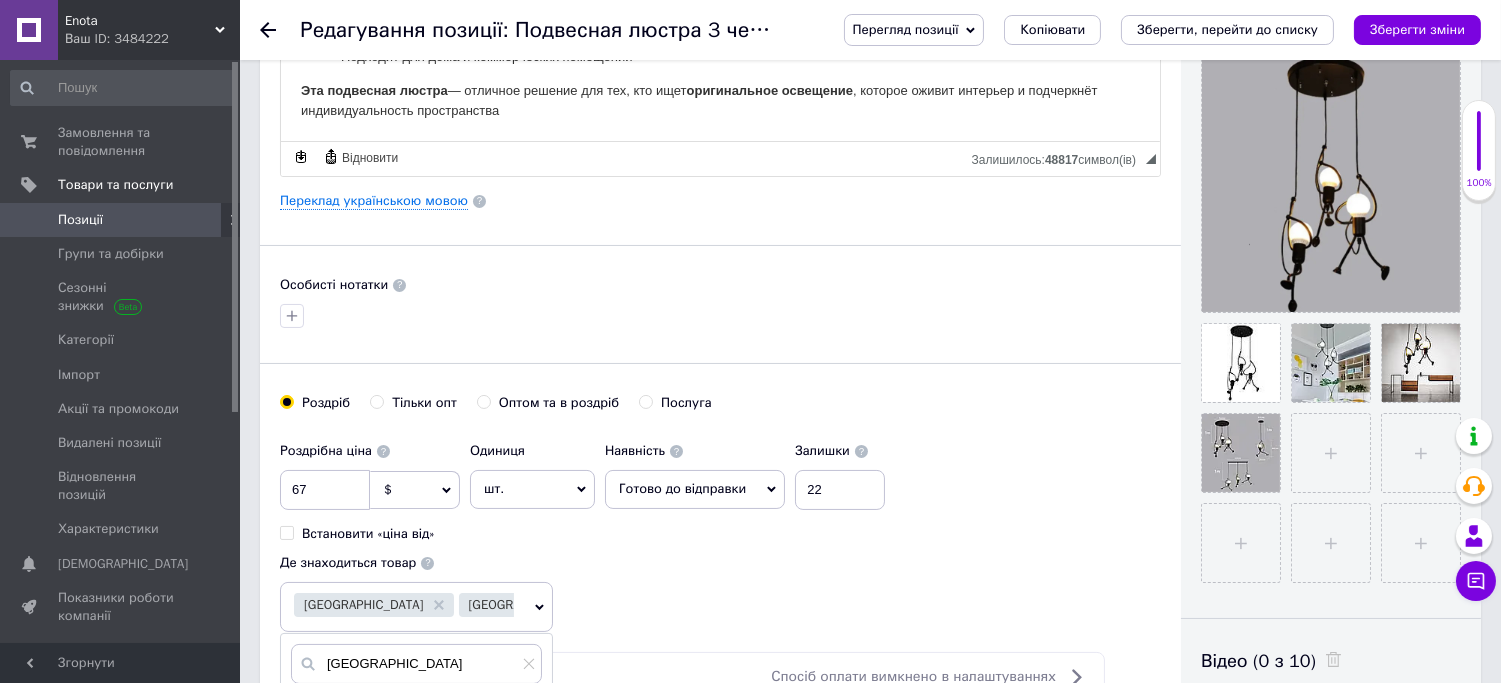 click on "Зберегти" at bounding box center [493, 763] 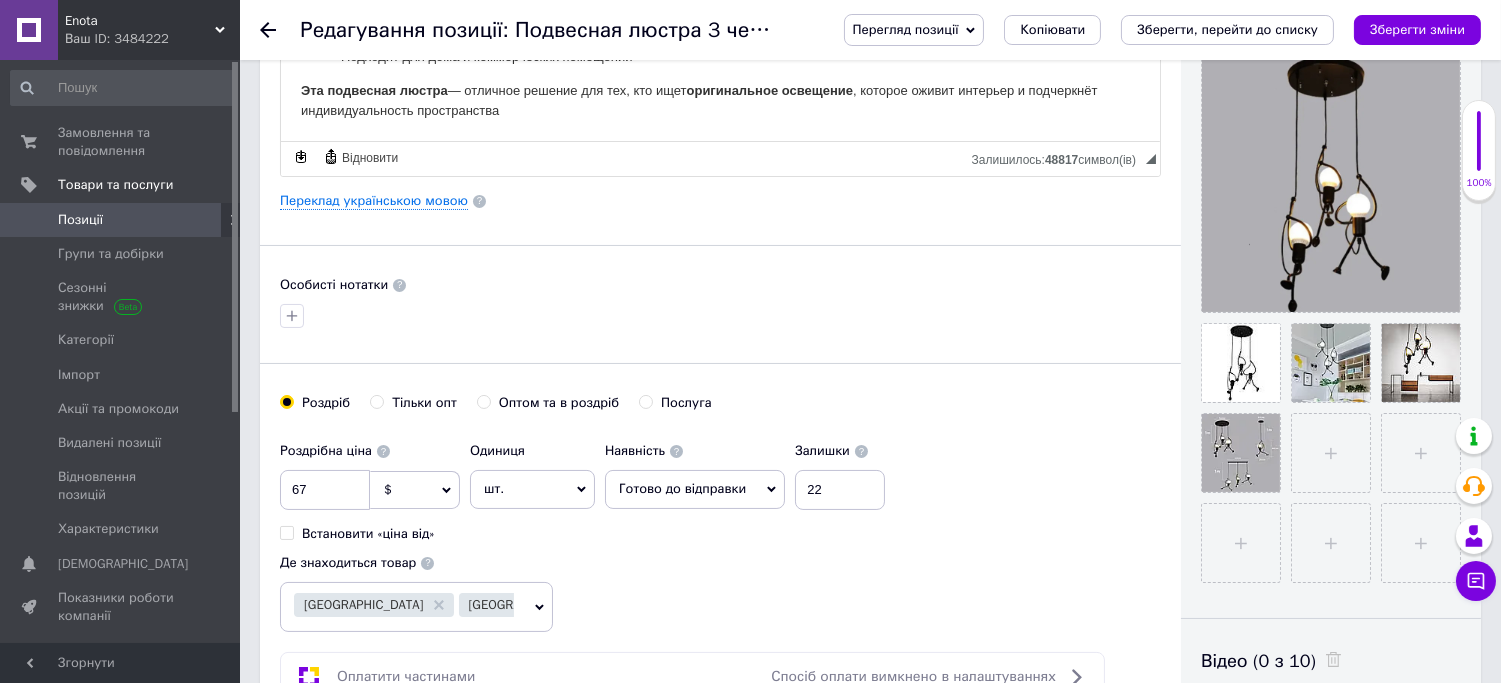 click on "Київ Одеса" at bounding box center (404, 607) 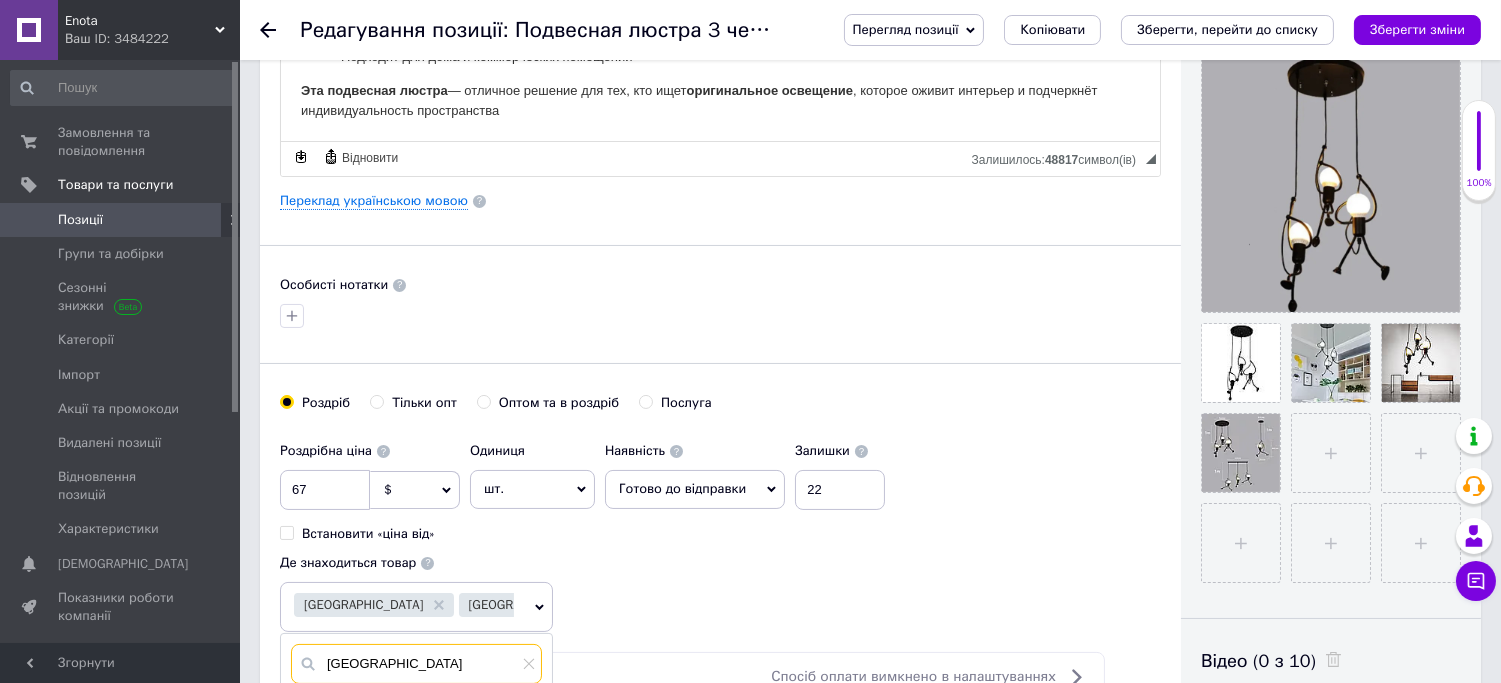 drag, startPoint x: 1021, startPoint y: 552, endPoint x: 894, endPoint y: 552, distance: 127 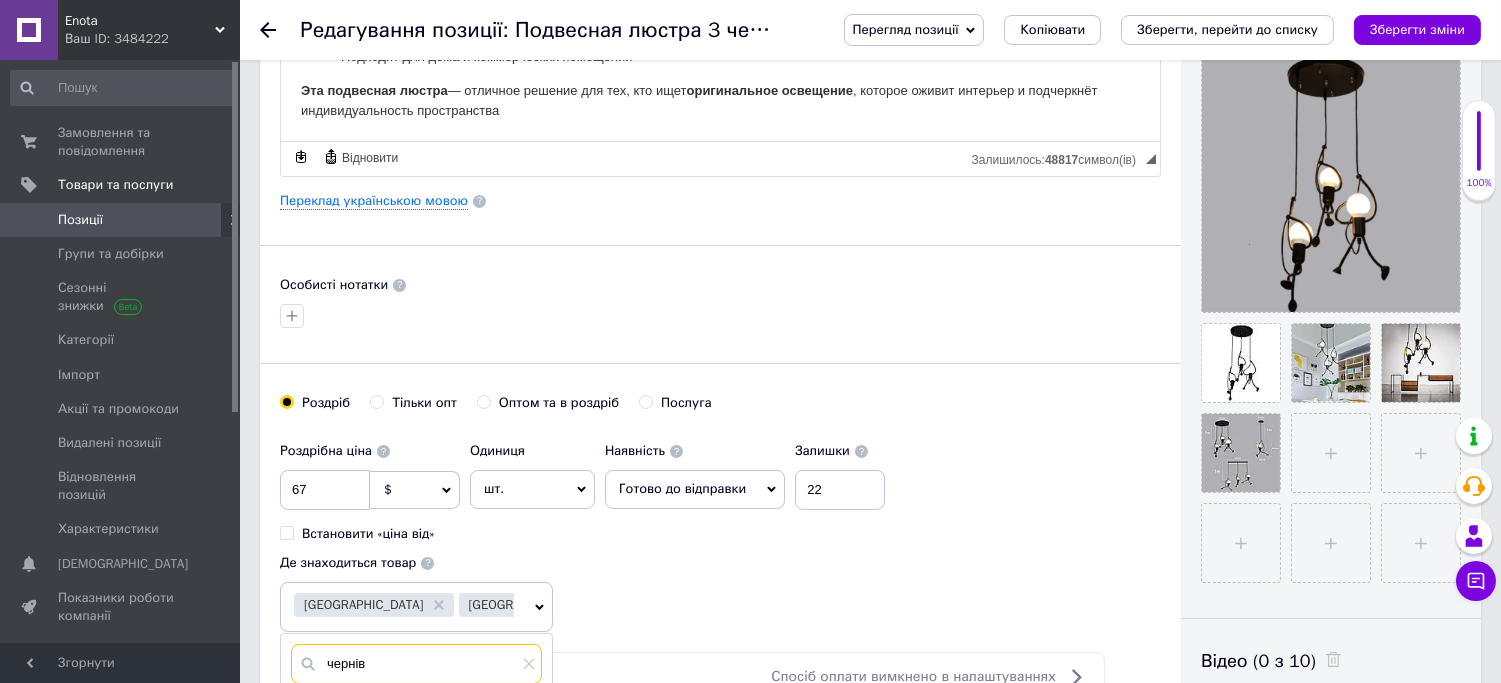 type on "чернів" 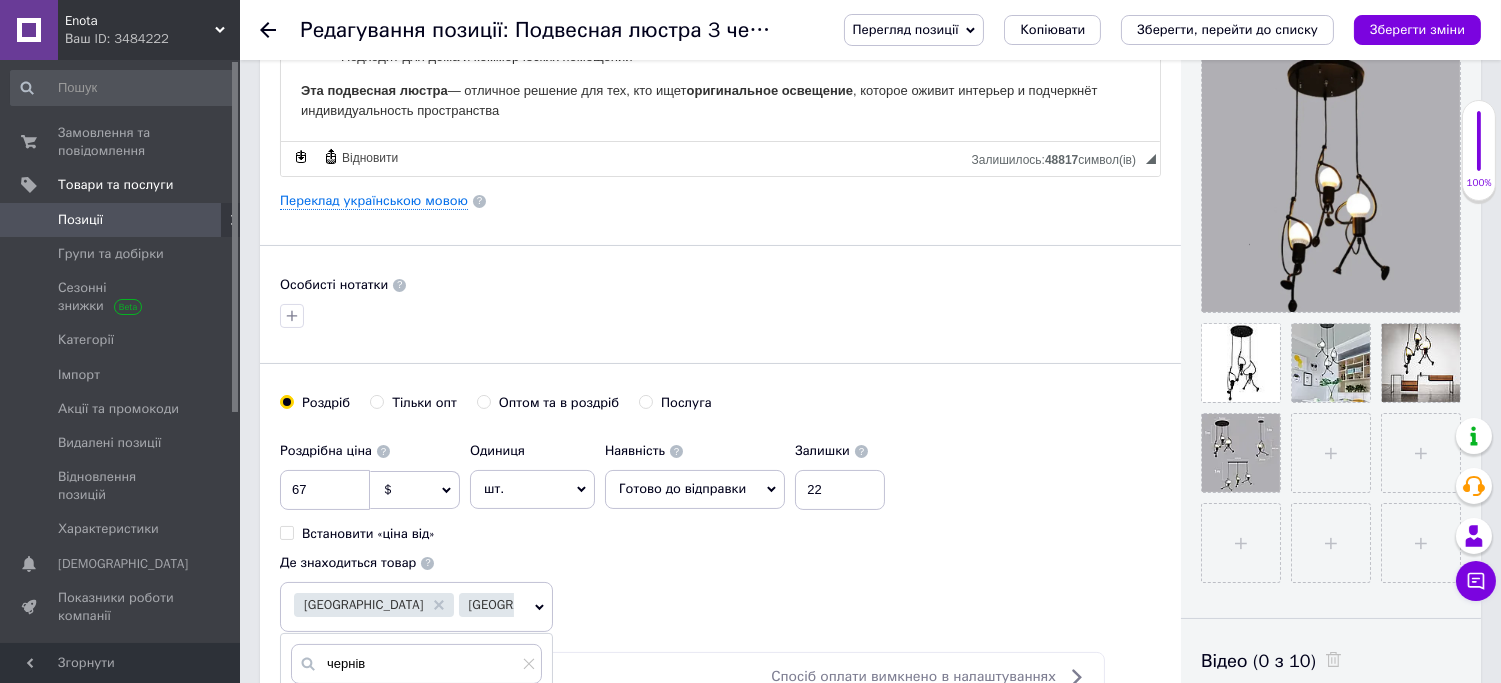 click at bounding box center (308, 711) 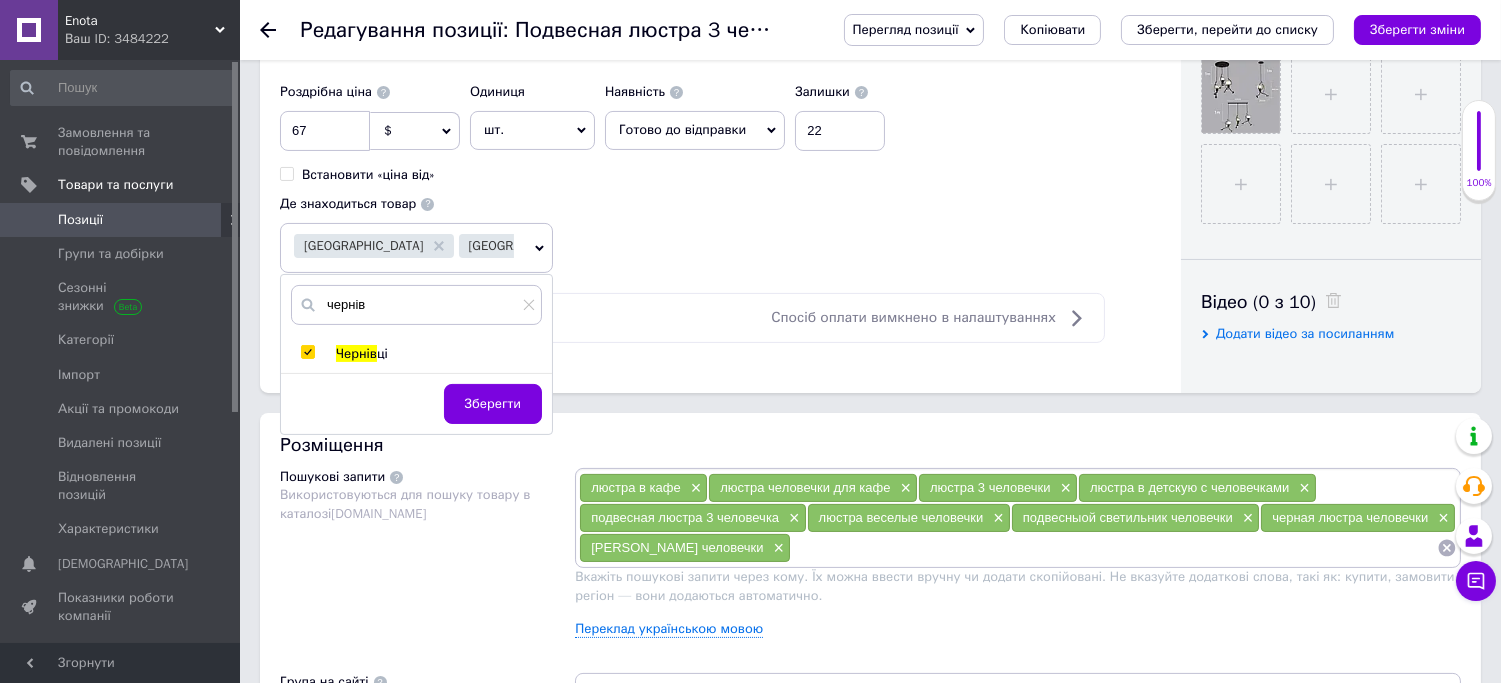scroll, scrollTop: 888, scrollLeft: 0, axis: vertical 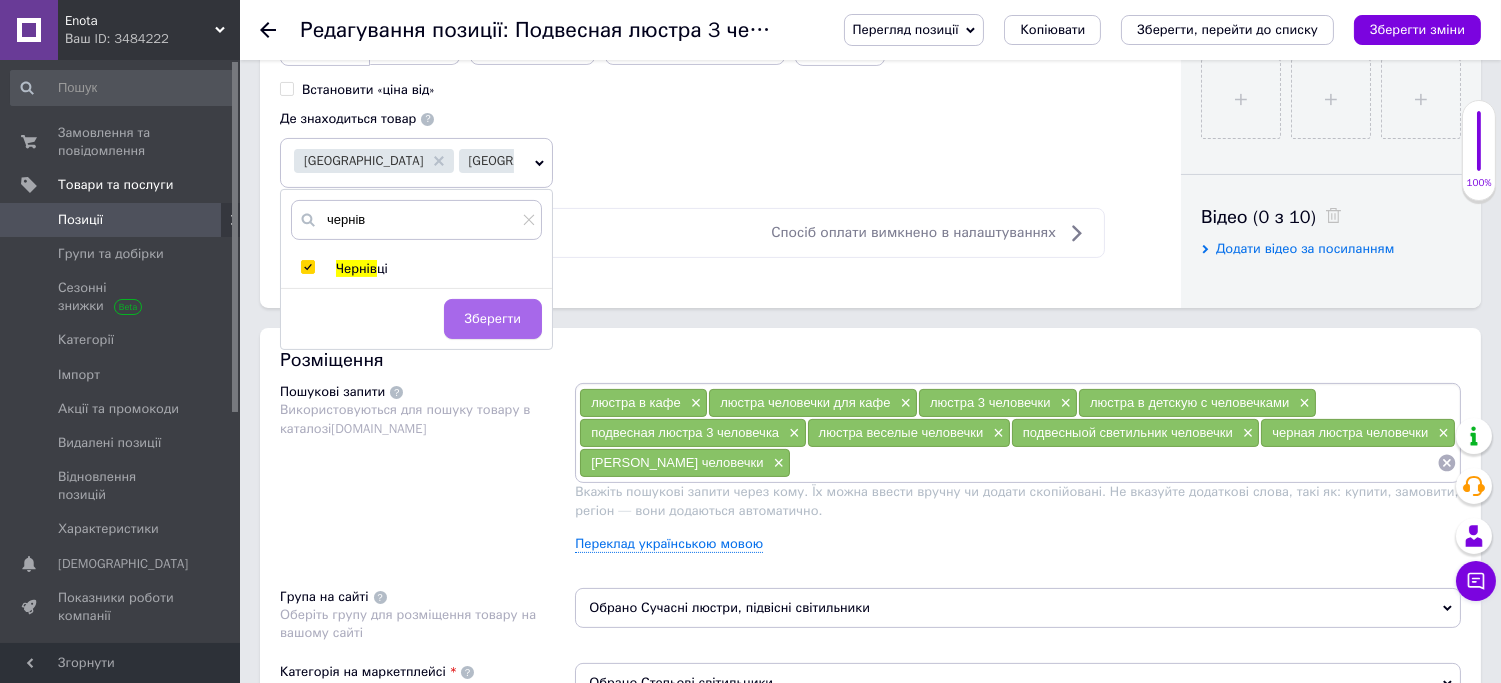 click on "Зберегти" at bounding box center [493, 319] 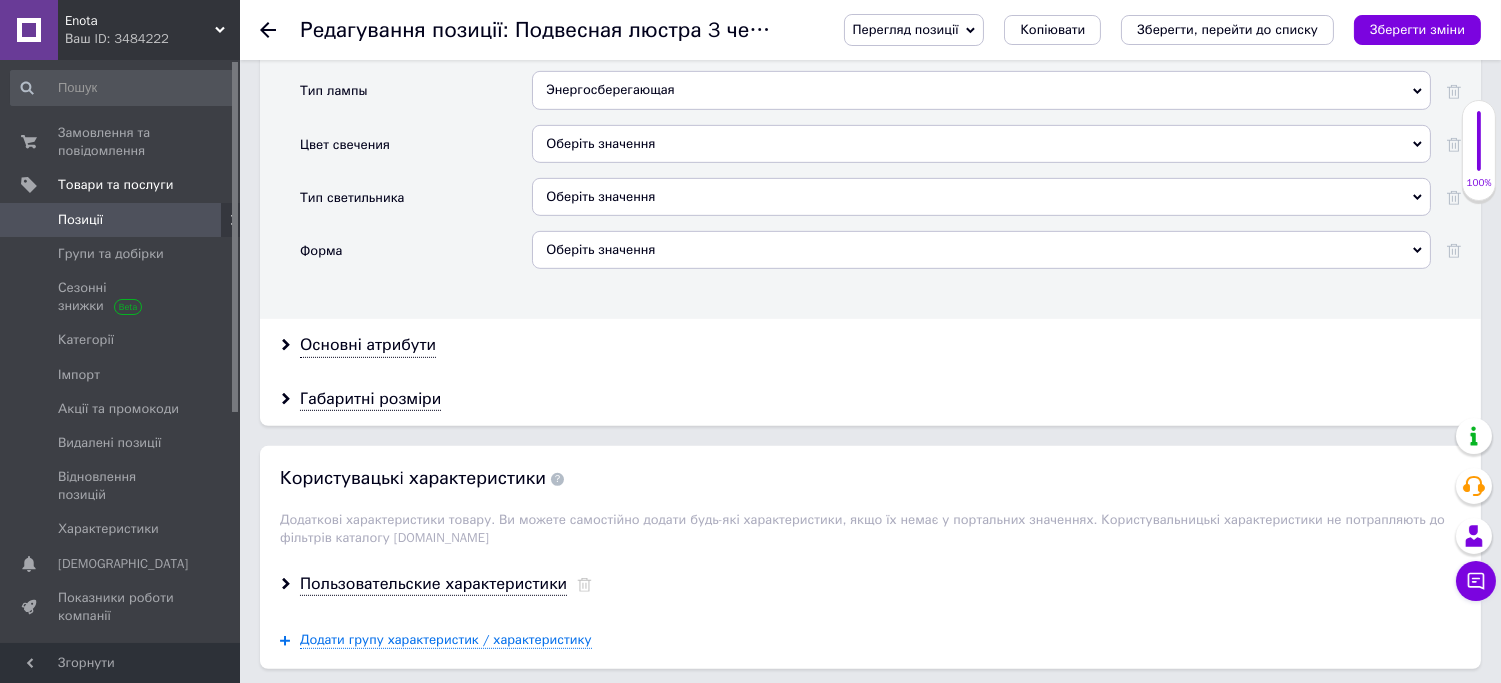scroll, scrollTop: 1888, scrollLeft: 0, axis: vertical 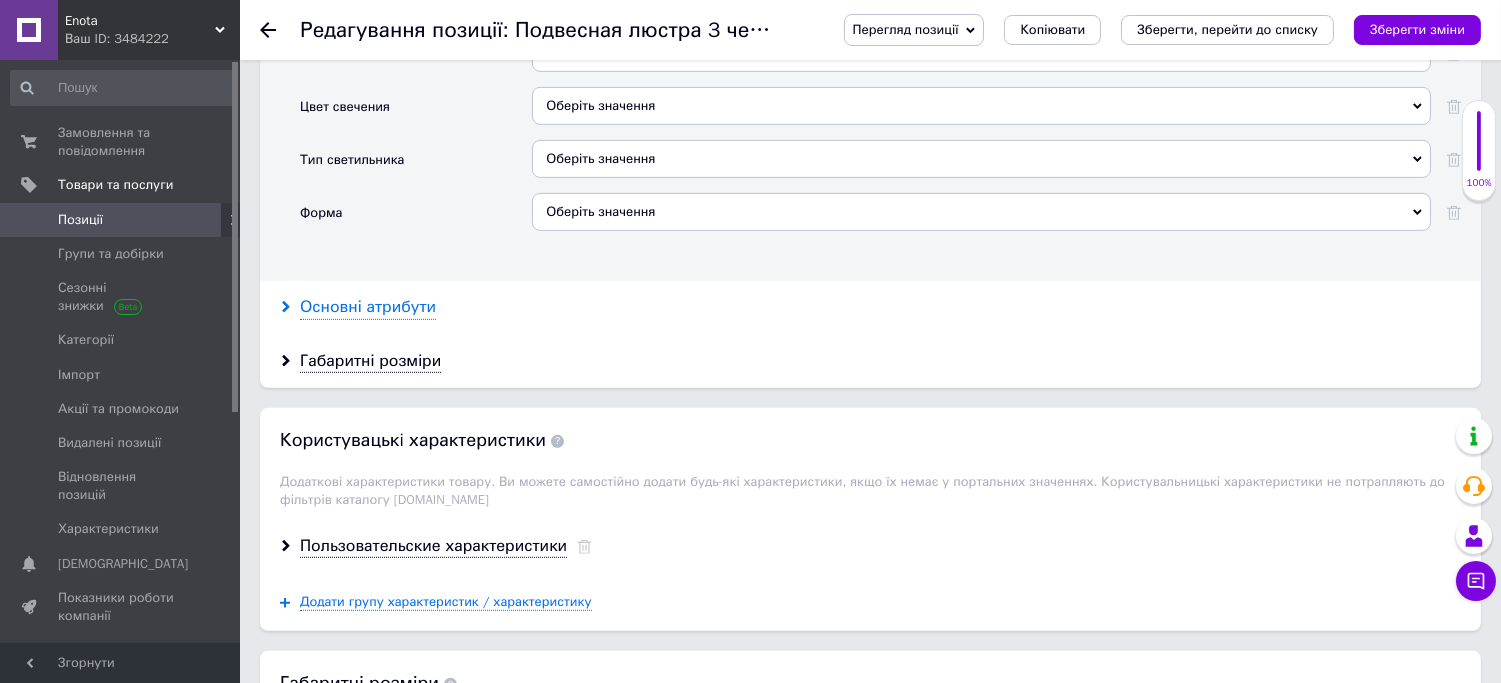 click on "Основні атрибути" at bounding box center (368, 307) 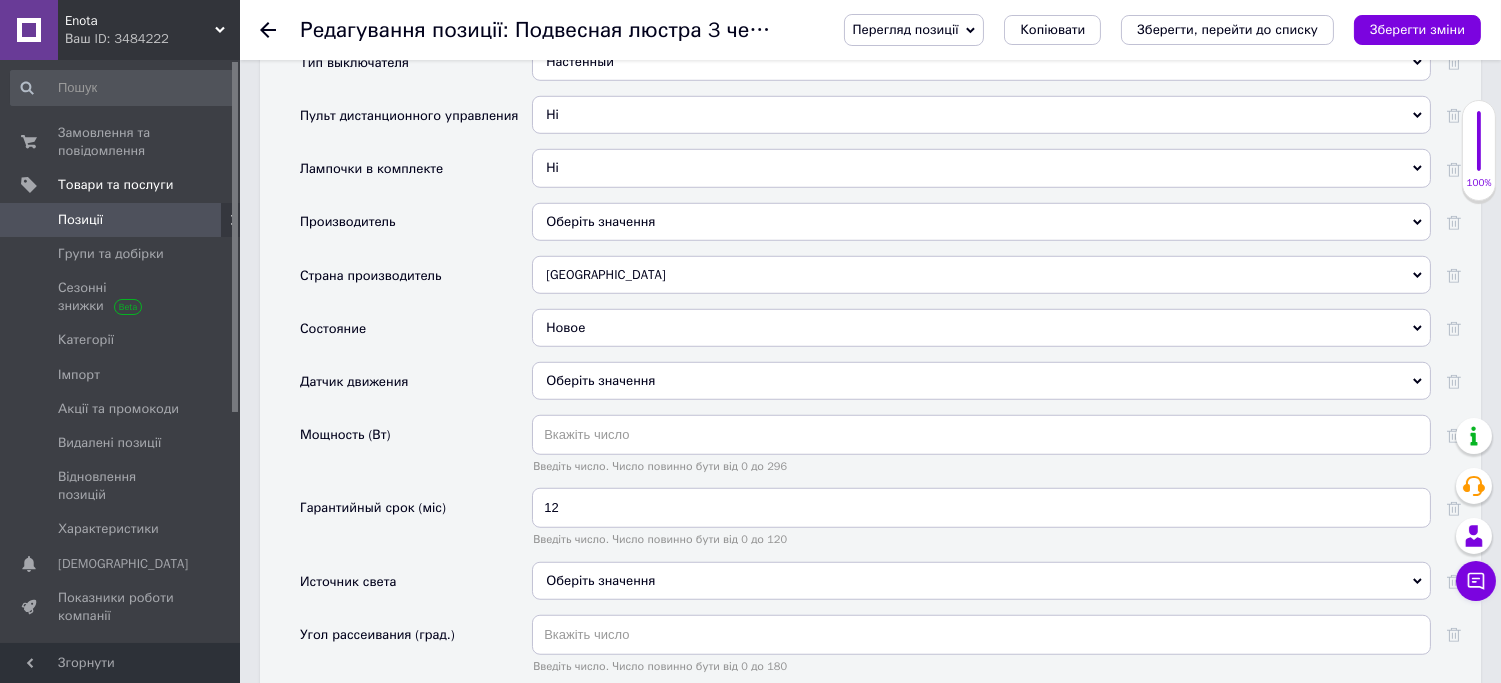 scroll, scrollTop: 2888, scrollLeft: 0, axis: vertical 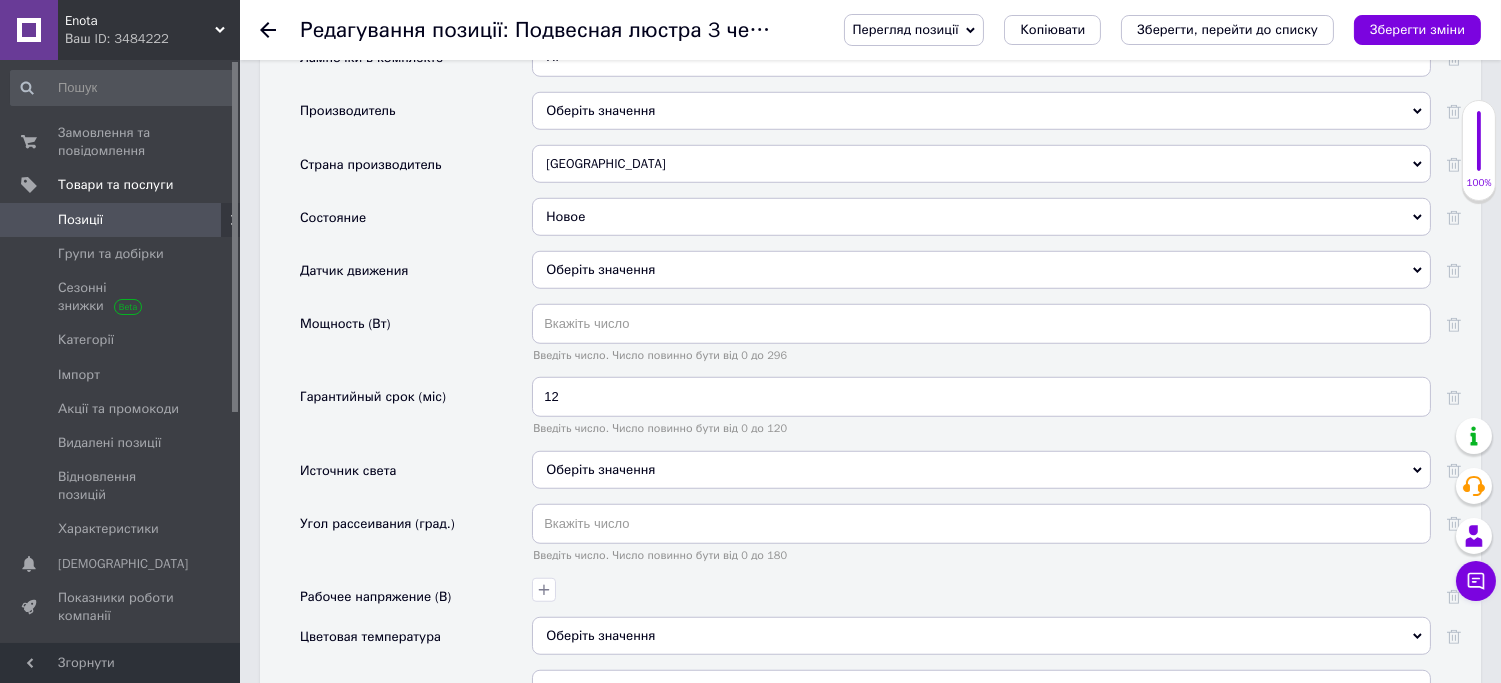 click on "Оберіть значення" at bounding box center (600, 269) 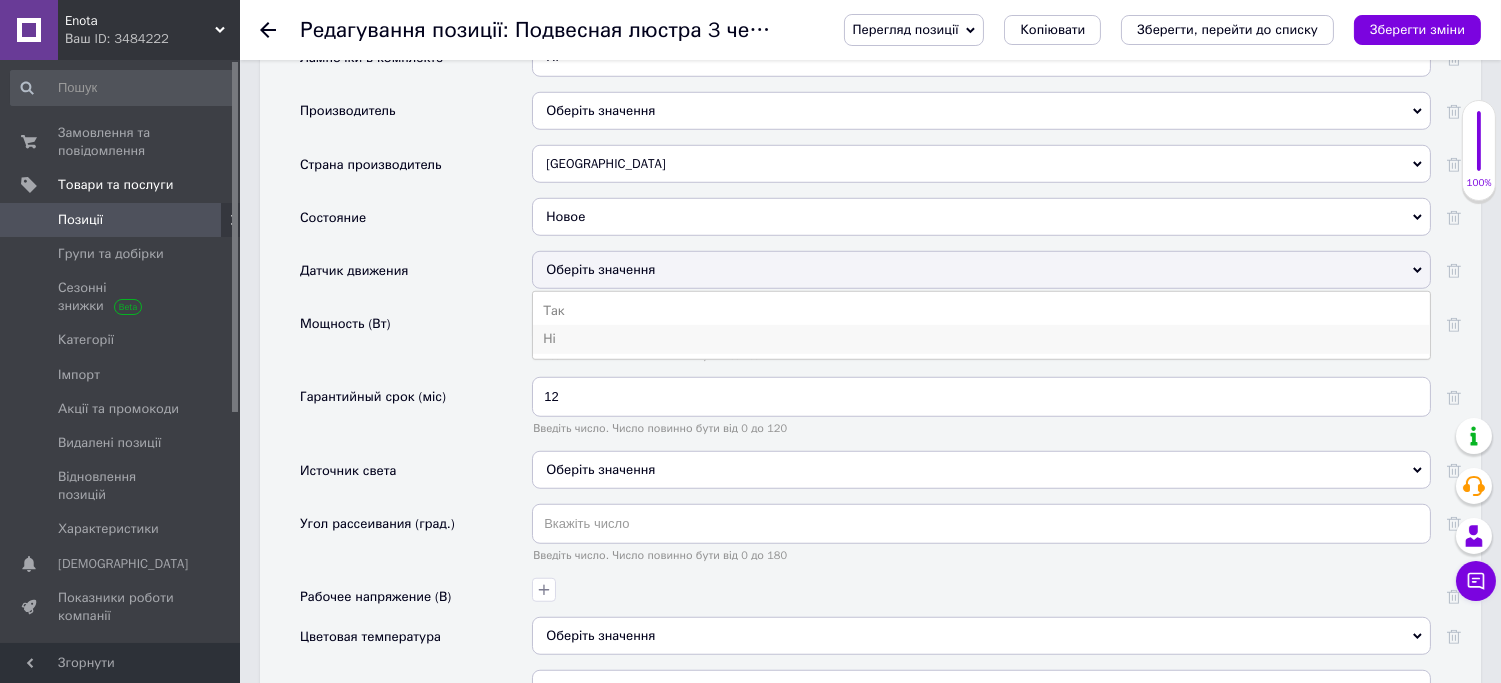 click on "Ні" at bounding box center (981, 339) 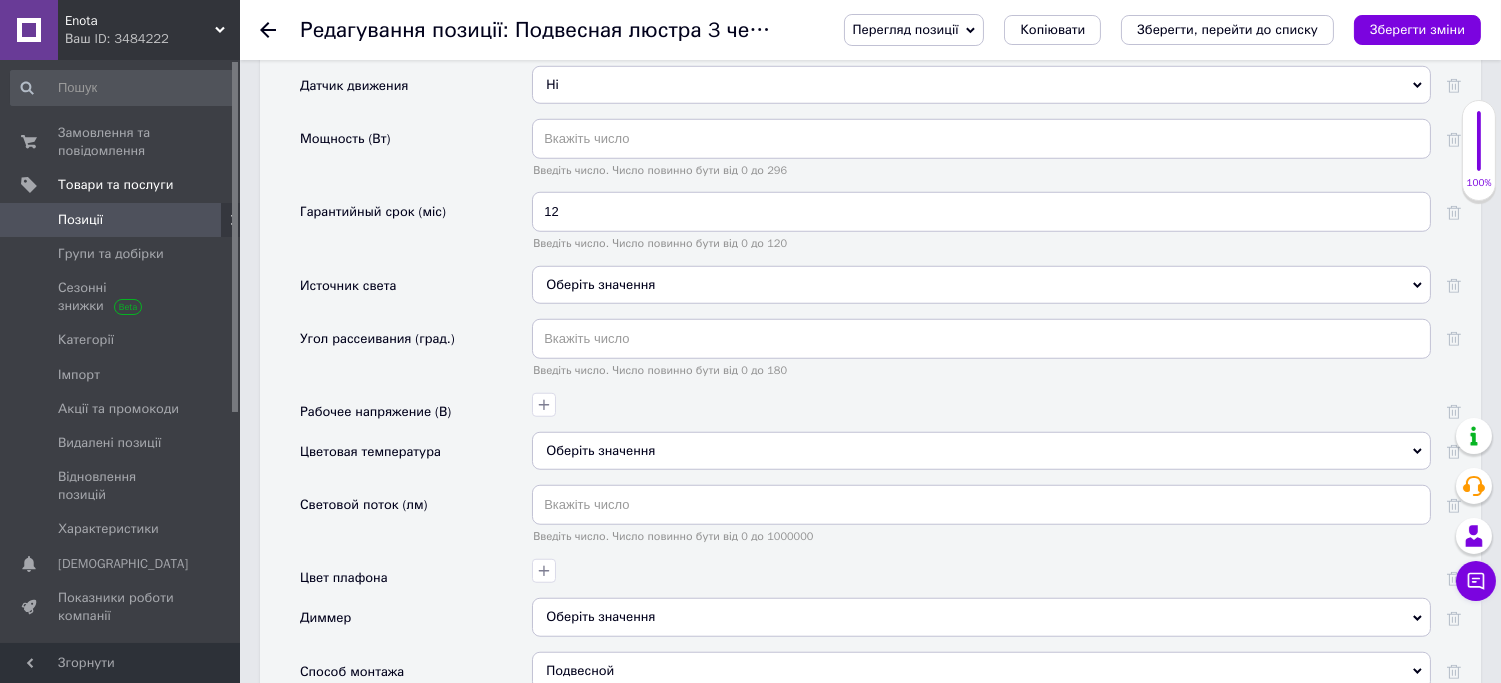 scroll, scrollTop: 3111, scrollLeft: 0, axis: vertical 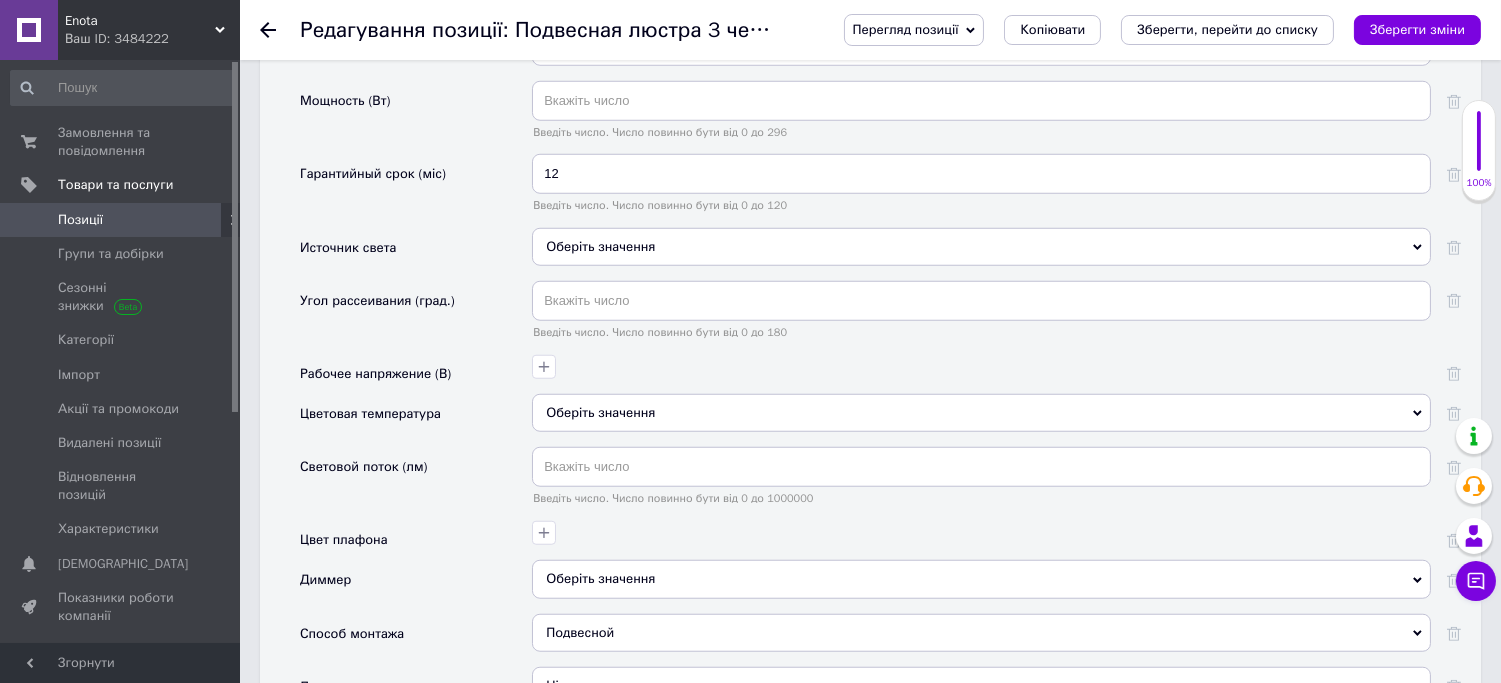click on "Оберіть значення" at bounding box center (981, 247) 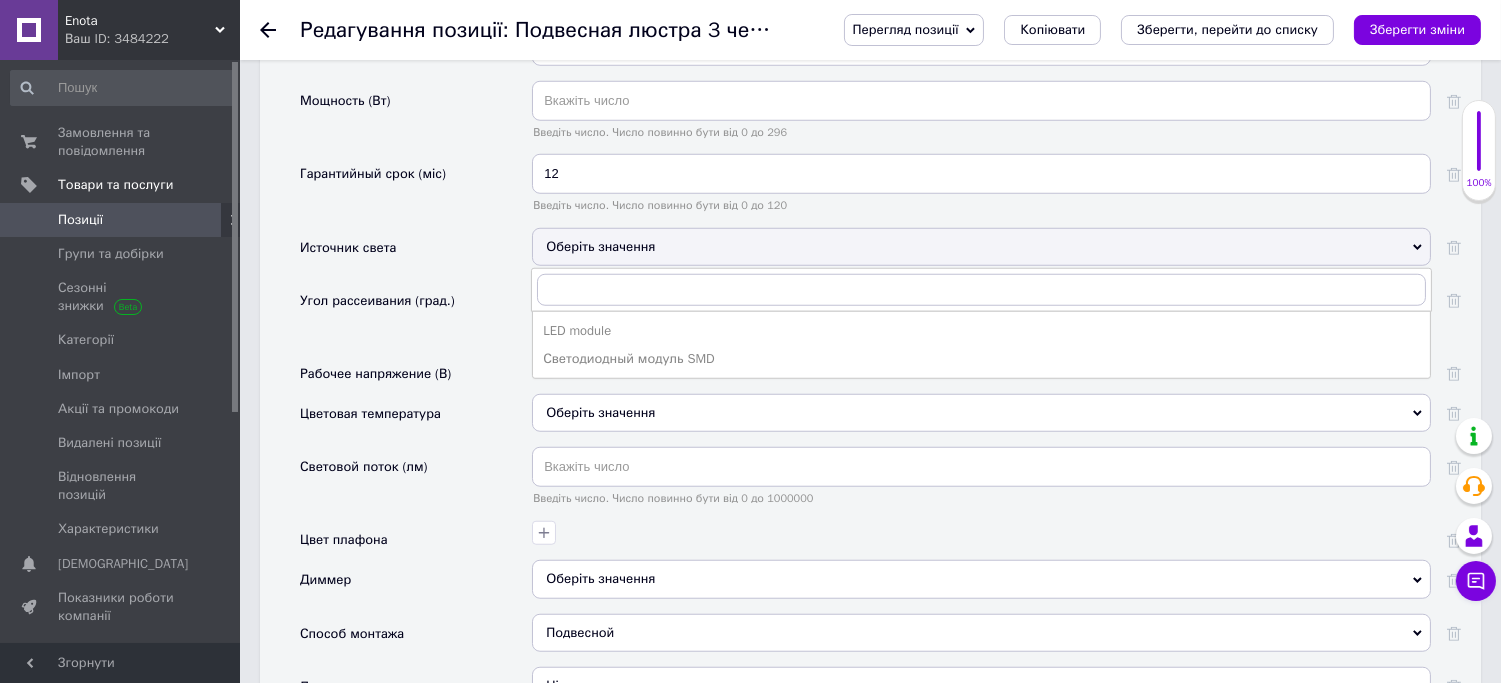 click on "Оберіть значення" at bounding box center (981, 247) 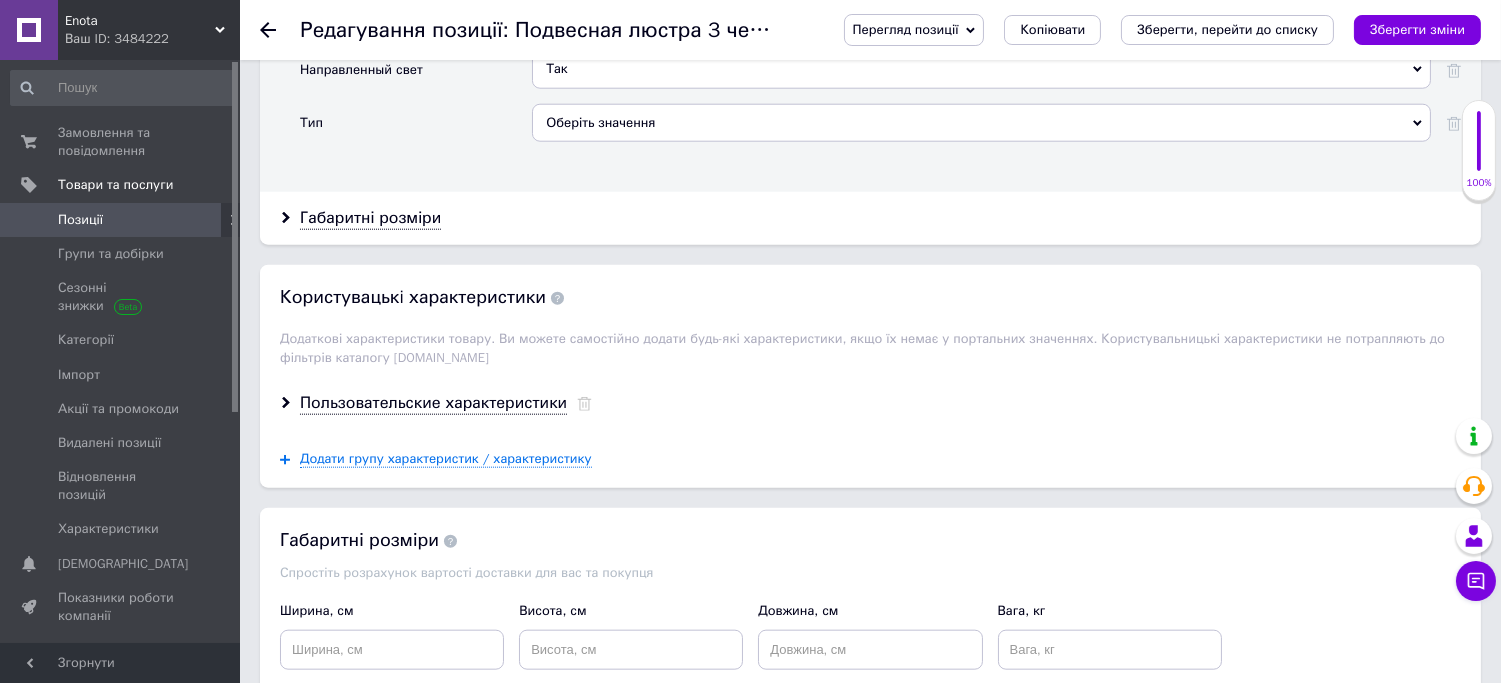 scroll, scrollTop: 4000, scrollLeft: 0, axis: vertical 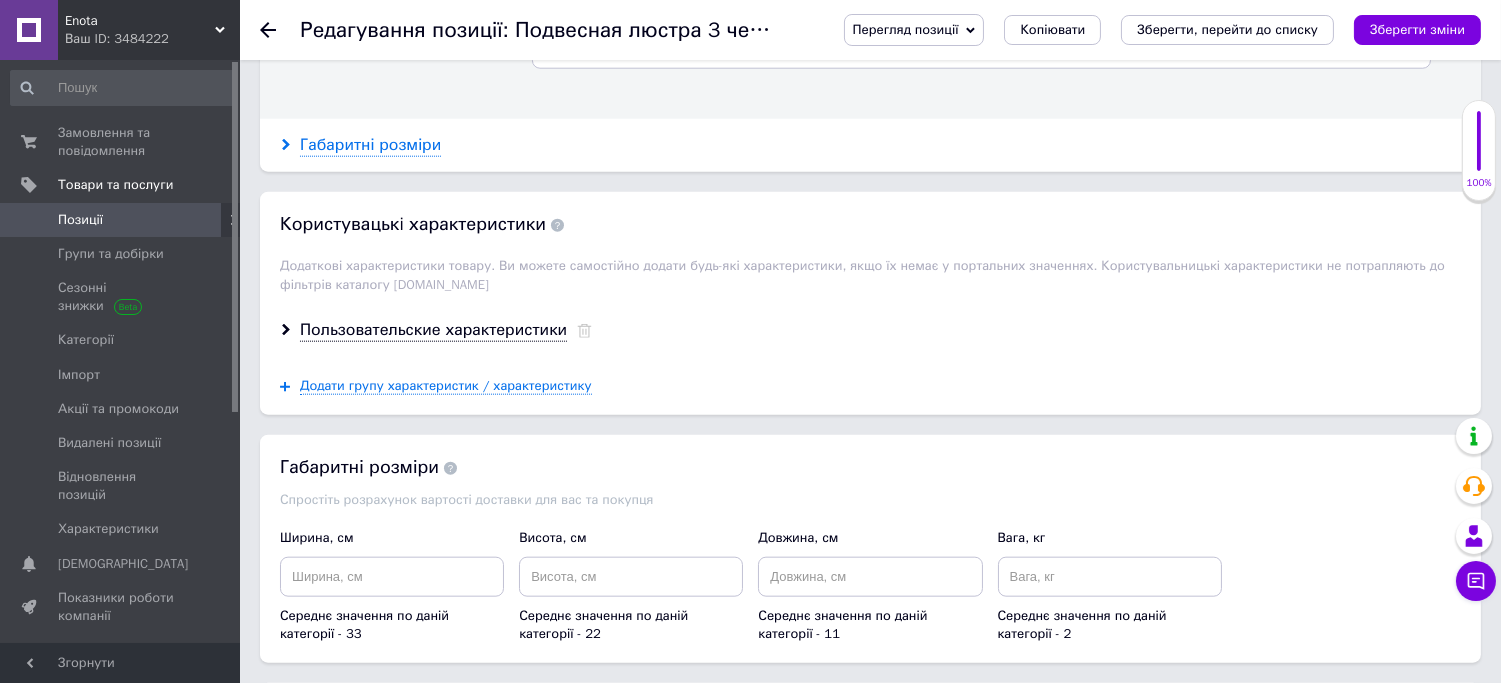 click on "Габаритні розміри" at bounding box center [370, 145] 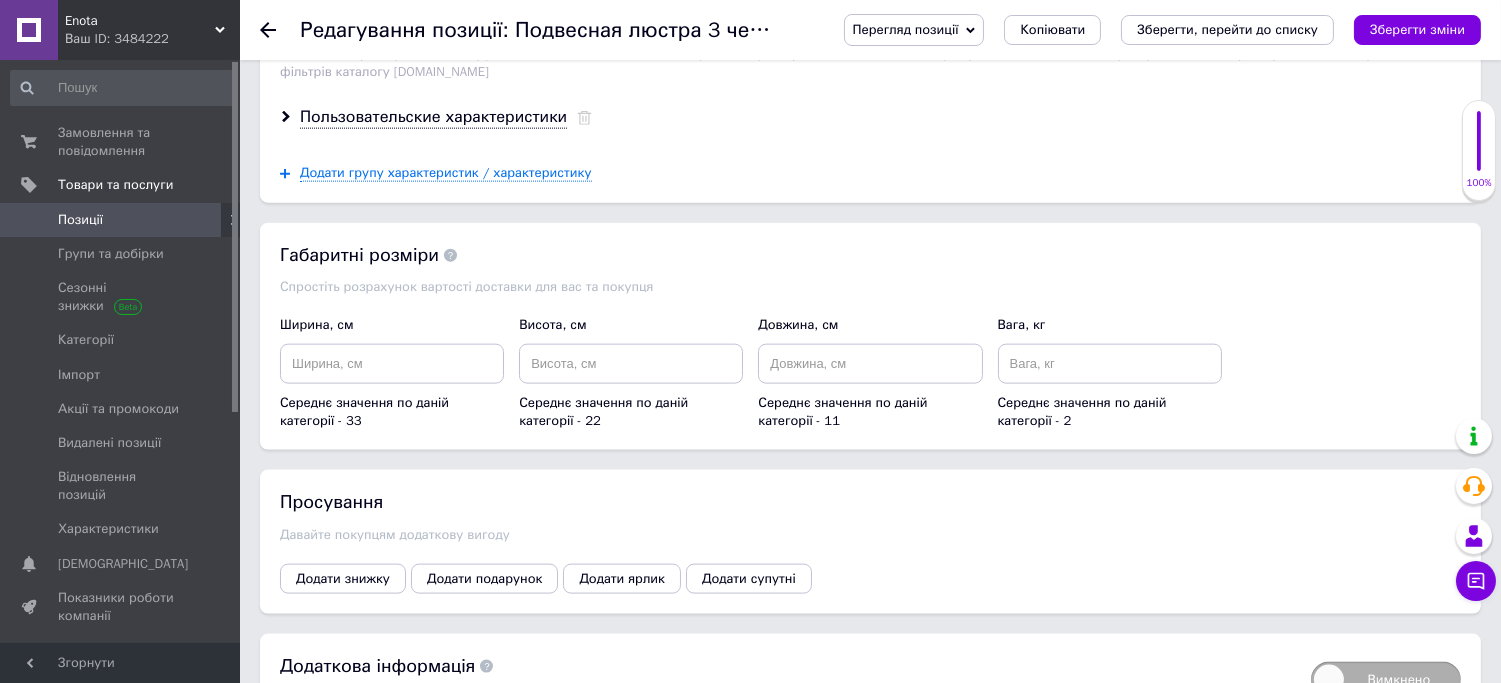 scroll, scrollTop: 4777, scrollLeft: 0, axis: vertical 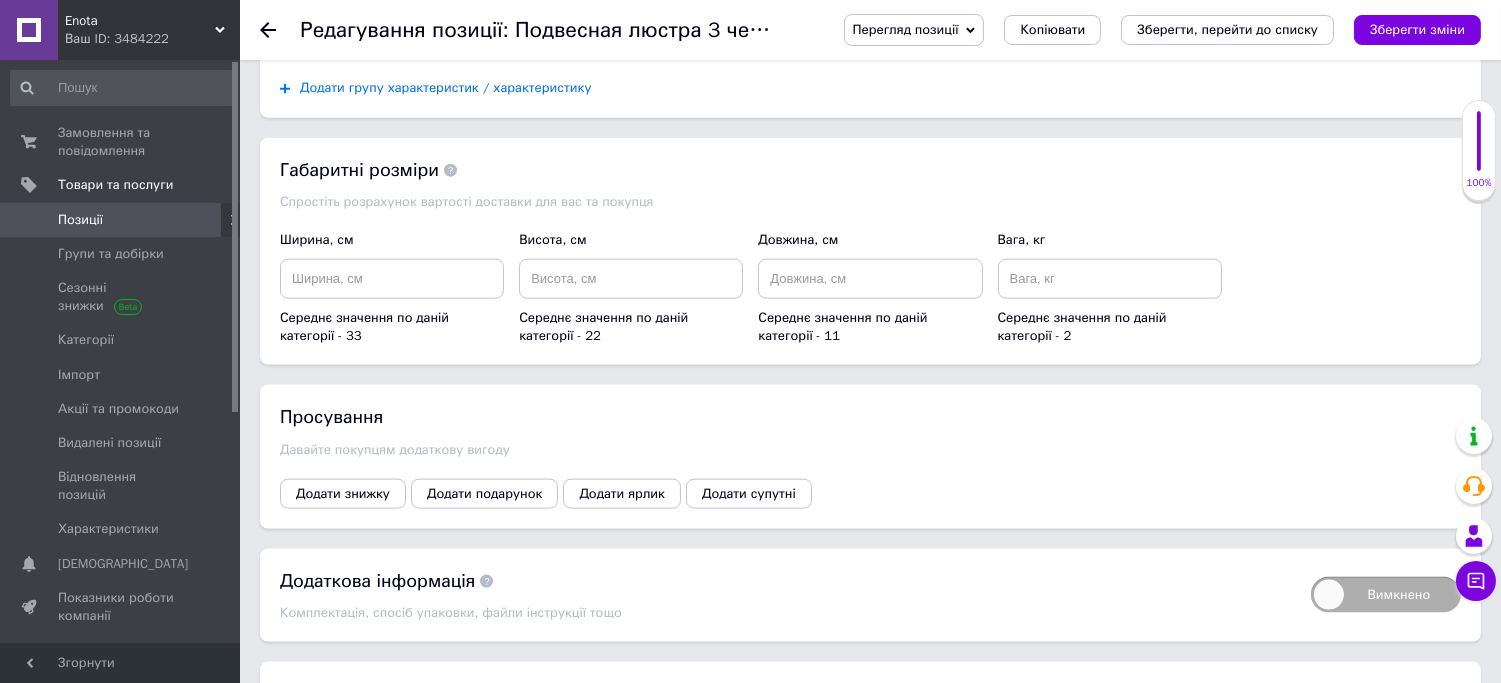 click on "Додати групу характеристик / характеристику" at bounding box center [446, 88] 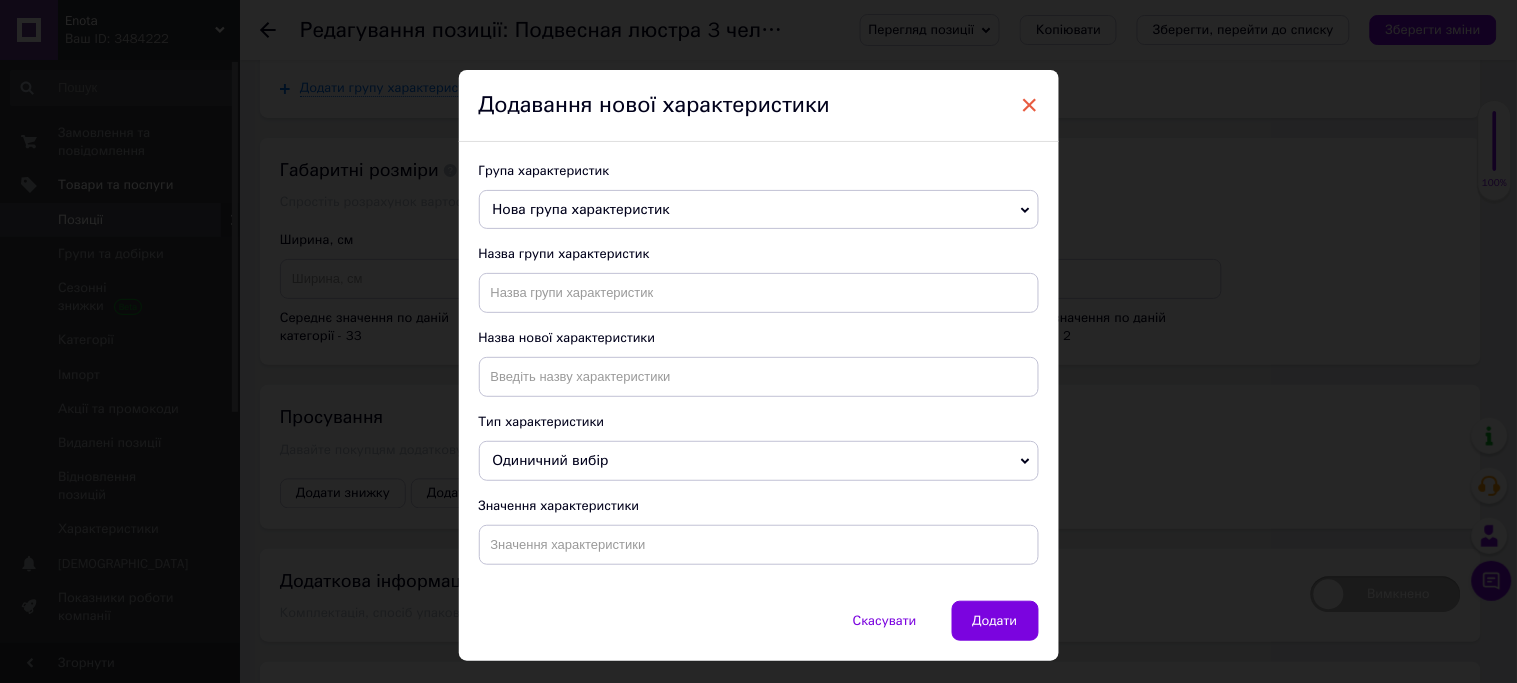 click on "×" at bounding box center [1030, 105] 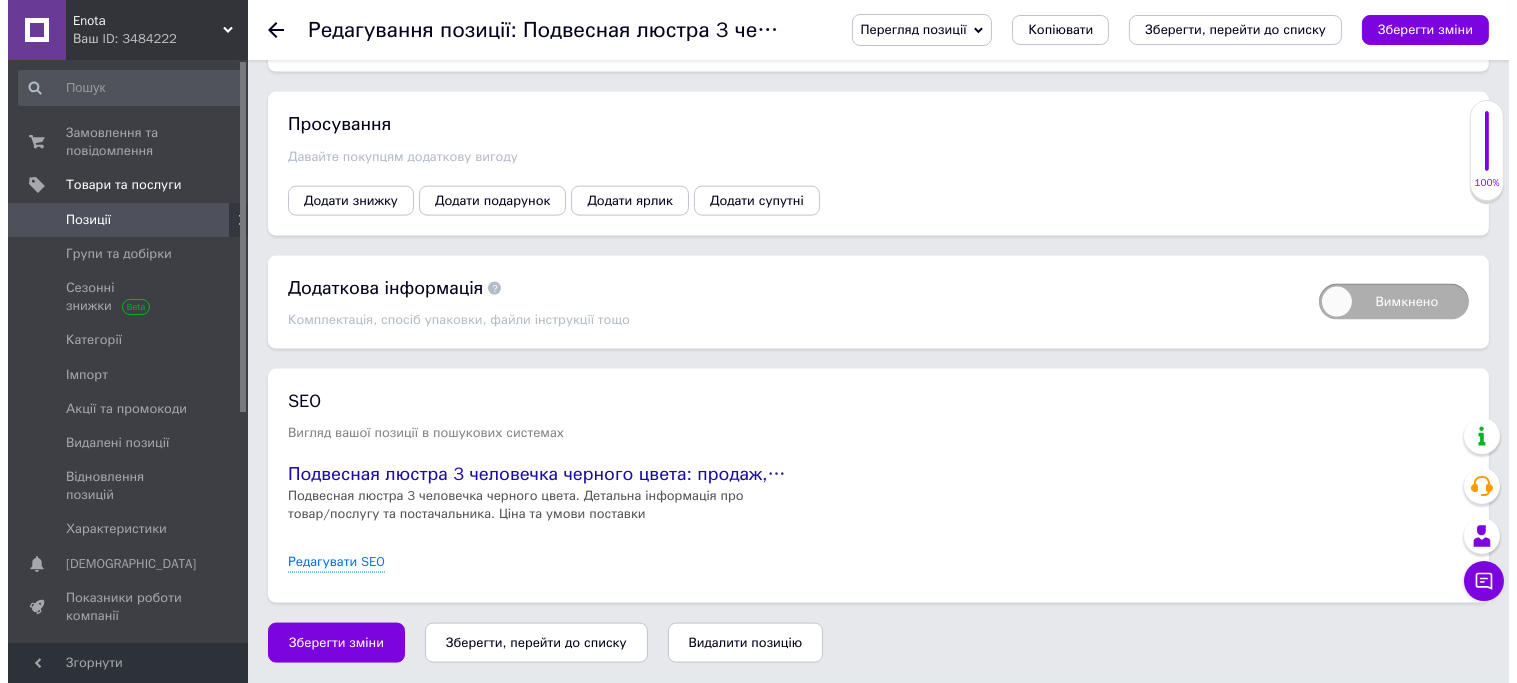 scroll, scrollTop: 5261, scrollLeft: 0, axis: vertical 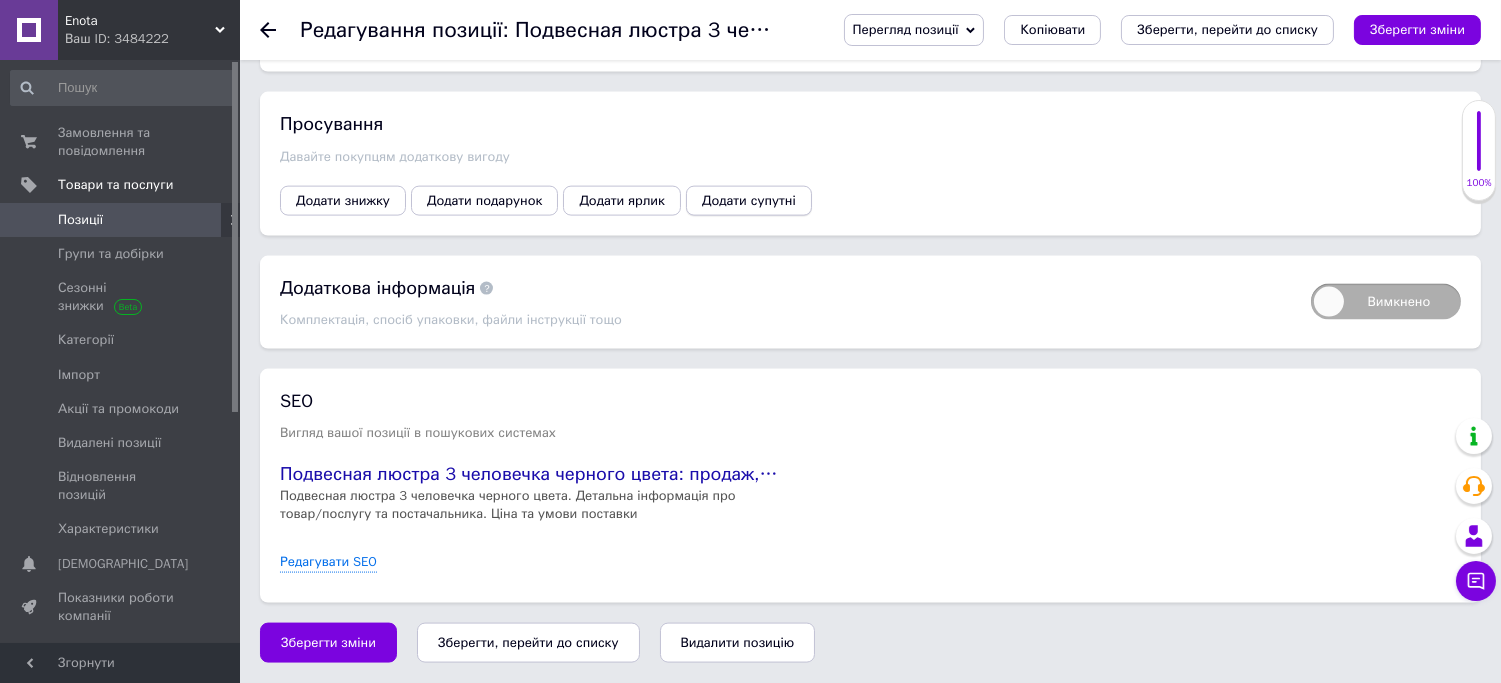 click on "Додати супутні" at bounding box center (749, 201) 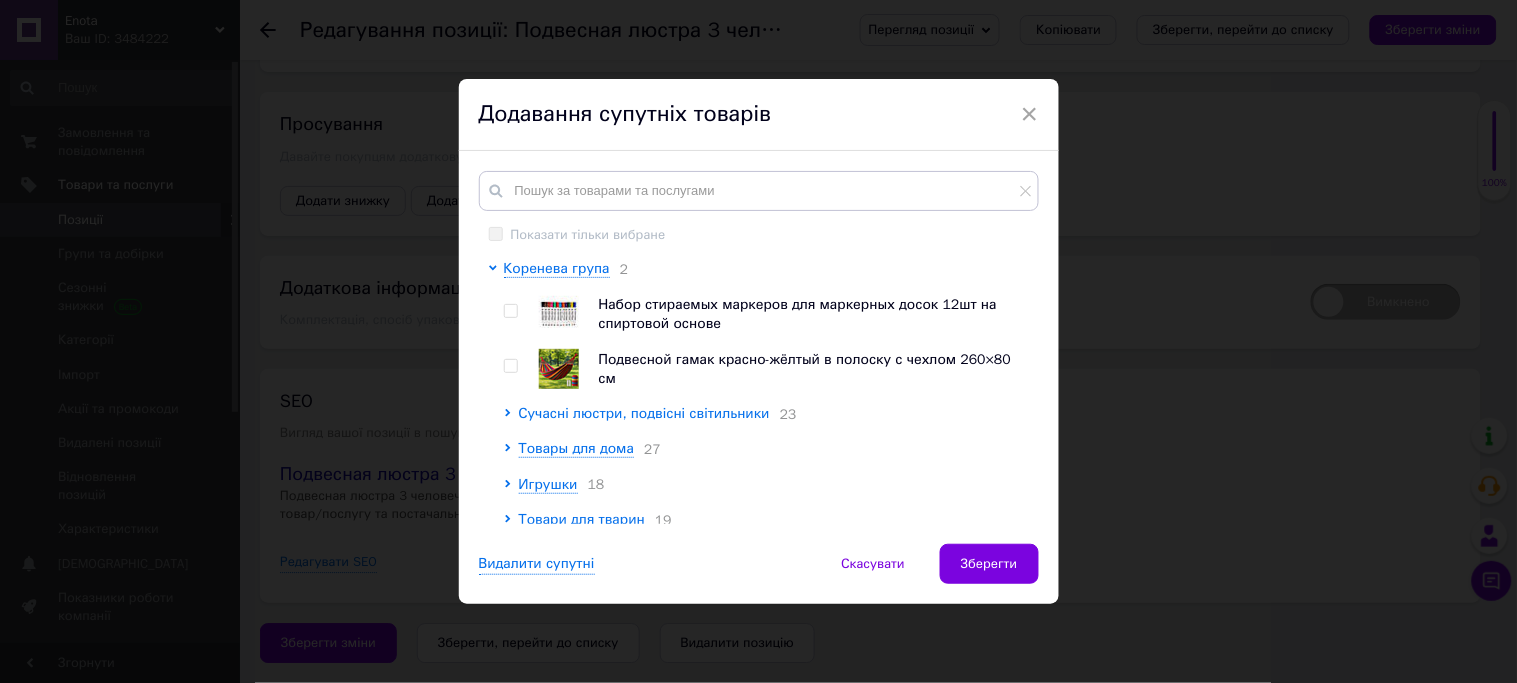 click on "Сучасні люстри, подвісні світильники" at bounding box center (644, 413) 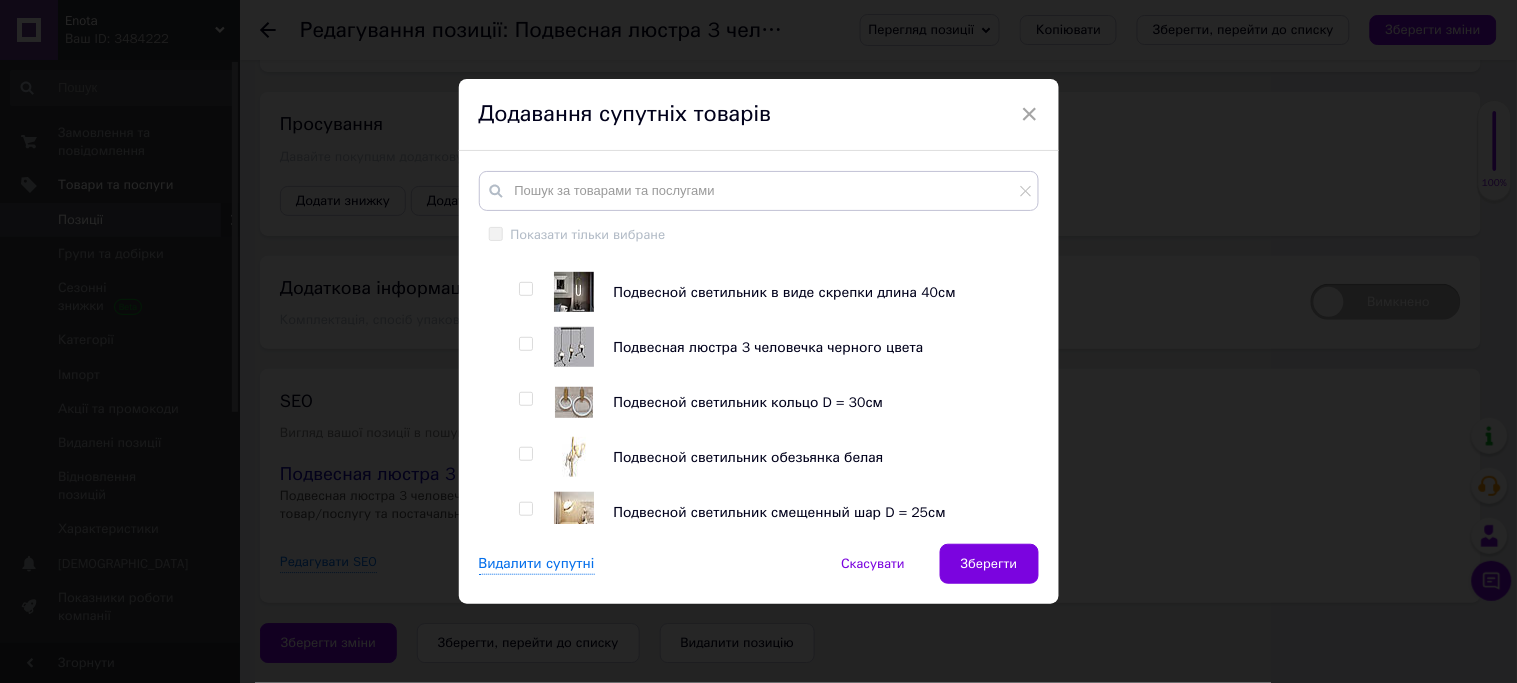 scroll, scrollTop: 333, scrollLeft: 0, axis: vertical 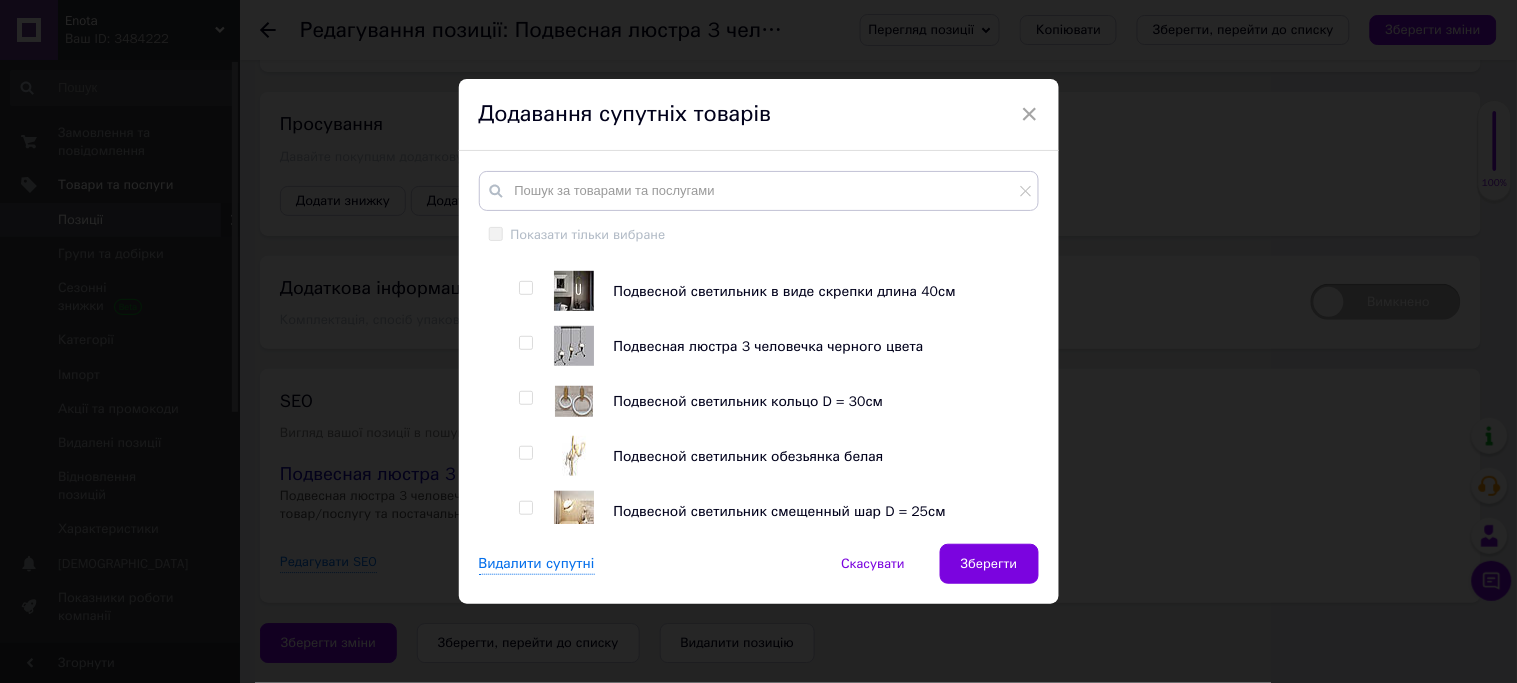 click at bounding box center [525, 343] 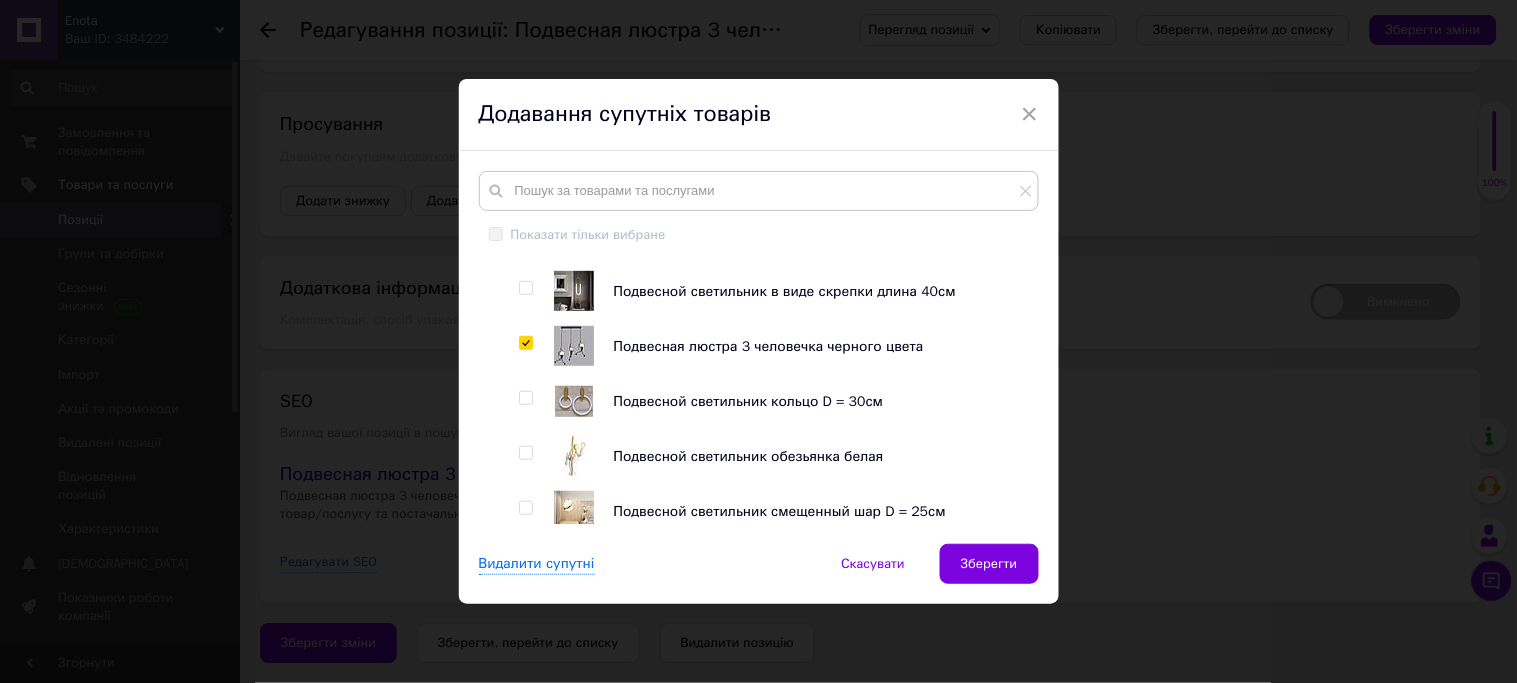 checkbox on "true" 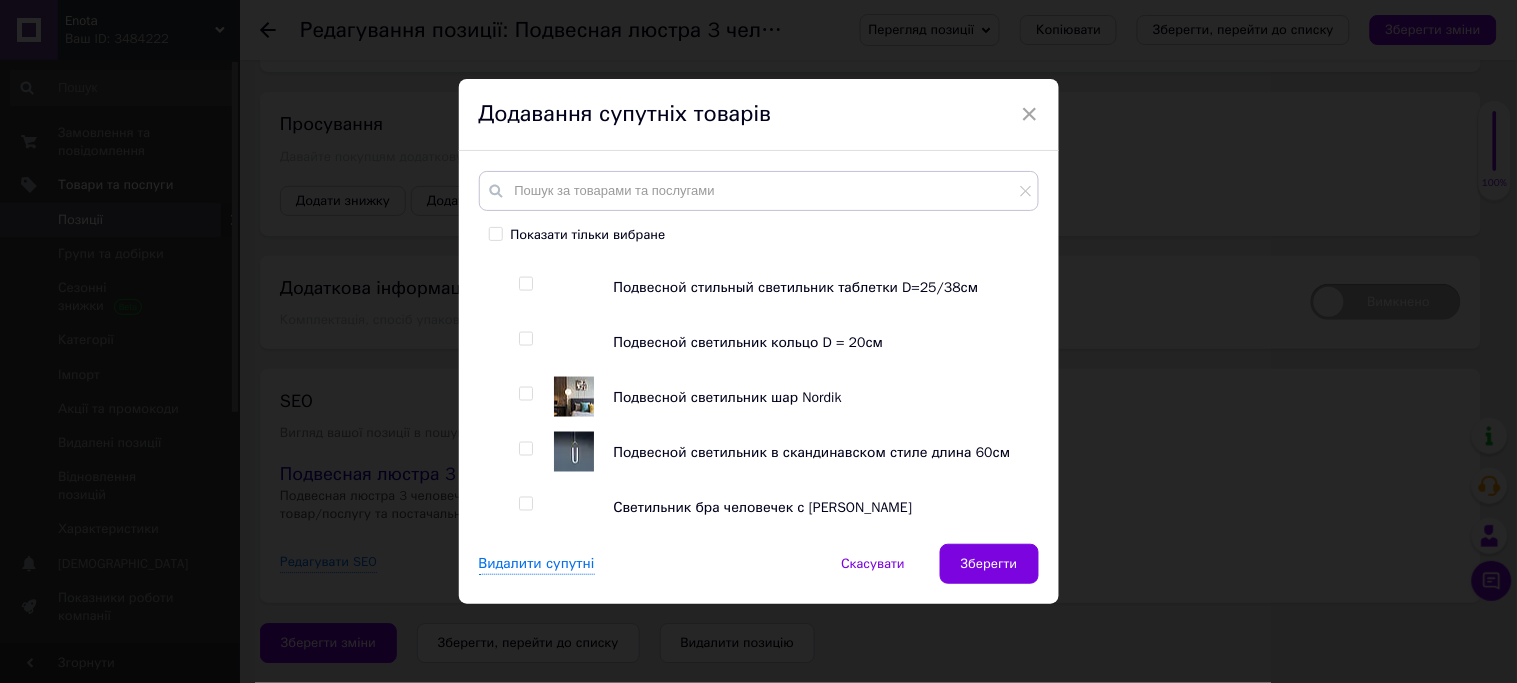 scroll, scrollTop: 888, scrollLeft: 0, axis: vertical 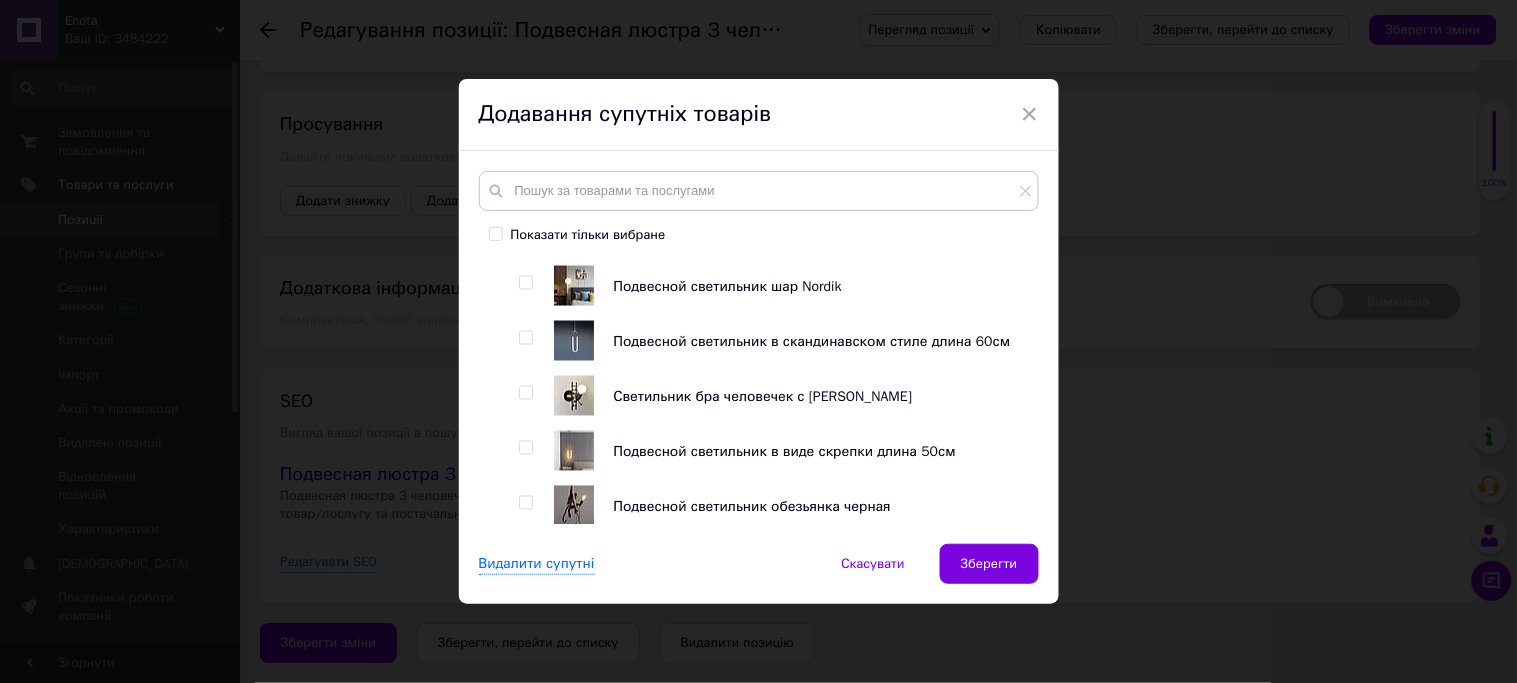 click at bounding box center [525, 393] 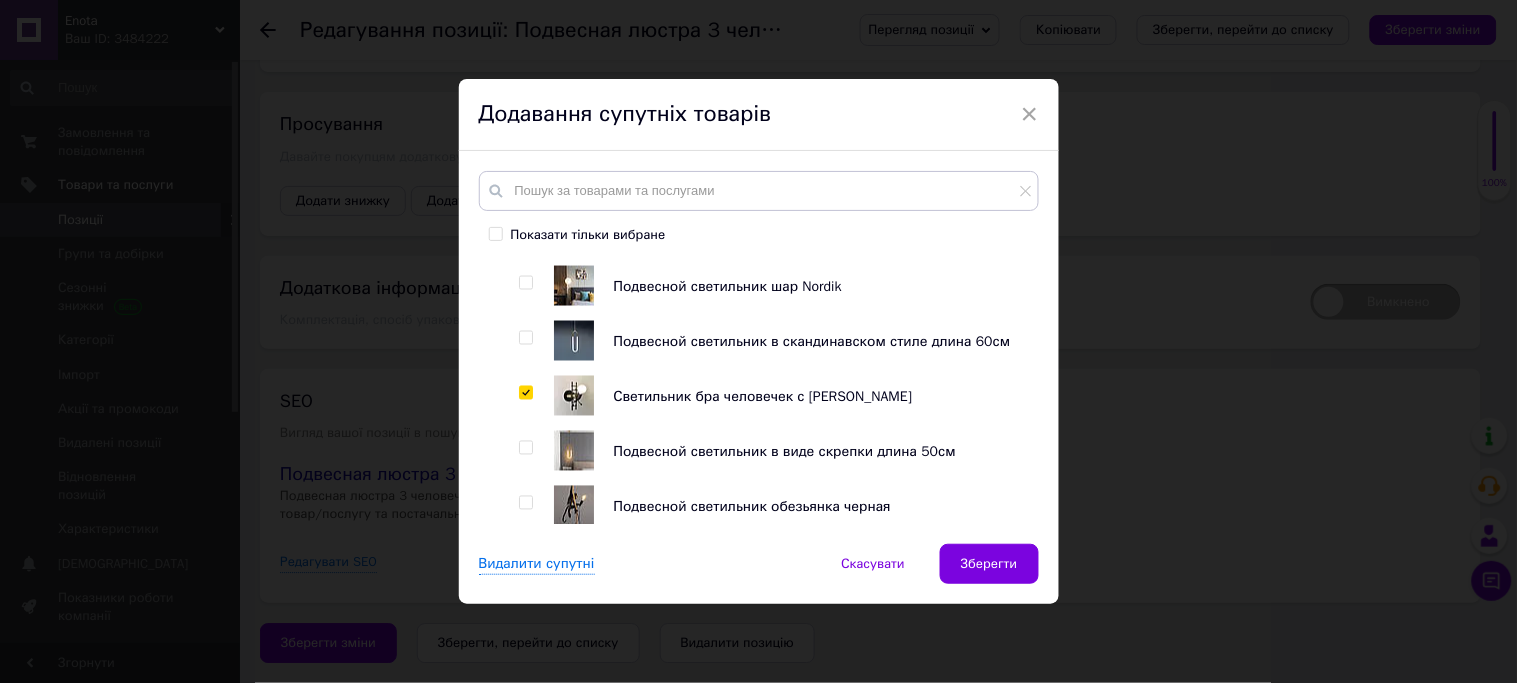 checkbox on "true" 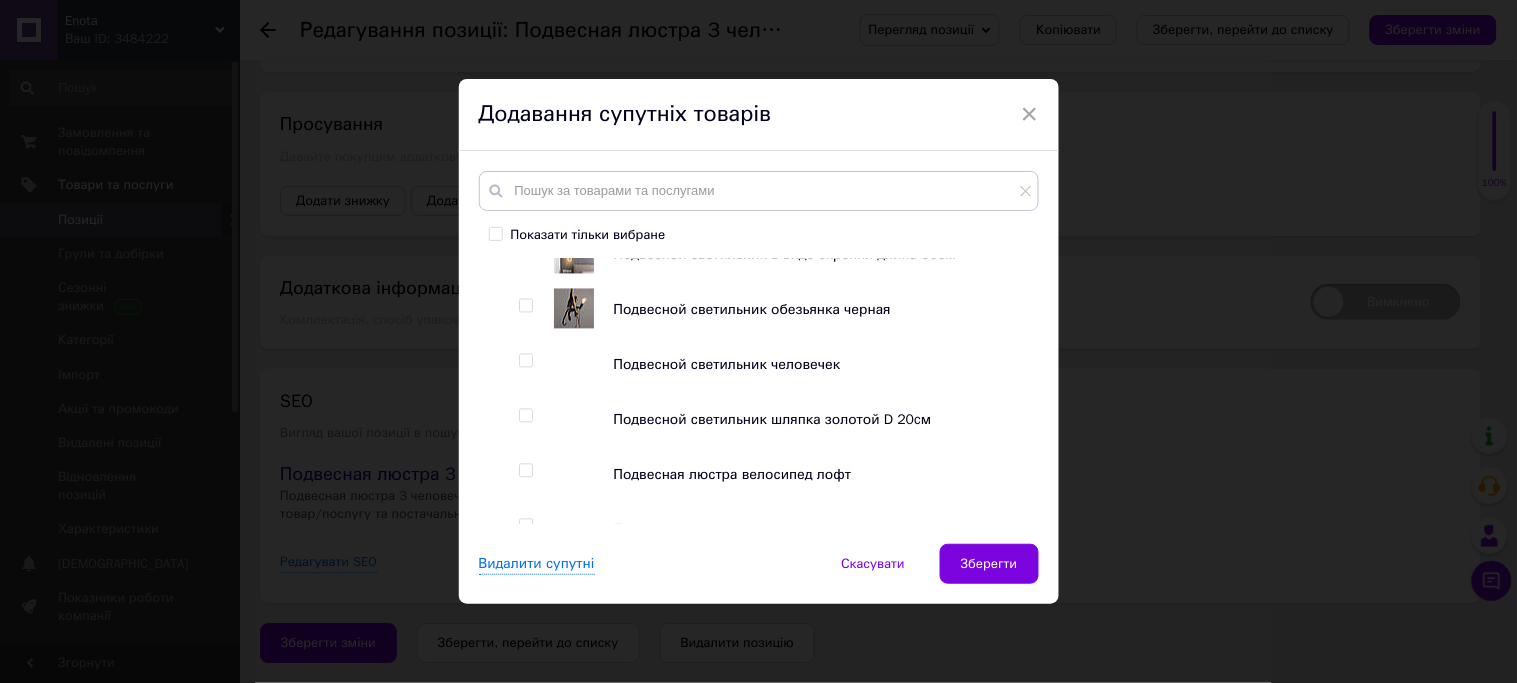 scroll, scrollTop: 1111, scrollLeft: 0, axis: vertical 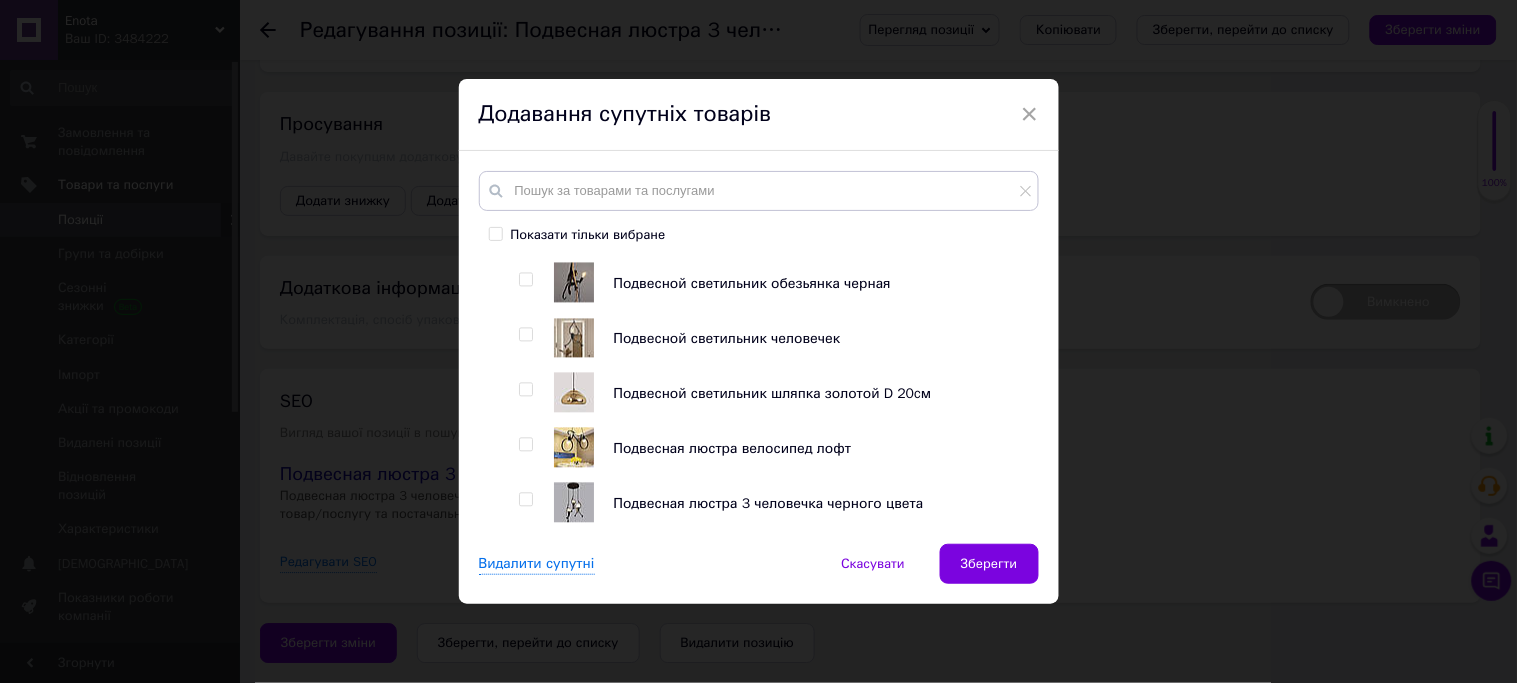click at bounding box center (525, 335) 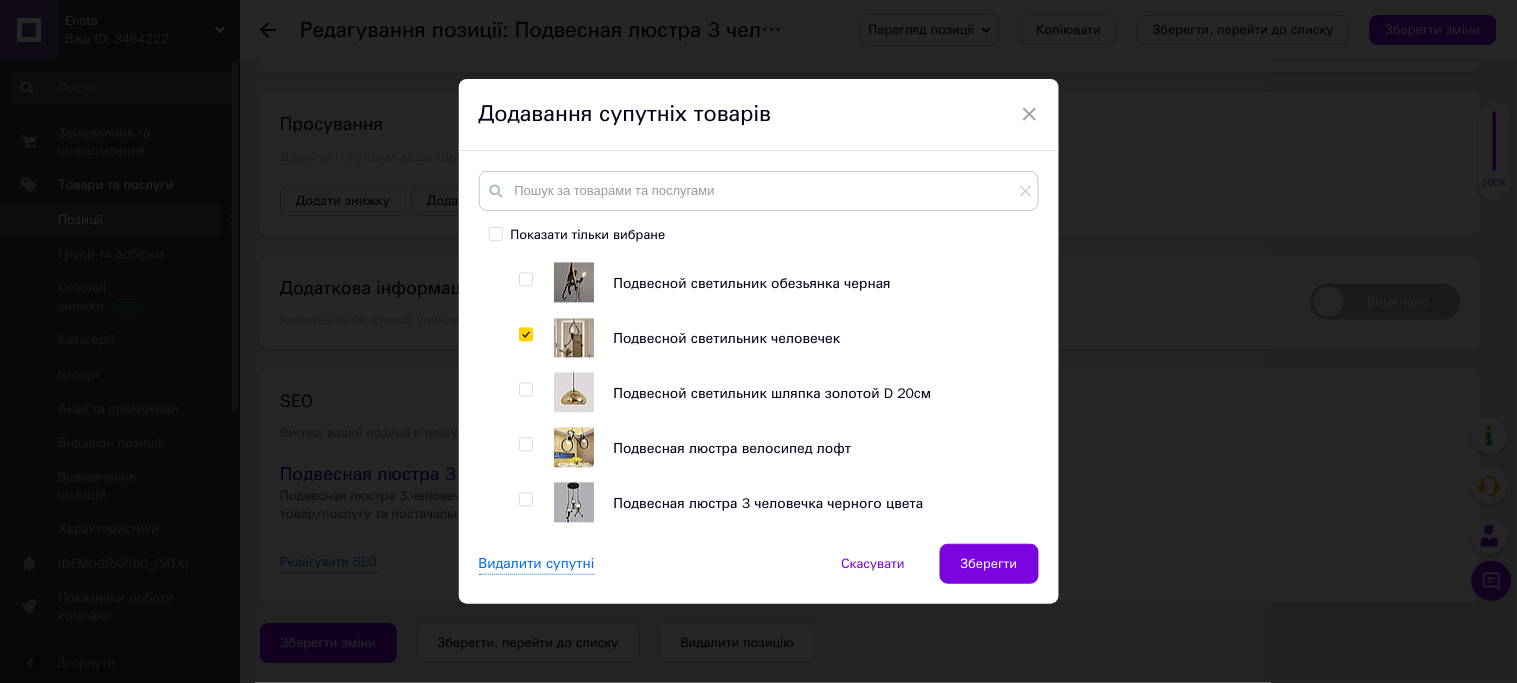 checkbox on "true" 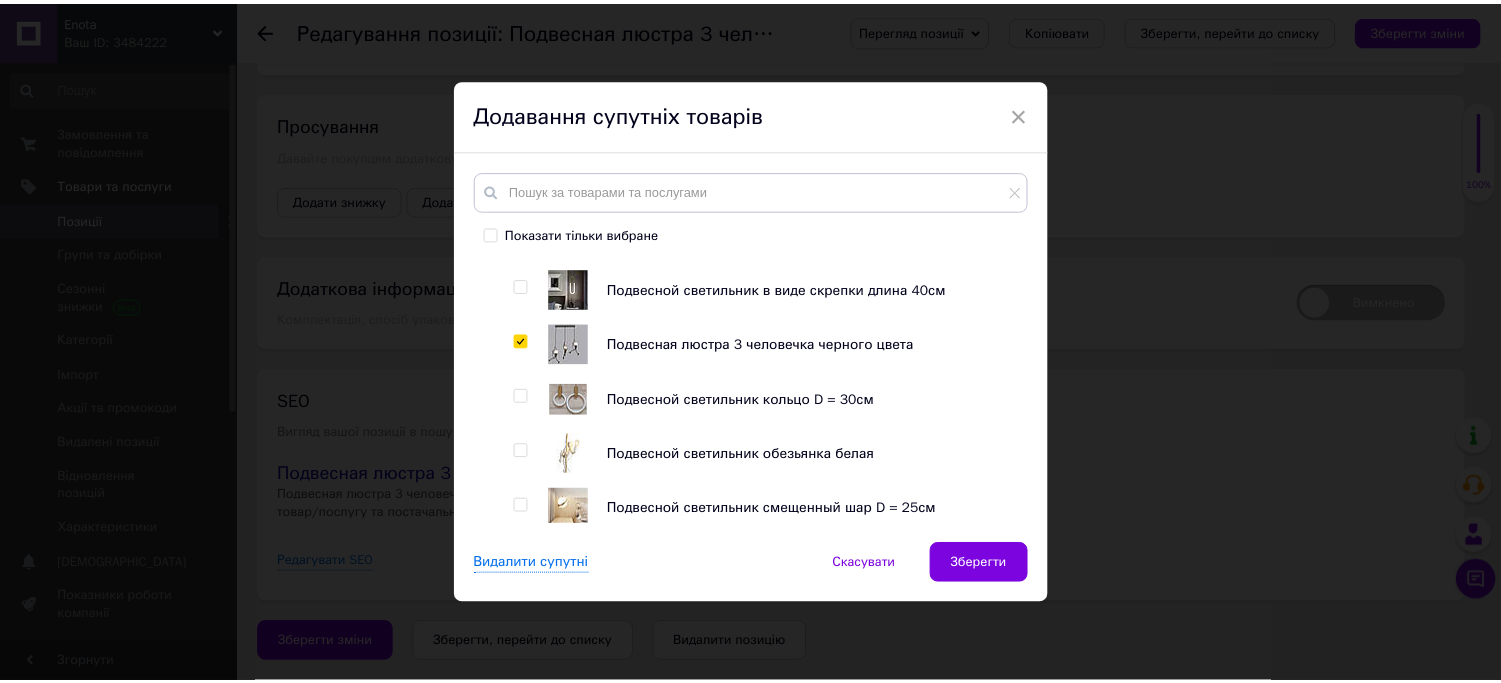scroll, scrollTop: 224, scrollLeft: 0, axis: vertical 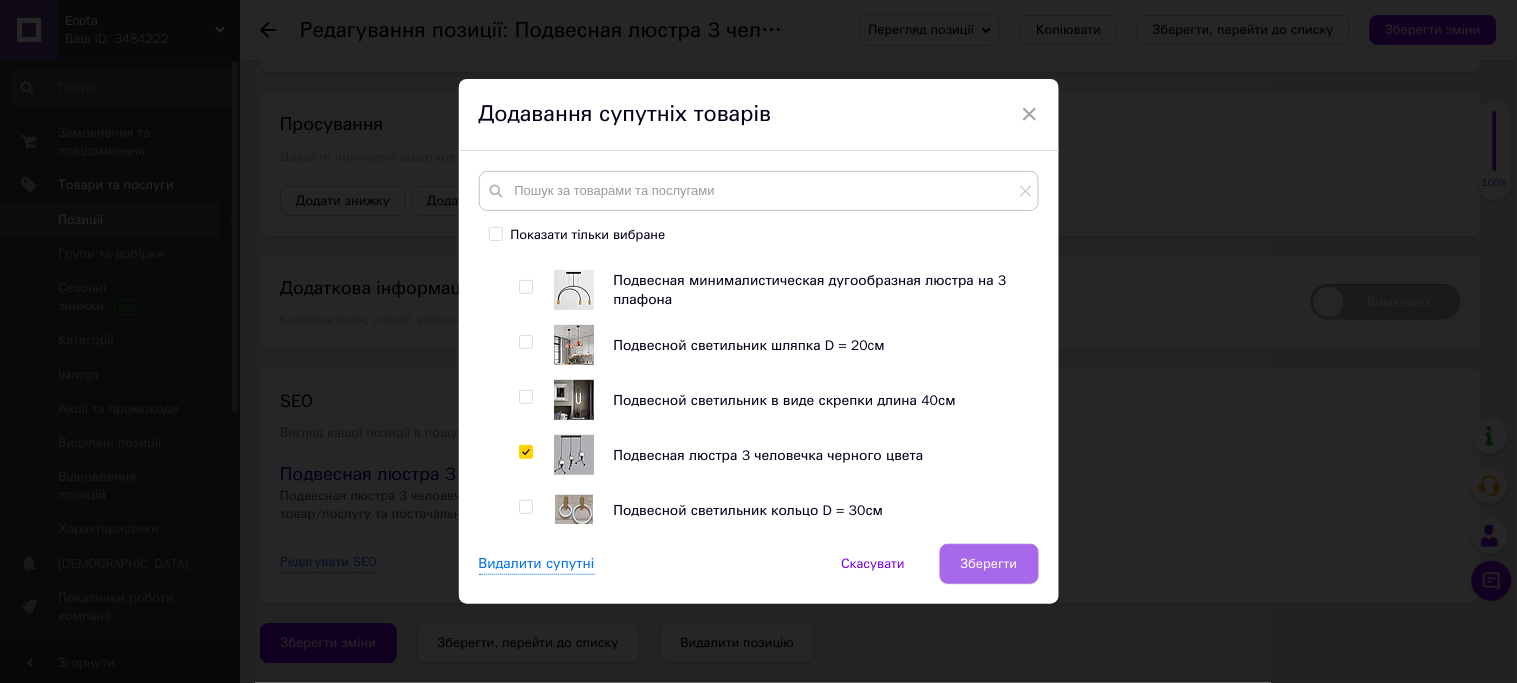 click on "Зберегти" at bounding box center (989, 564) 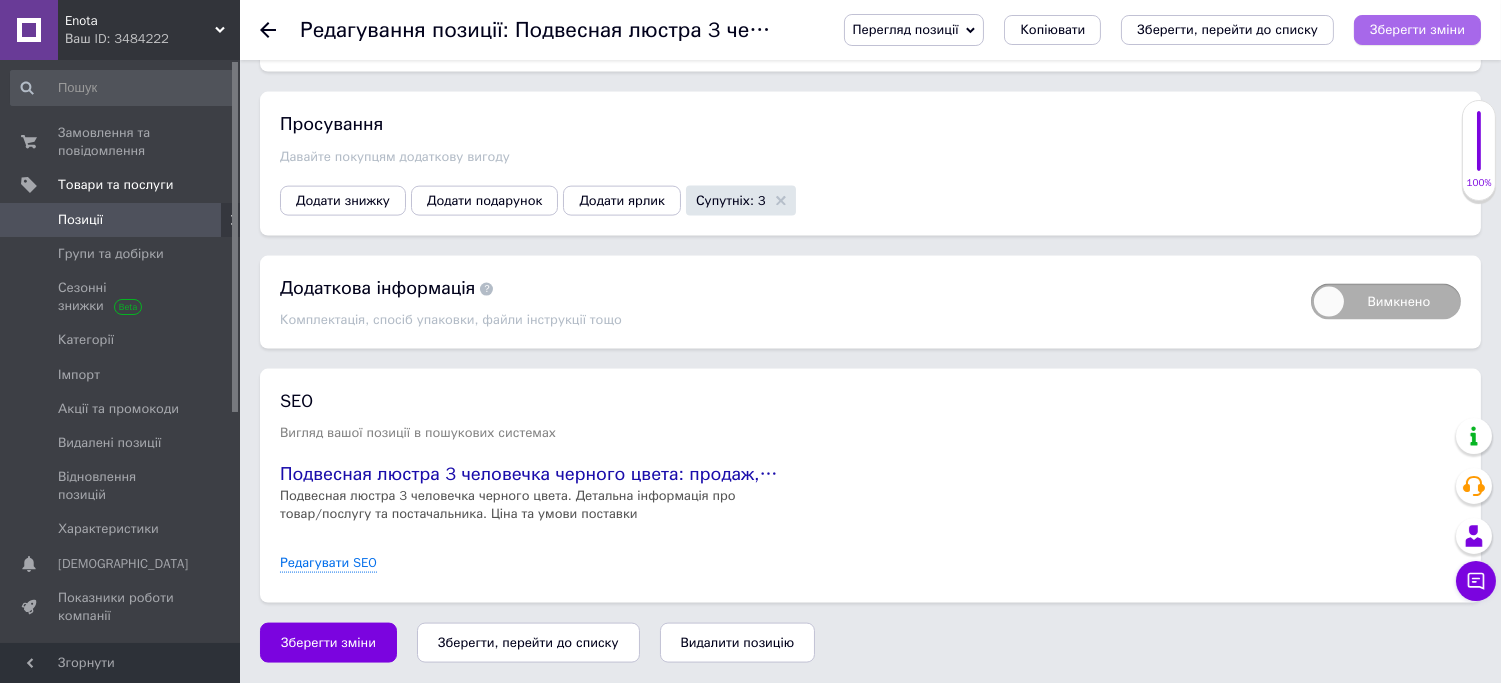 click on "Зберегти зміни" at bounding box center [1417, 29] 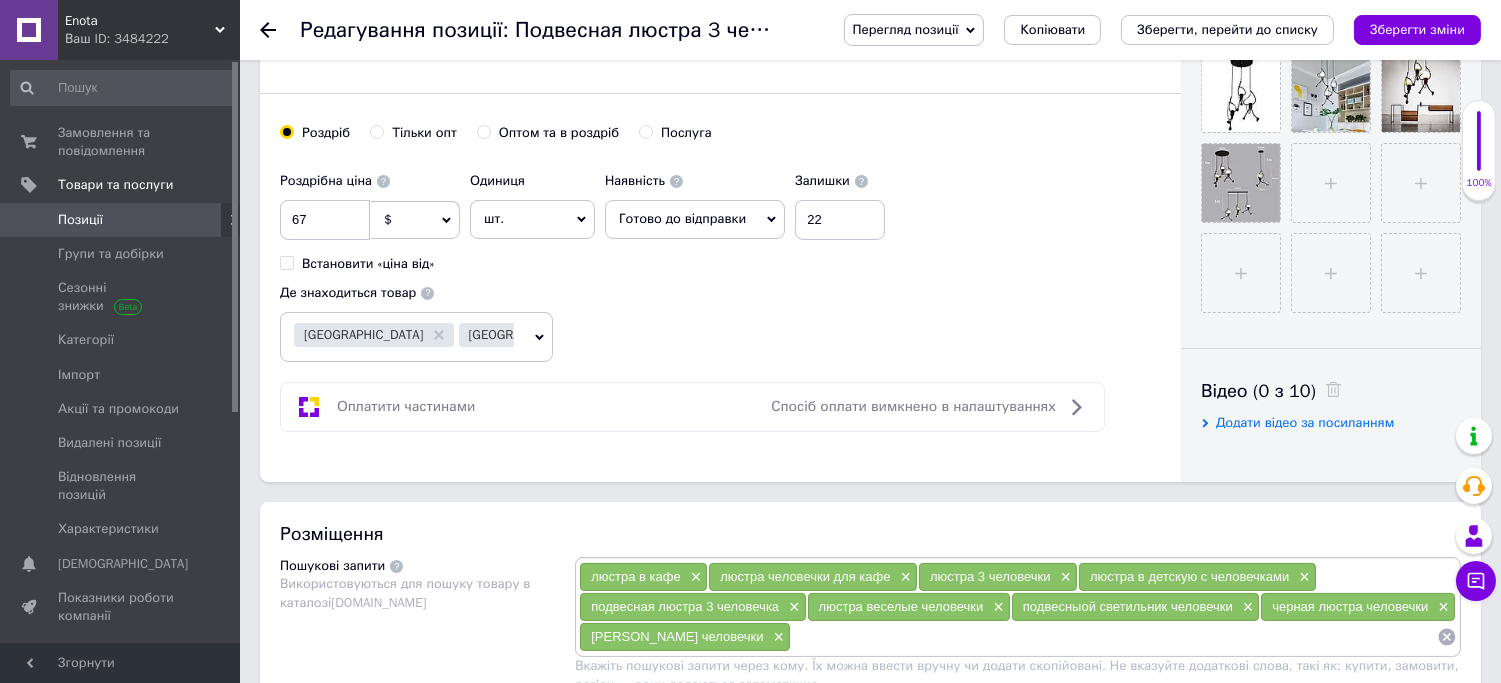 scroll, scrollTop: 705, scrollLeft: 0, axis: vertical 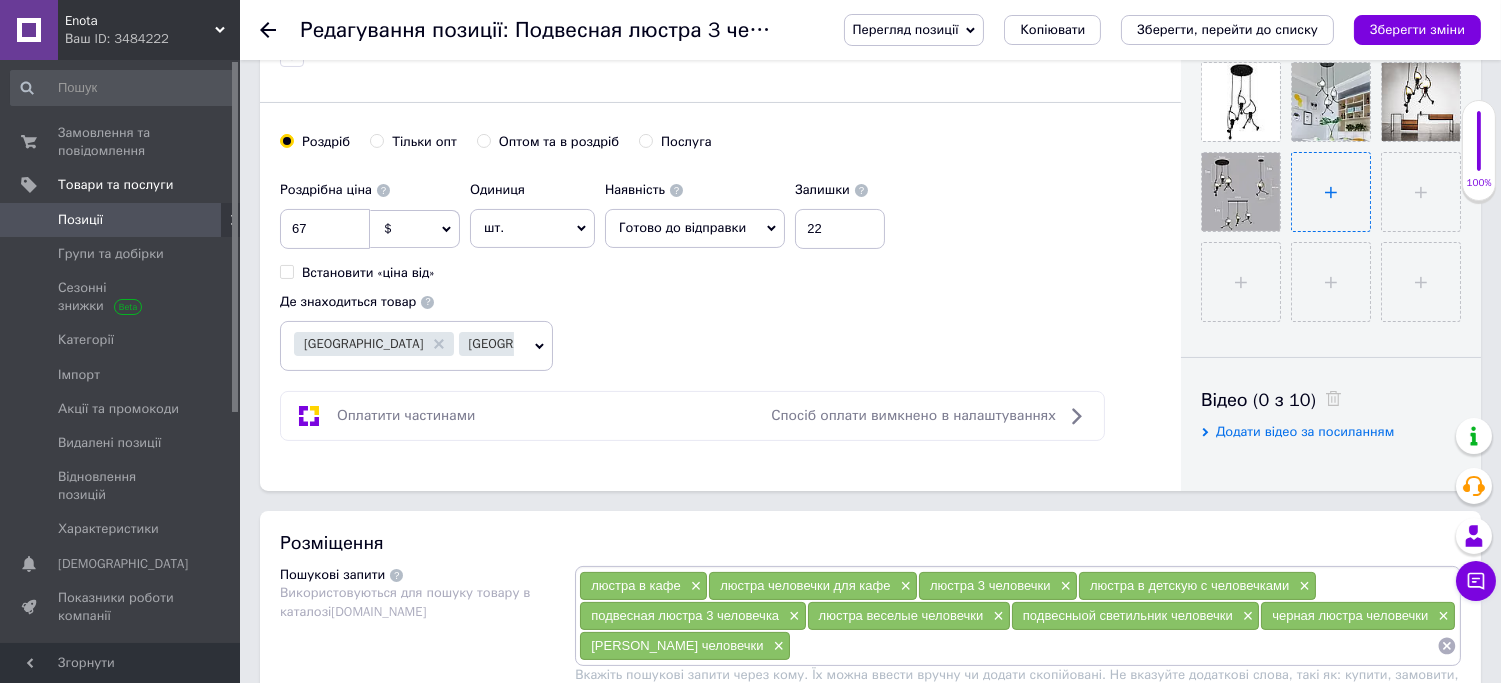 click at bounding box center [1331, 192] 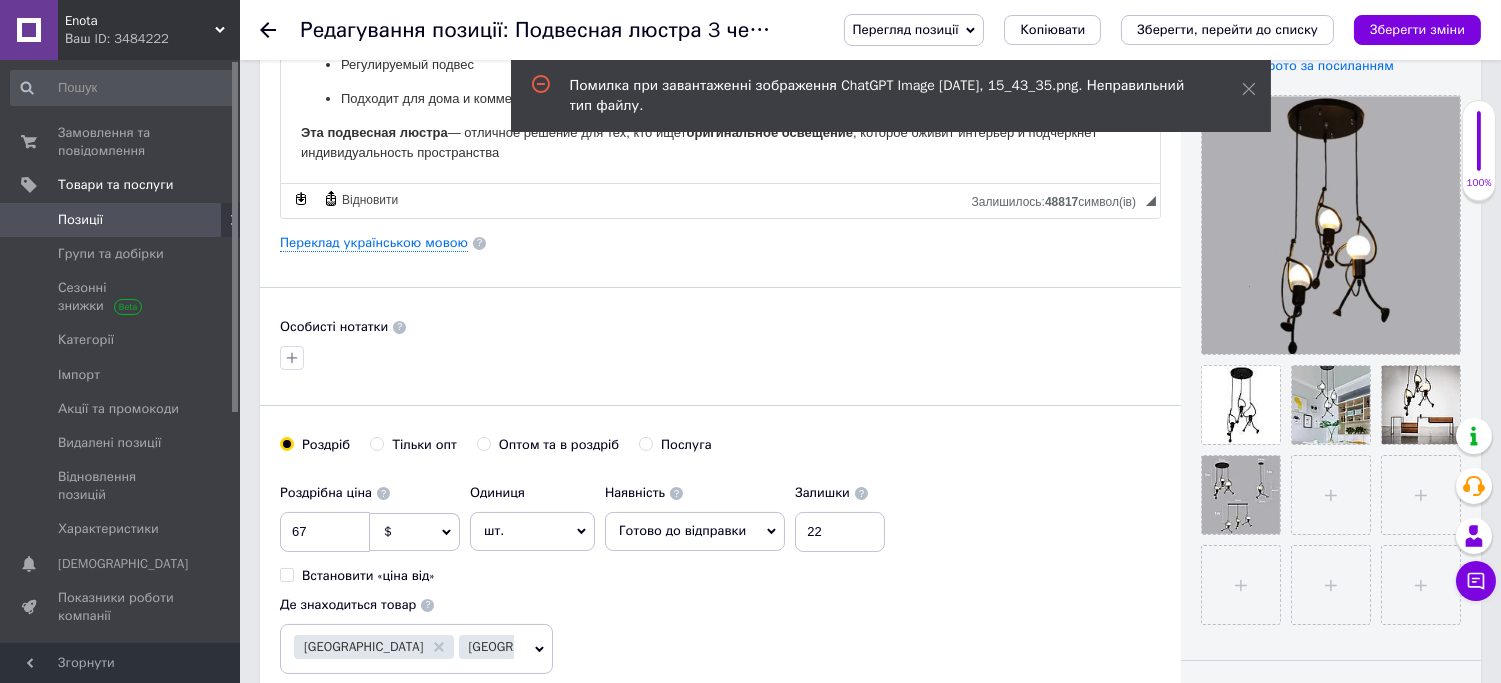 scroll, scrollTop: 372, scrollLeft: 0, axis: vertical 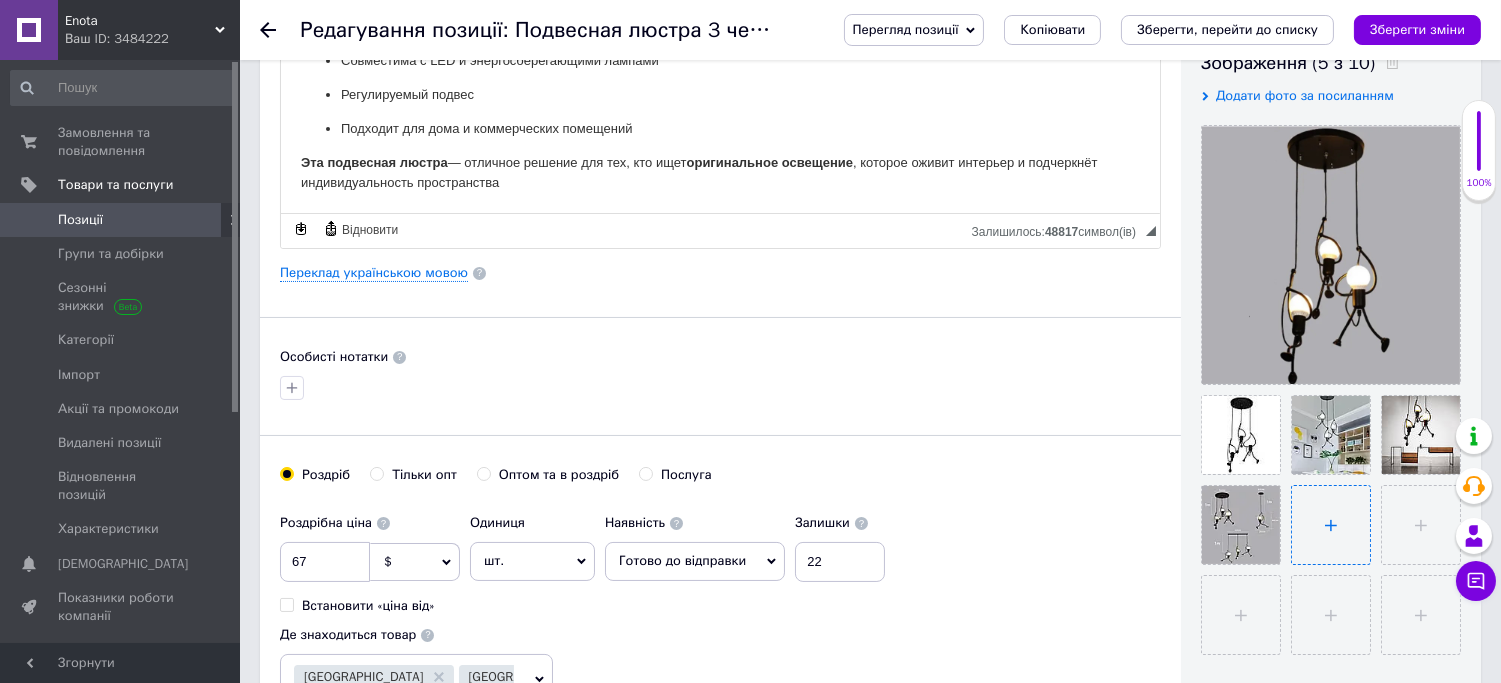 click at bounding box center (1331, 525) 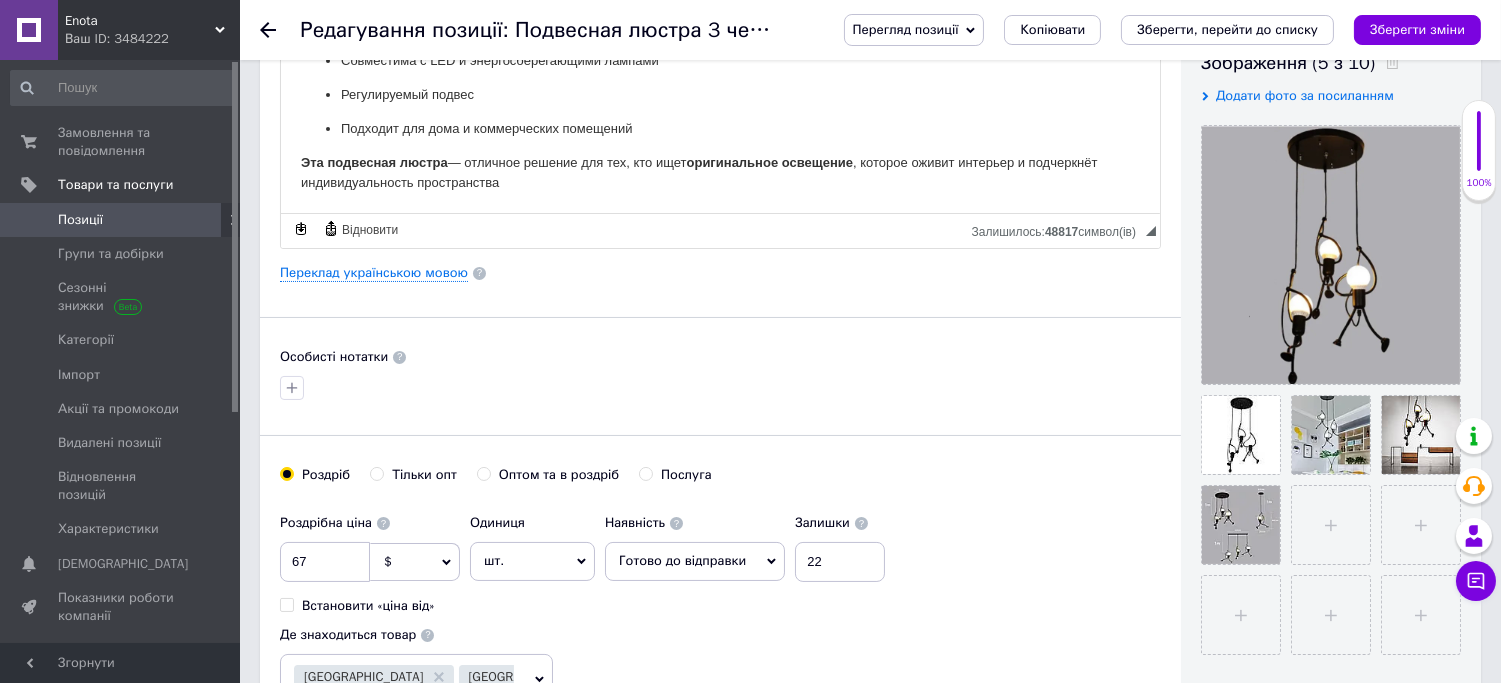 type 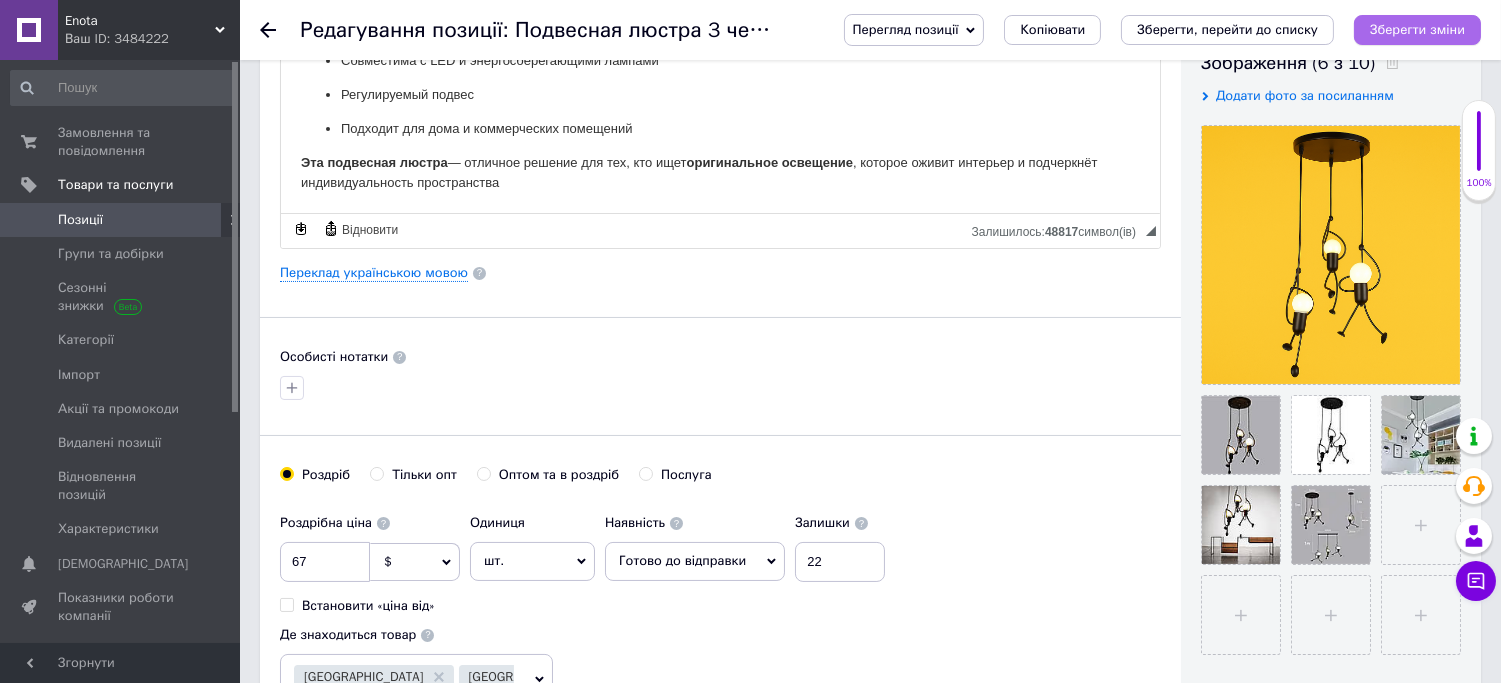 click on "Зберегти зміни" at bounding box center [1417, 29] 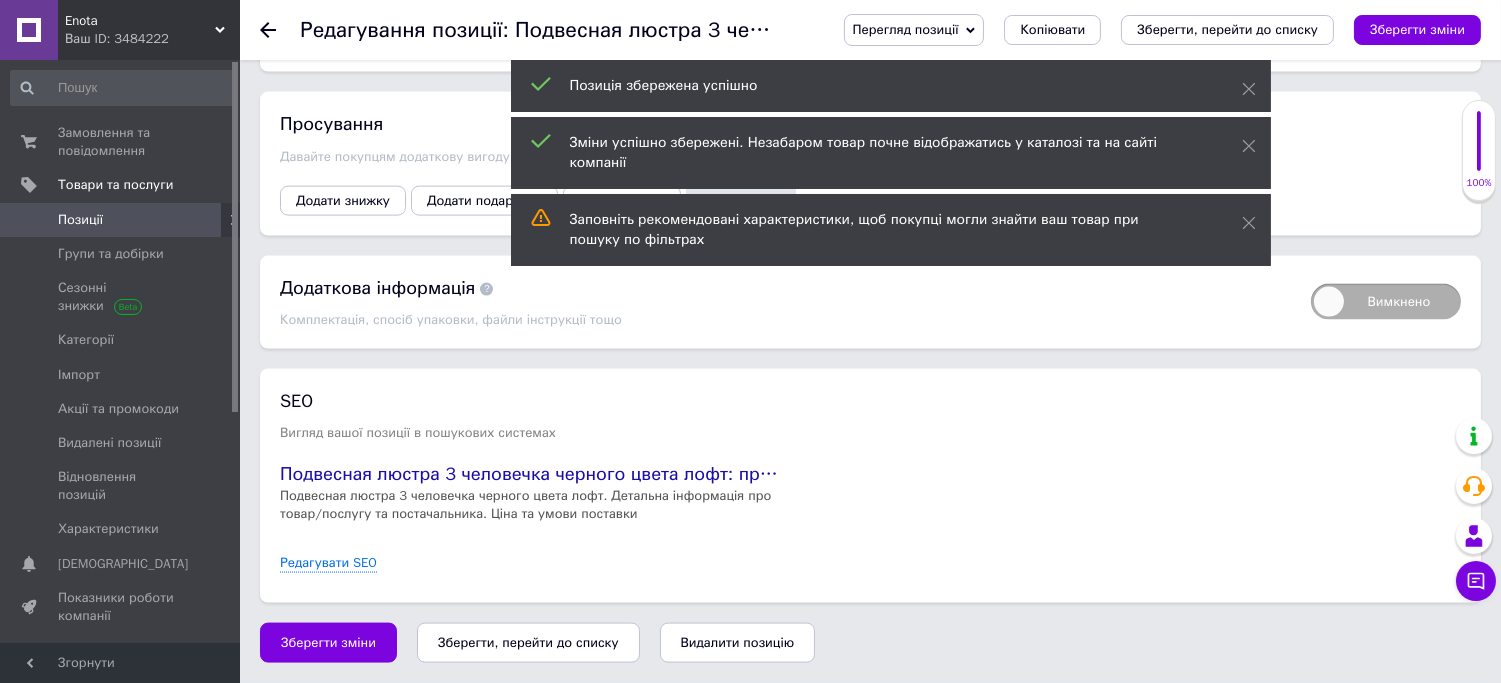 scroll, scrollTop: 5261, scrollLeft: 0, axis: vertical 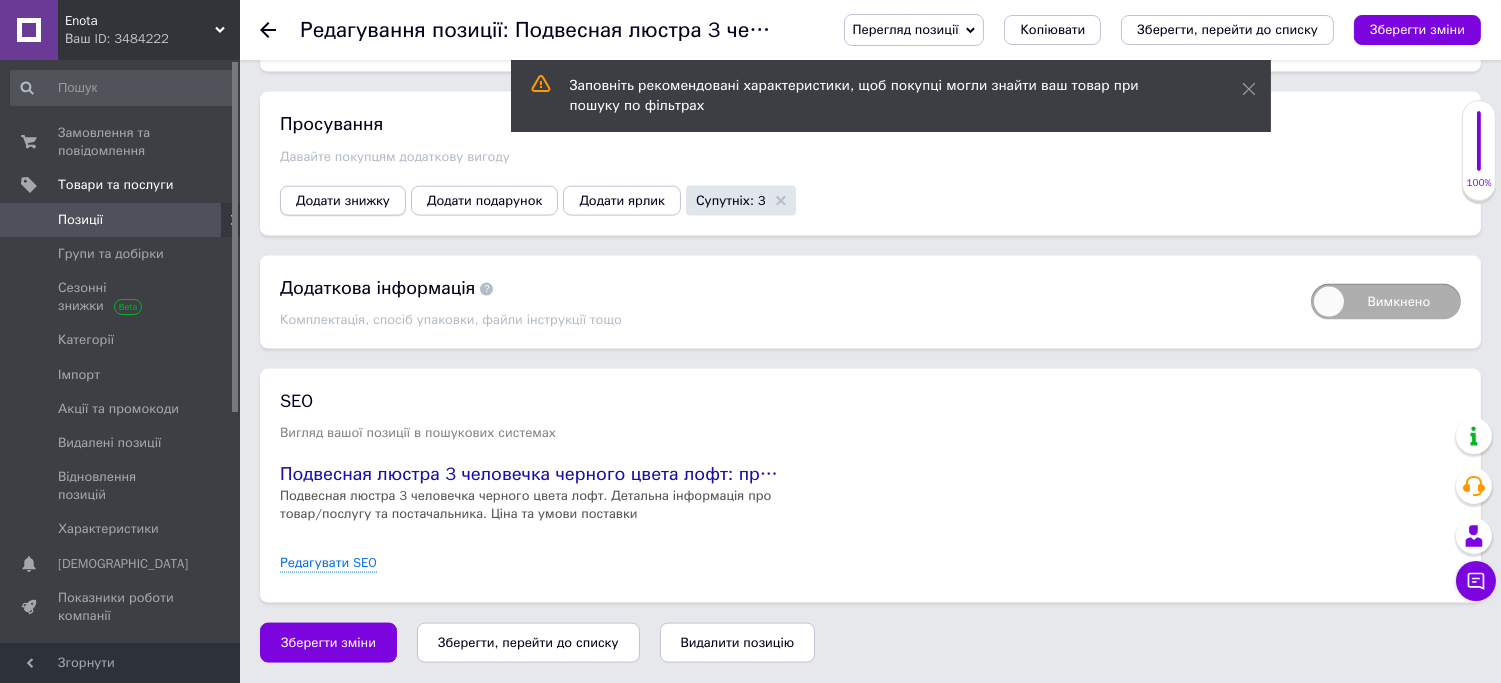 click on "Додати знижку" at bounding box center [343, 201] 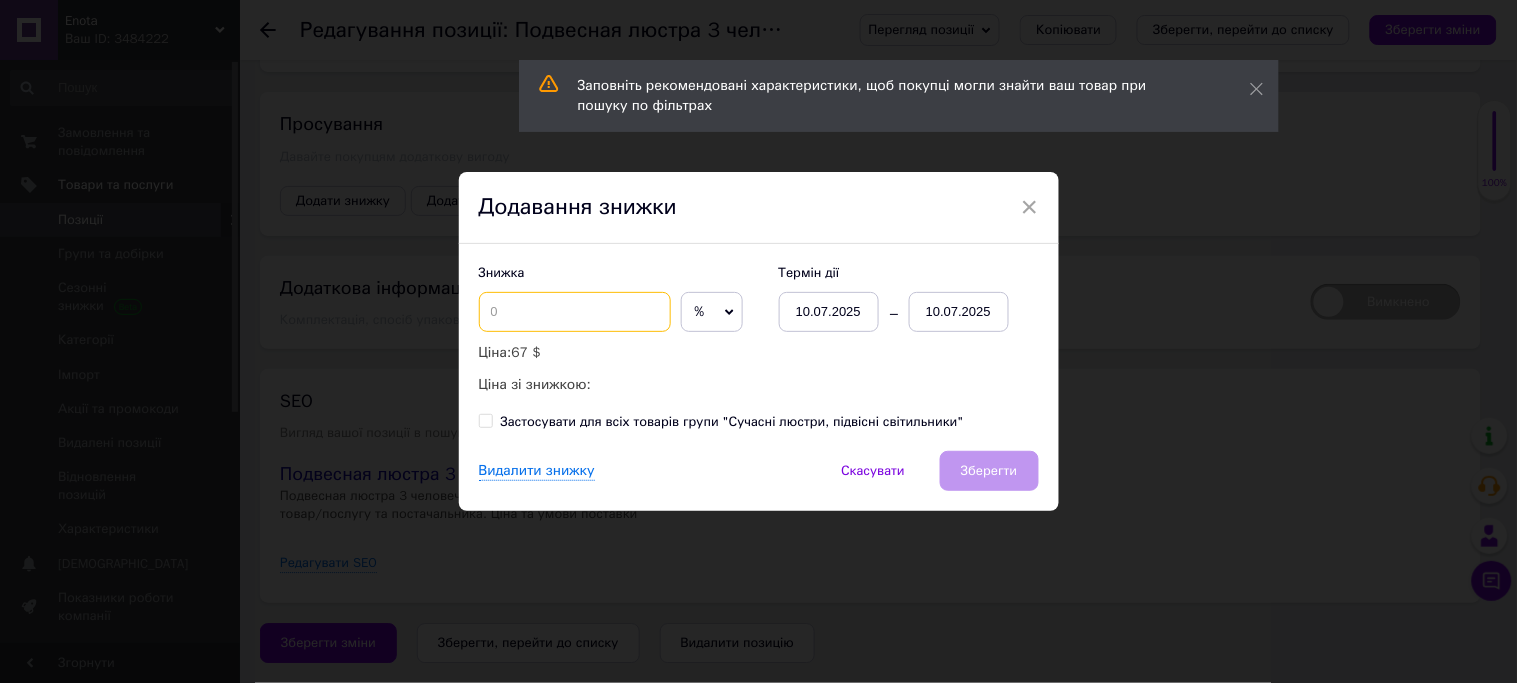 click at bounding box center [575, 312] 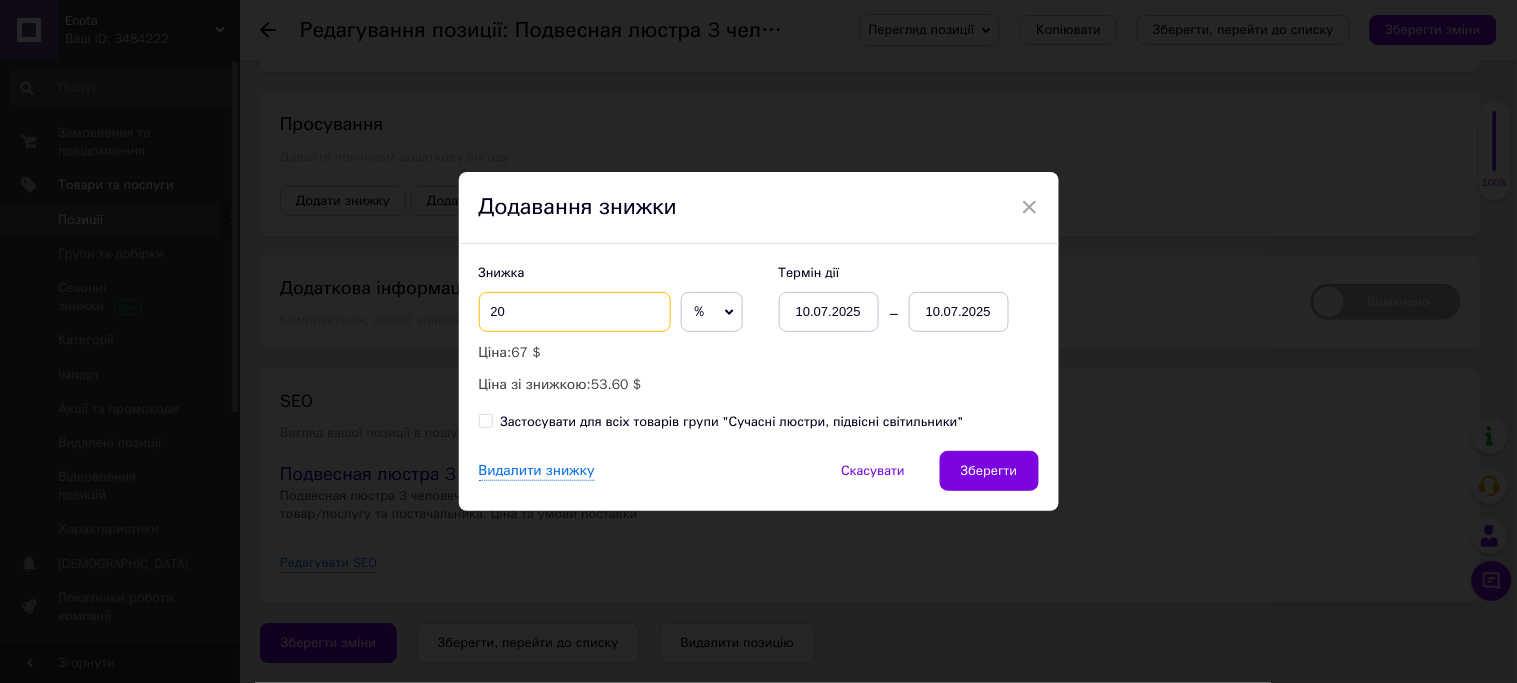 type on "20" 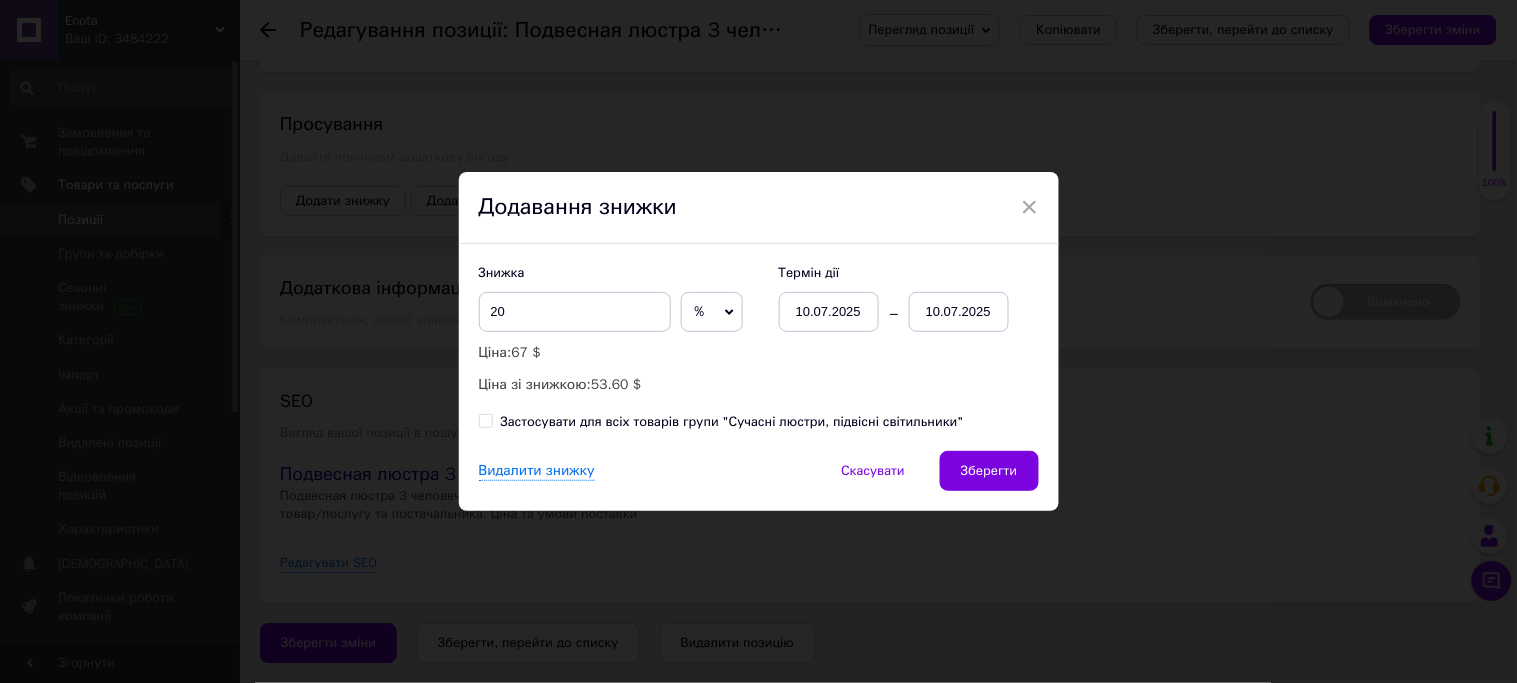 click on "10.07.2025" at bounding box center [959, 312] 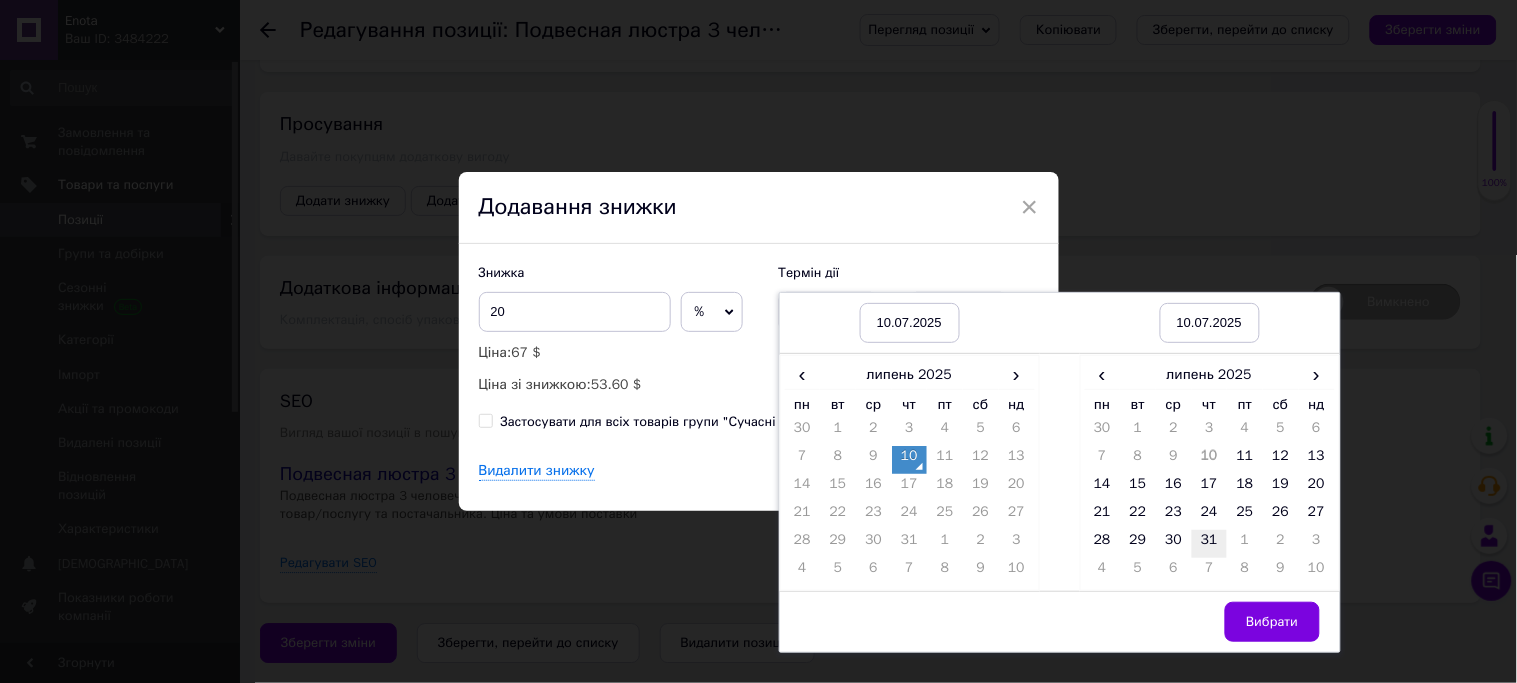 click on "31" at bounding box center (1210, 544) 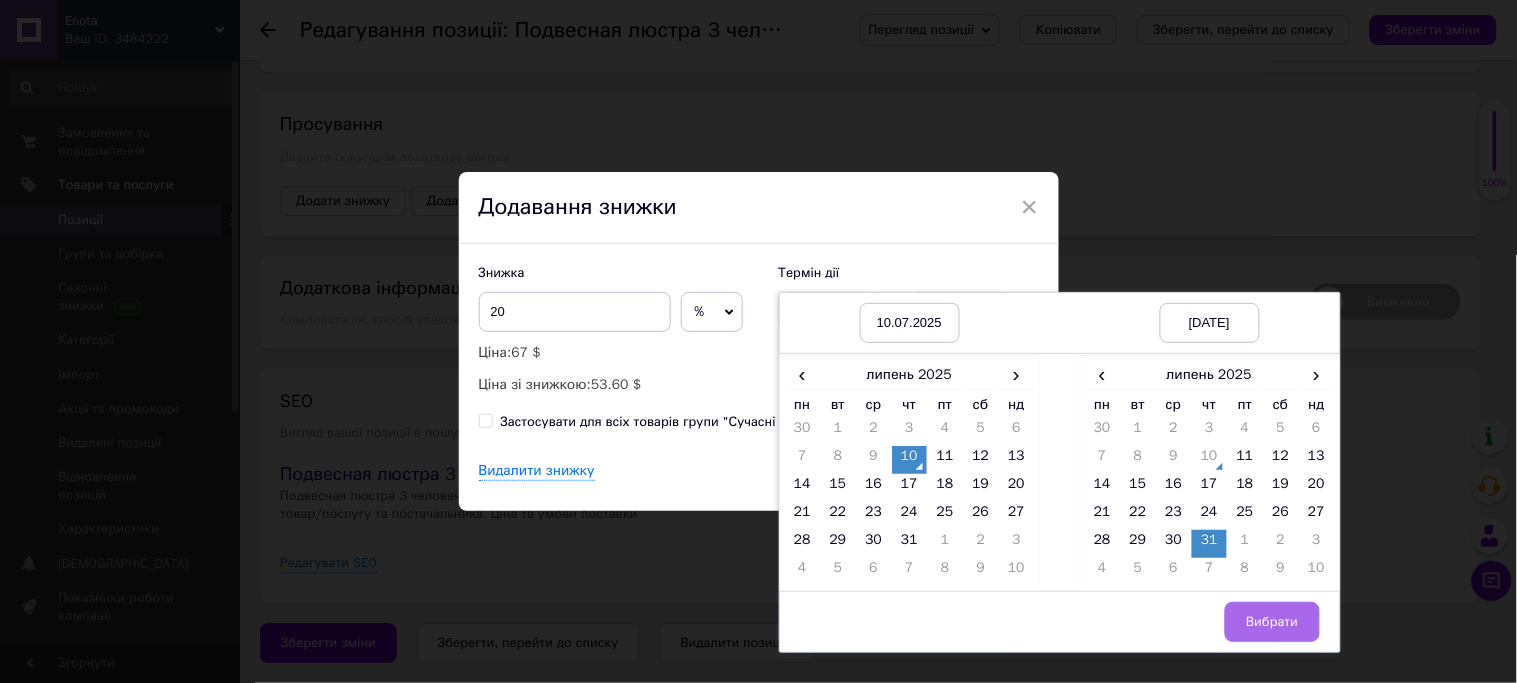 click on "Вибрати" at bounding box center [1272, 622] 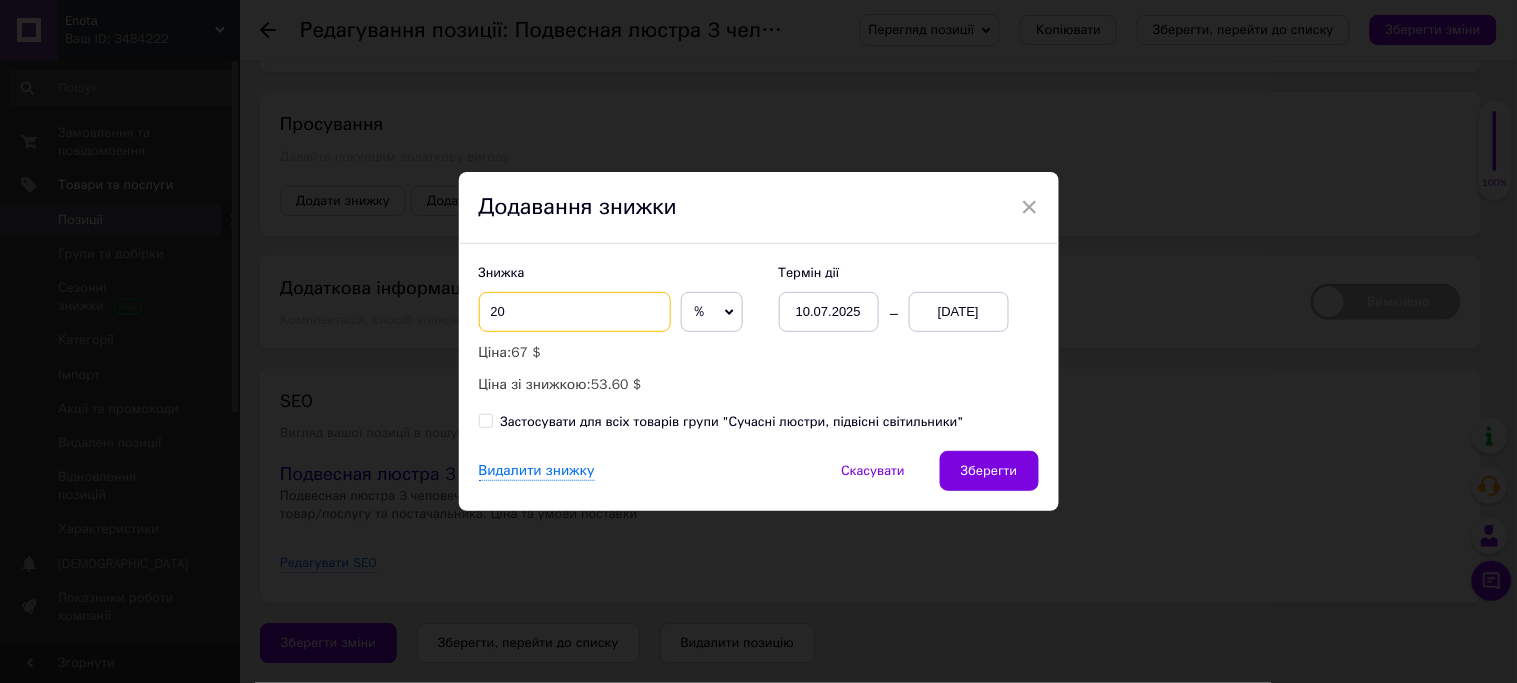 drag, startPoint x: 558, startPoint y: 303, endPoint x: 394, endPoint y: 291, distance: 164.43843 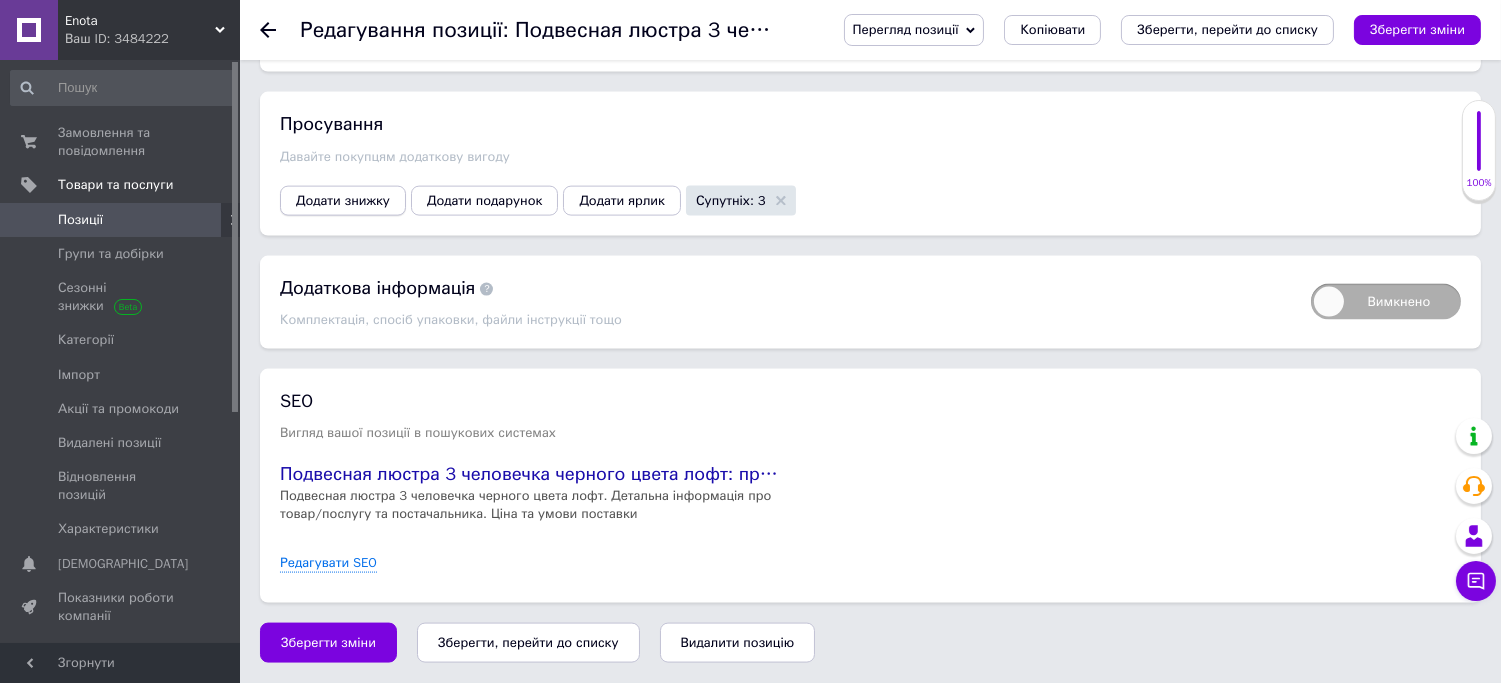 click on "Додати знижку" at bounding box center [343, 201] 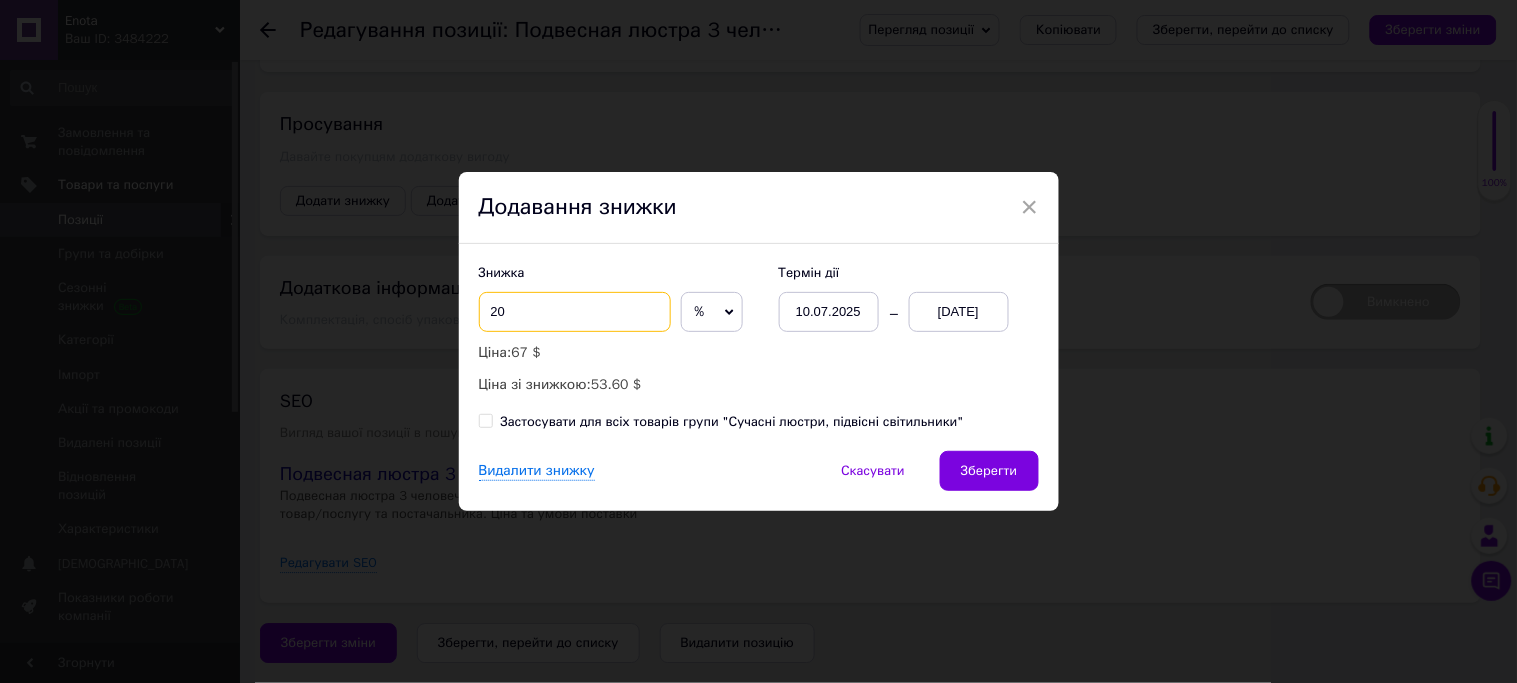 click on "20" at bounding box center [575, 312] 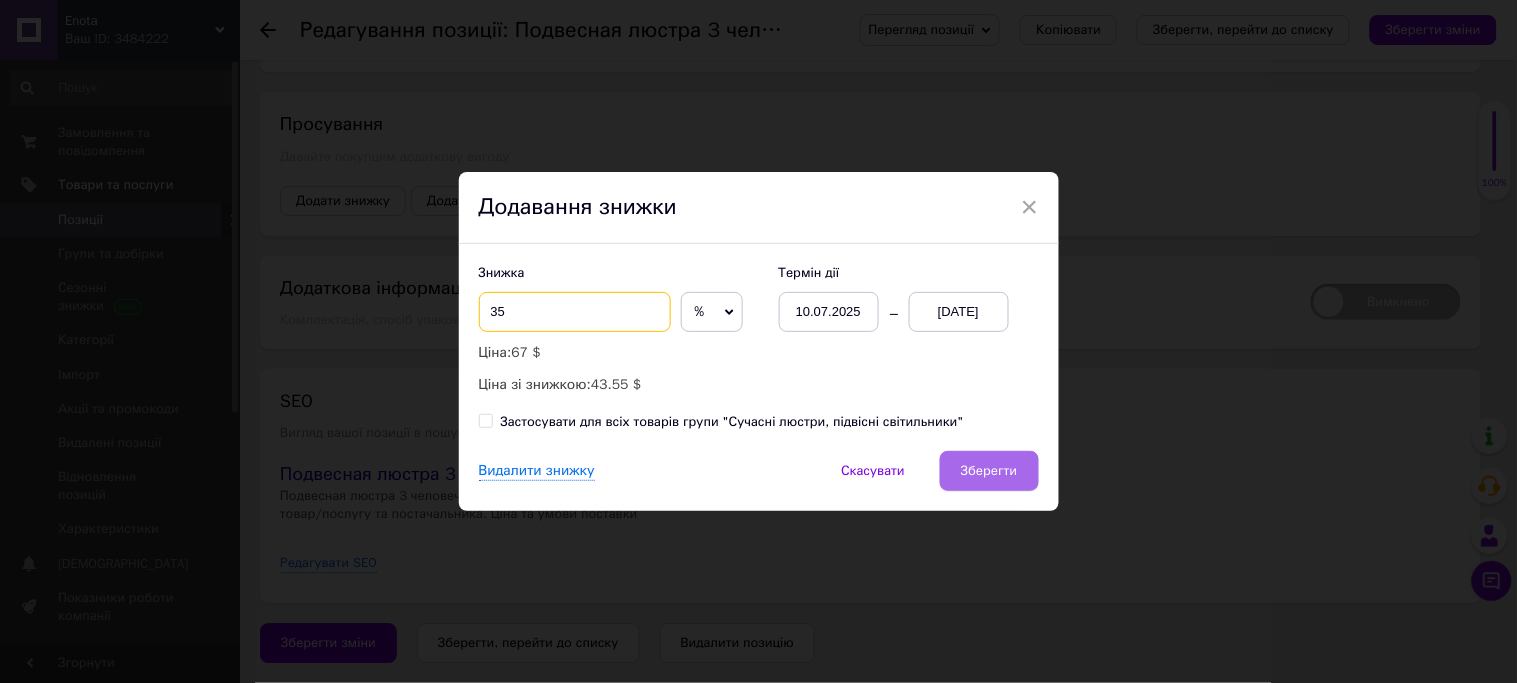type on "35" 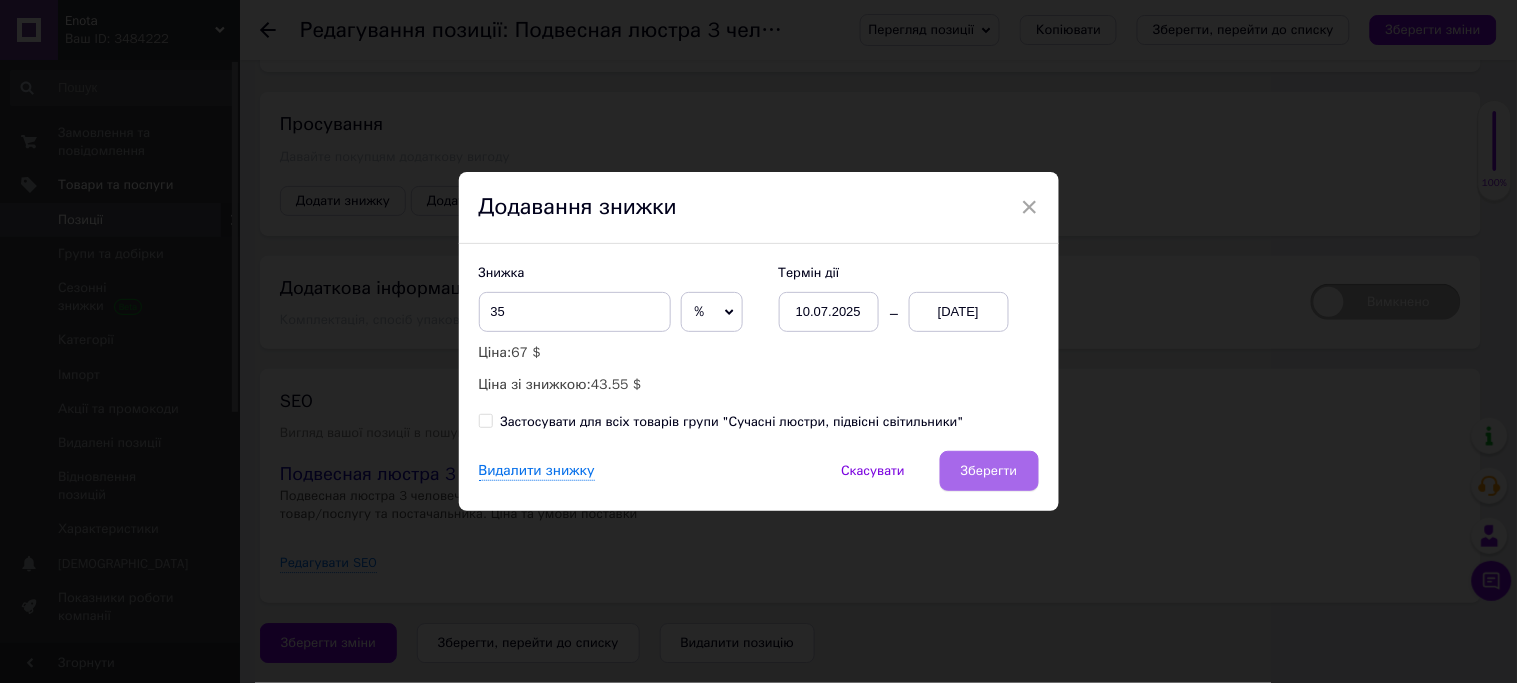 click on "Зберегти" at bounding box center (989, 471) 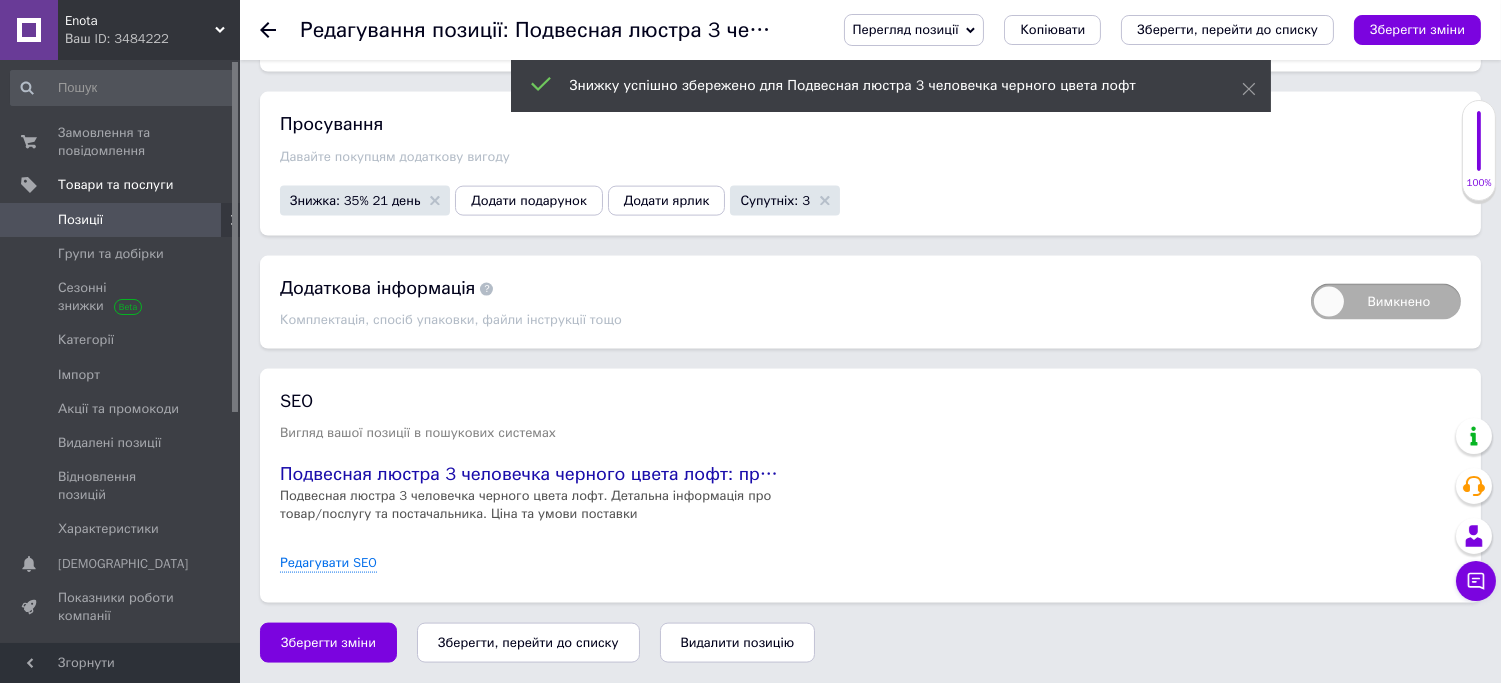 click on "Позиції" at bounding box center [121, 220] 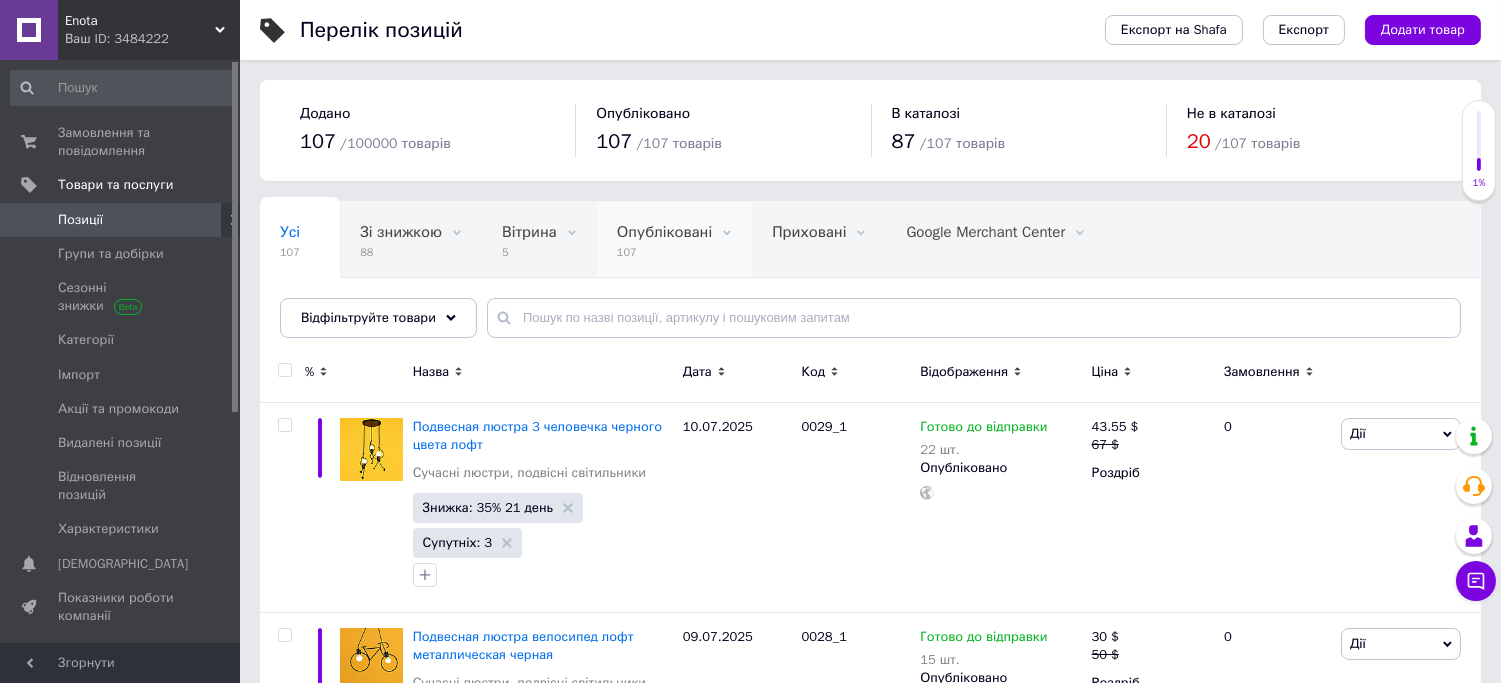 scroll, scrollTop: 77, scrollLeft: 0, axis: vertical 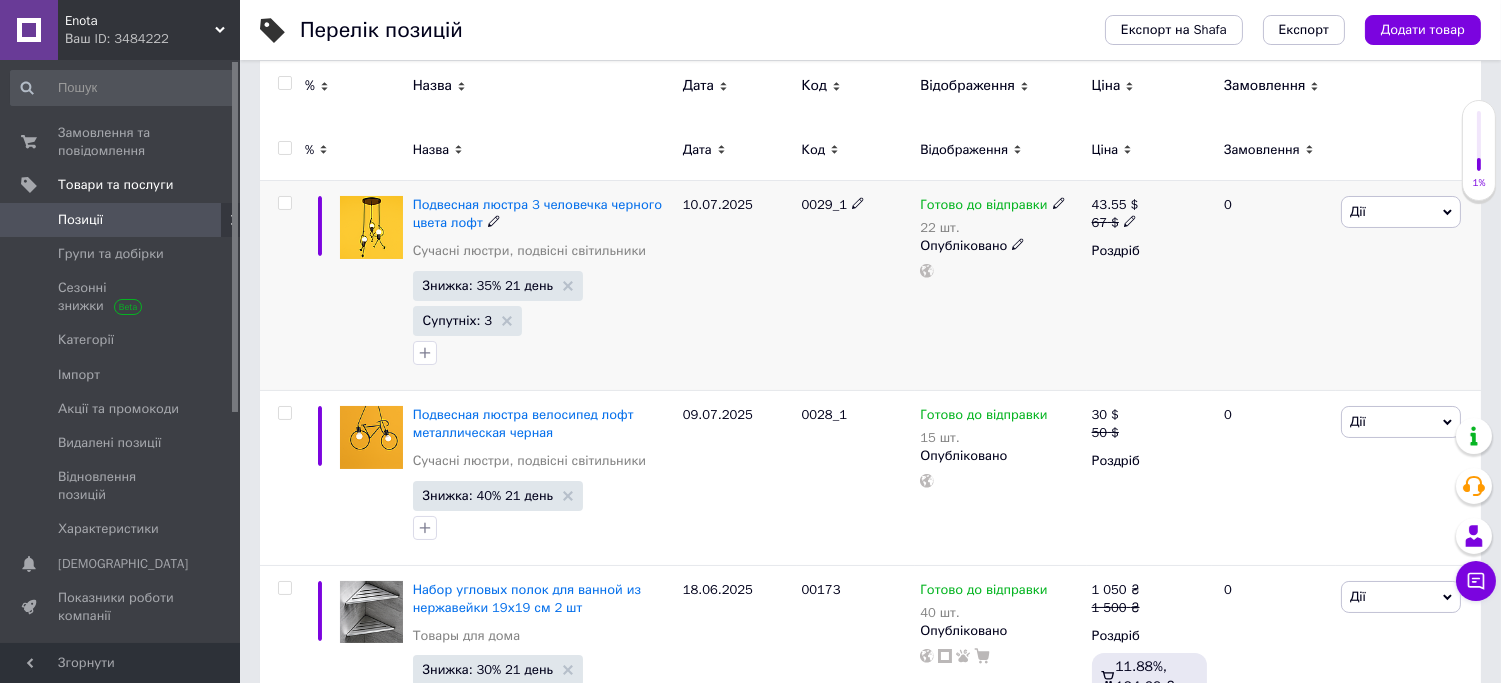 click 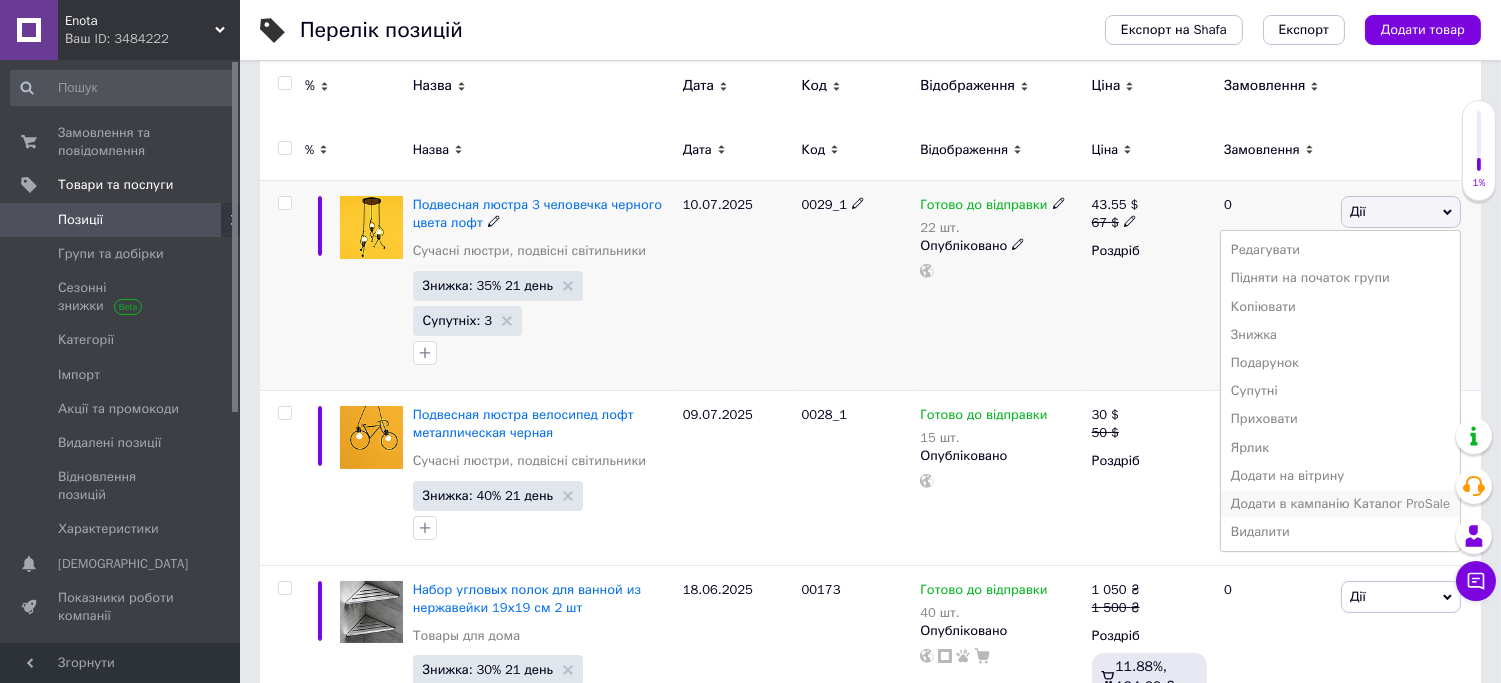 click on "Додати в кампанію Каталог ProSale" at bounding box center [1340, 504] 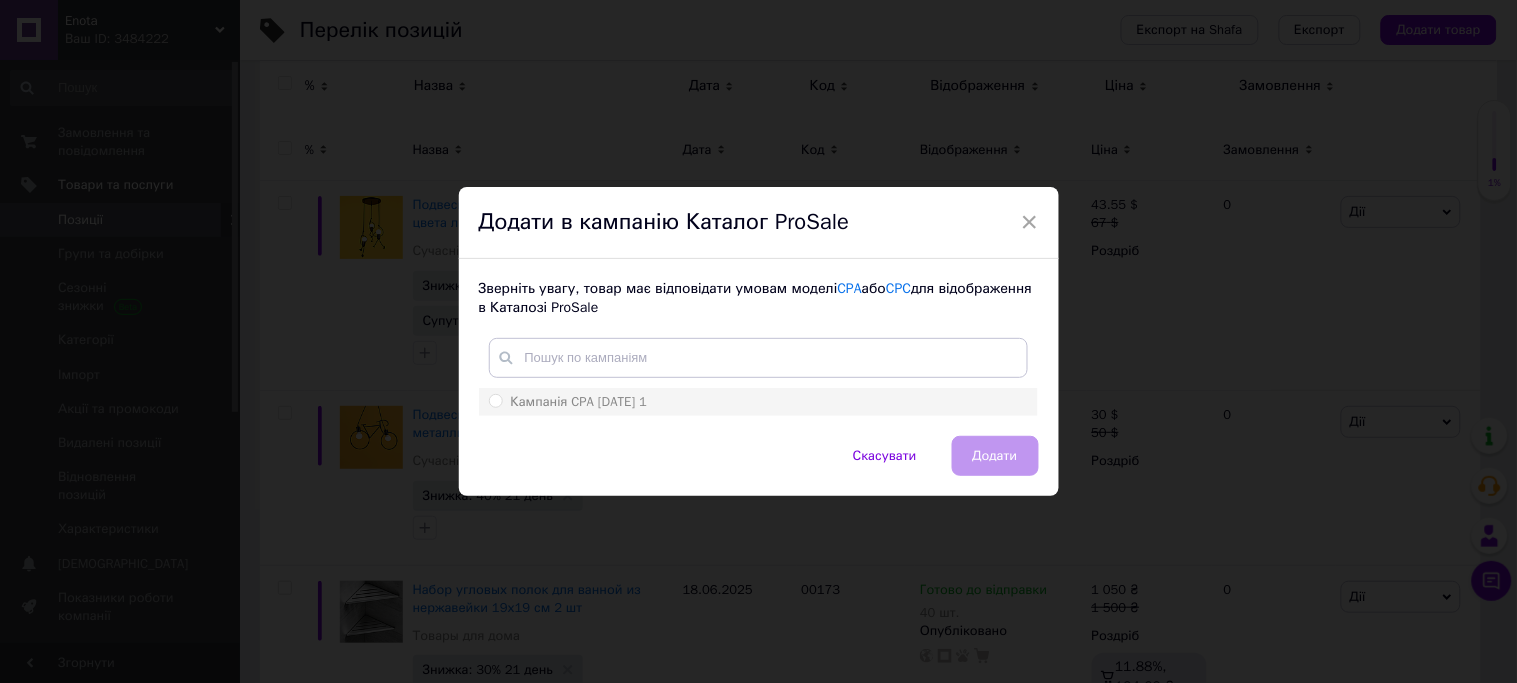 click on "Кампанія CPA 27.04.2024 1" at bounding box center (495, 400) 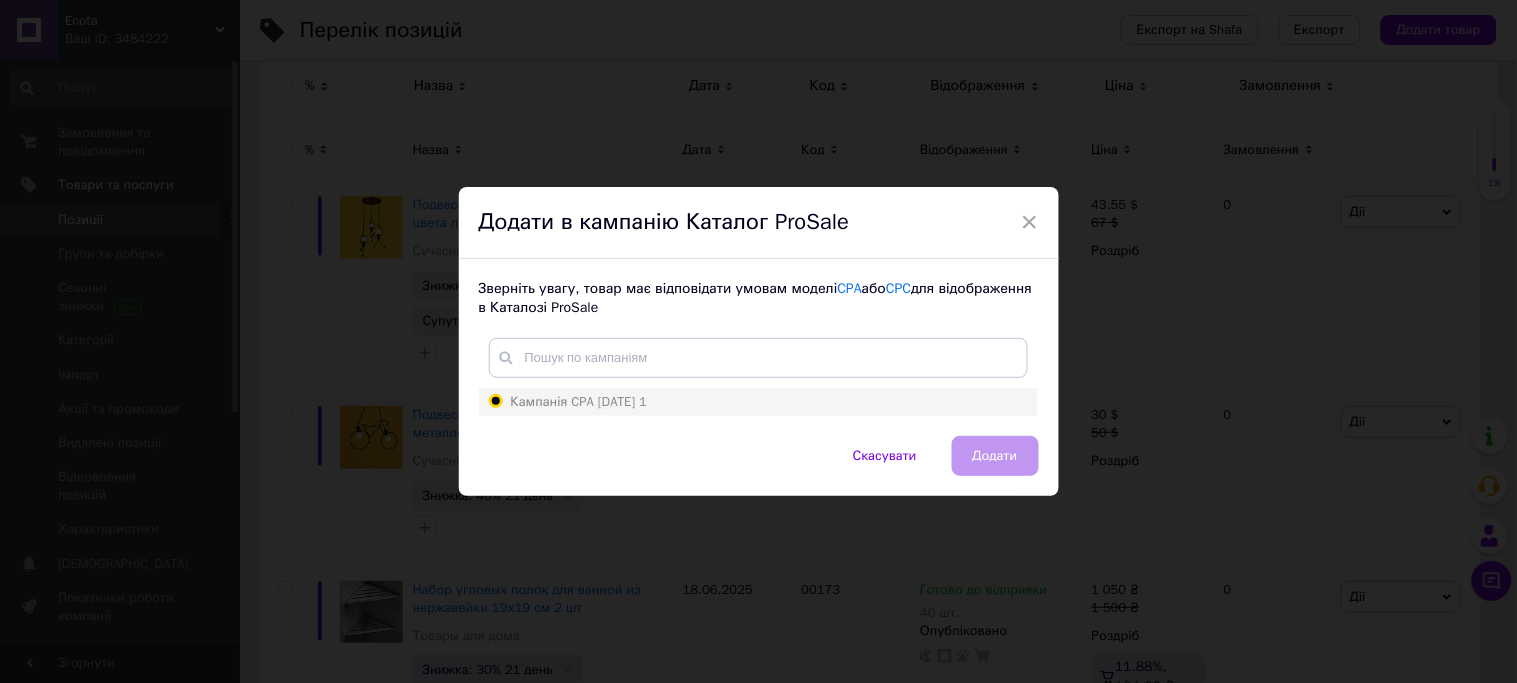 radio on "true" 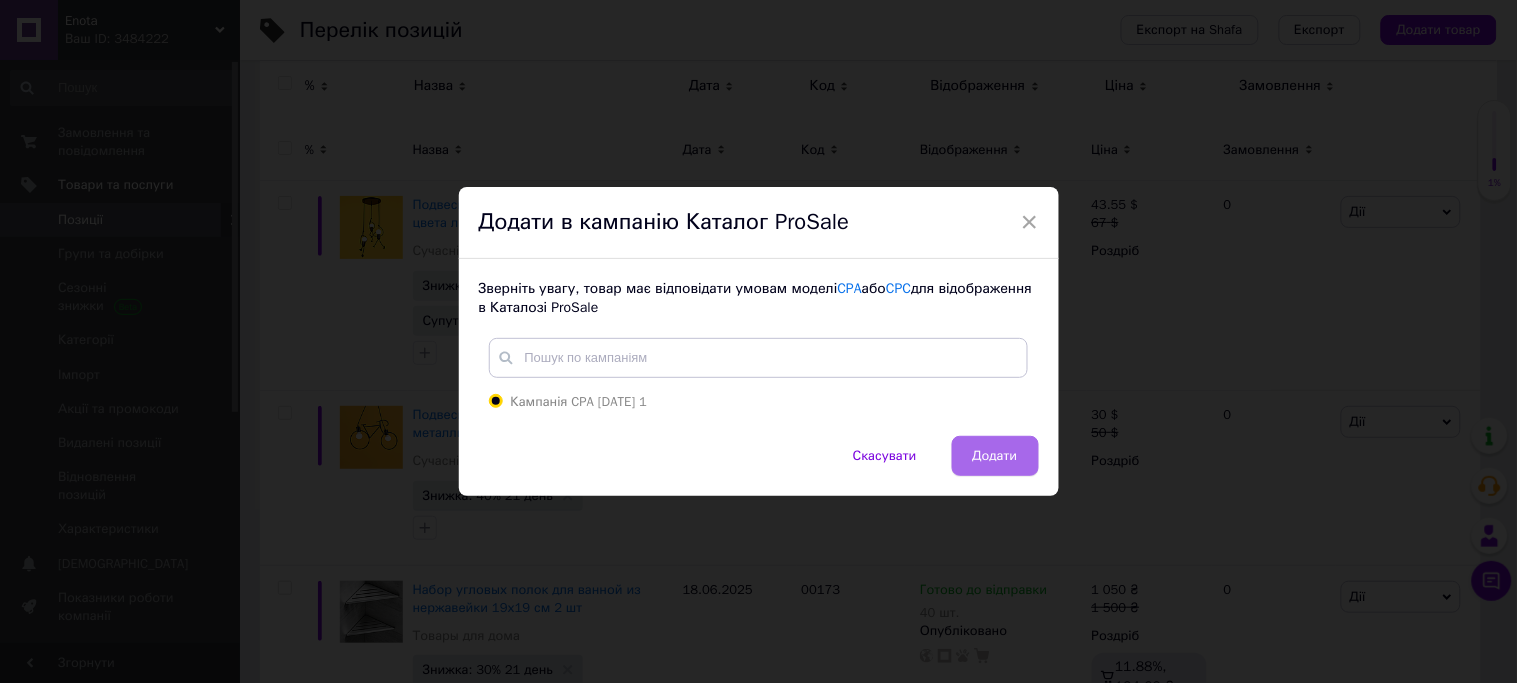 click on "Додати" at bounding box center (995, 456) 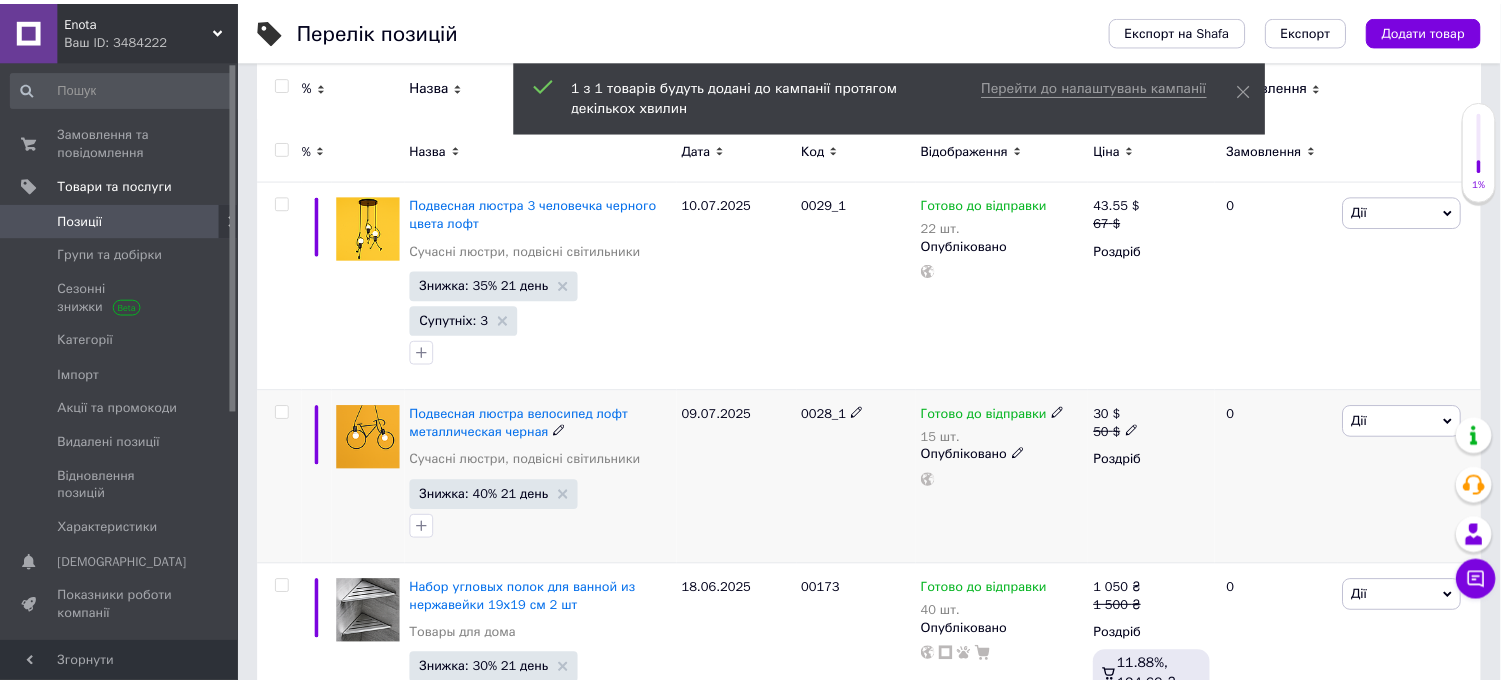 scroll, scrollTop: 0, scrollLeft: 0, axis: both 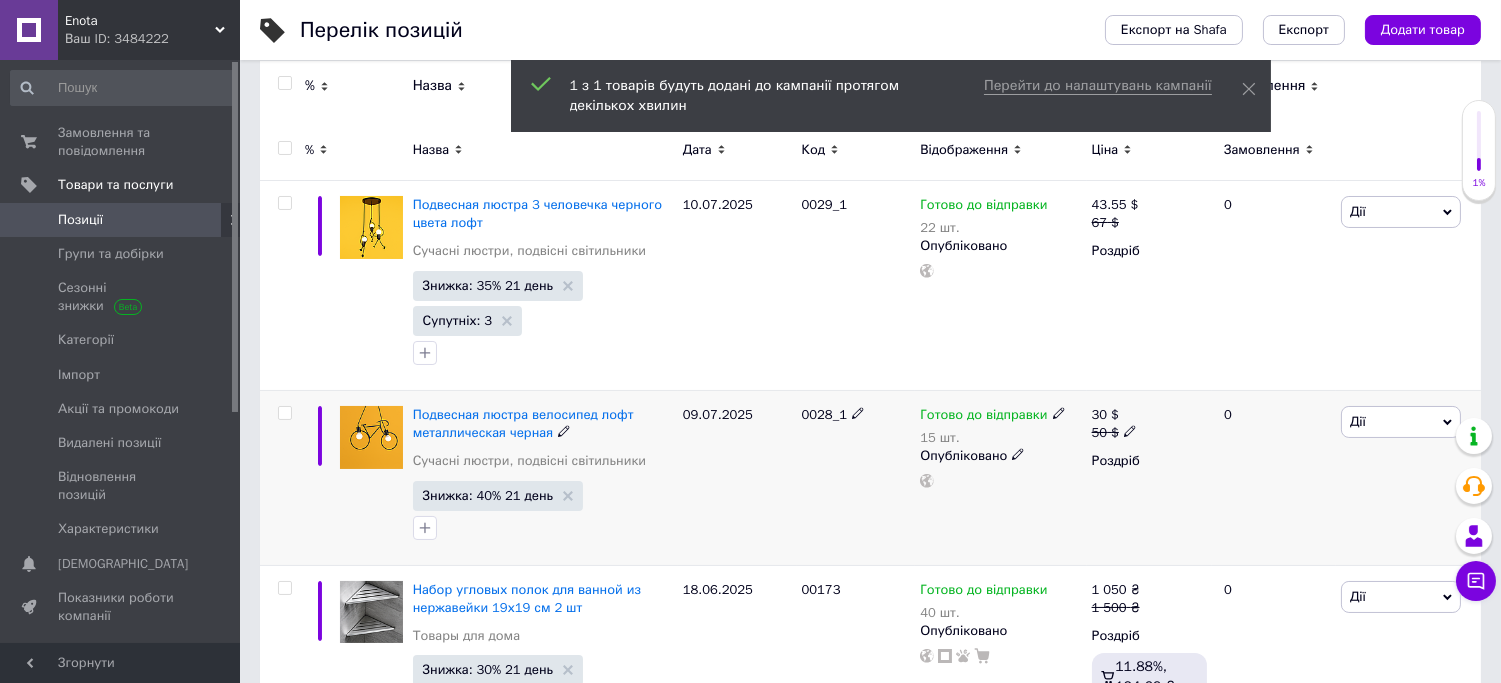click on "Дії" at bounding box center [1401, 422] 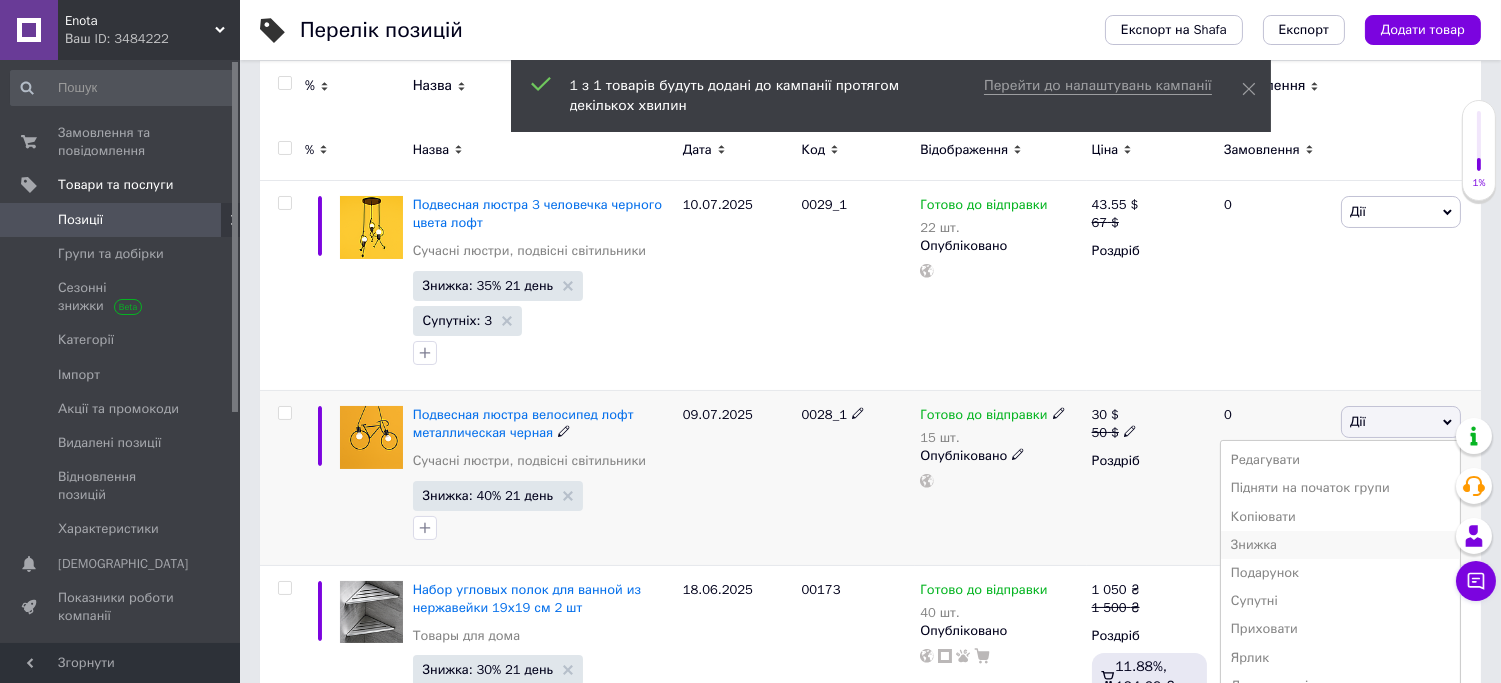 scroll, scrollTop: 333, scrollLeft: 0, axis: vertical 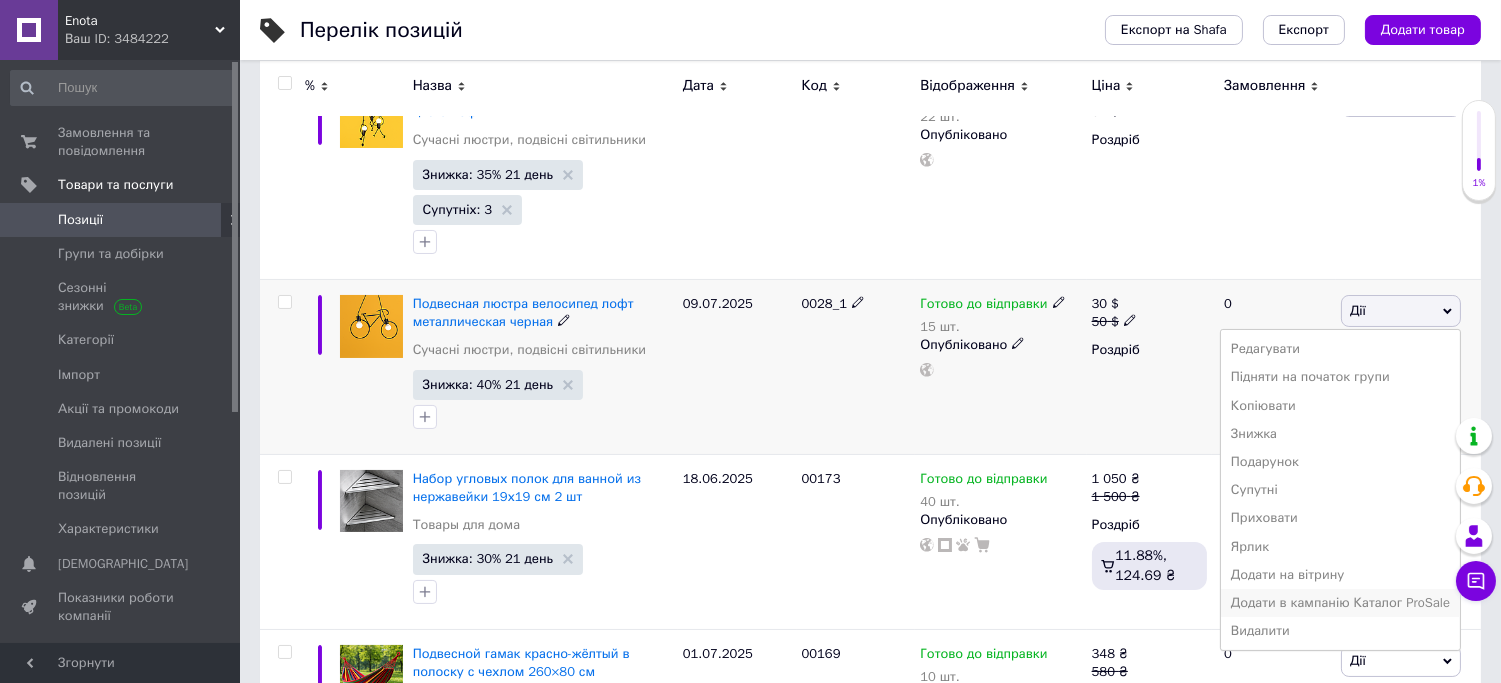 click on "Додати в кампанію Каталог ProSale" at bounding box center [1340, 603] 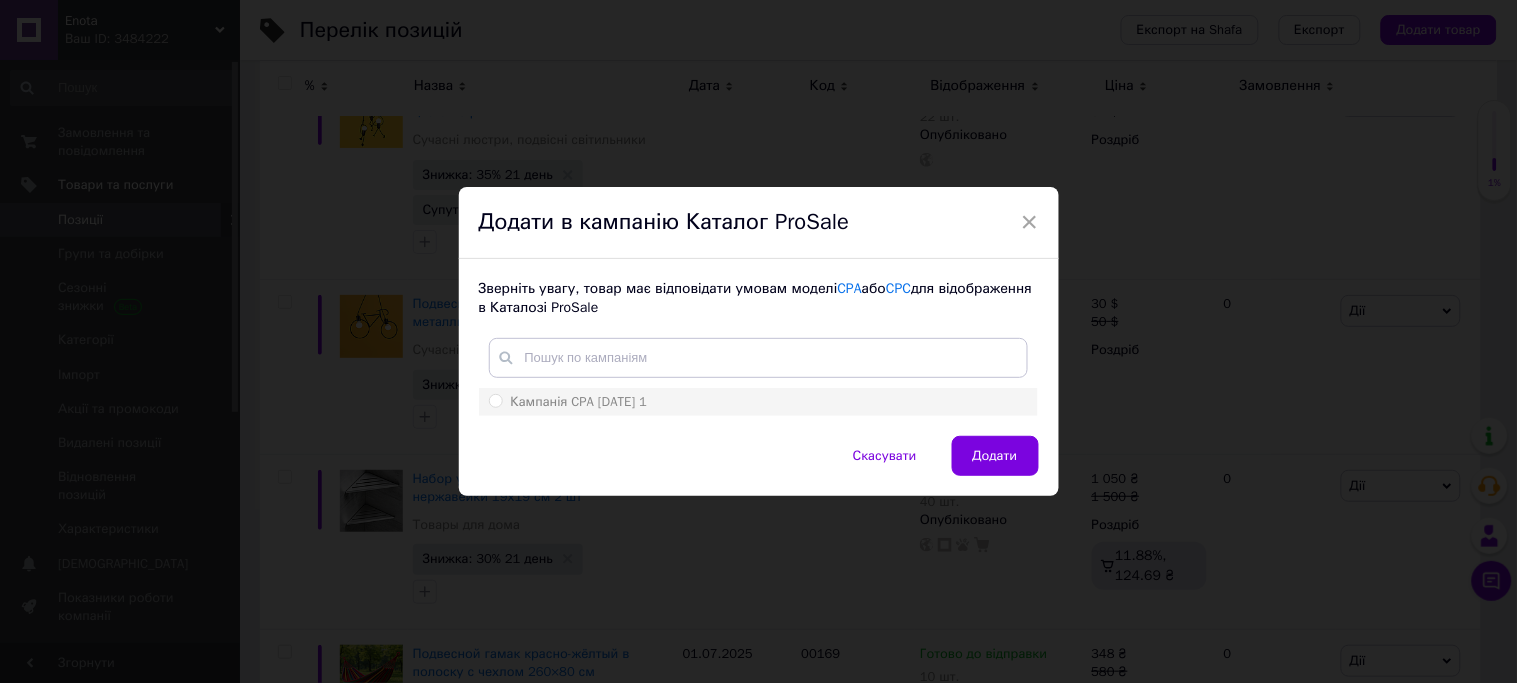 click on "Кампанія CPA 27.04.2024 1" at bounding box center (495, 400) 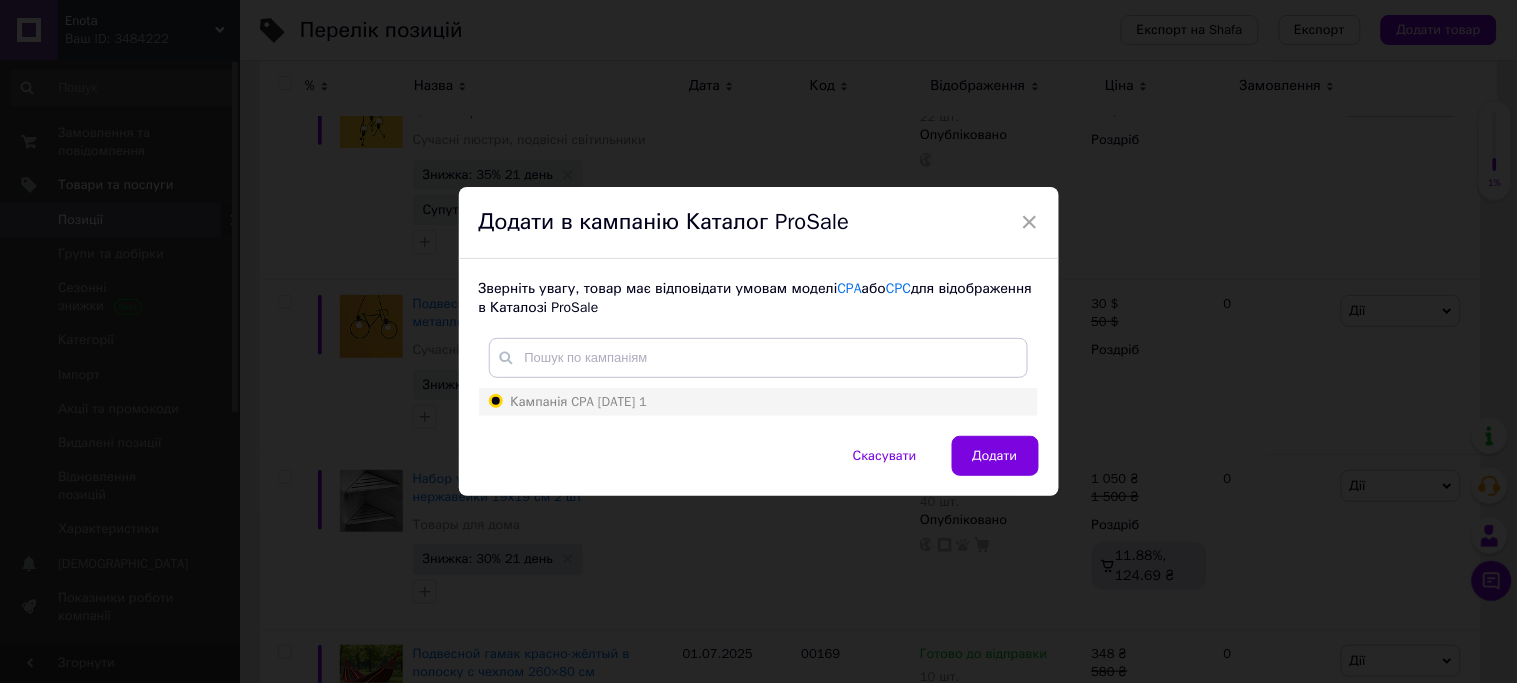 radio on "true" 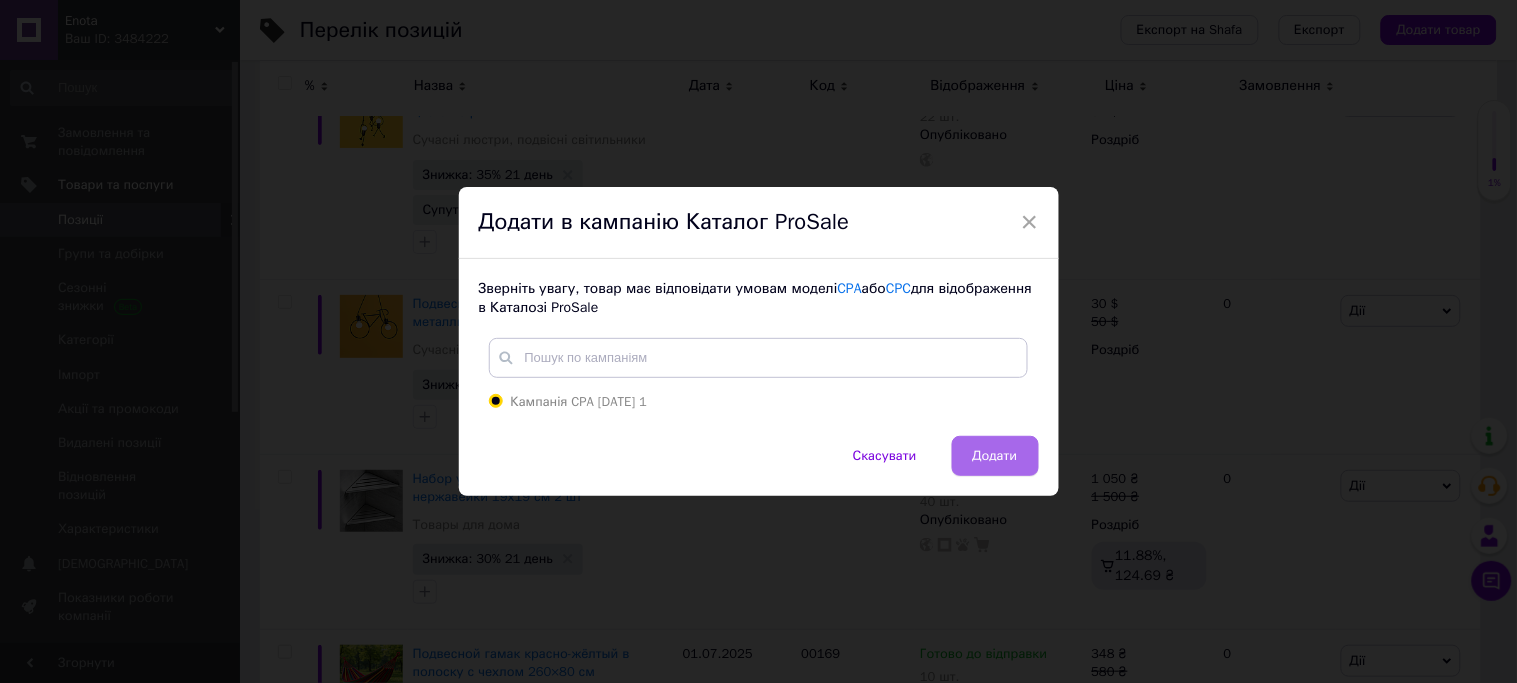 click on "Додати" at bounding box center [995, 456] 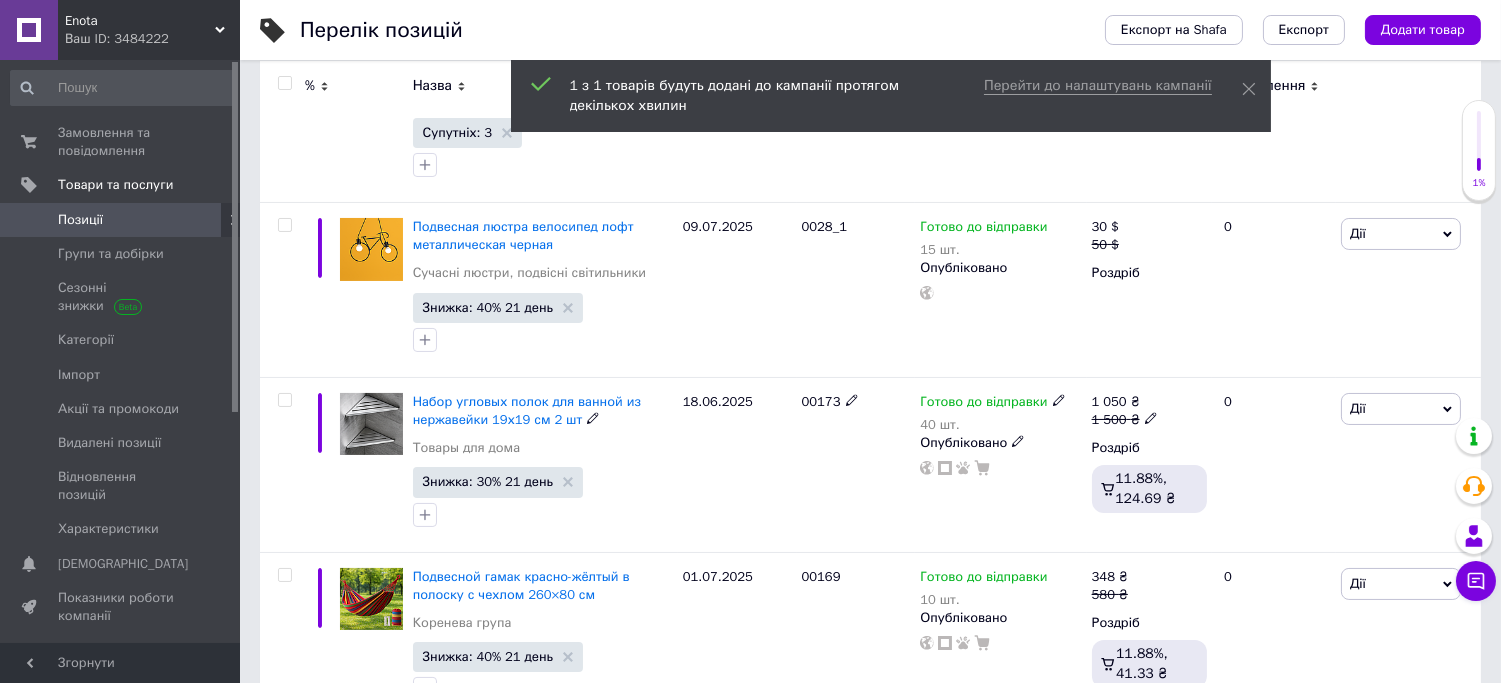scroll, scrollTop: 444, scrollLeft: 0, axis: vertical 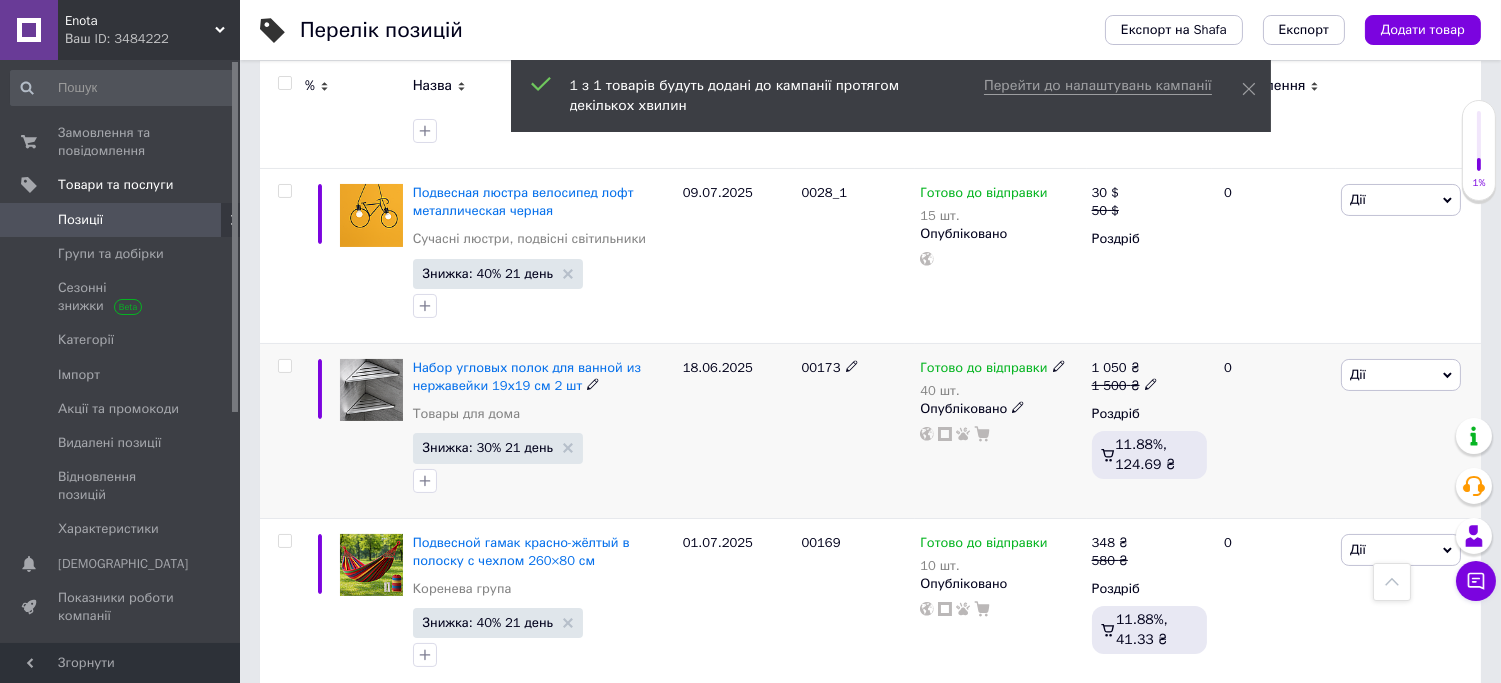 click on "Дії" at bounding box center (1401, 375) 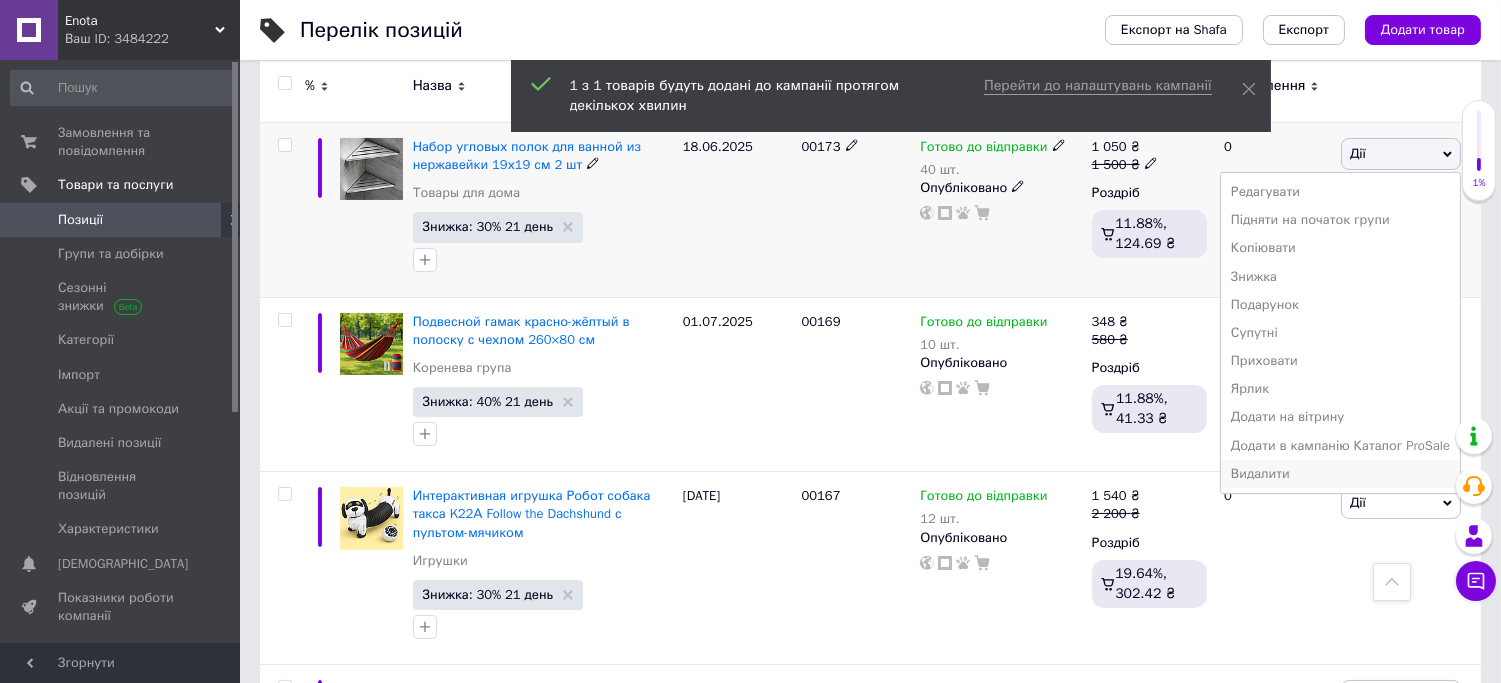 scroll, scrollTop: 666, scrollLeft: 0, axis: vertical 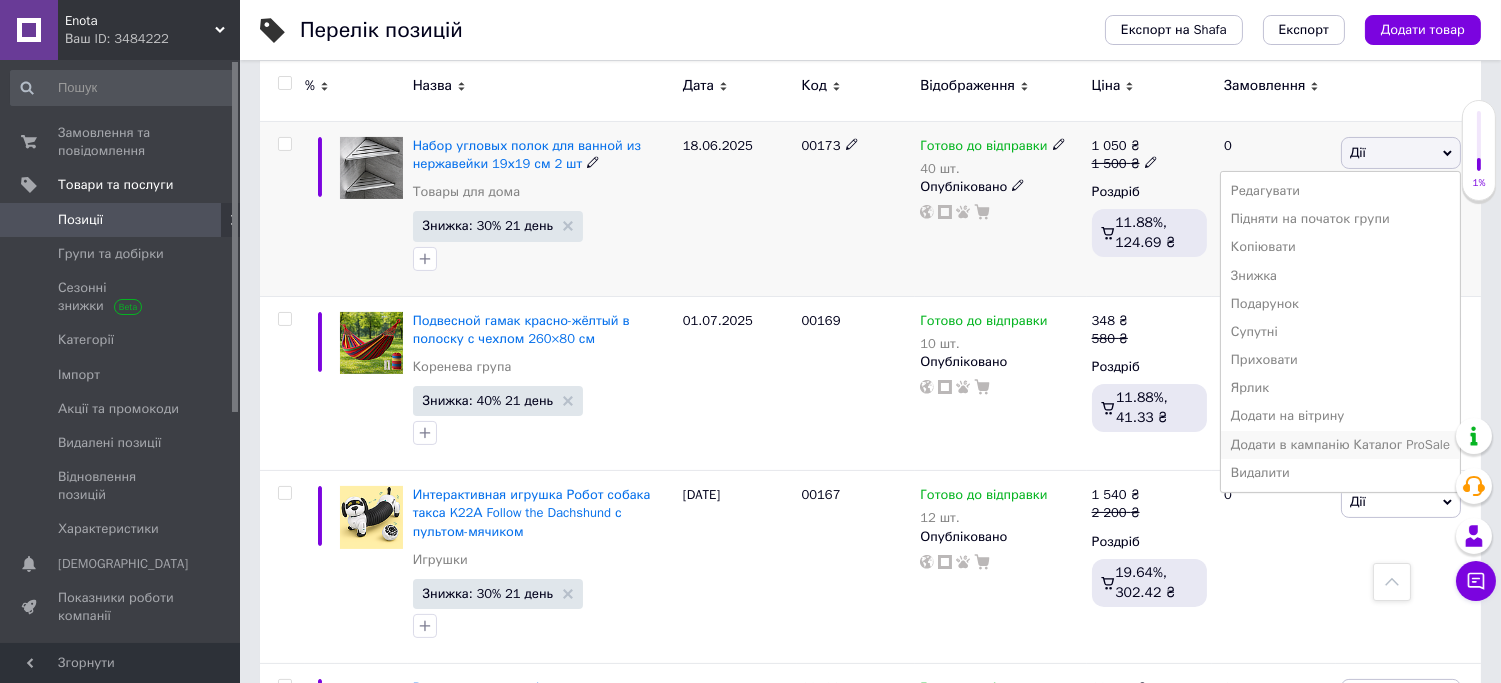 click on "Додати в кампанію Каталог ProSale" at bounding box center [1340, 445] 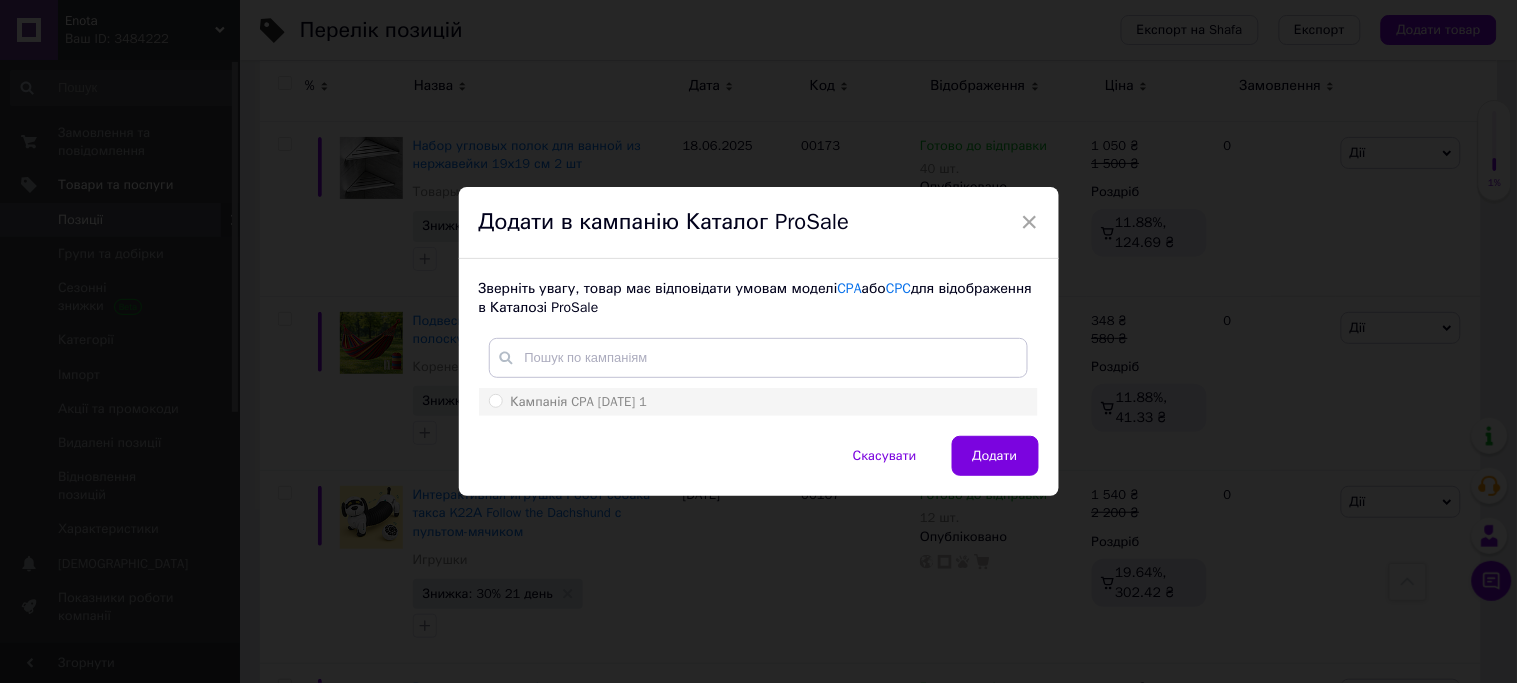 click on "Кампанія CPA 27.04.2024 1" at bounding box center (568, 402) 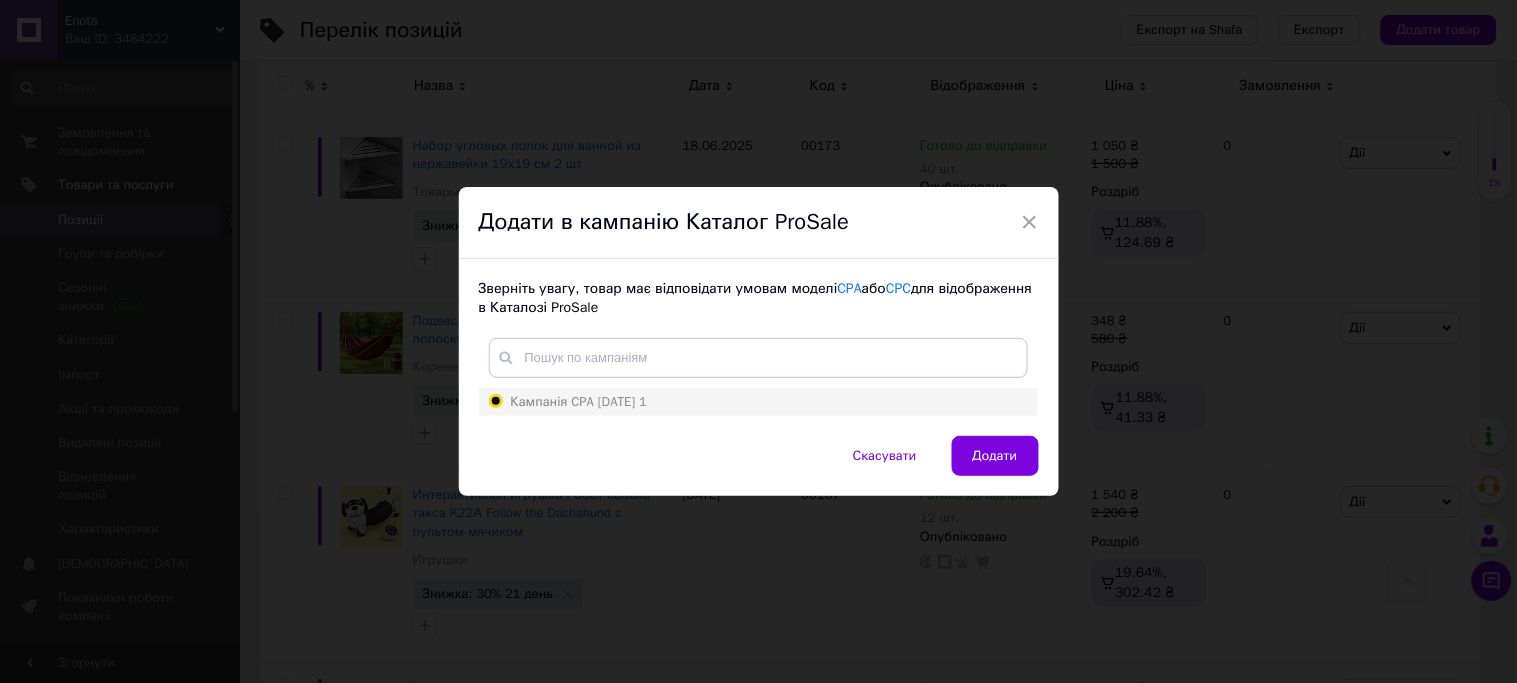 click on "Кампанія CPA 27.04.2024 1" at bounding box center (495, 400) 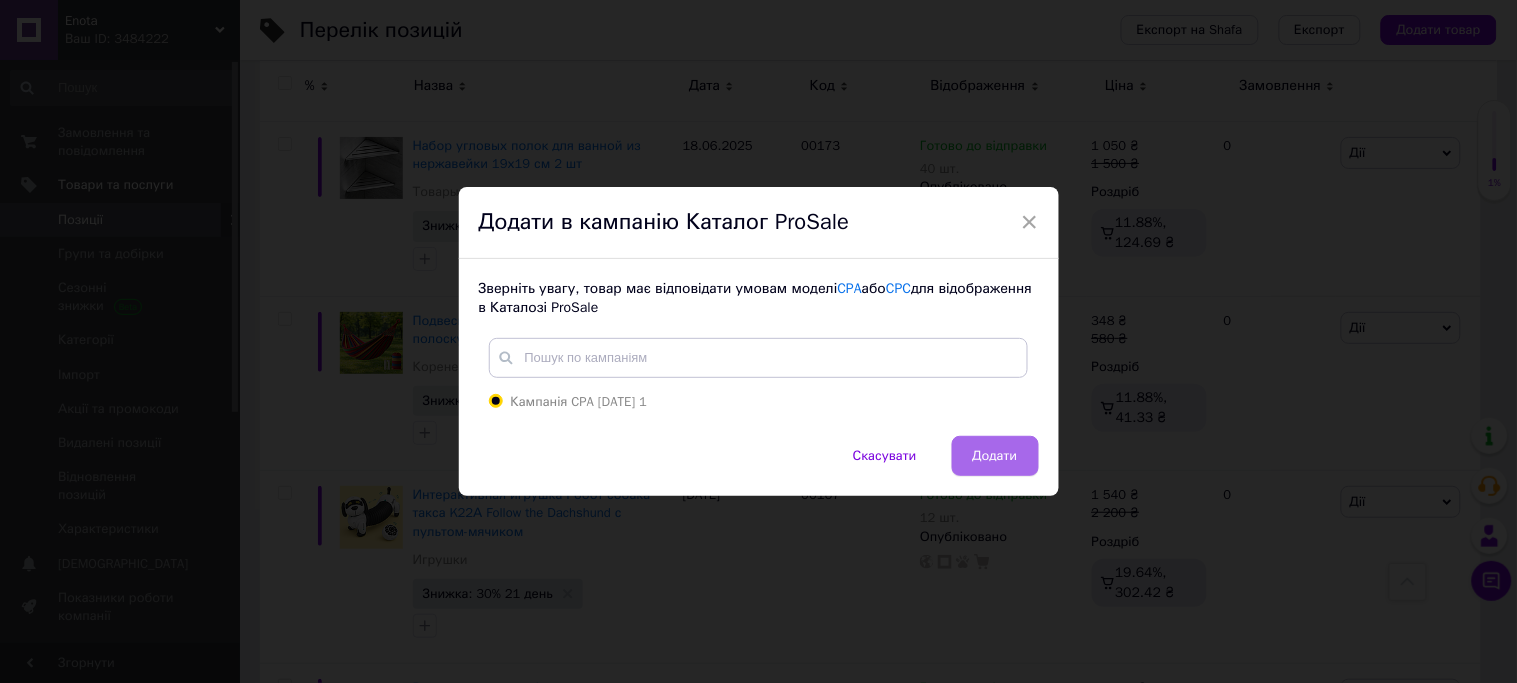 click on "Додати" at bounding box center (995, 456) 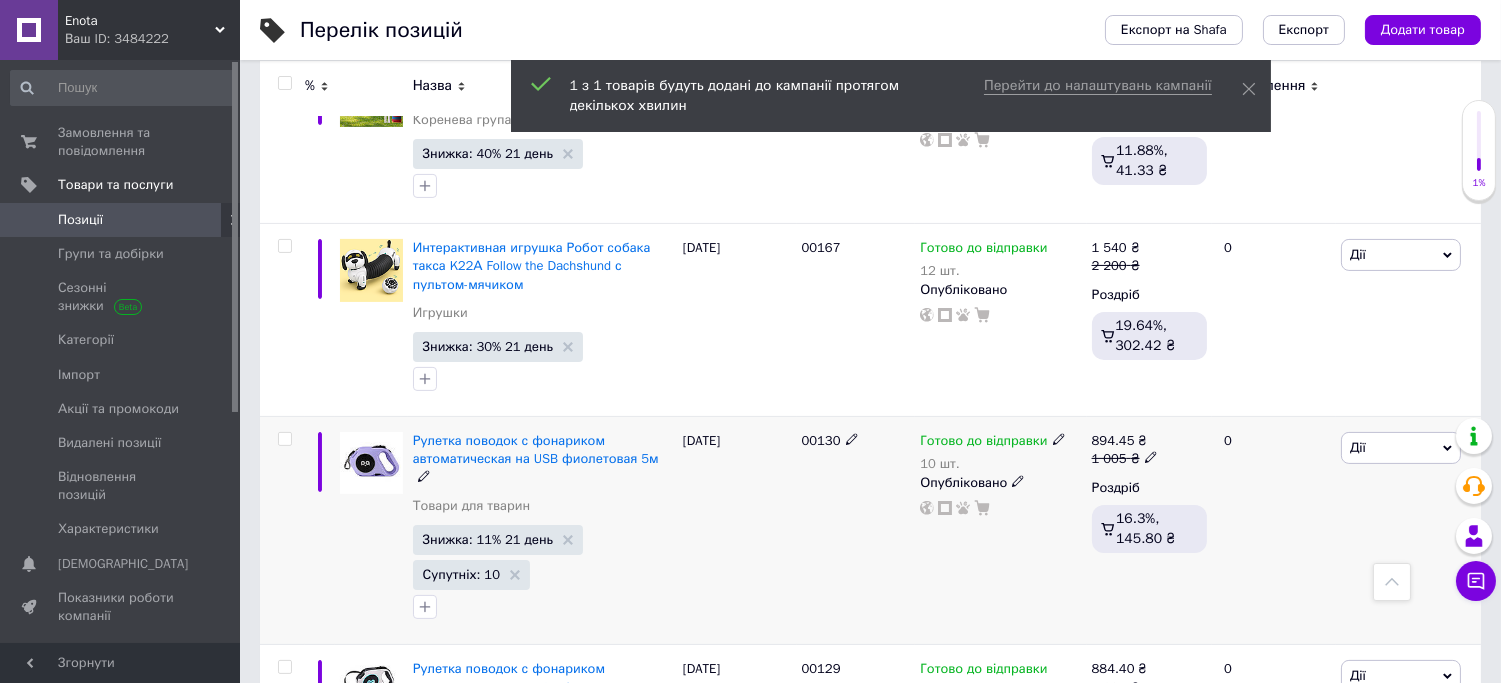 scroll, scrollTop: 888, scrollLeft: 0, axis: vertical 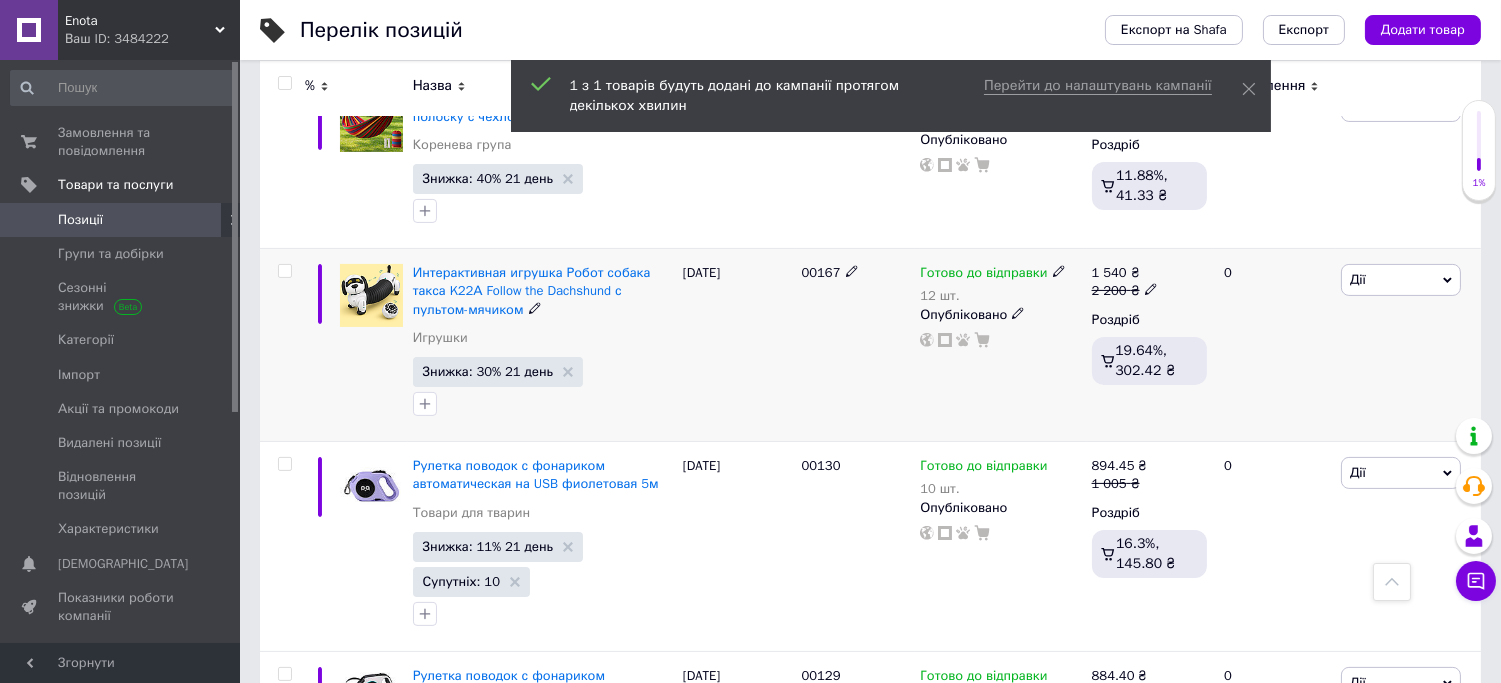 click 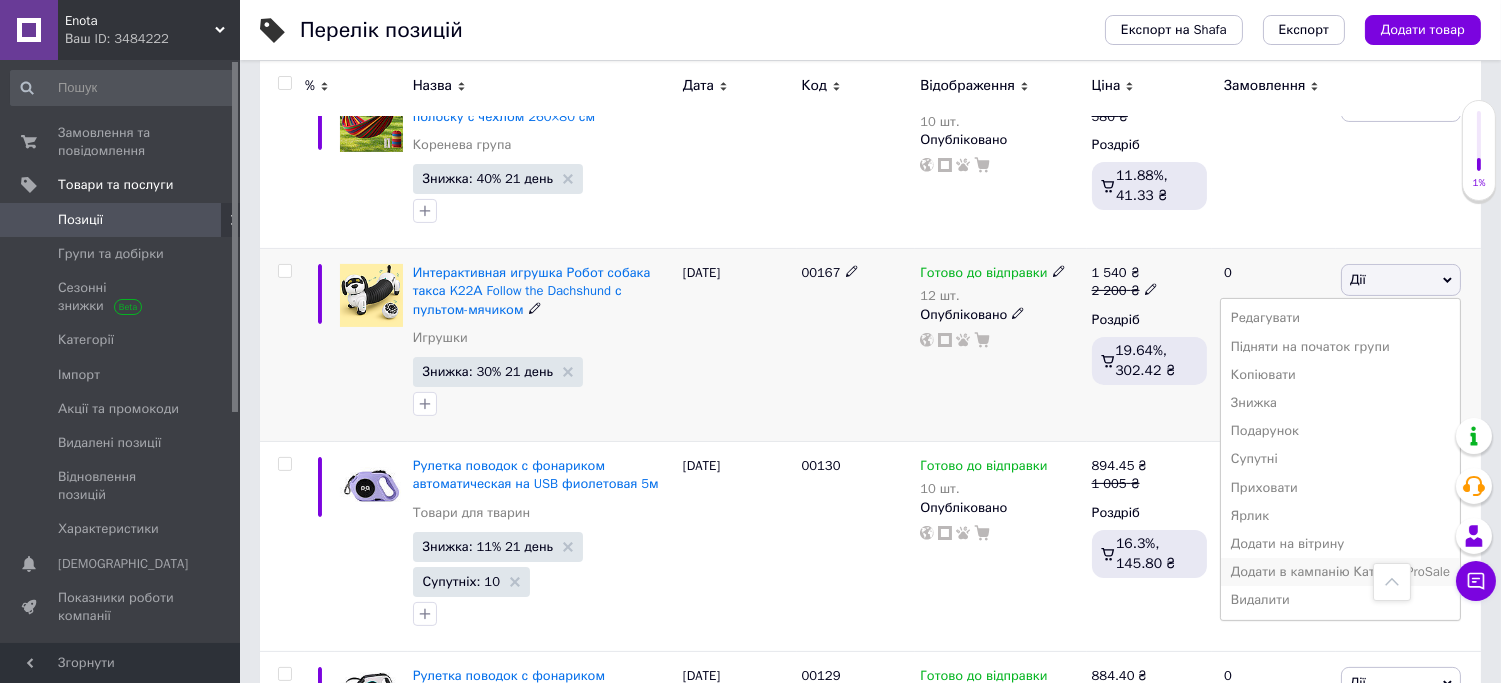 click on "Додати в кампанію Каталог ProSale" at bounding box center (1340, 572) 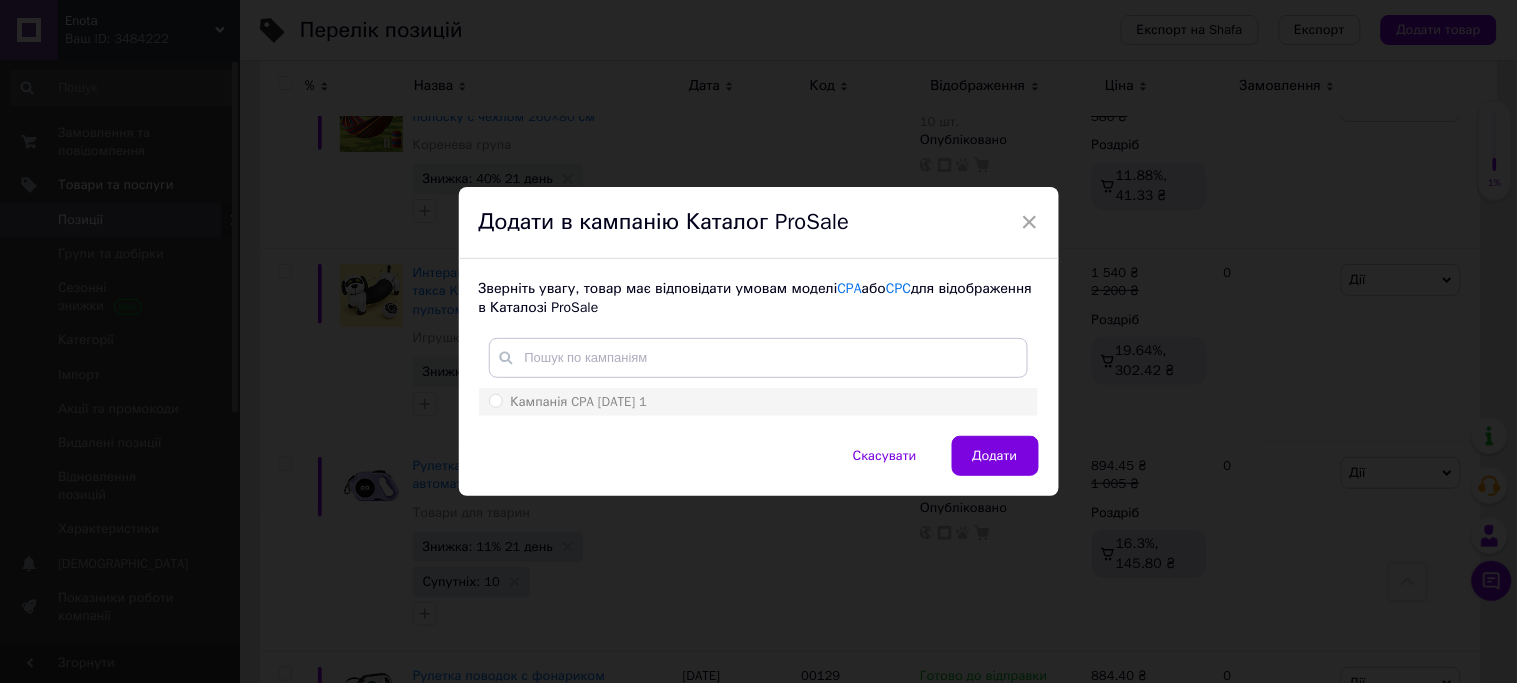 click on "Кампанія CPA 27.04.2024 1" at bounding box center [495, 400] 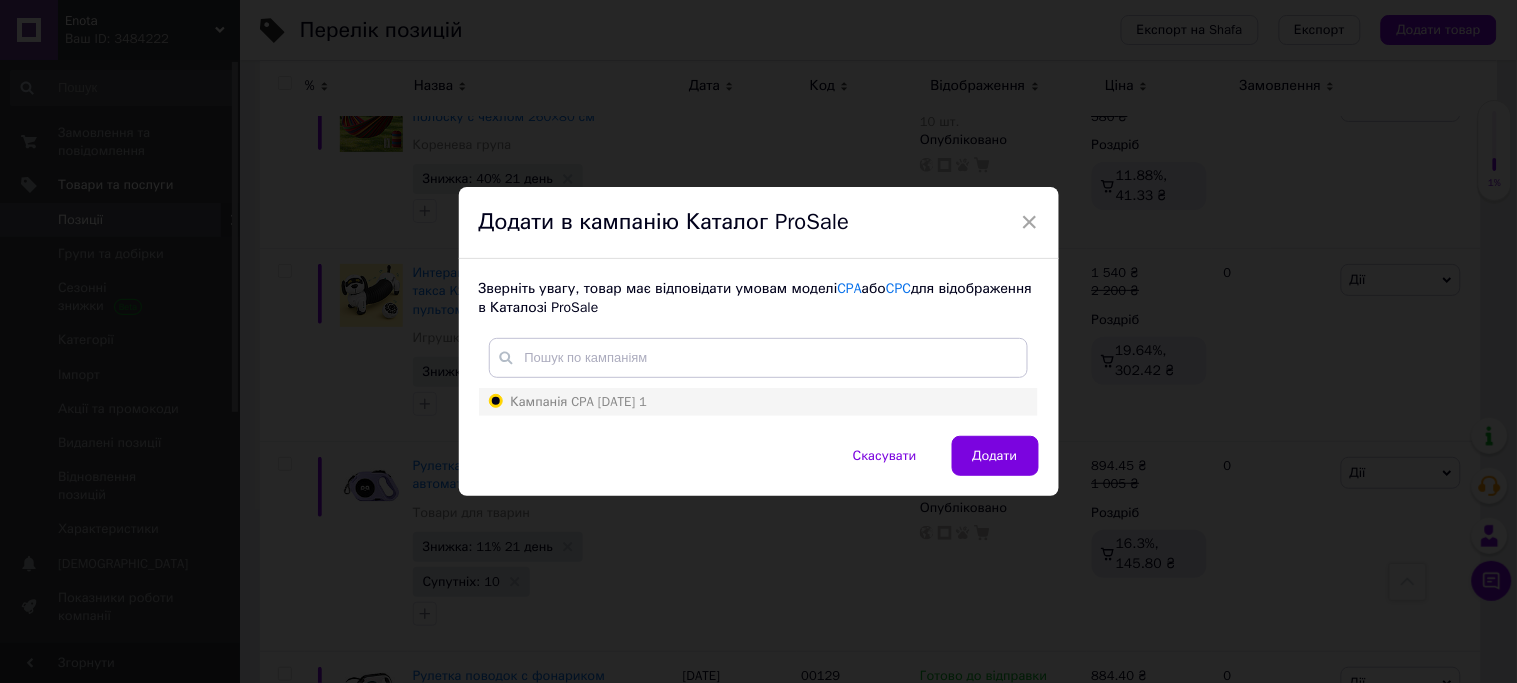 radio on "true" 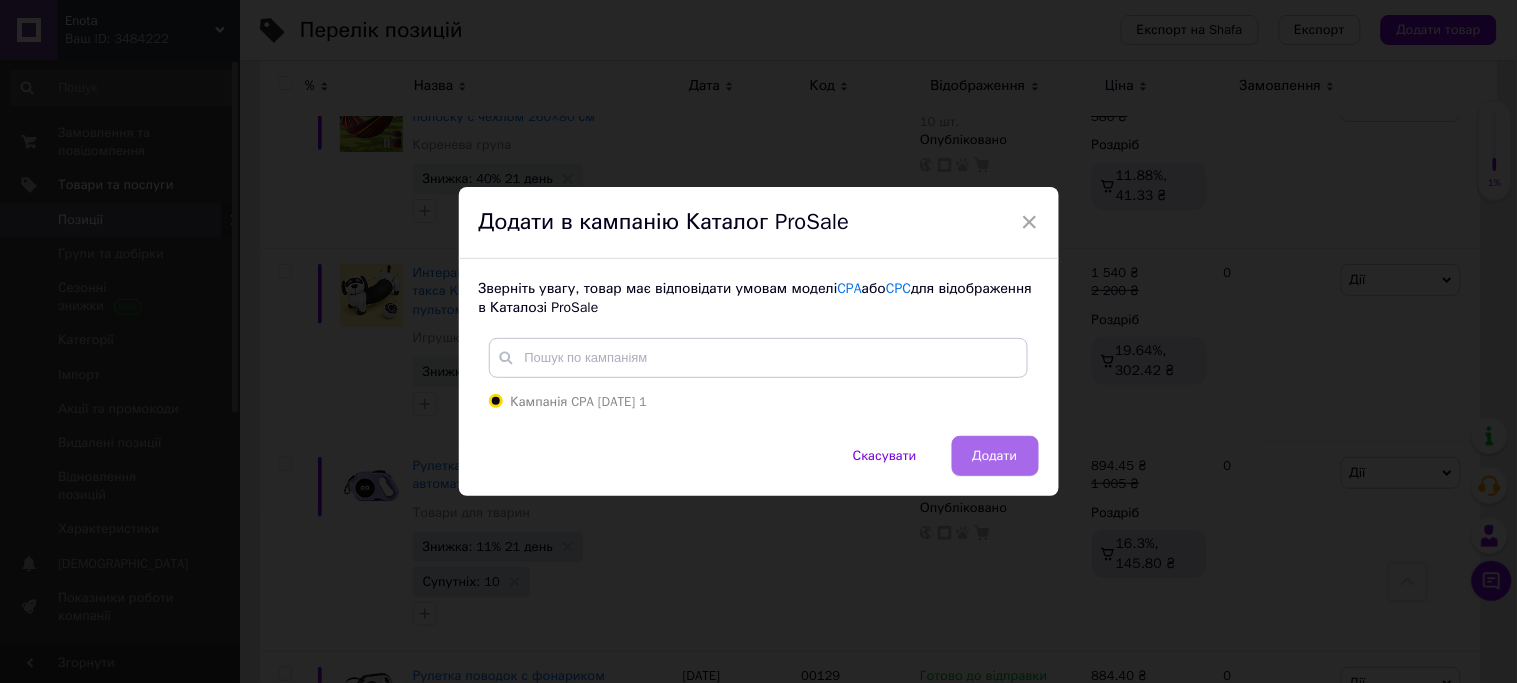 click on "Додати" at bounding box center [995, 456] 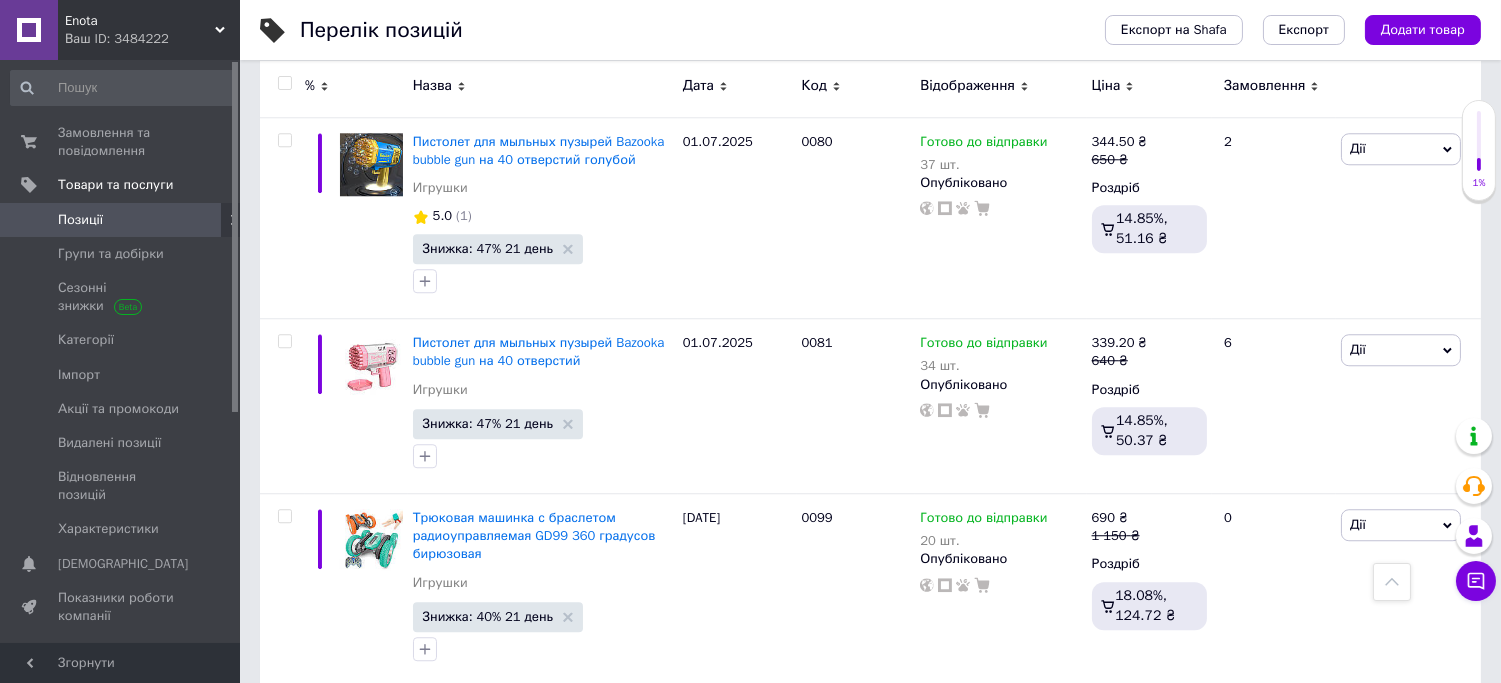 scroll, scrollTop: 9666, scrollLeft: 0, axis: vertical 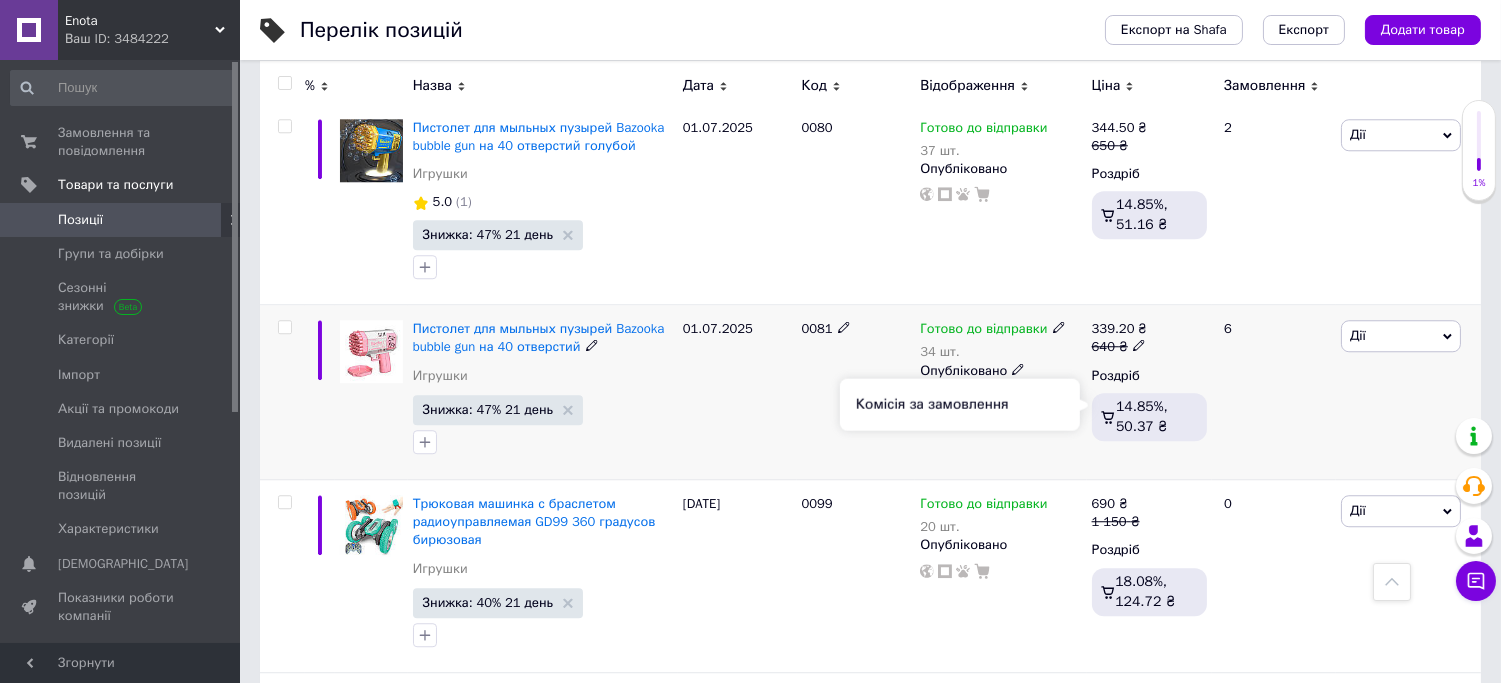 click on "14.85%, 50.37 ₴" at bounding box center [1142, 416] 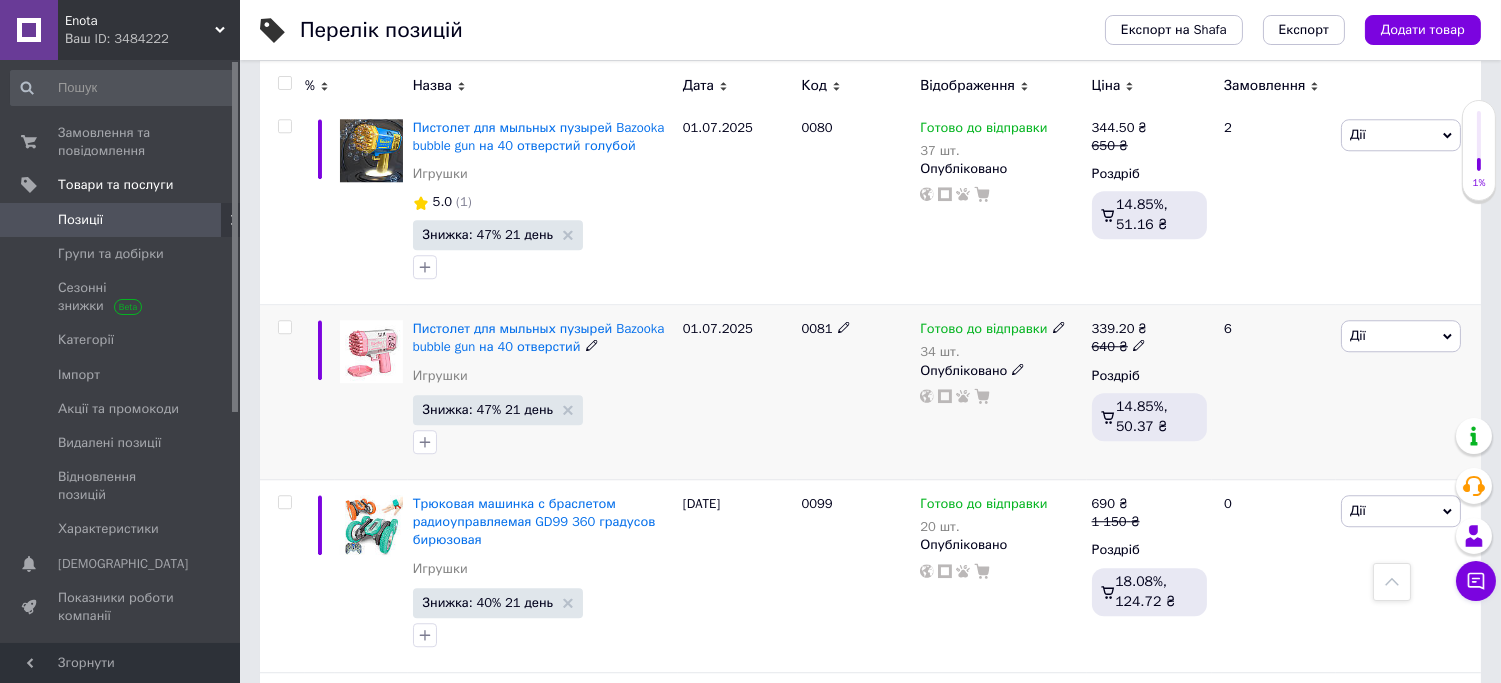 click 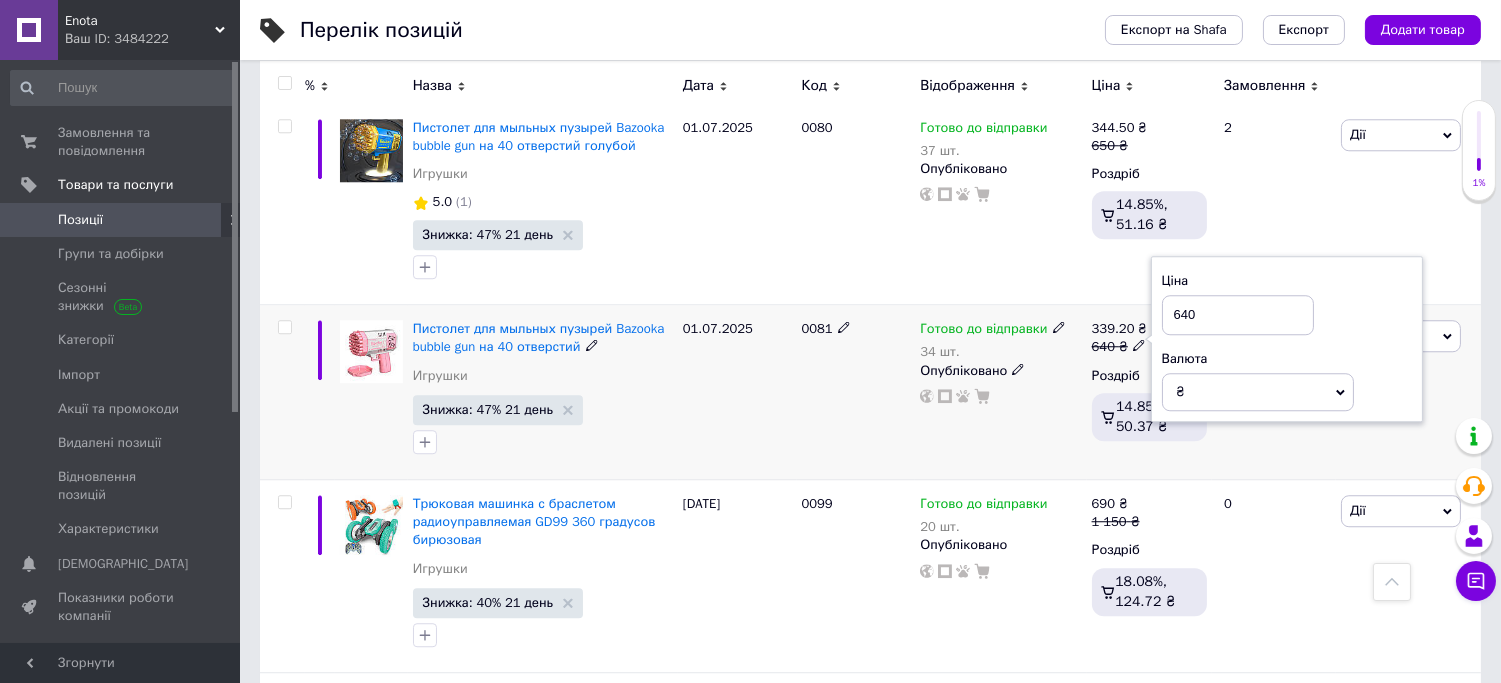 drag, startPoint x: 1201, startPoint y: 306, endPoint x: 1180, endPoint y: 307, distance: 21.023796 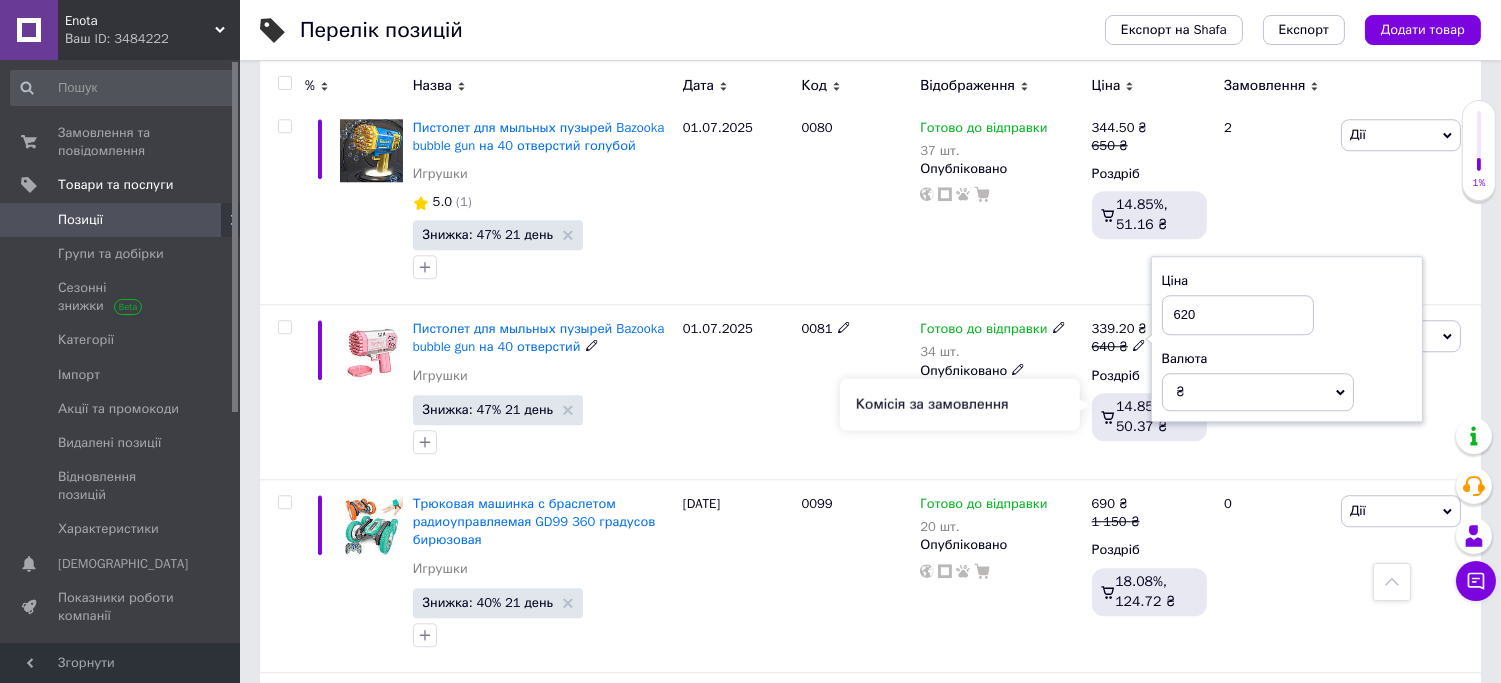 type on "620" 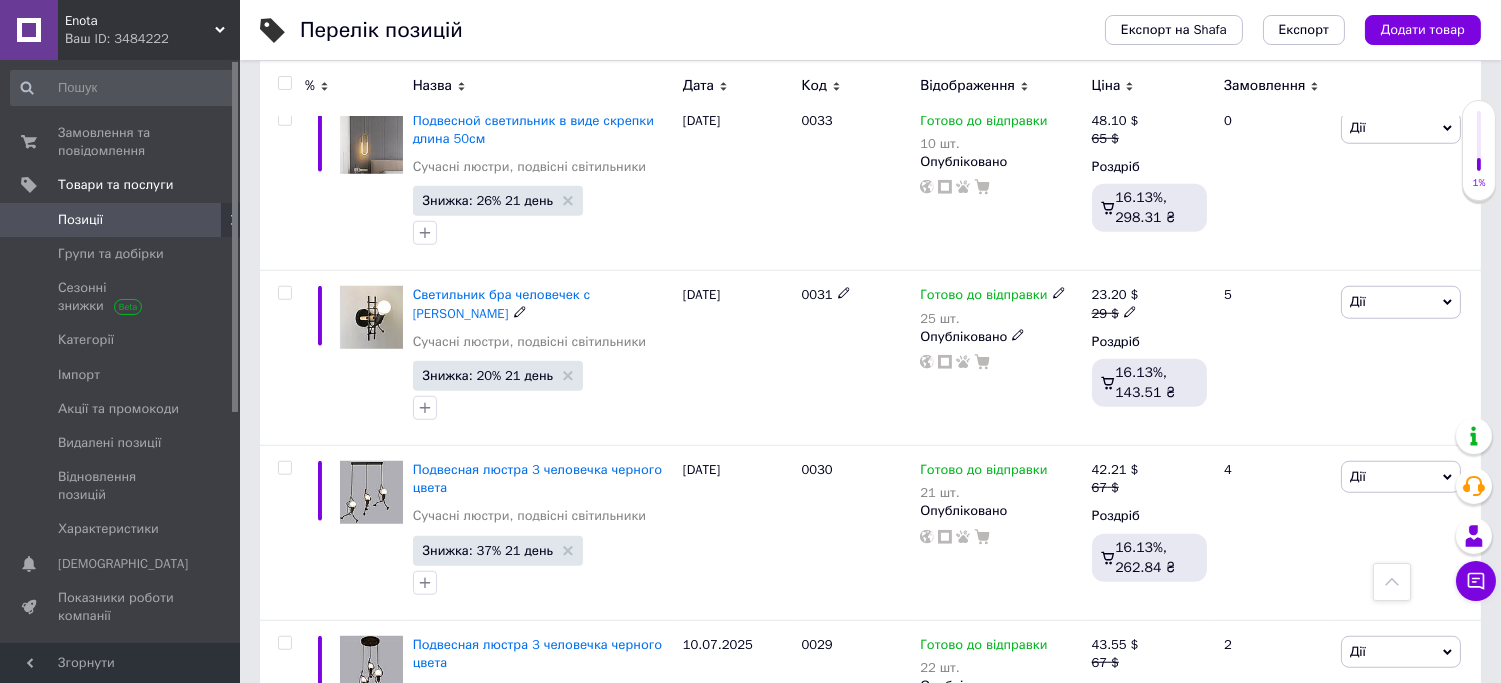 scroll, scrollTop: 16425, scrollLeft: 0, axis: vertical 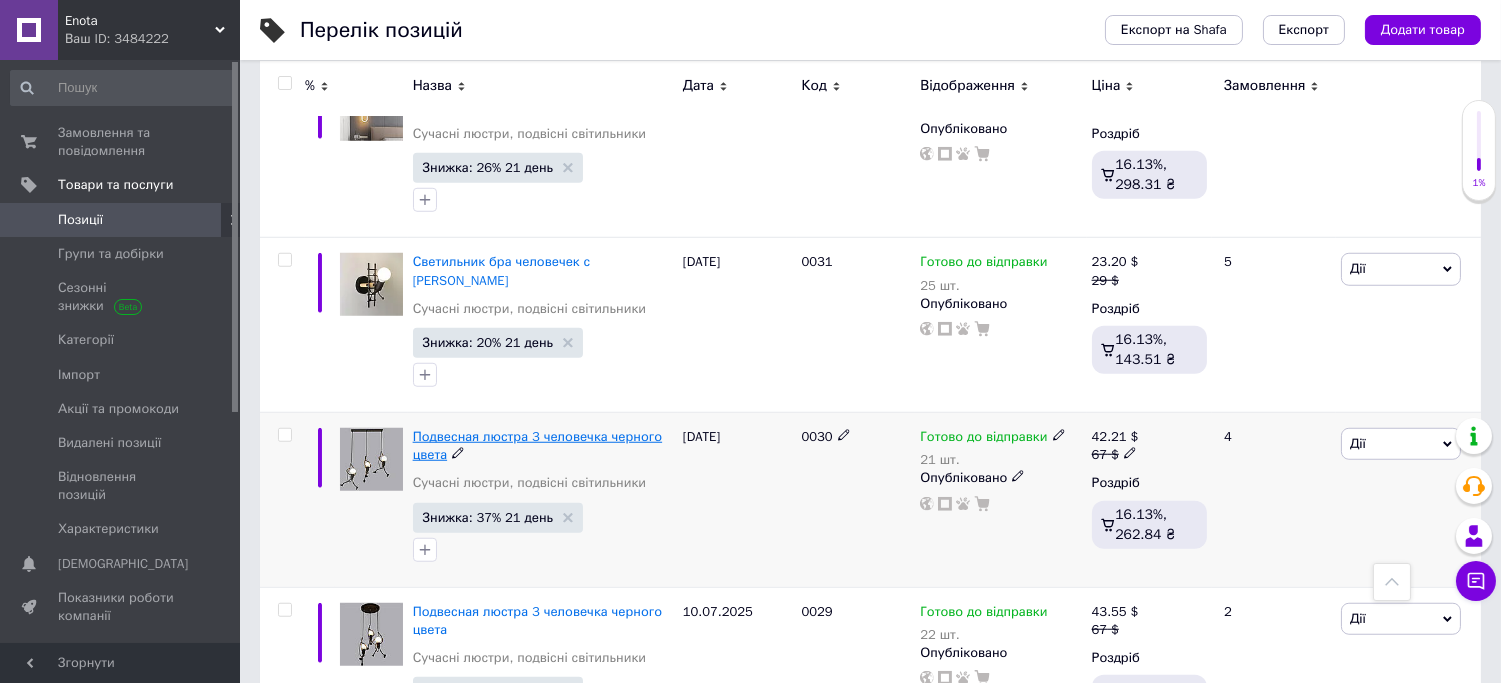 click on "Подвесная люстра 3 человечка черного цвета" at bounding box center (538, 445) 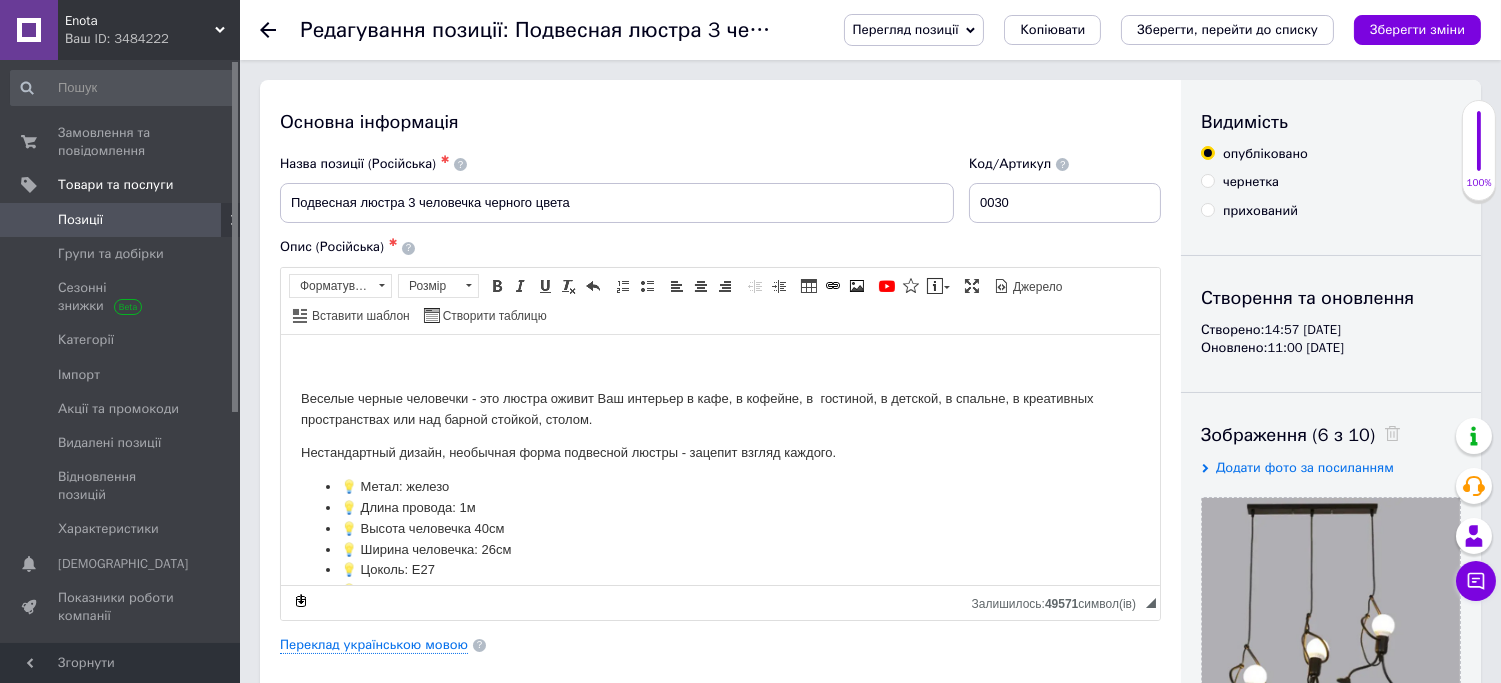 scroll, scrollTop: 0, scrollLeft: 0, axis: both 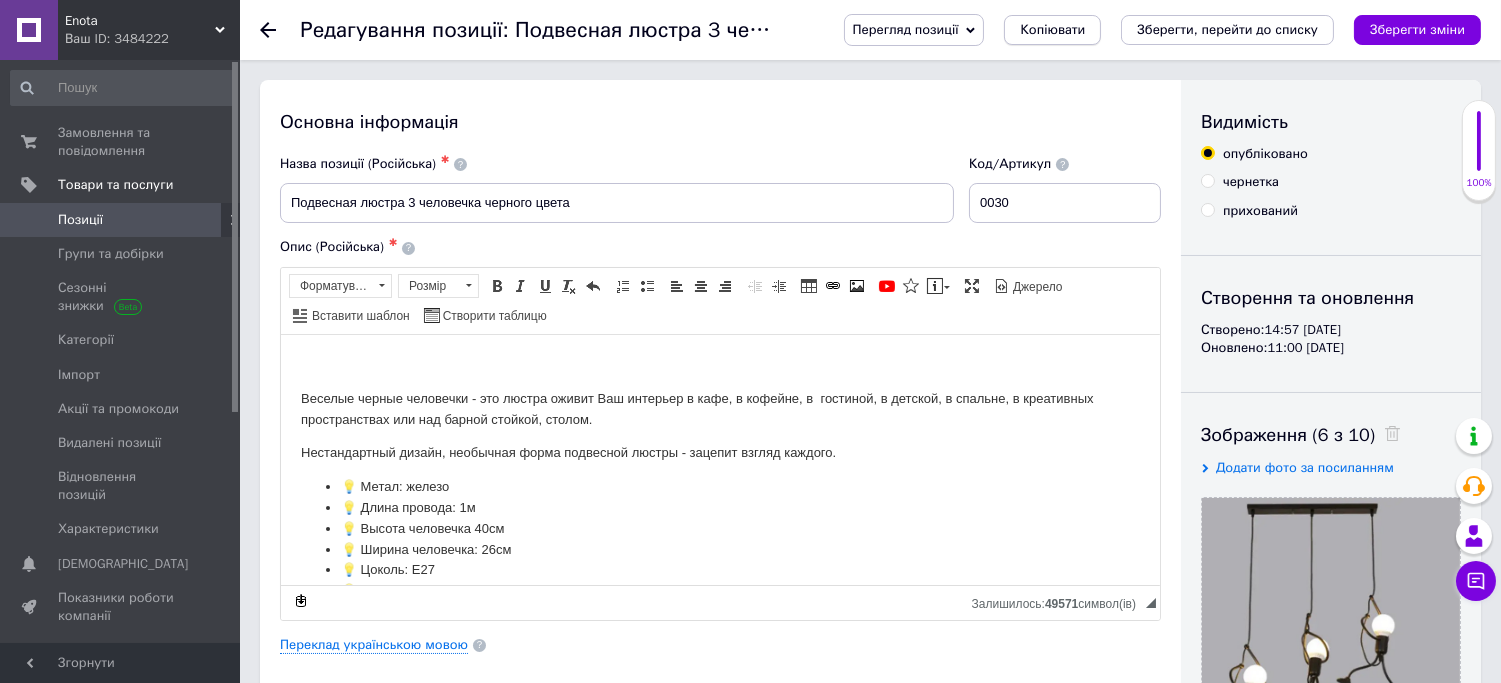 click on "Копіювати" at bounding box center (1052, 30) 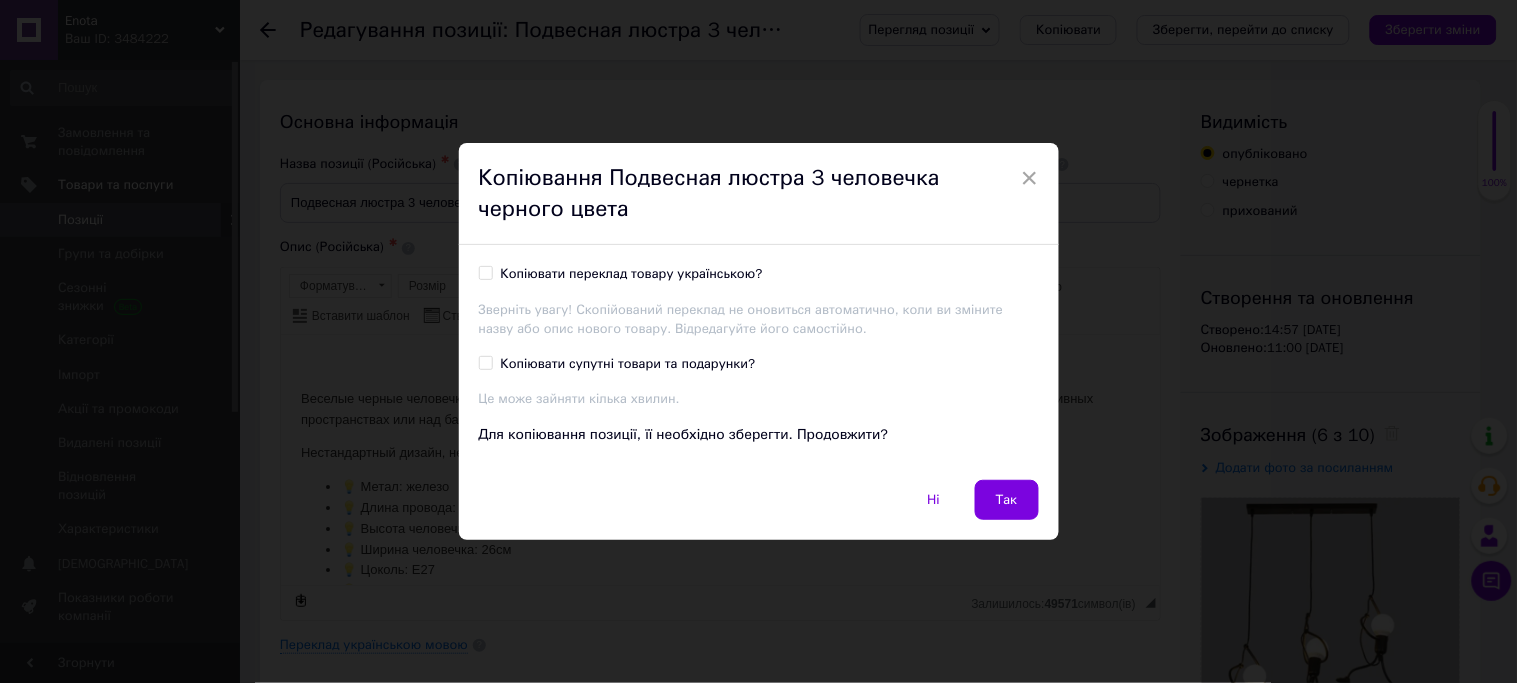 click on "Копіювати переклад товару українською?" at bounding box center [485, 272] 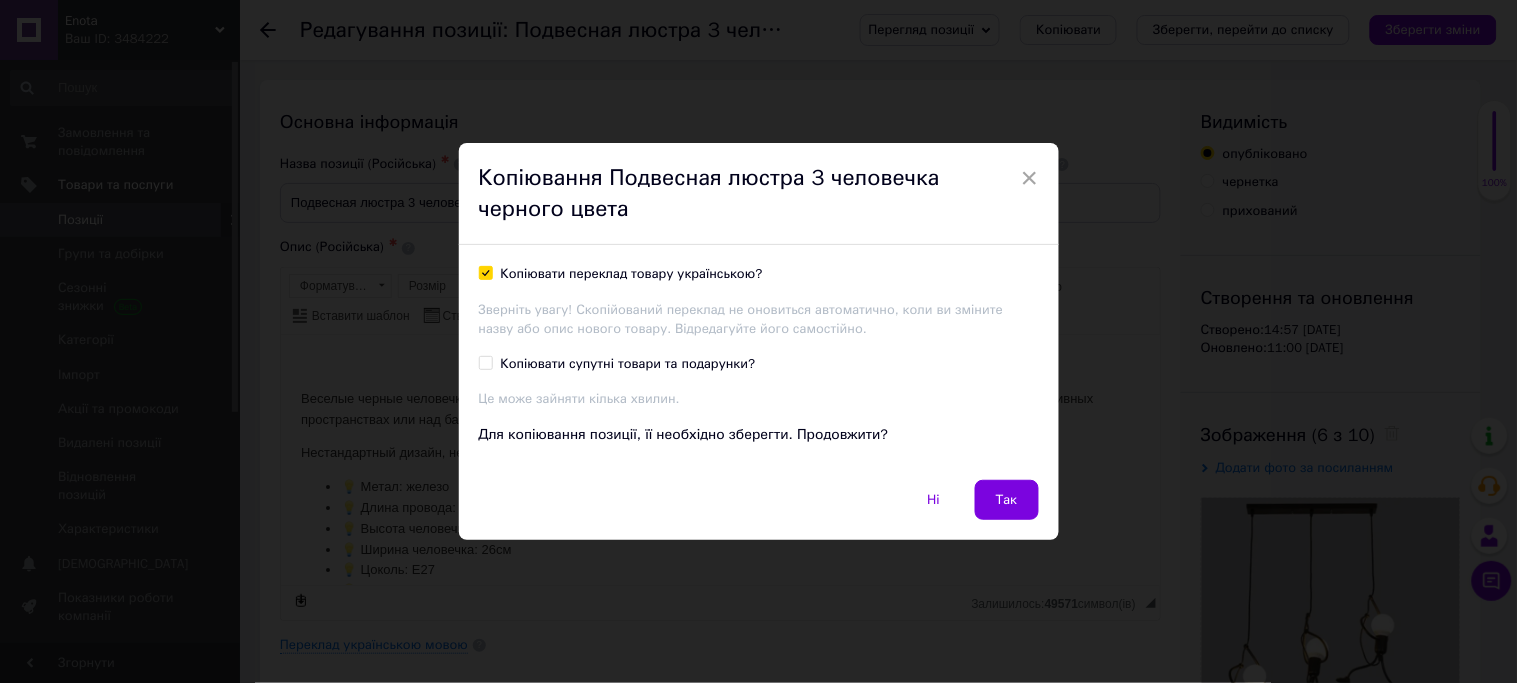 checkbox on "true" 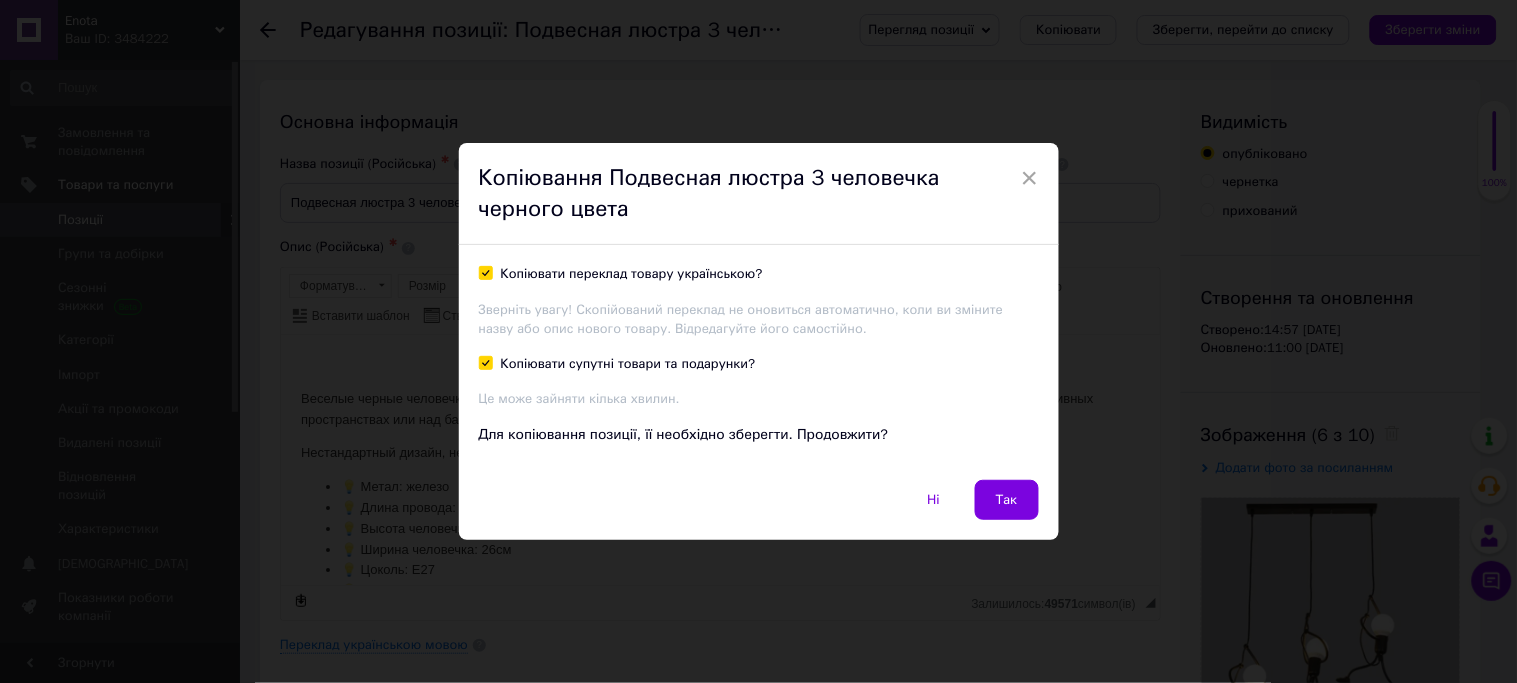 checkbox on "true" 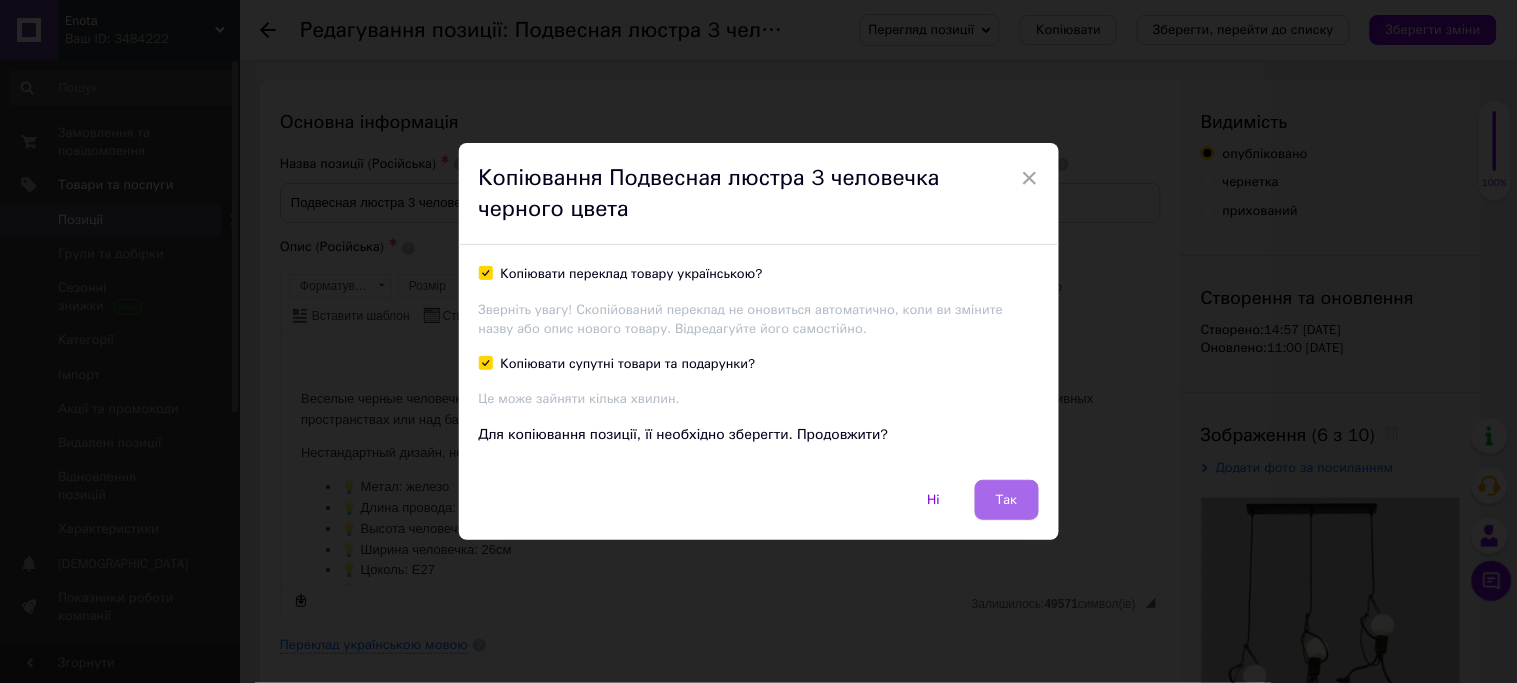 click on "Так" at bounding box center (1007, 500) 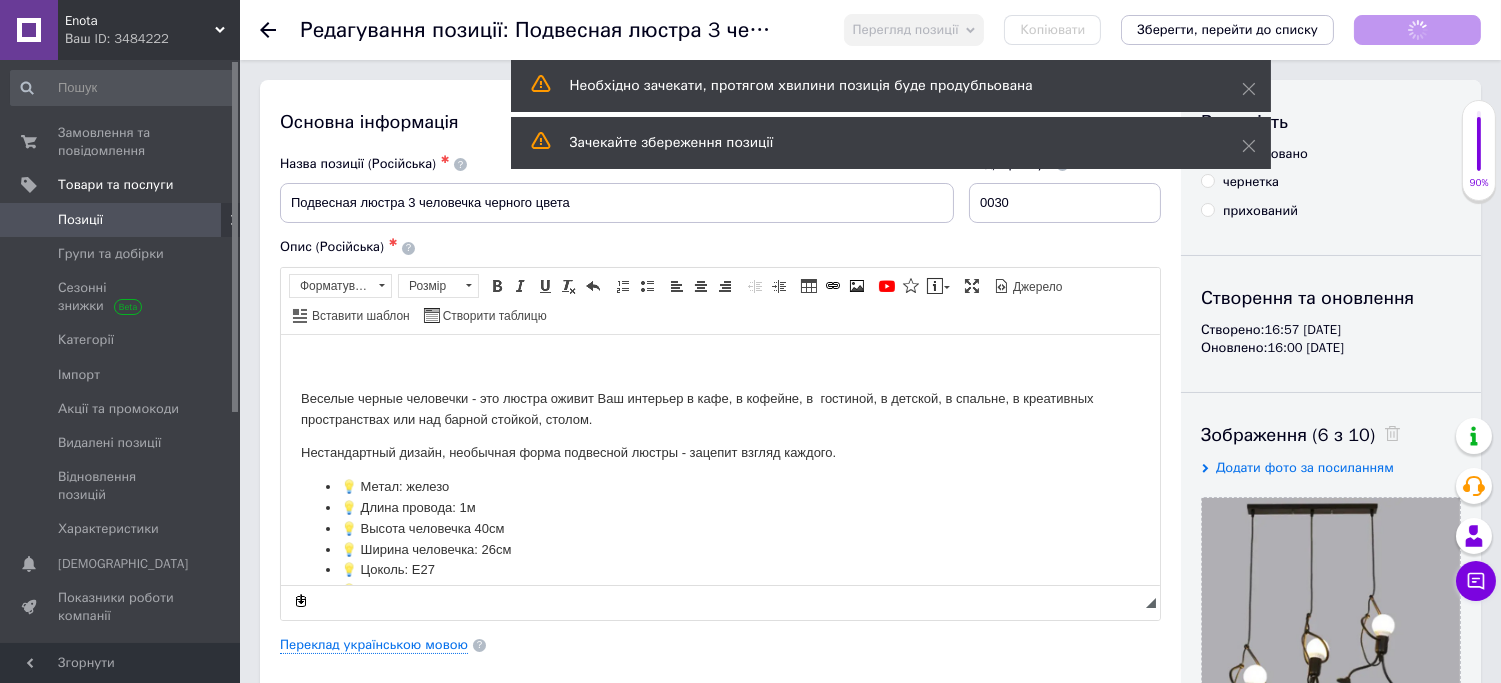 scroll, scrollTop: 0, scrollLeft: 0, axis: both 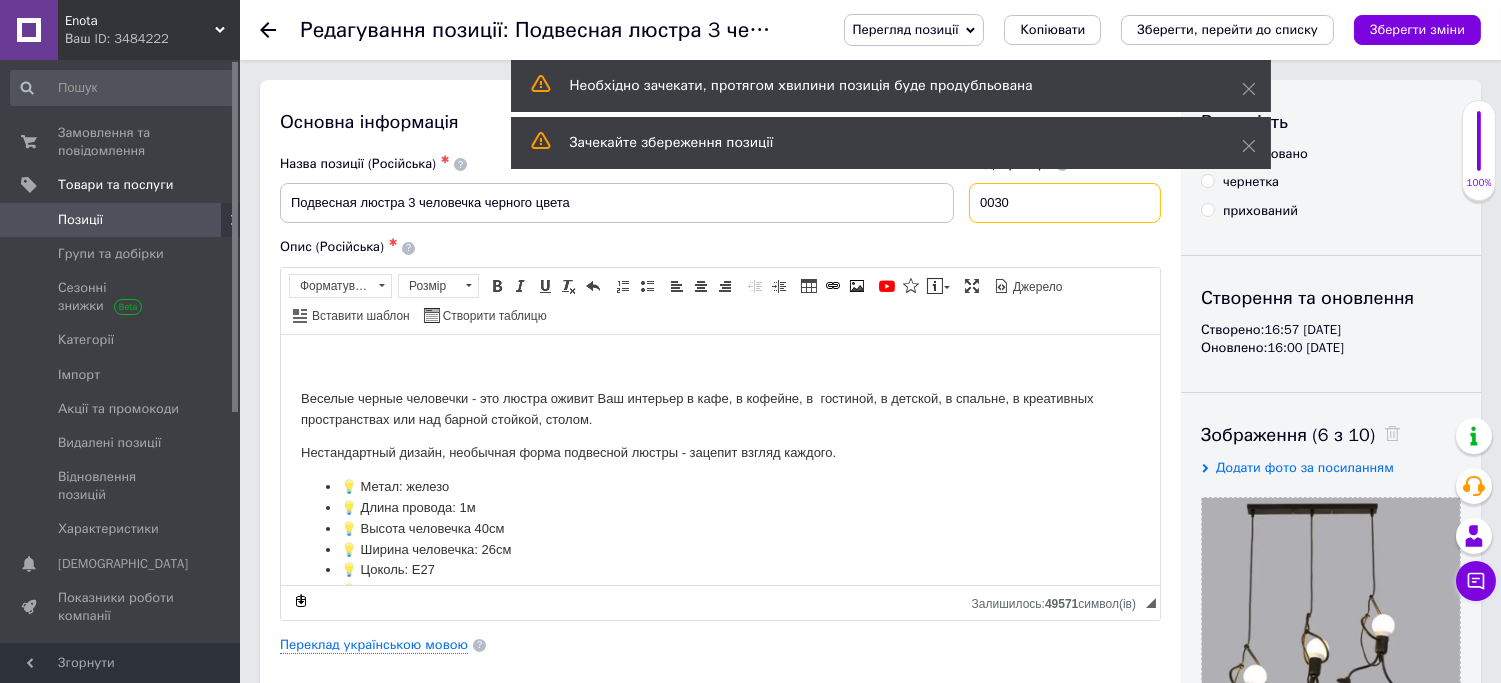 click on "0030" at bounding box center (1065, 203) 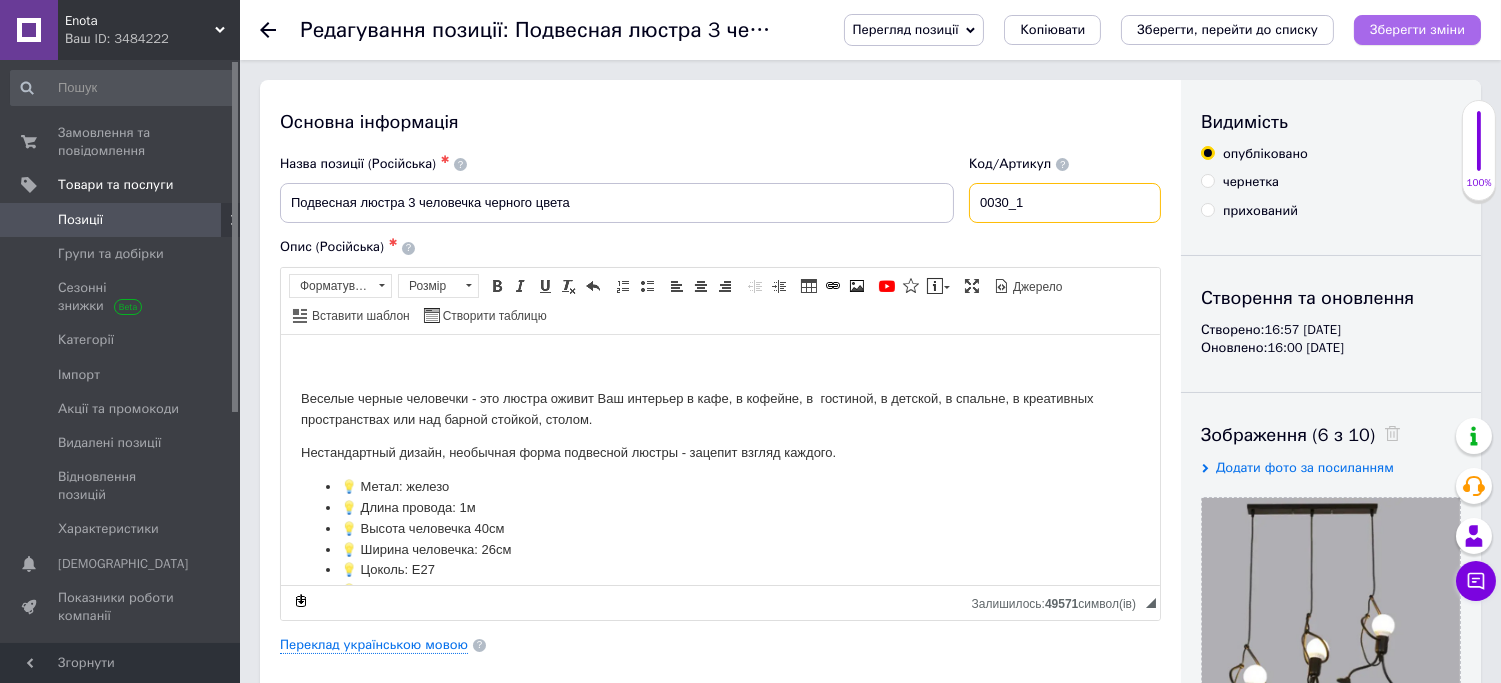 type on "0030_1" 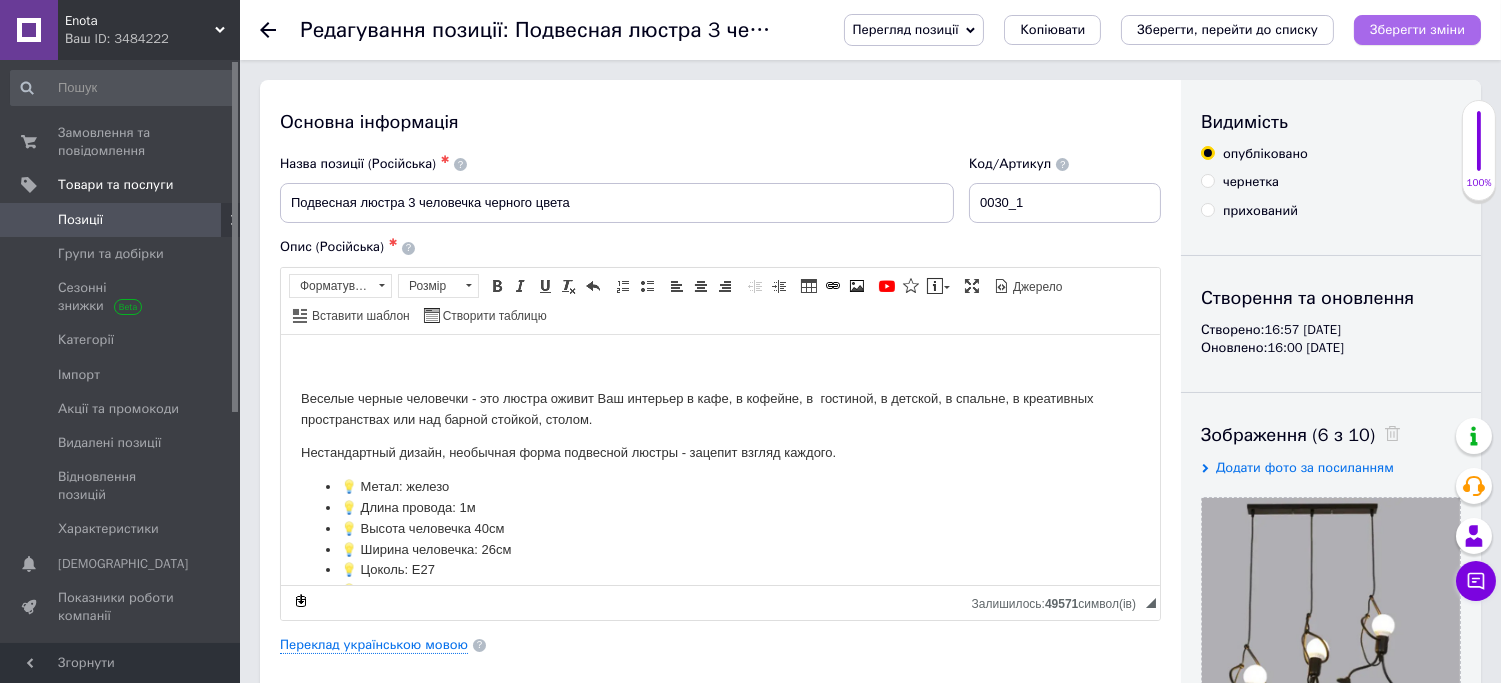 click on "Зберегти зміни" at bounding box center [1417, 29] 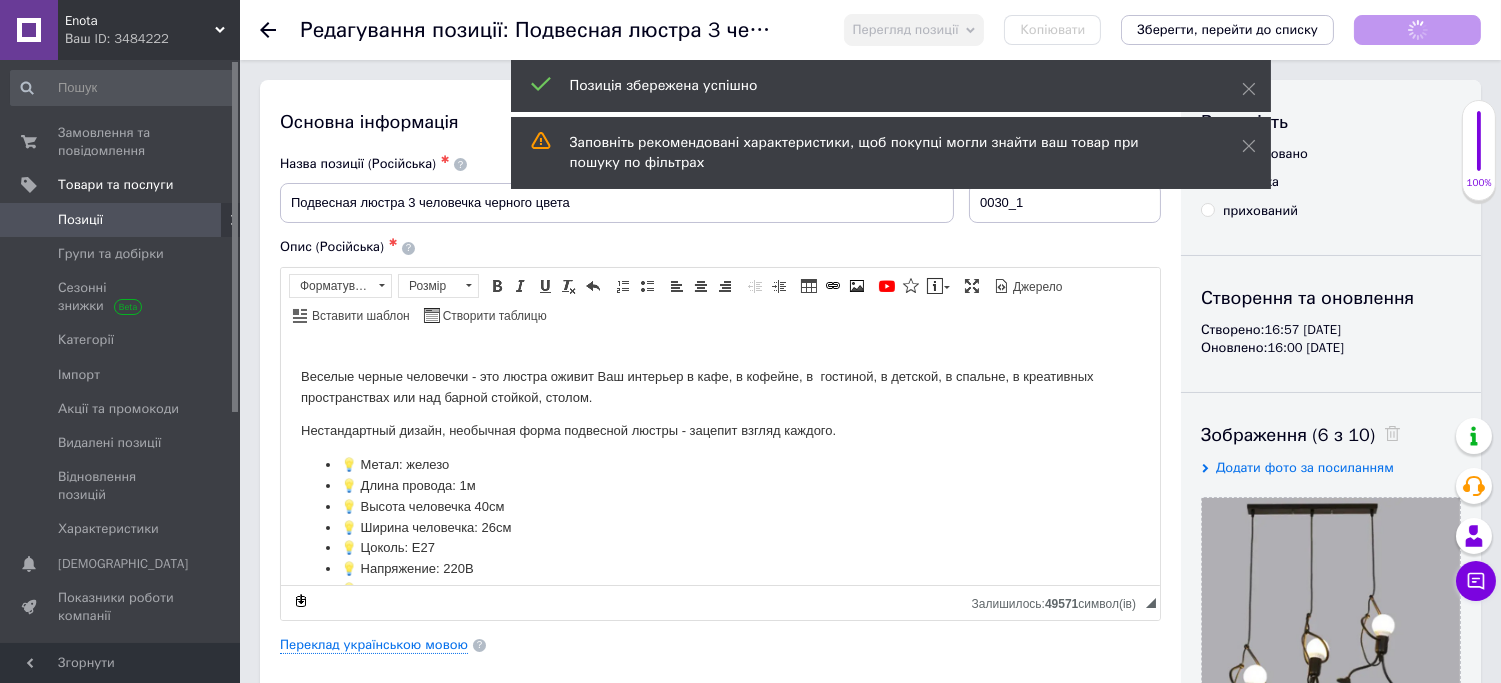 scroll, scrollTop: 57, scrollLeft: 0, axis: vertical 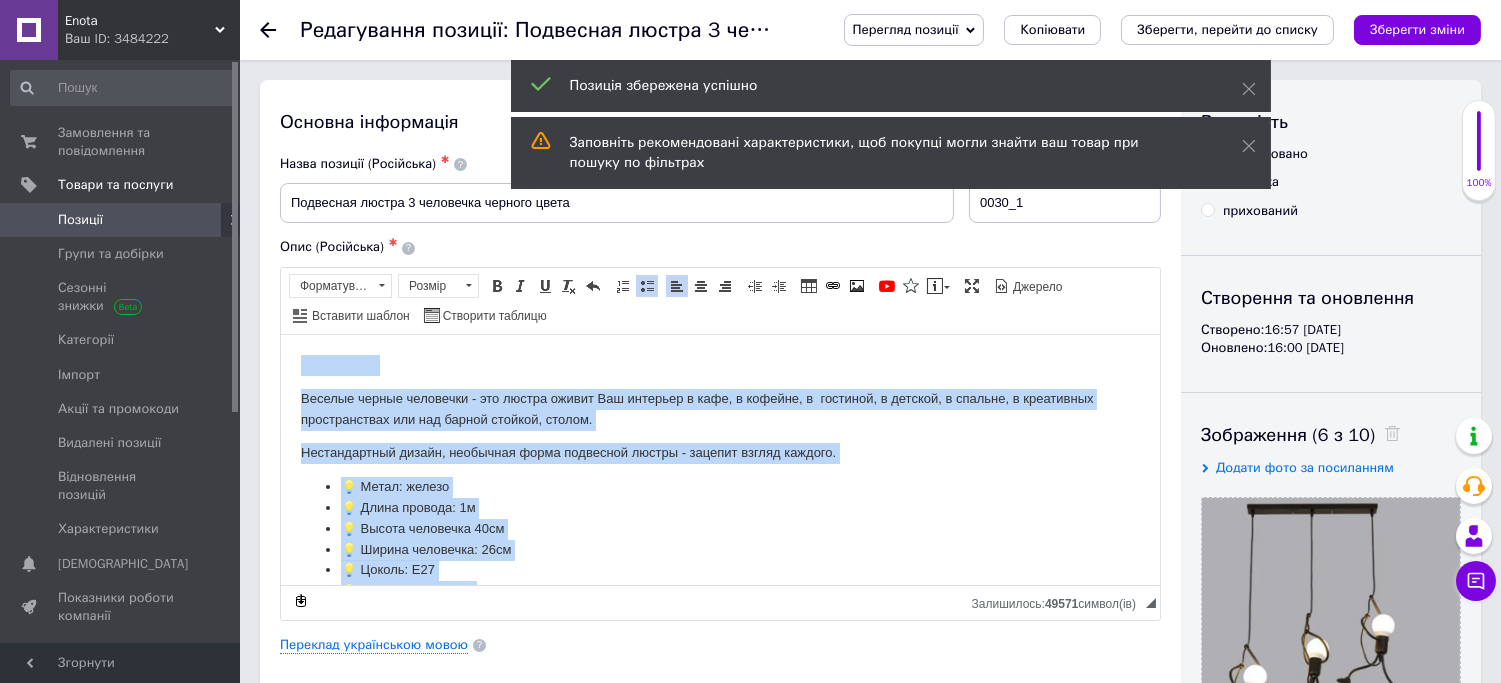 drag, startPoint x: 535, startPoint y: 565, endPoint x: 281, endPoint y: 339, distance: 339.98822 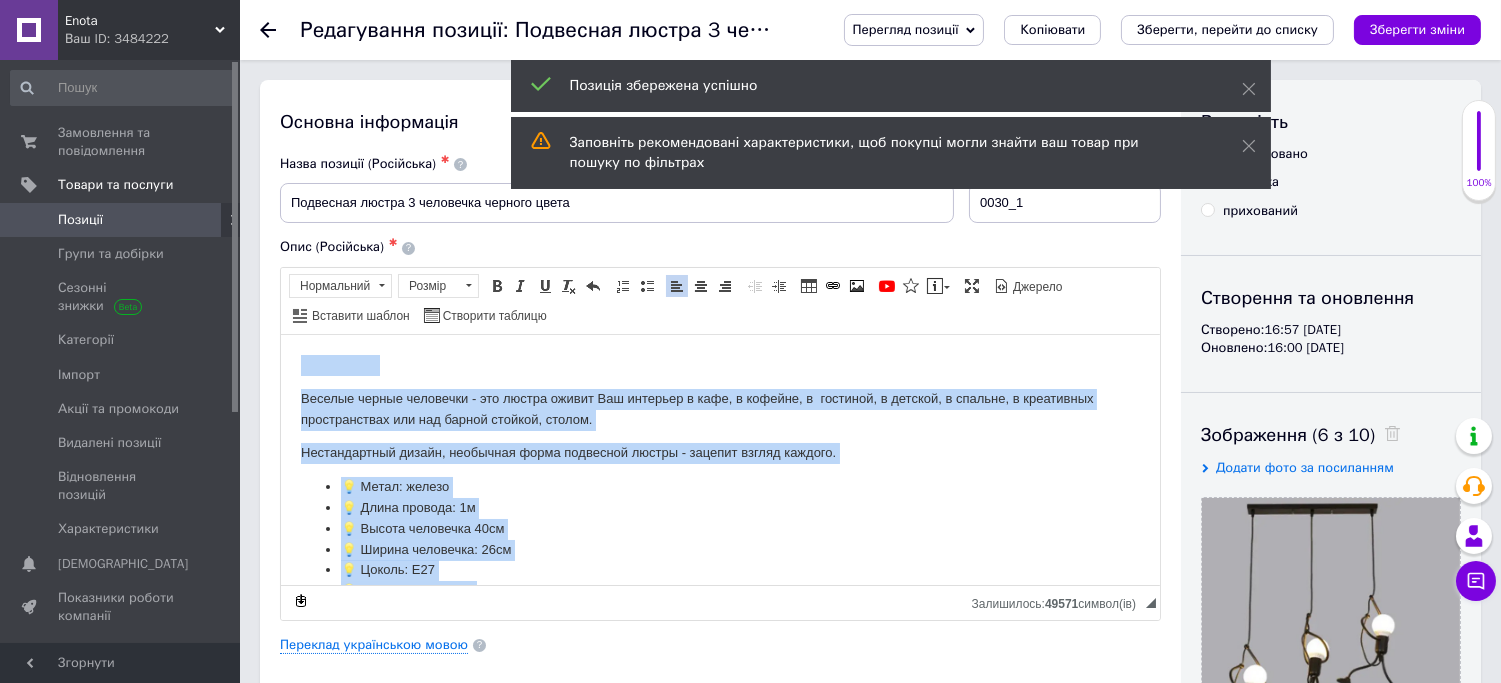 copy on "Веселые черные человечки - это люстра оживит Ваш интерьер в кафе, в кофейне, в  гостиной, в детской, в спальне, в креативных пространствах или над барной стойкой, столом. Нестандартный дизайн, необычная форма подвесной люстры - зацепит взгляд каждого. 💡 Метал: железо 💡 Длина провода: 1м  💡 Высота человечка 40см 💡 Ширина человечка: 26см 💡 Цоколь: Е27 💡 Напряжение: 220В 💡 Количество плафонов: 3шт" 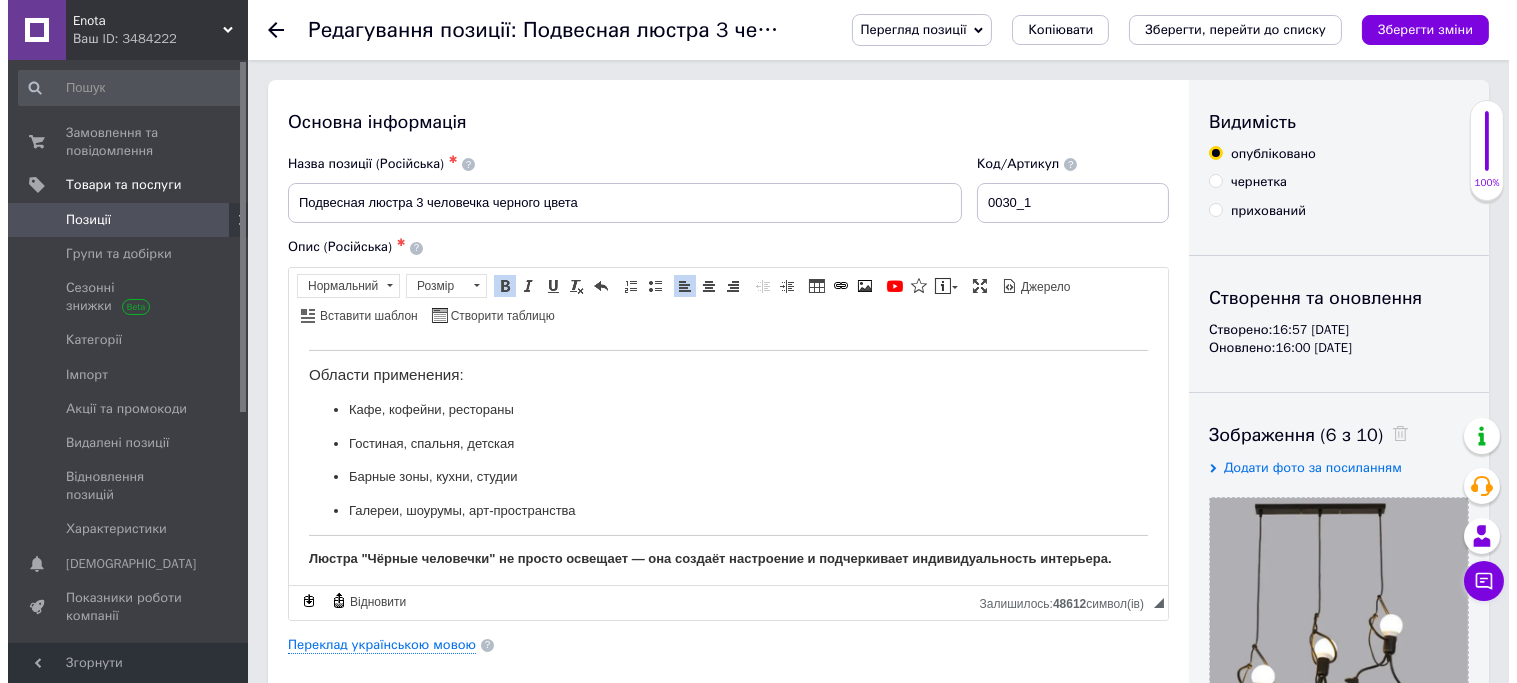 scroll, scrollTop: 881, scrollLeft: 0, axis: vertical 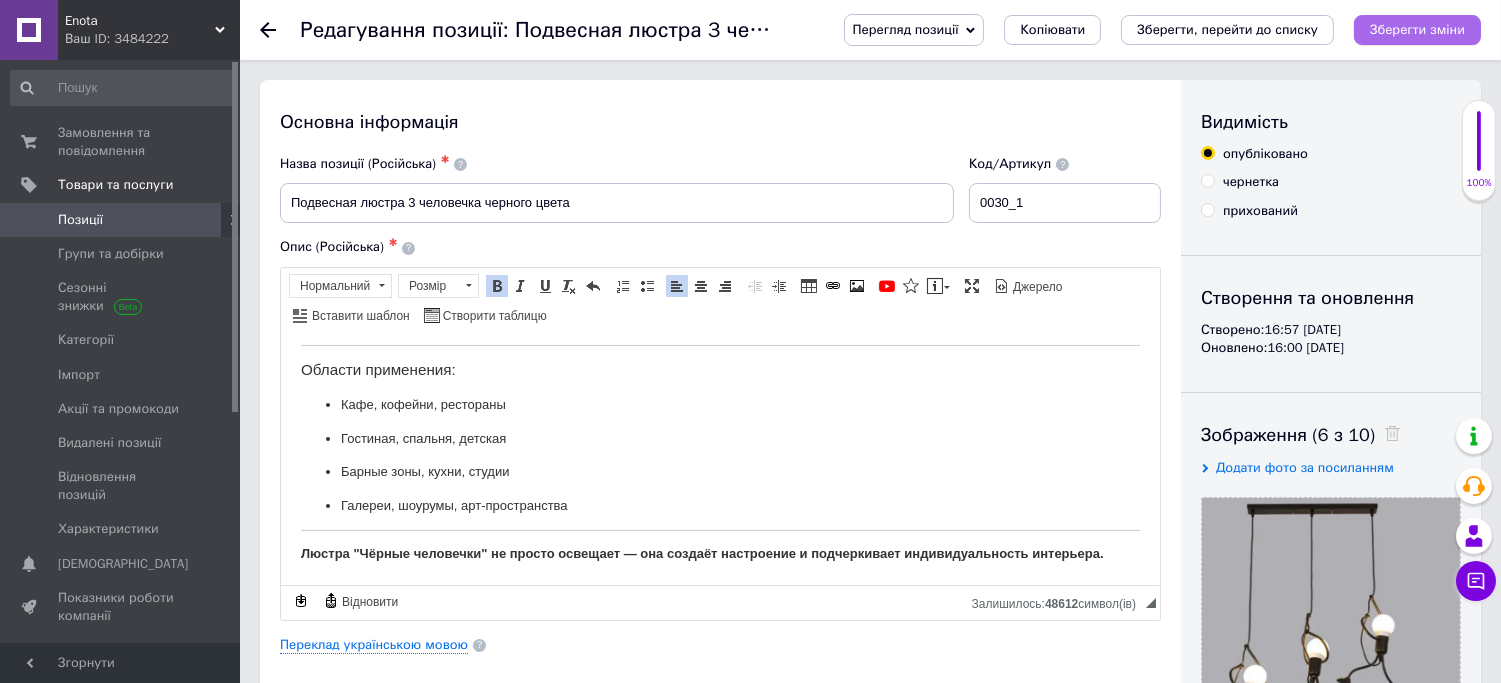 click on "Зберегти зміни" at bounding box center [1417, 29] 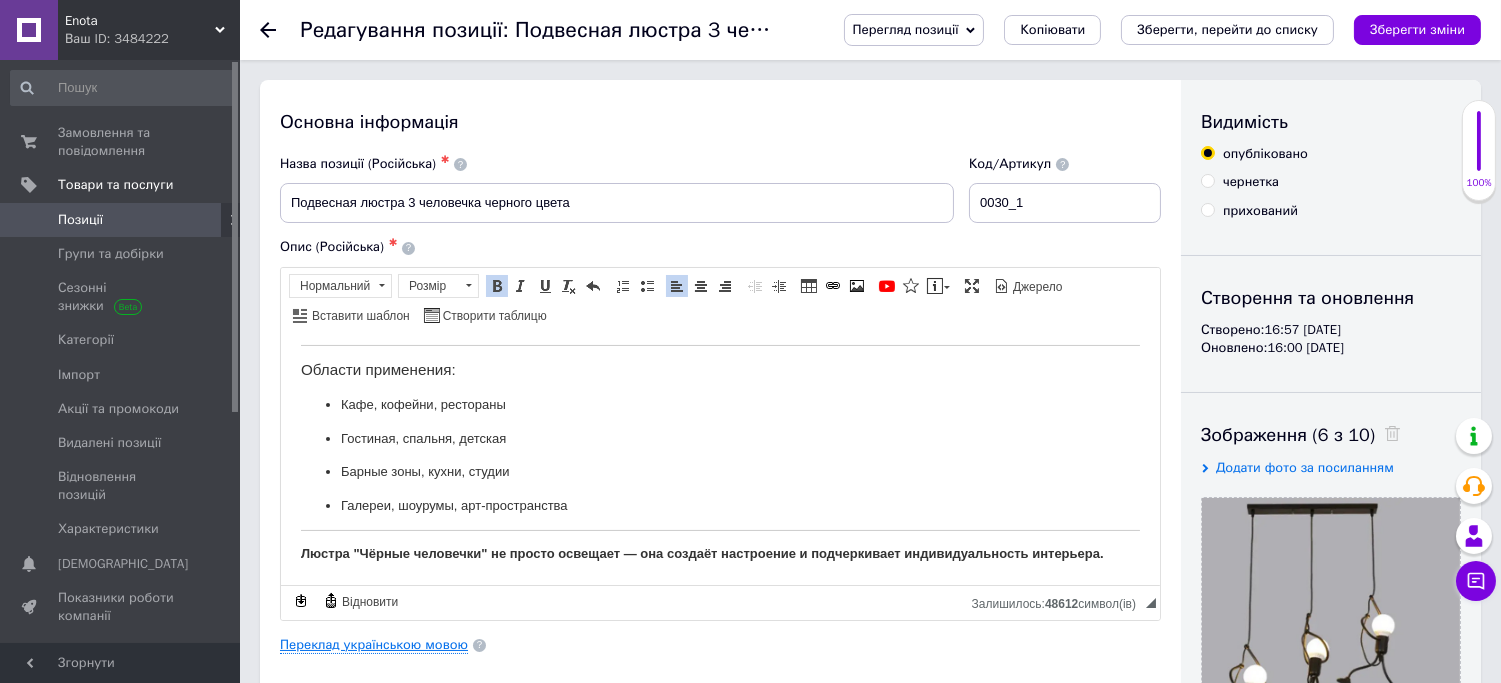 click on "Переклад українською мовою" at bounding box center (374, 645) 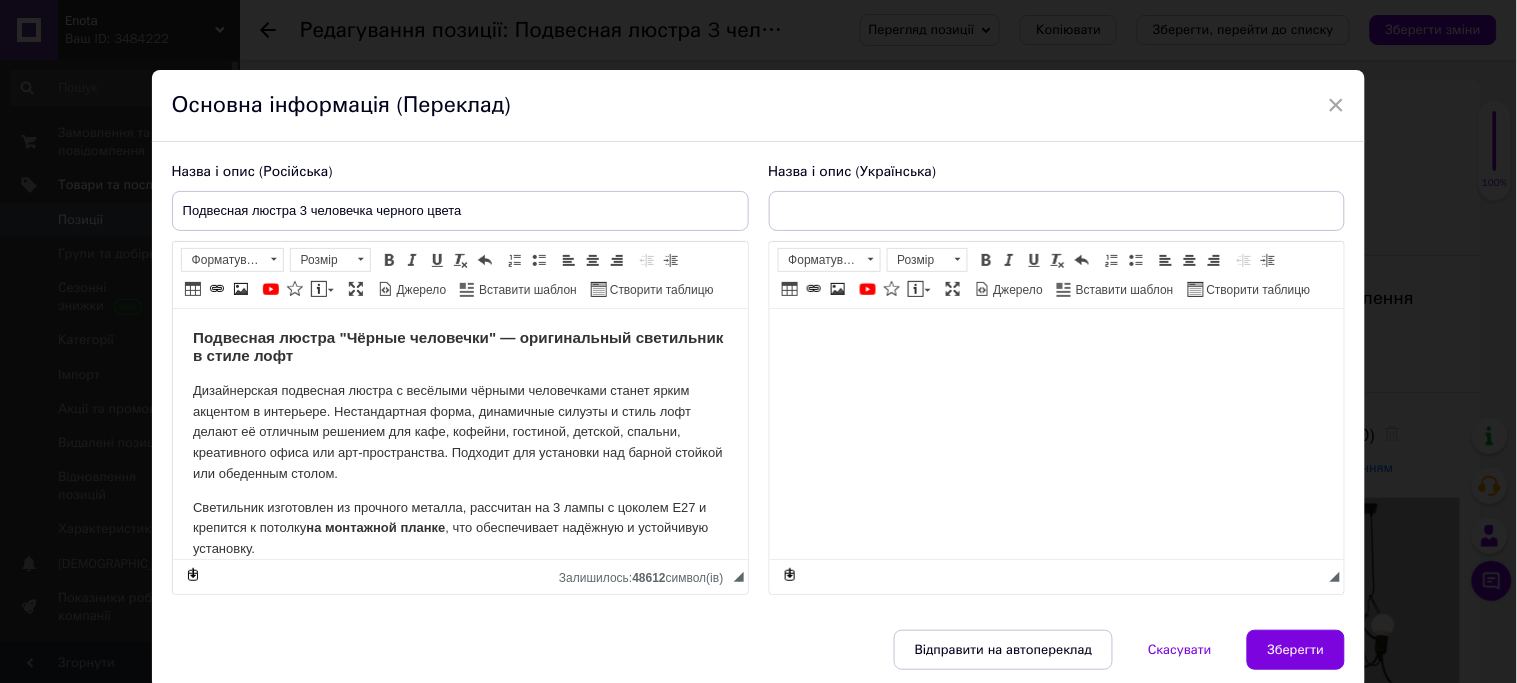 scroll, scrollTop: 0, scrollLeft: 0, axis: both 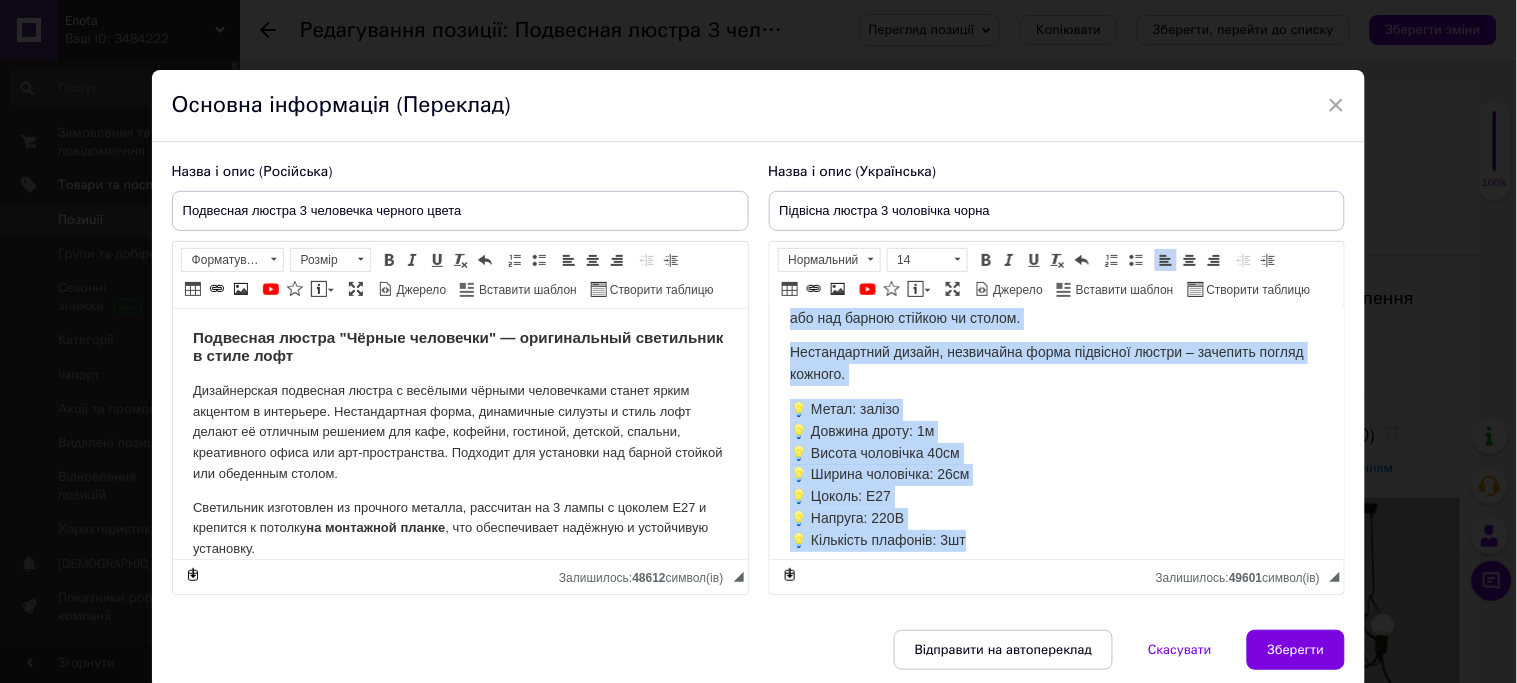 drag, startPoint x: 780, startPoint y: 332, endPoint x: 971, endPoint y: 591, distance: 321.81052 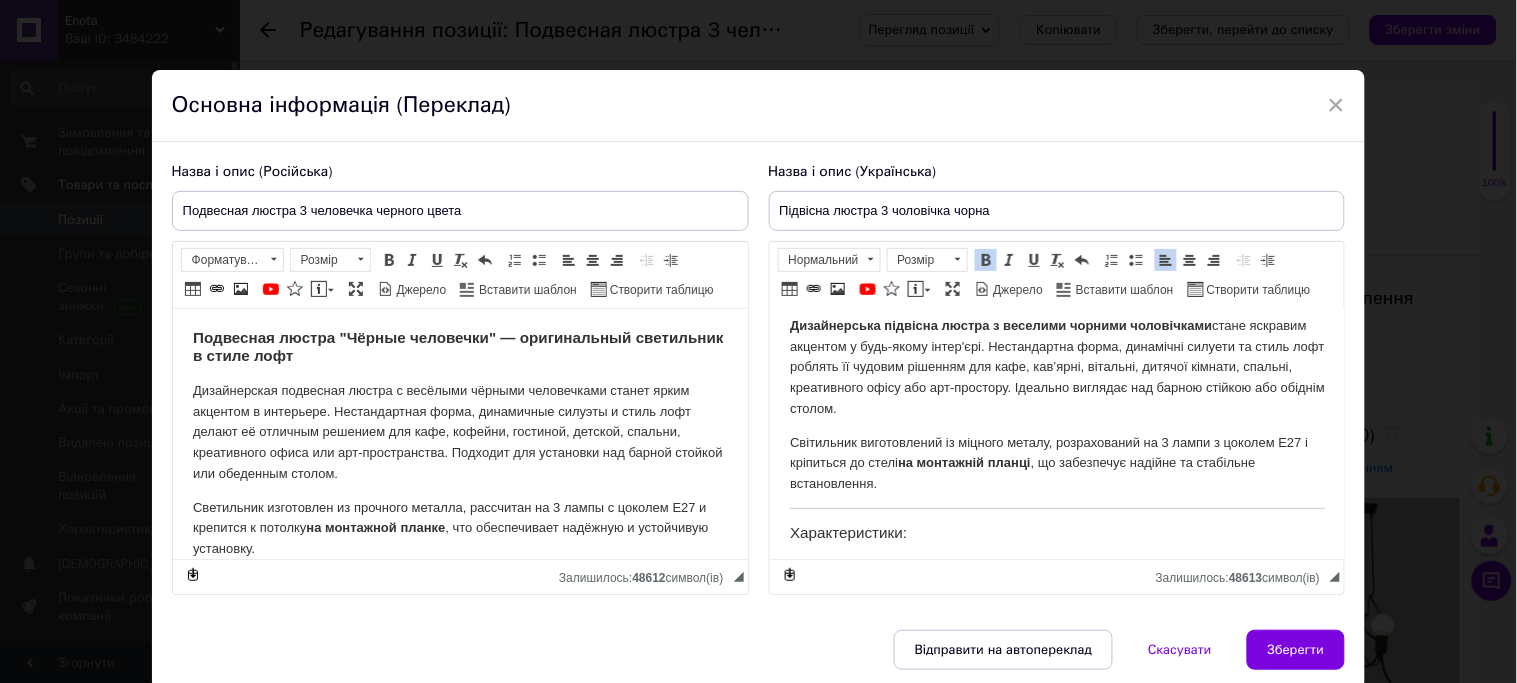 scroll, scrollTop: 957, scrollLeft: 0, axis: vertical 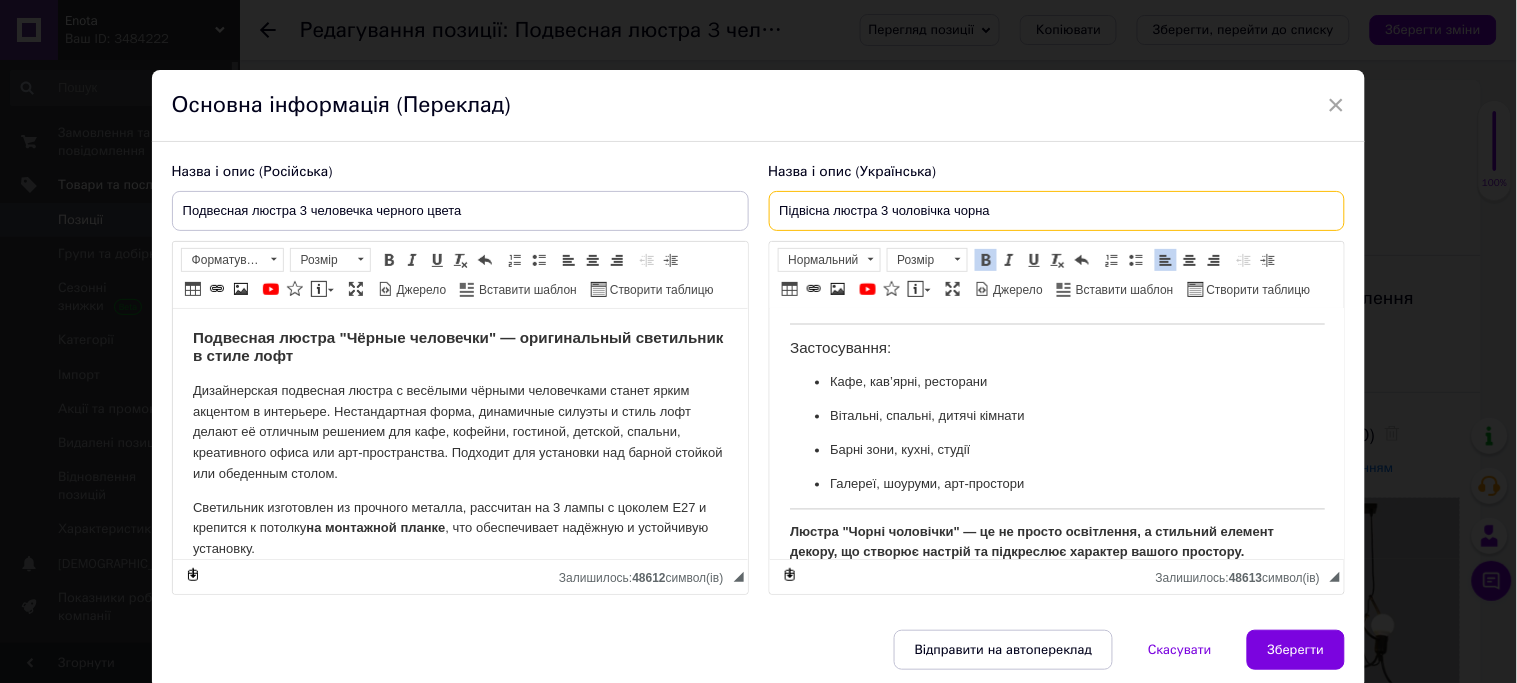 click on "Підвісна люстра 3 чоловічка чорна" at bounding box center (1057, 211) 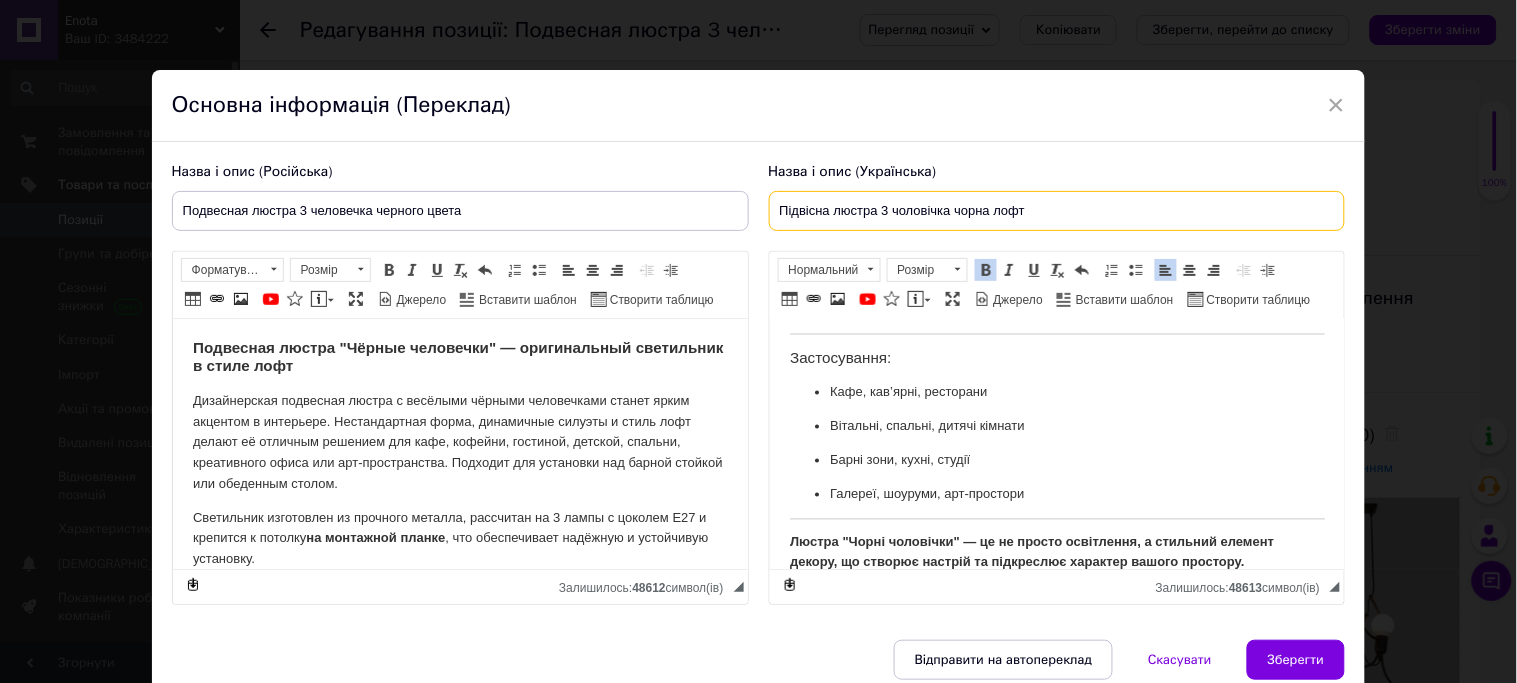 type on "Підвісна люстра 3 чоловічка чорна лофт" 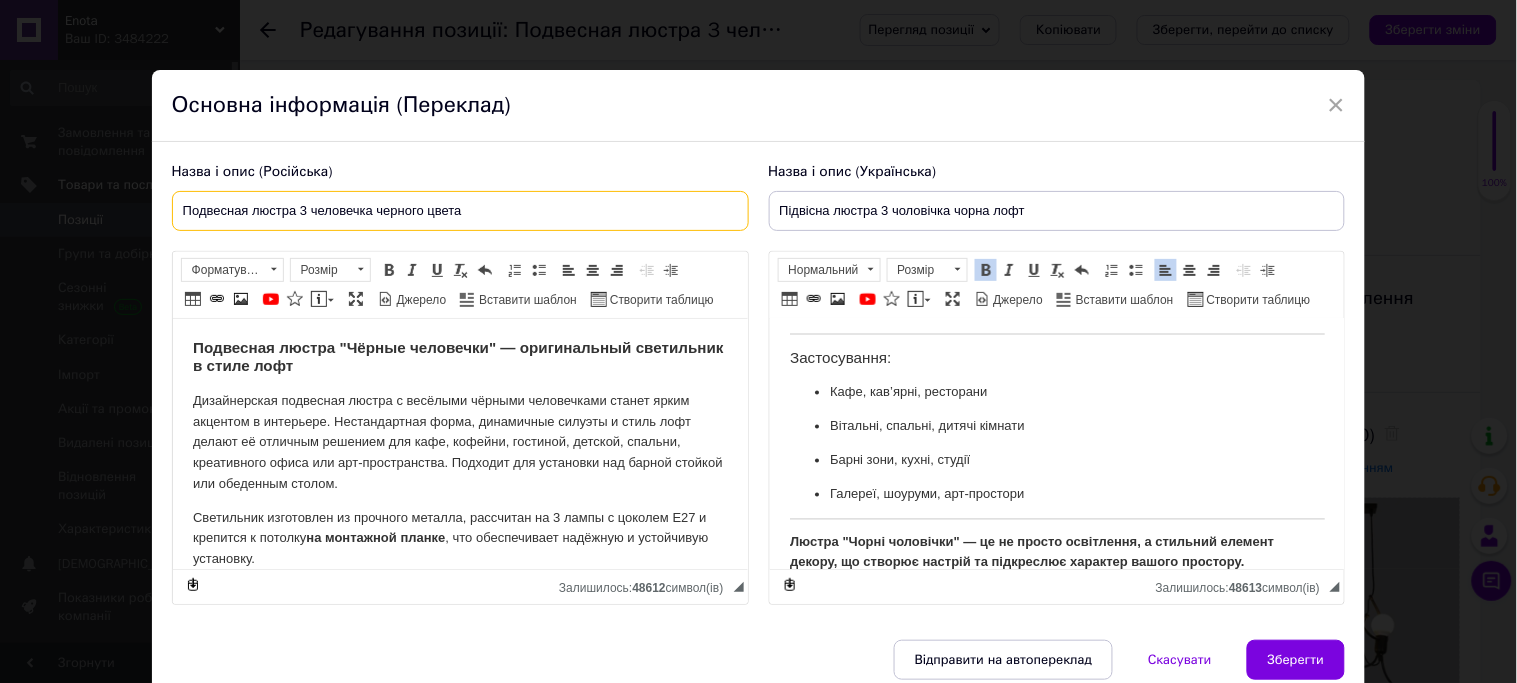 click on "Подвесная люстра 3 человечка черного цвета" at bounding box center [460, 211] 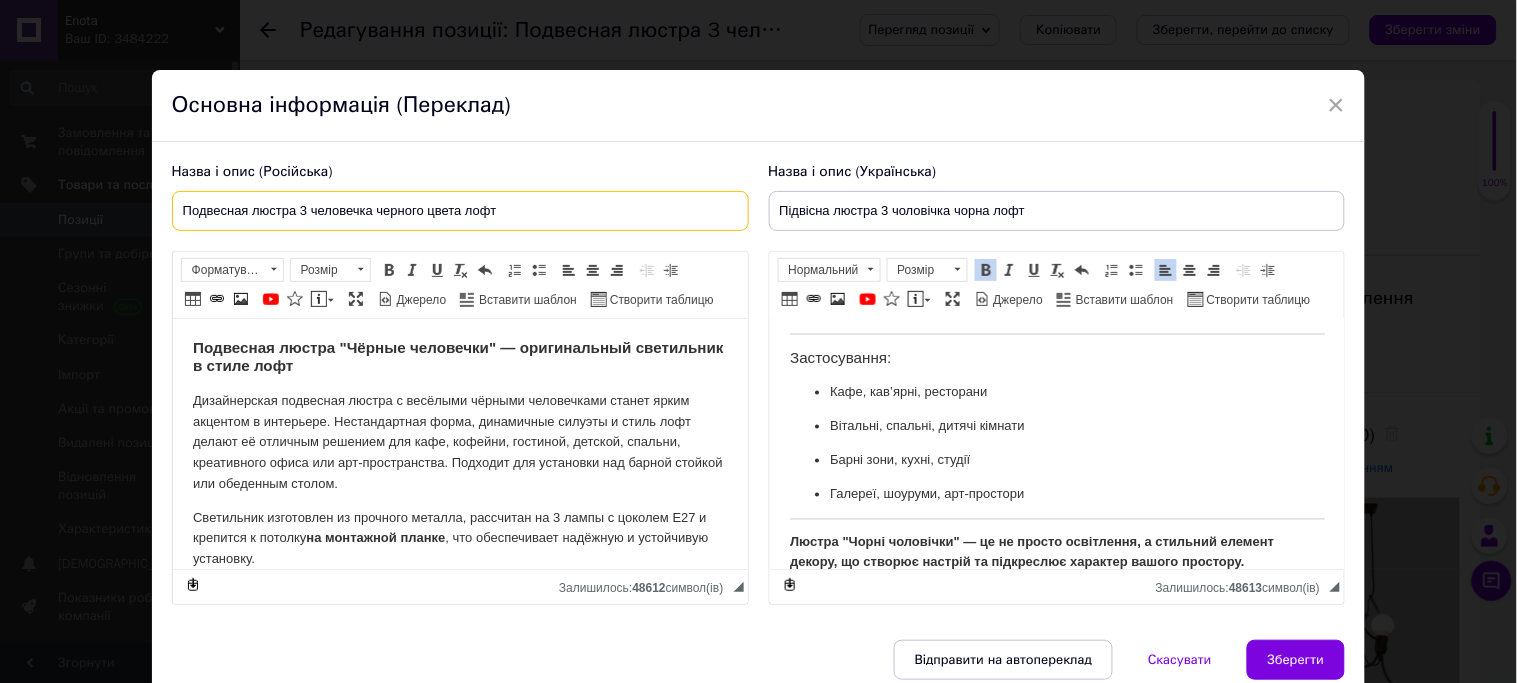 click on "Подвесная люстра 3 человечка черного цвета лофт" at bounding box center [460, 211] 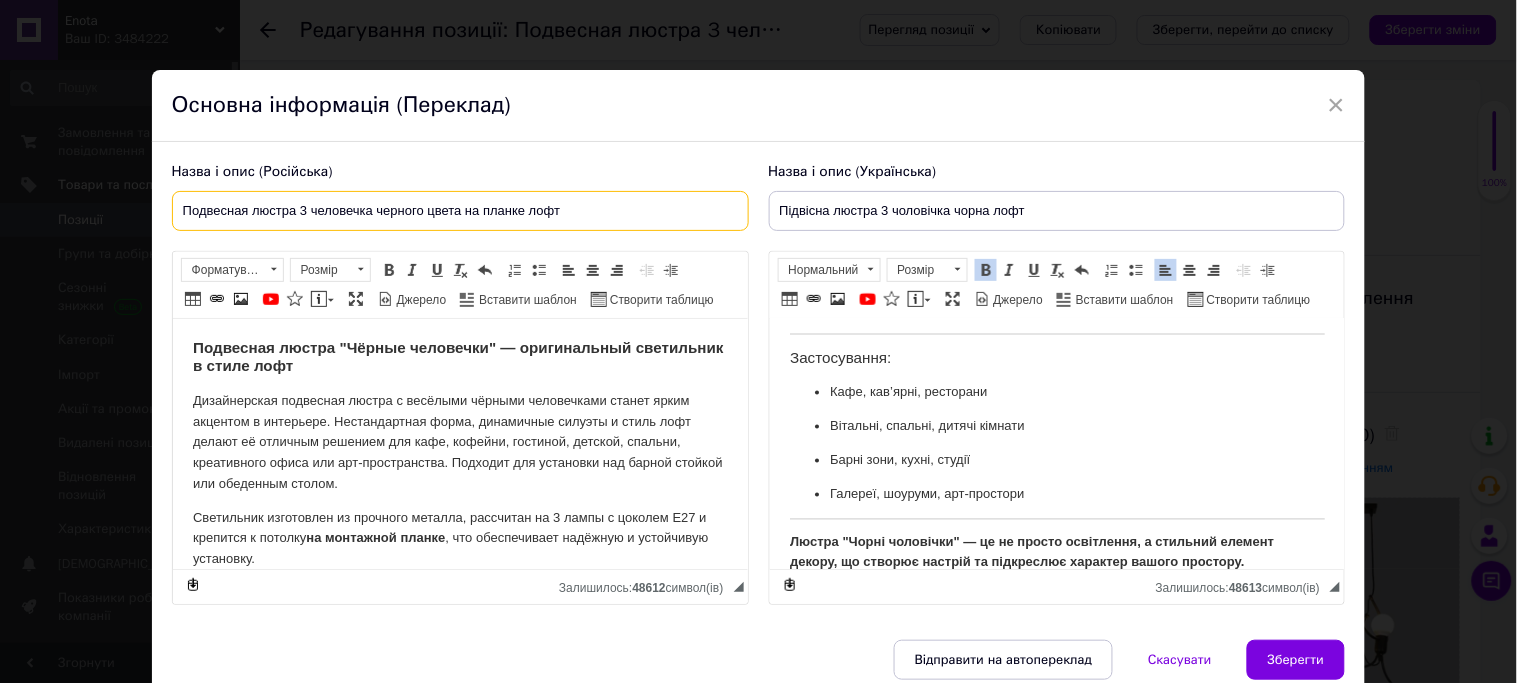 type on "Подвесная люстра 3 человечка черного цвета на планке лофт" 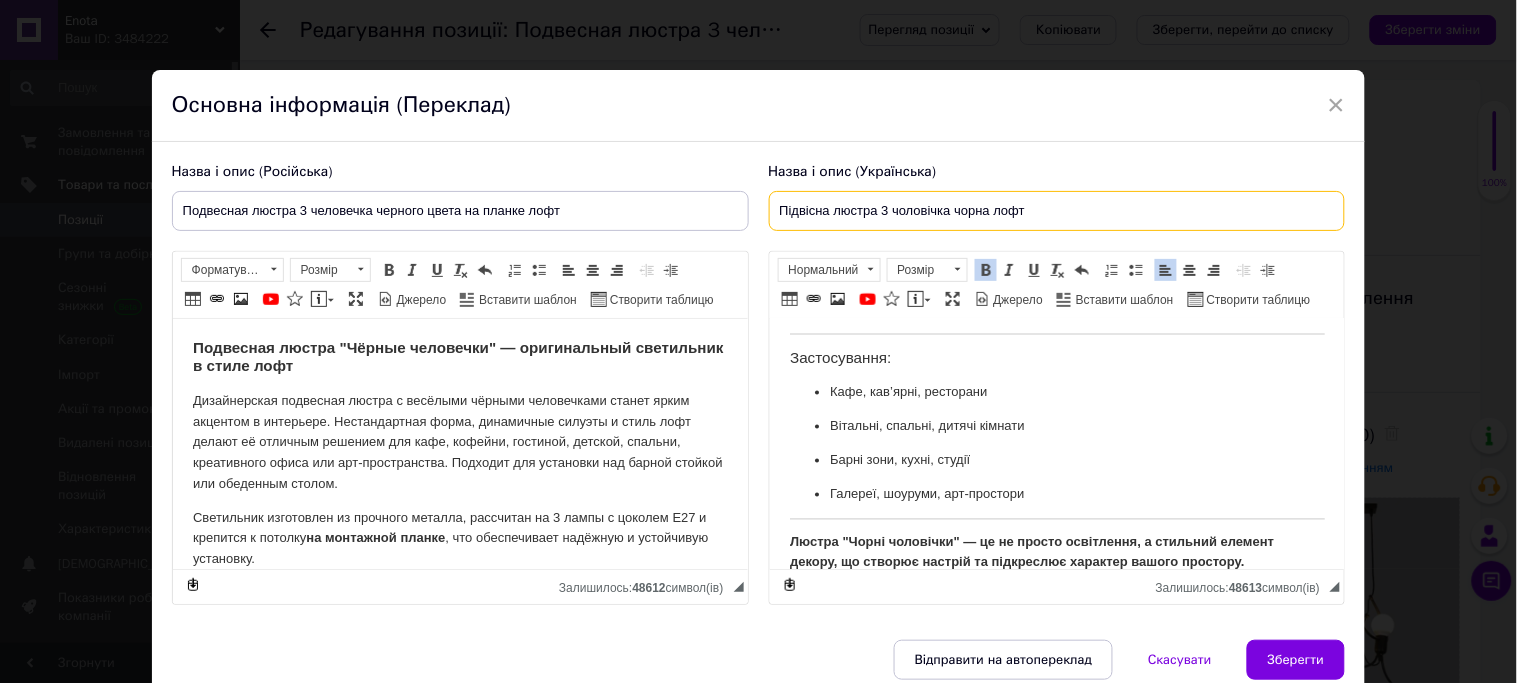 click on "Підвісна люстра 3 чоловічка чорна лофт" at bounding box center [1057, 211] 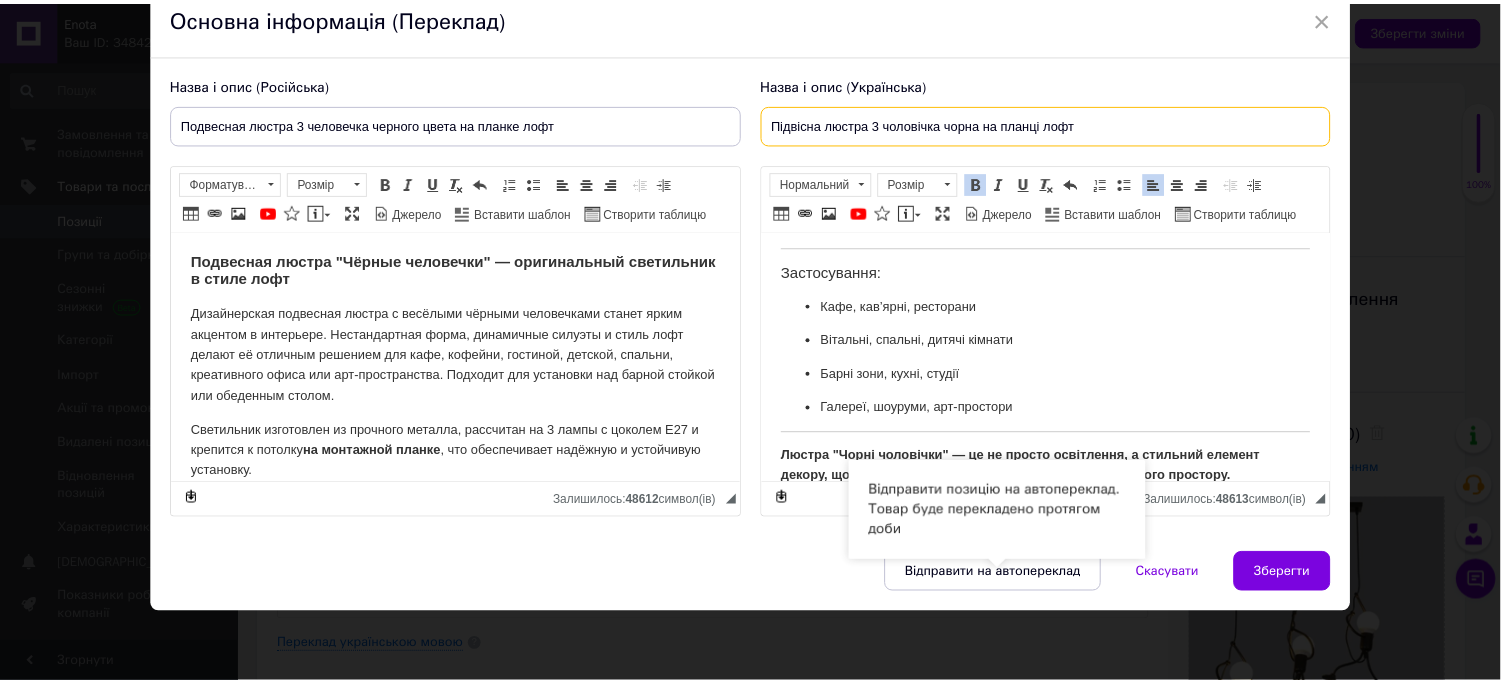 scroll, scrollTop: 117, scrollLeft: 0, axis: vertical 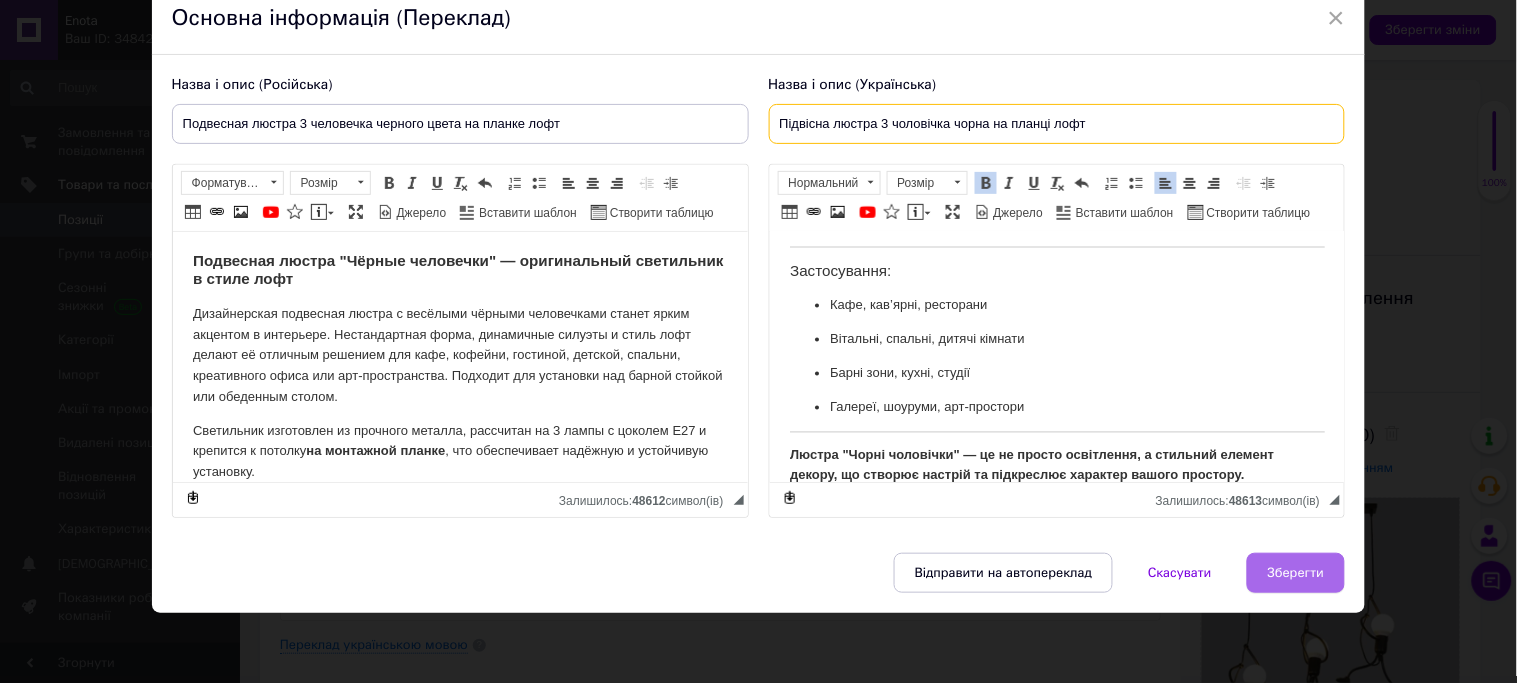 type on "Підвісна люстра 3 чоловічка чорна на планці лофт" 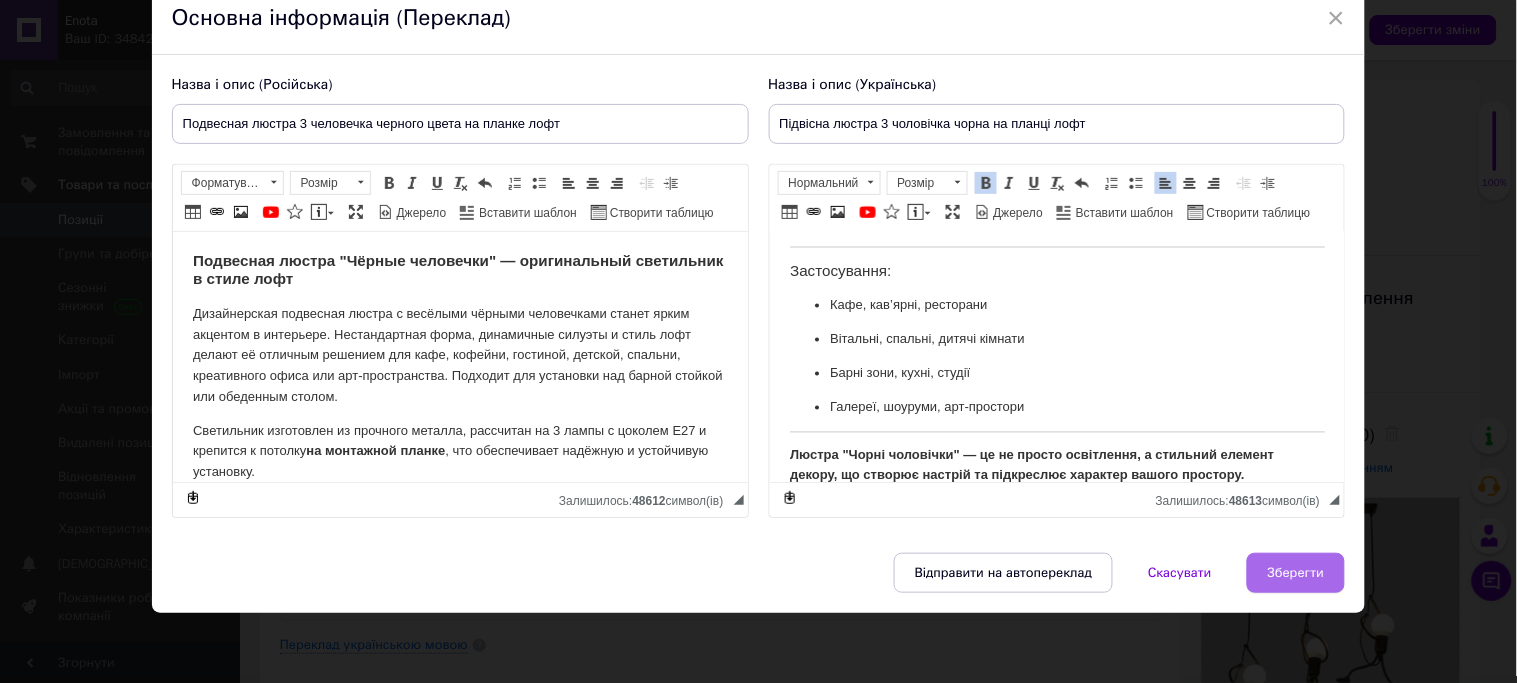 click on "Зберегти" at bounding box center [1296, 573] 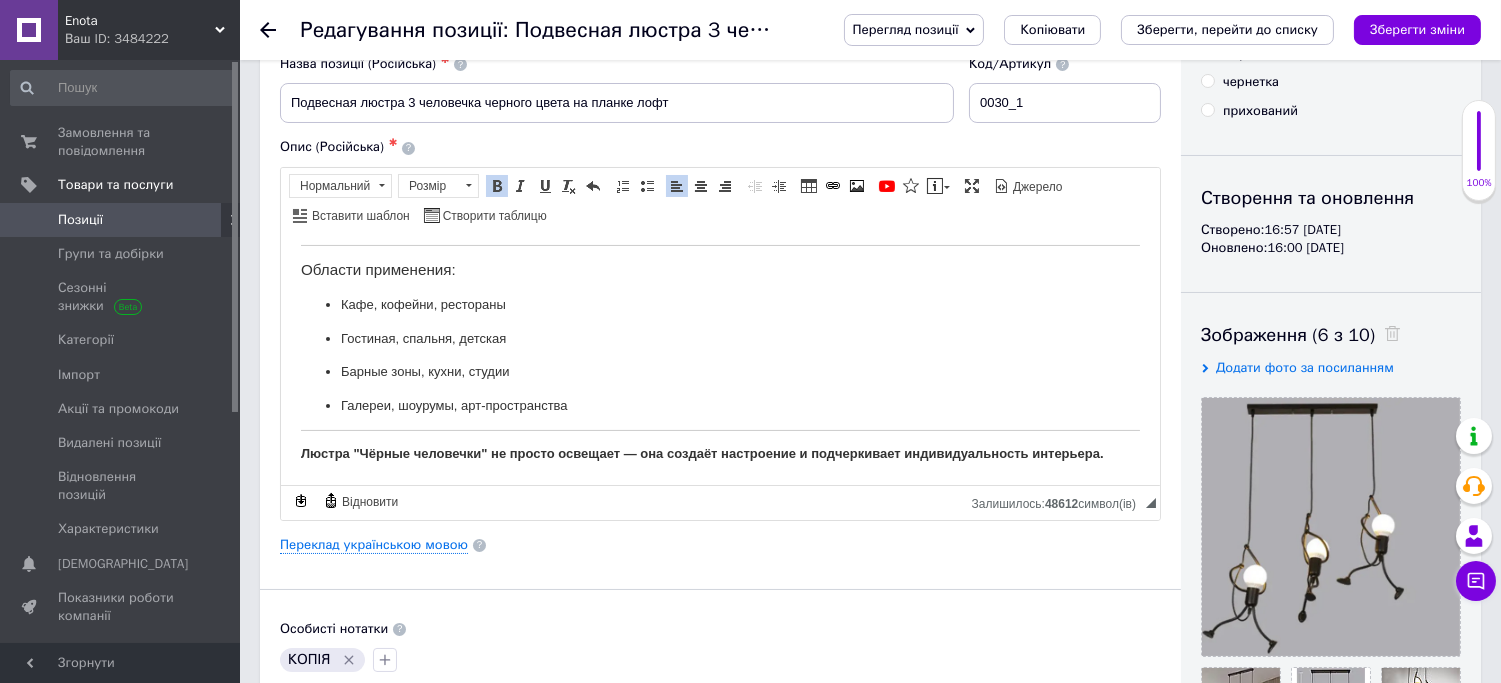 scroll, scrollTop: 555, scrollLeft: 0, axis: vertical 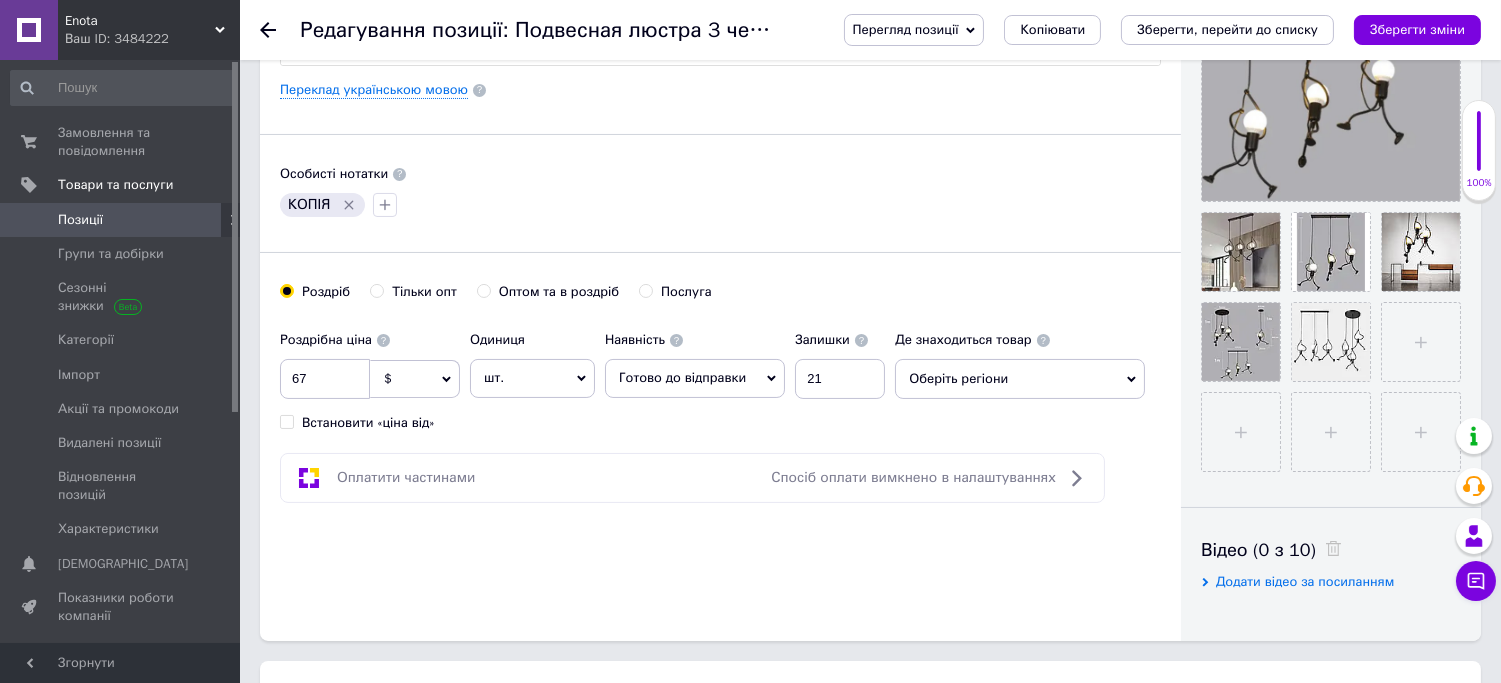 click on "Оберіть регіони" at bounding box center (1020, 379) 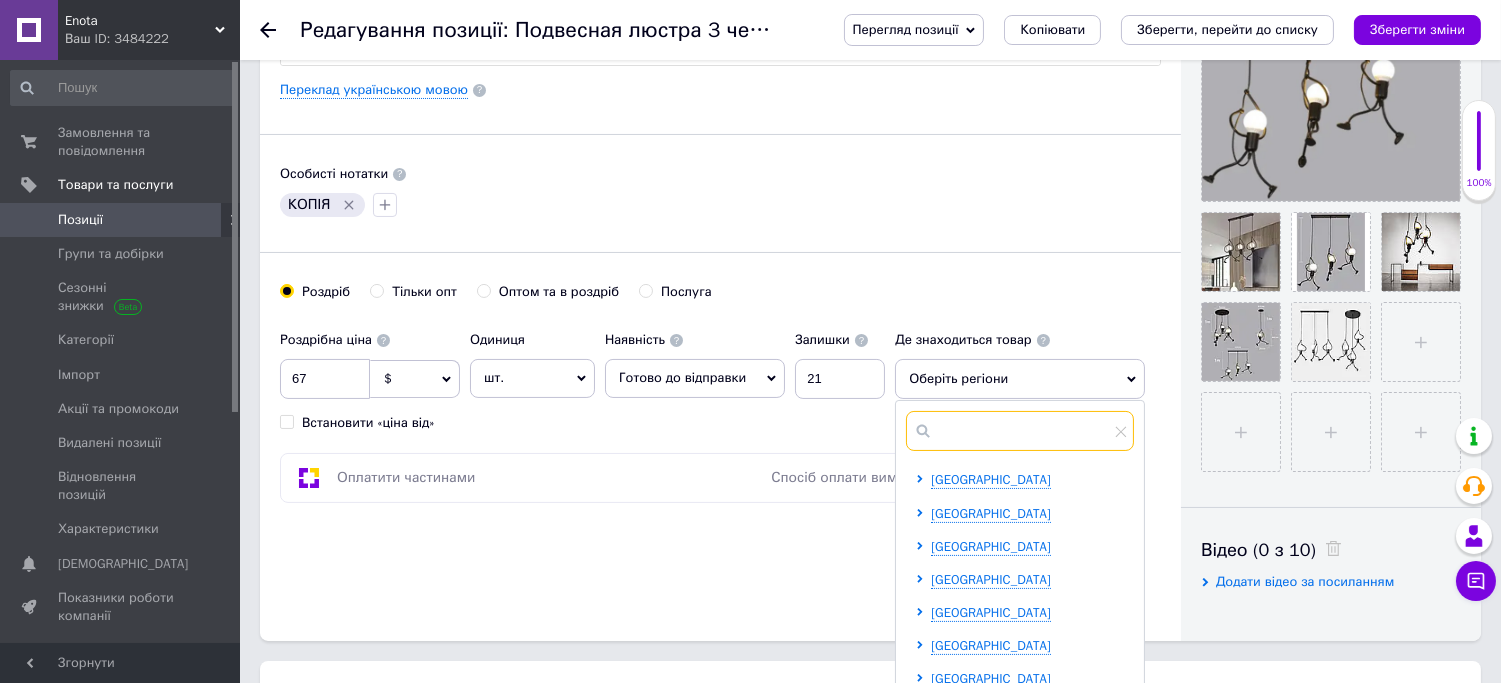 click at bounding box center [1020, 431] 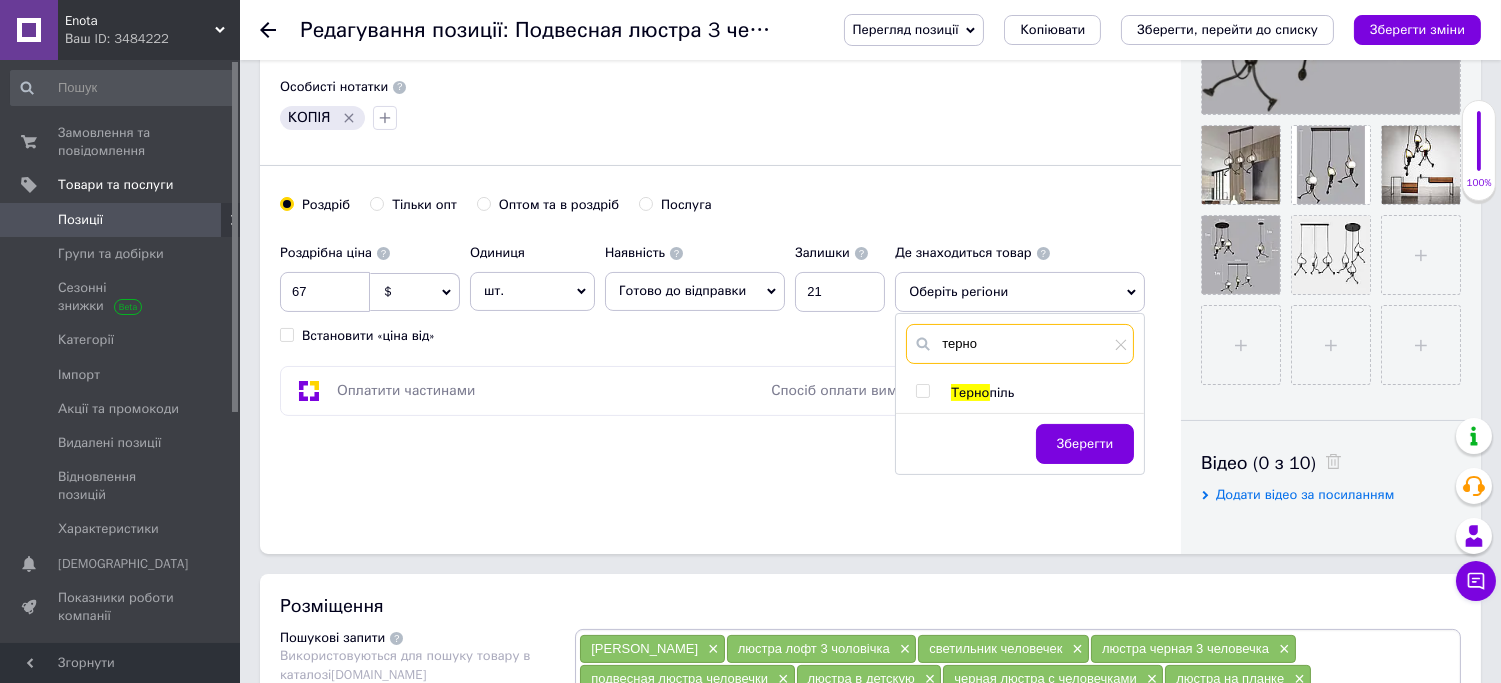 scroll, scrollTop: 666, scrollLeft: 0, axis: vertical 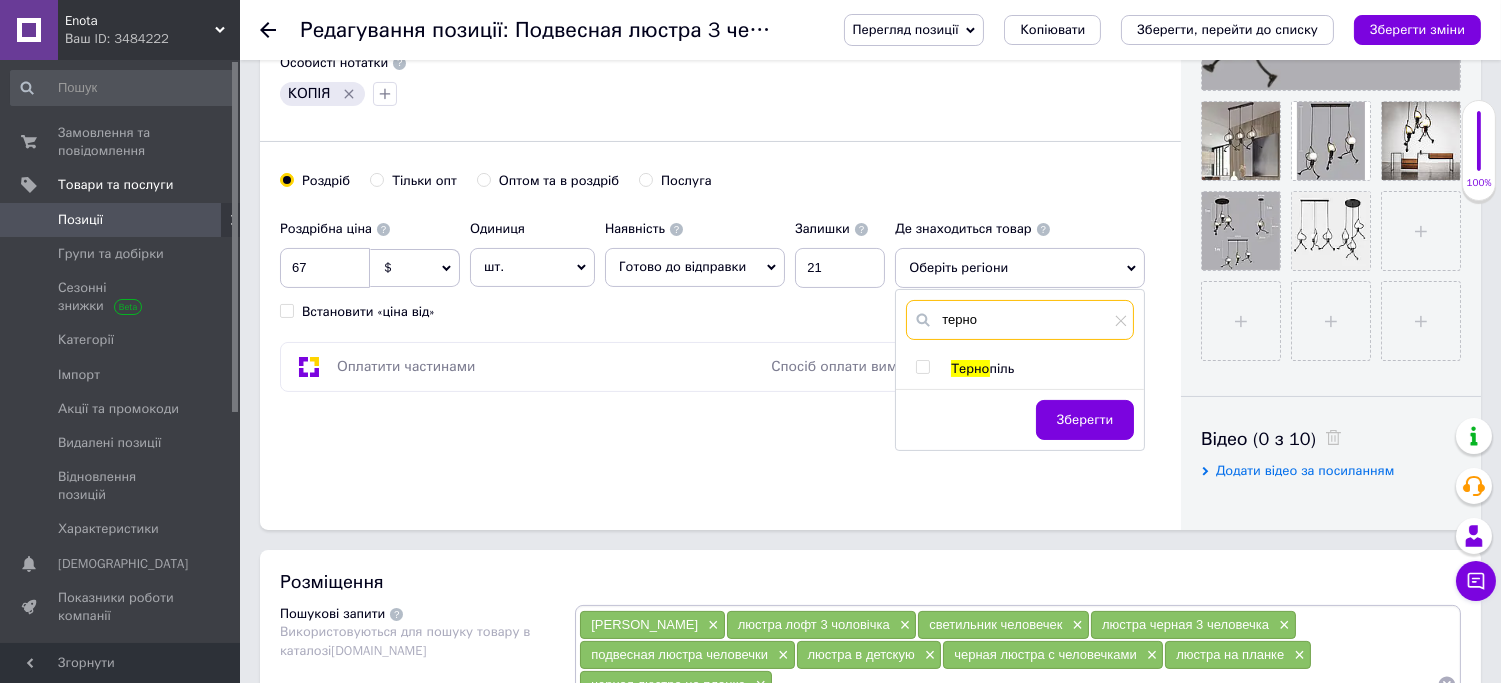 type on "терно" 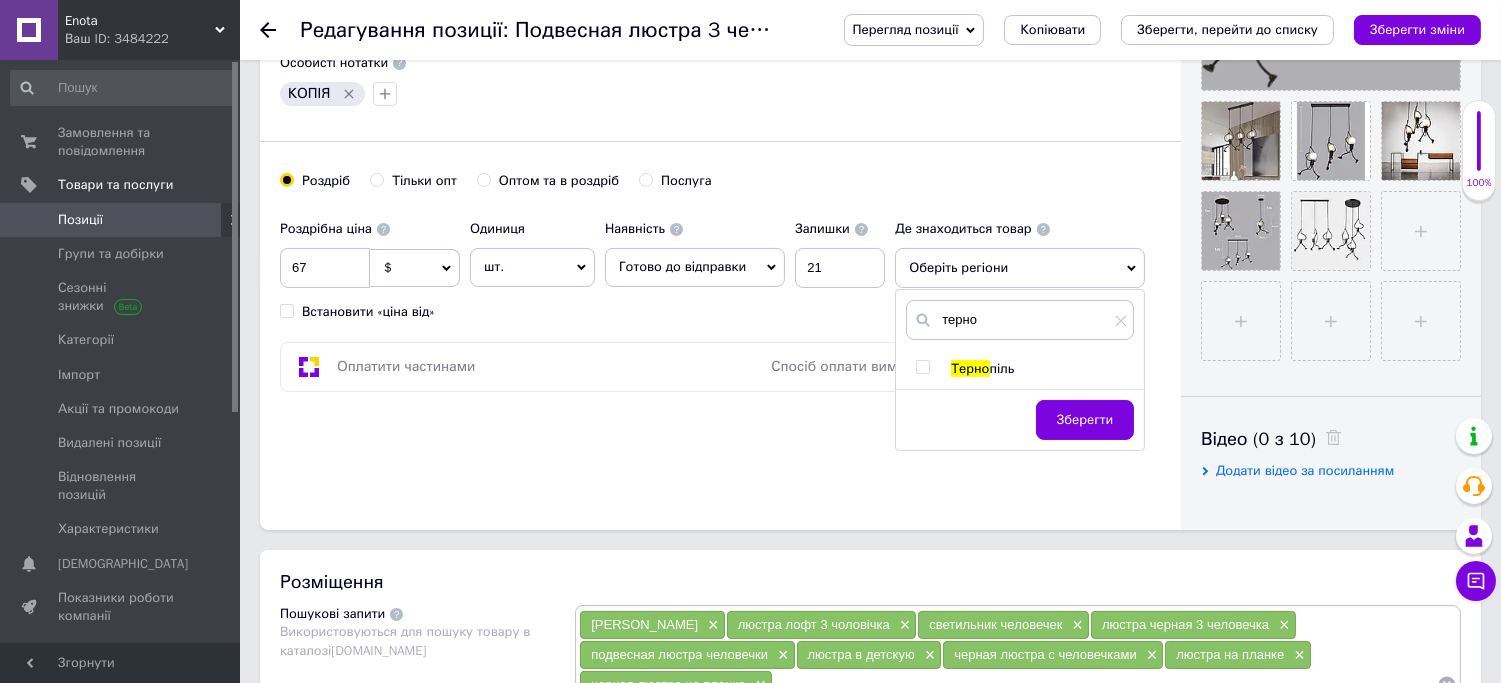 click at bounding box center (922, 367) 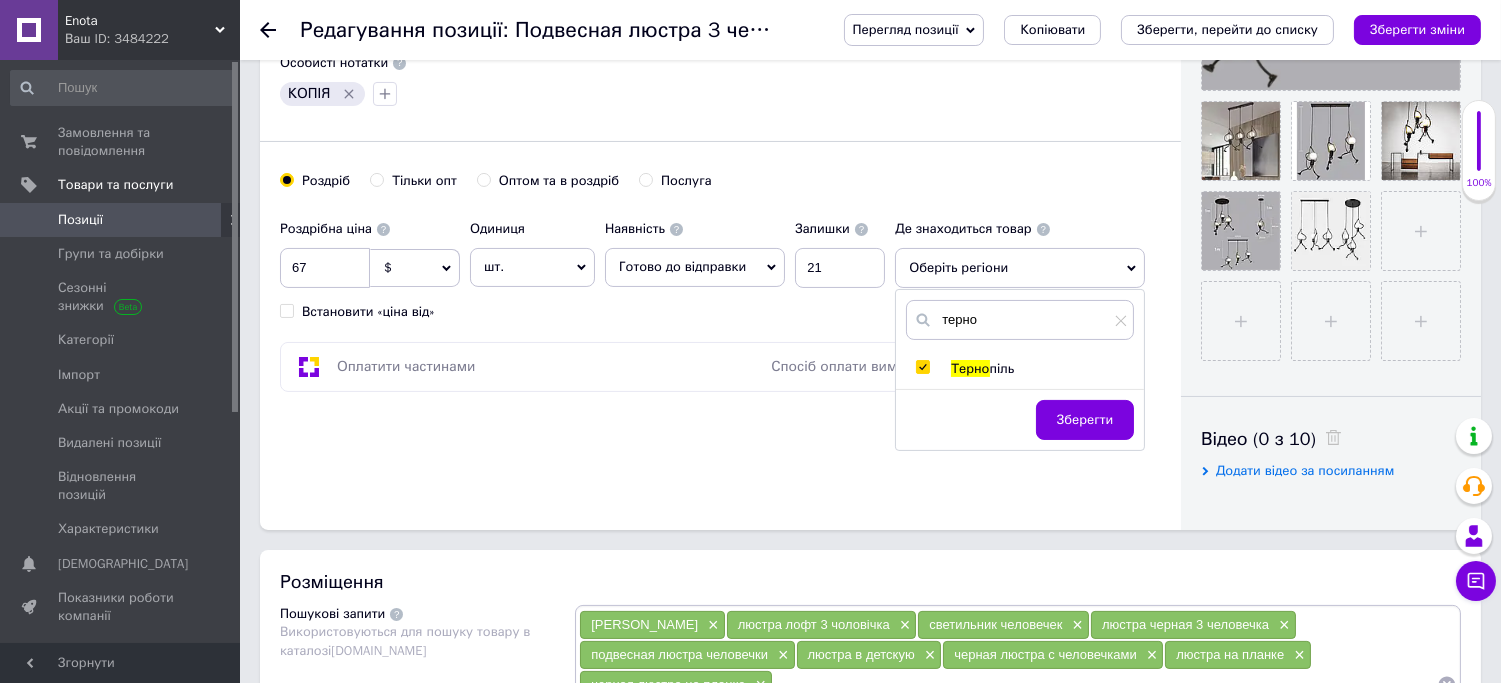 checkbox on "true" 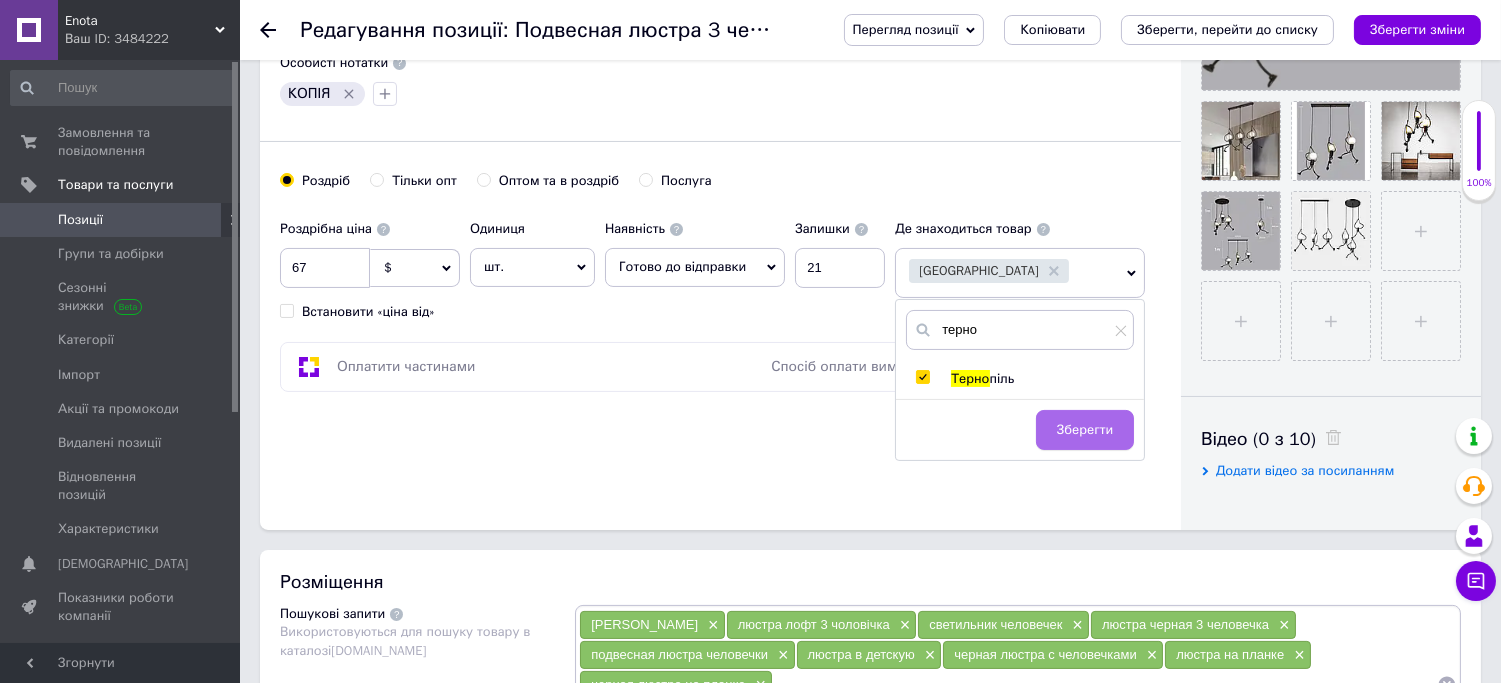 click on "Зберегти" at bounding box center (1085, 430) 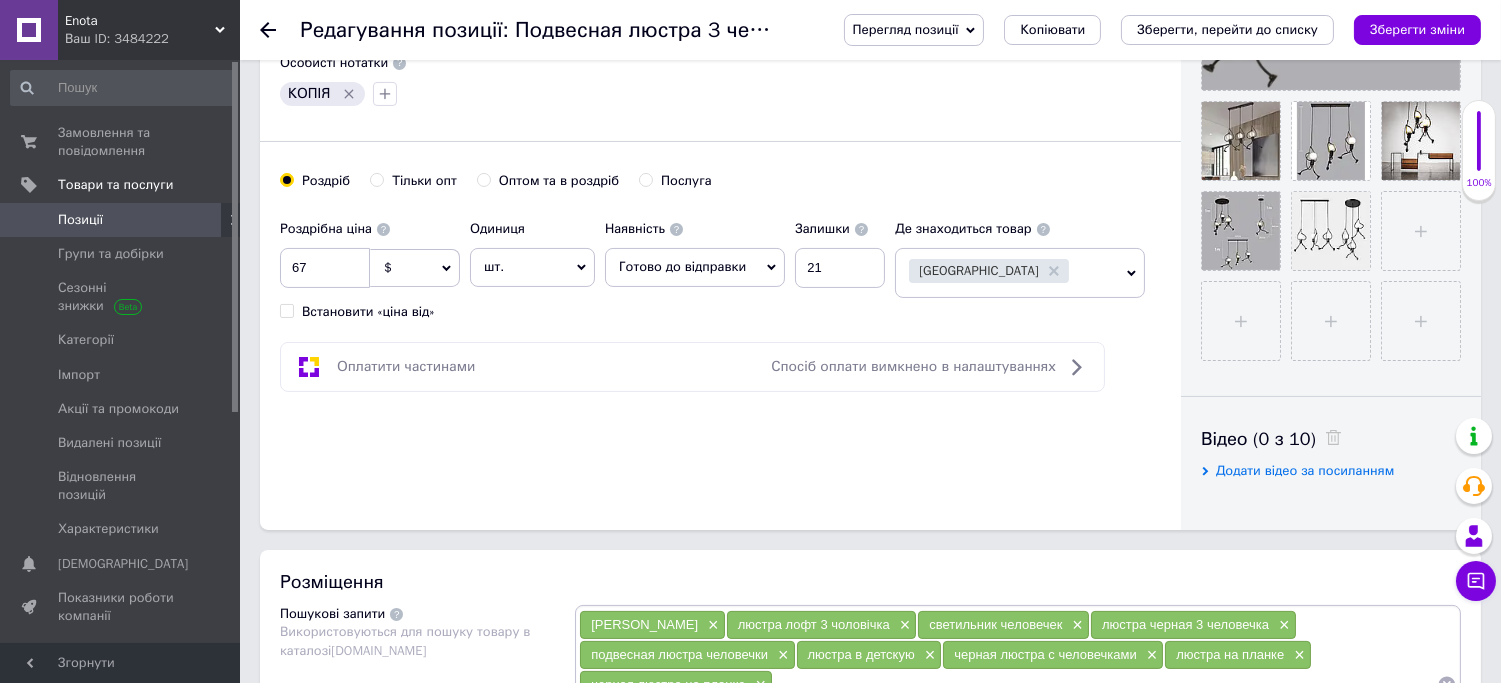 click on "Тернопіль" at bounding box center (1007, 273) 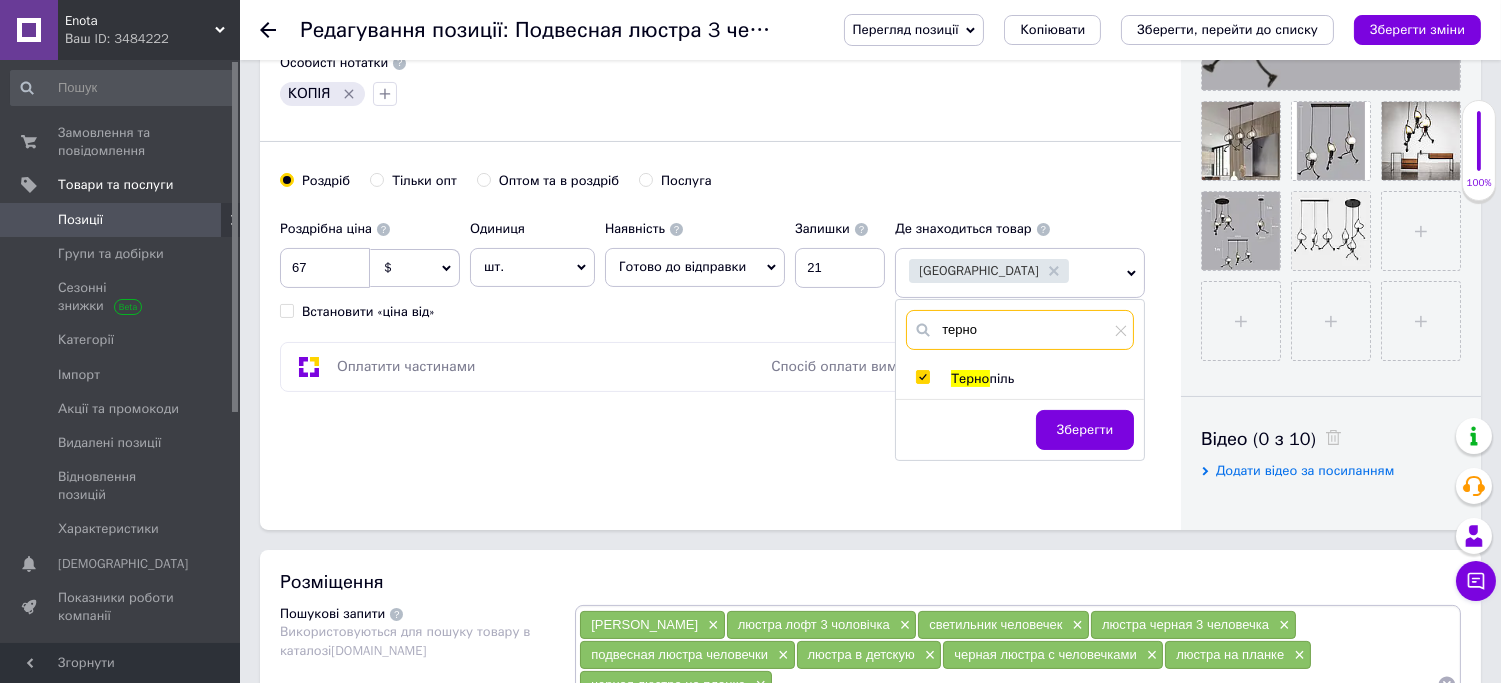 drag, startPoint x: 1007, startPoint y: 331, endPoint x: 946, endPoint y: 328, distance: 61.073727 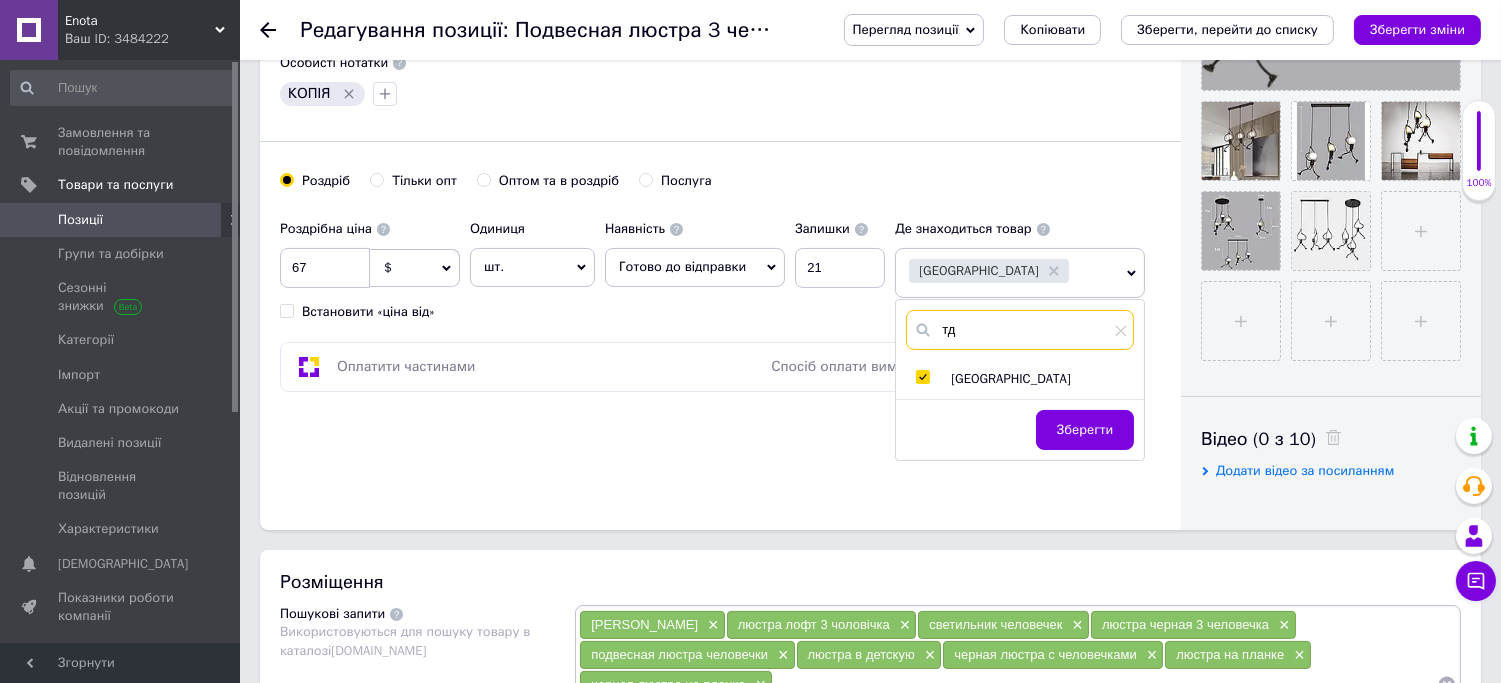 type on "т" 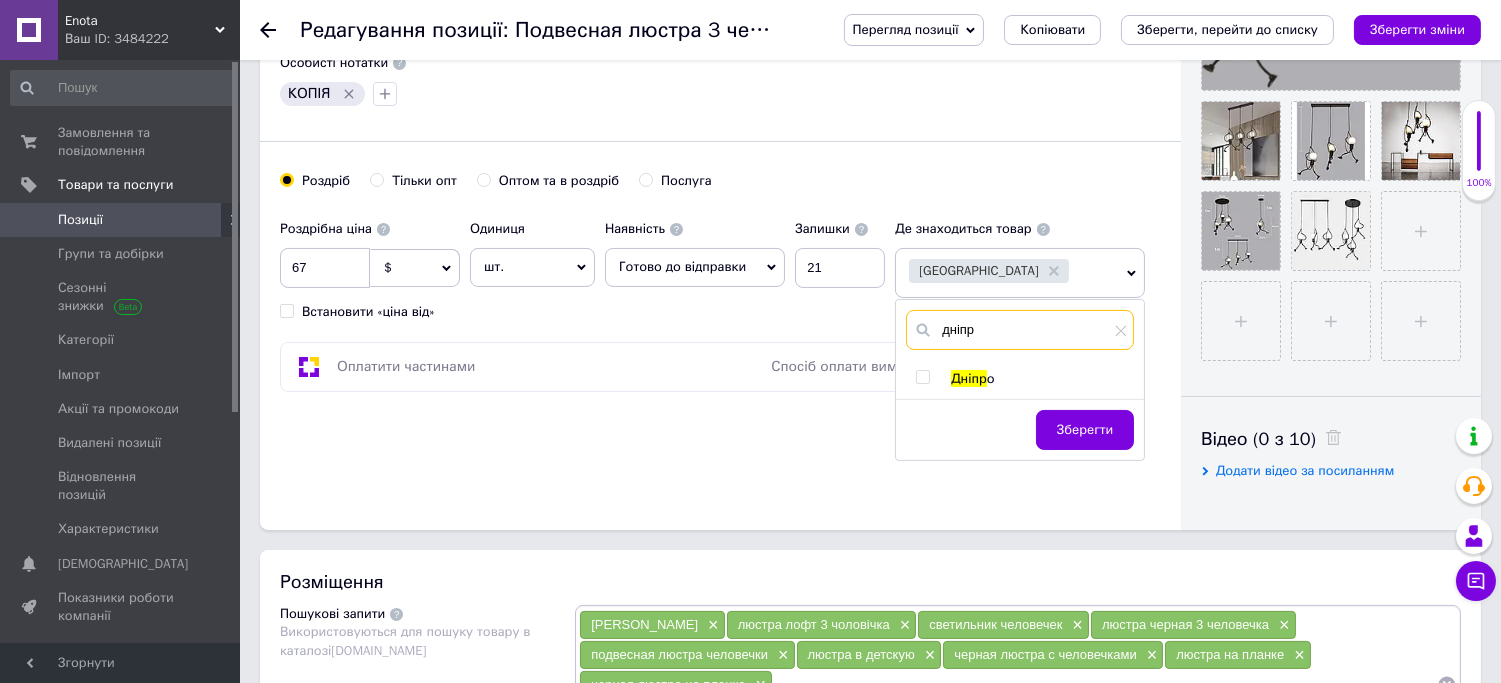 type on "дніпр" 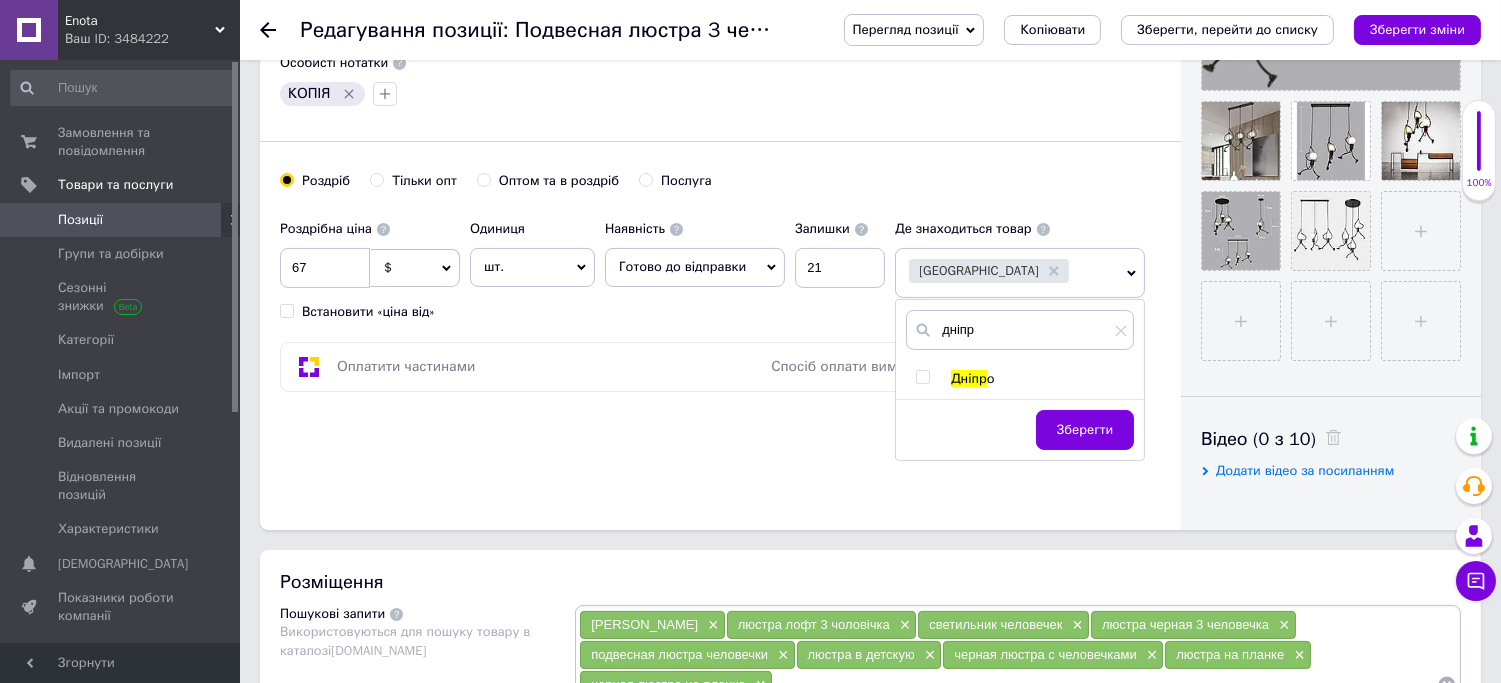 click at bounding box center (922, 377) 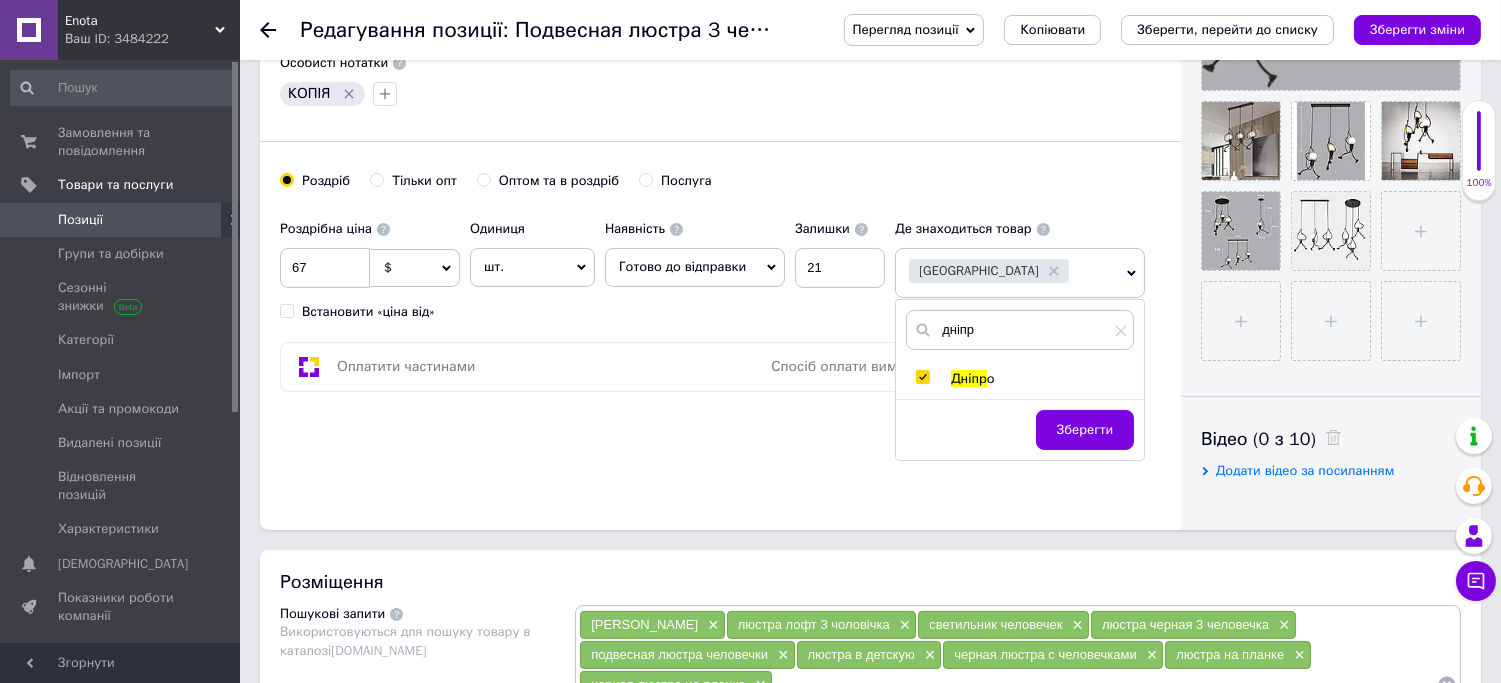 checkbox on "true" 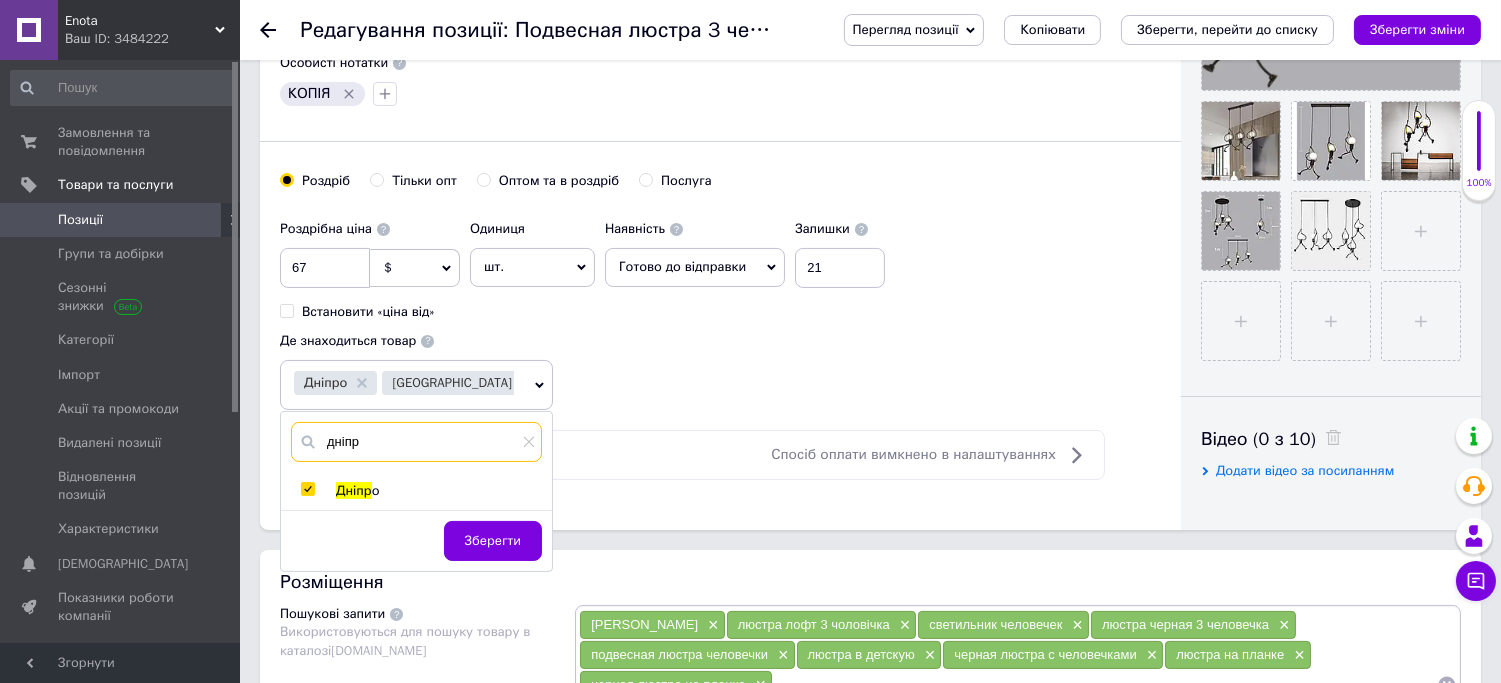 drag, startPoint x: 1025, startPoint y: 333, endPoint x: 910, endPoint y: 328, distance: 115.10864 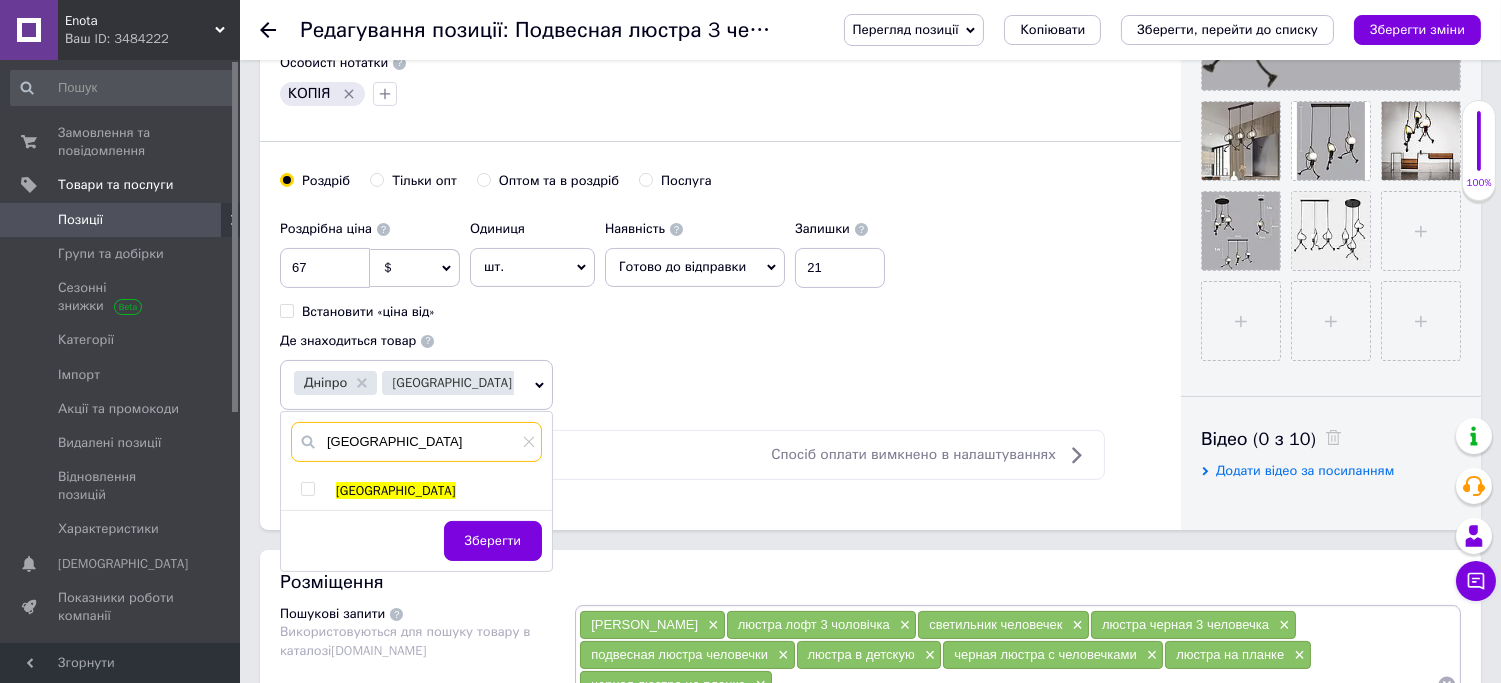type on "львів" 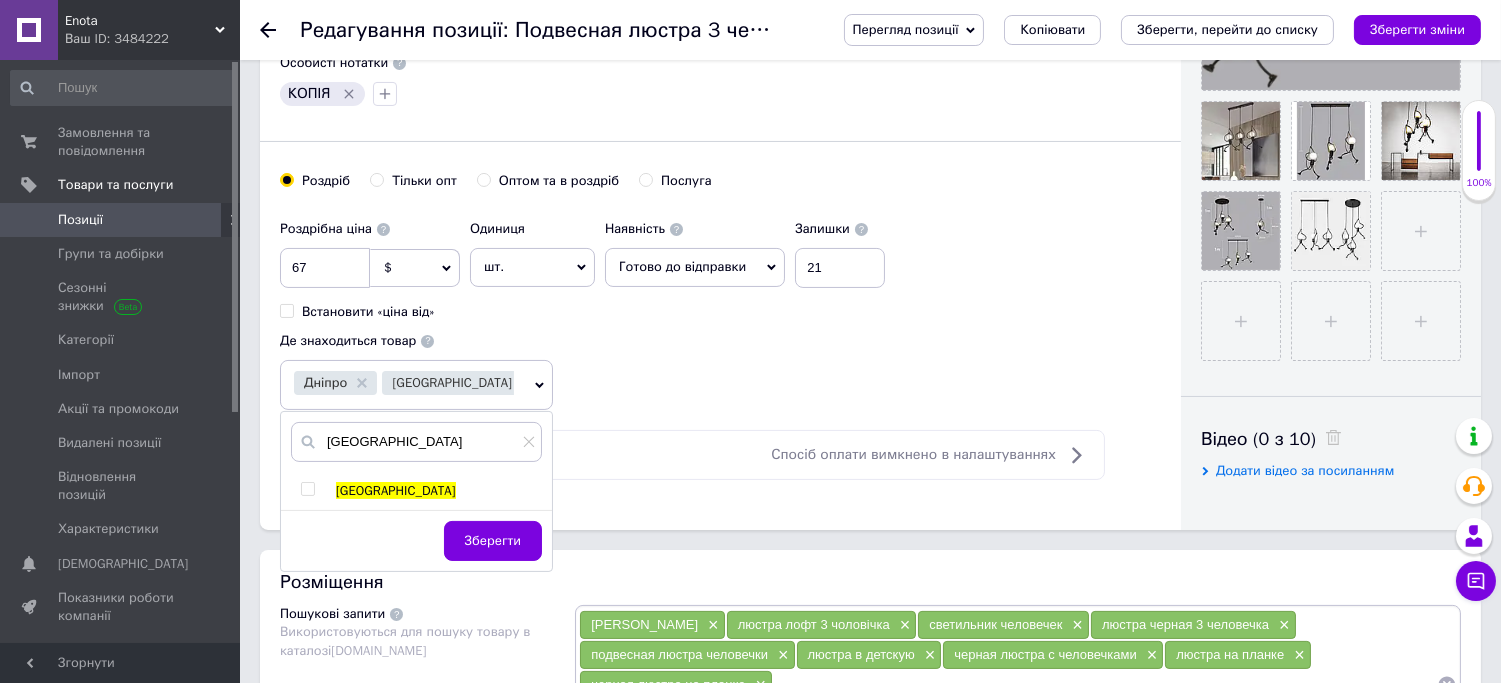 click at bounding box center (311, 491) 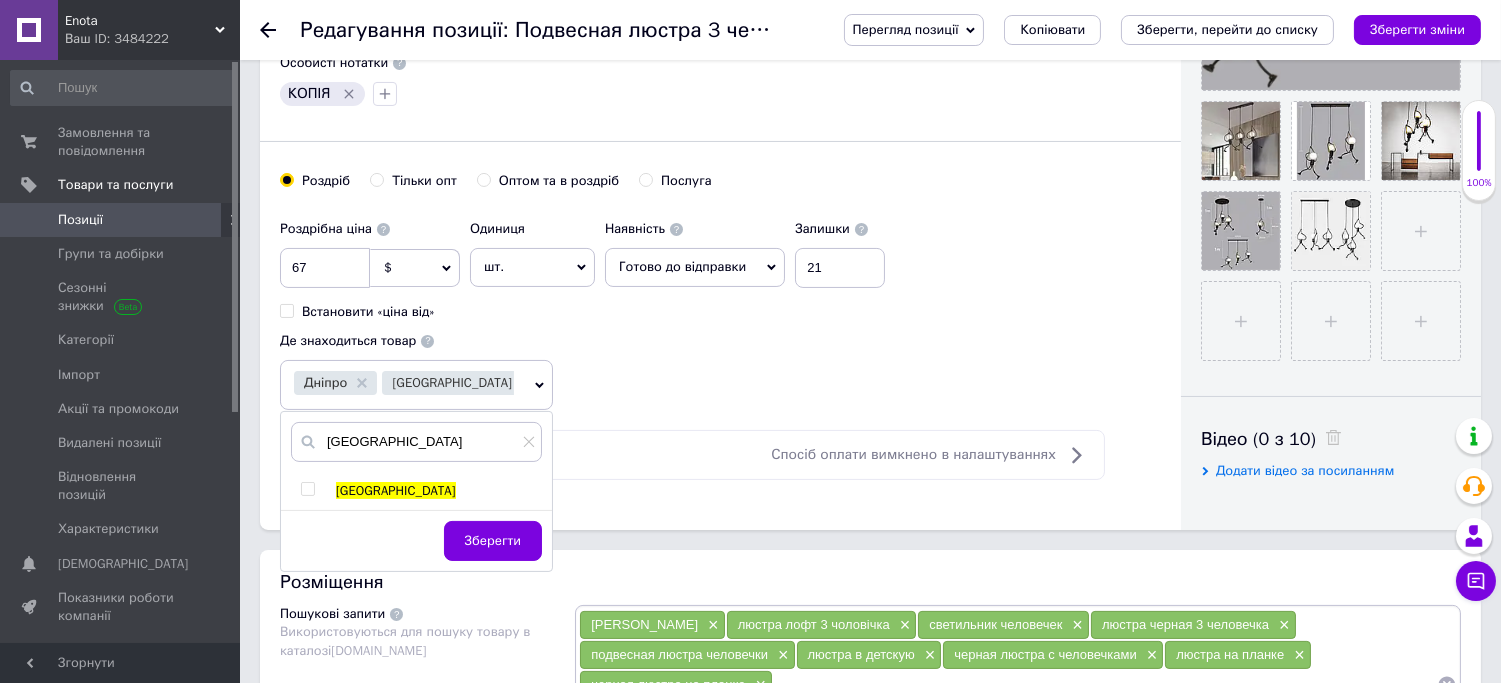 click at bounding box center [307, 489] 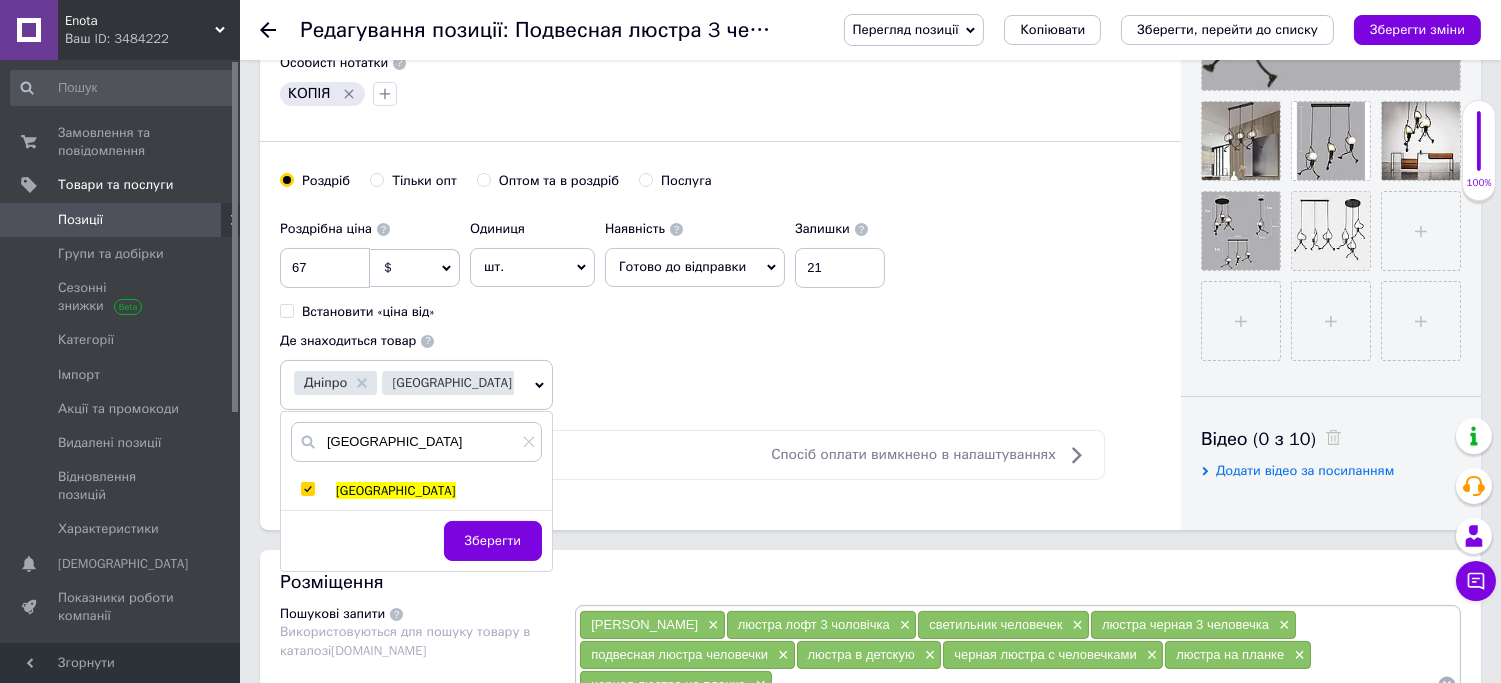 checkbox on "true" 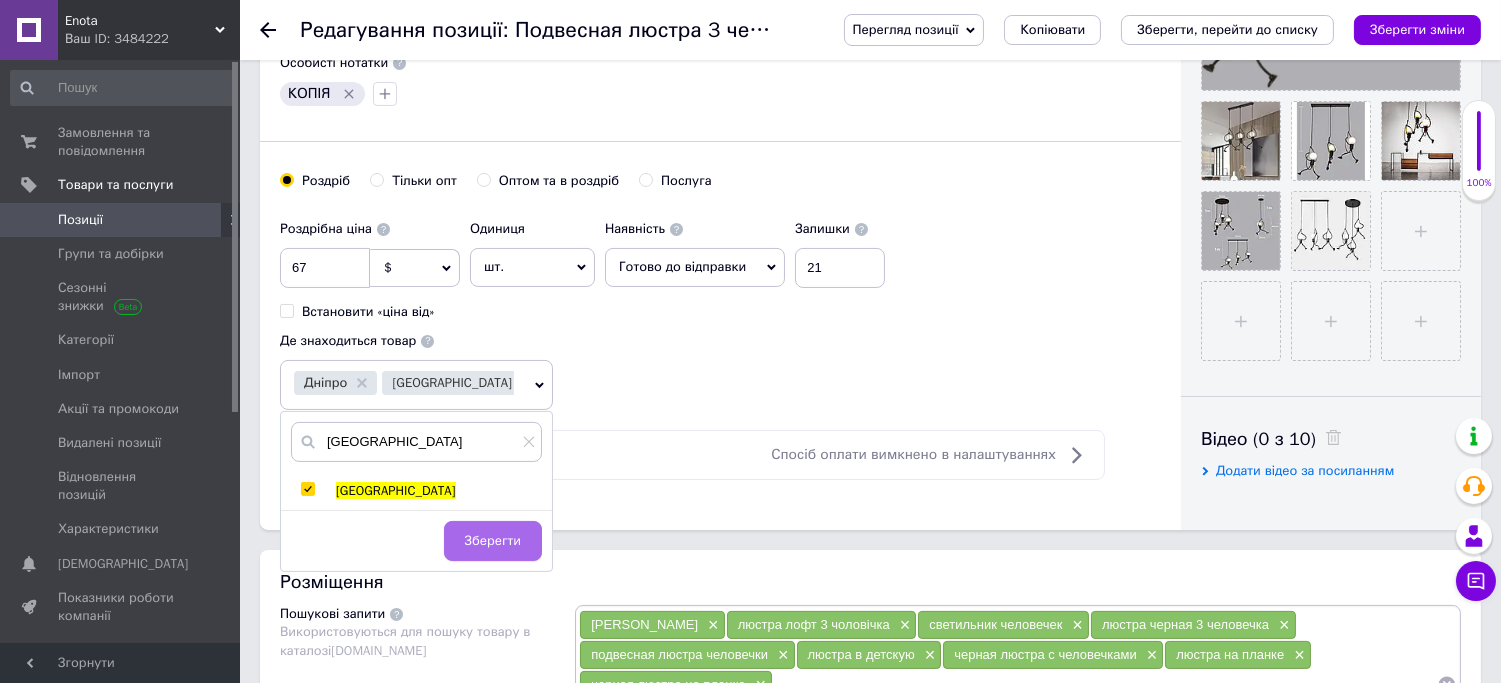 click on "Зберегти" at bounding box center (493, 541) 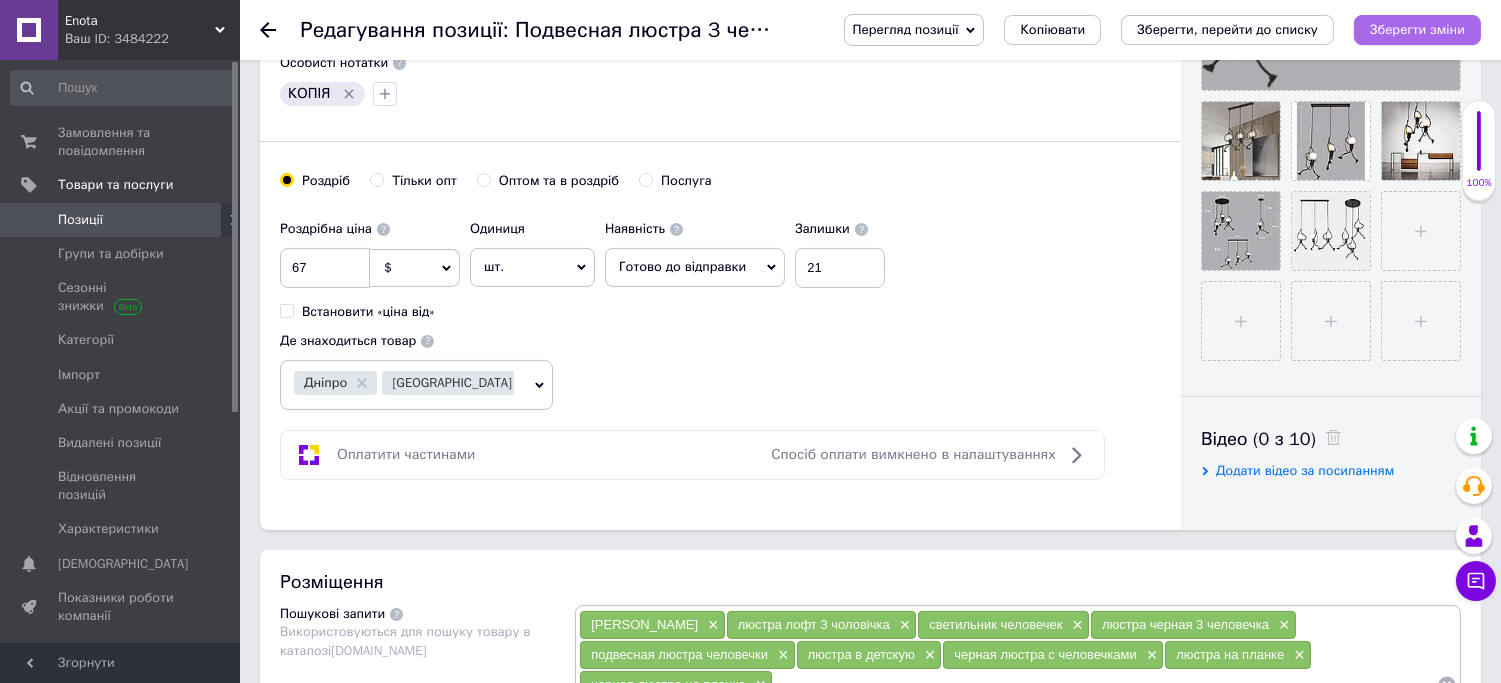 click on "Зберегти зміни" at bounding box center (1417, 29) 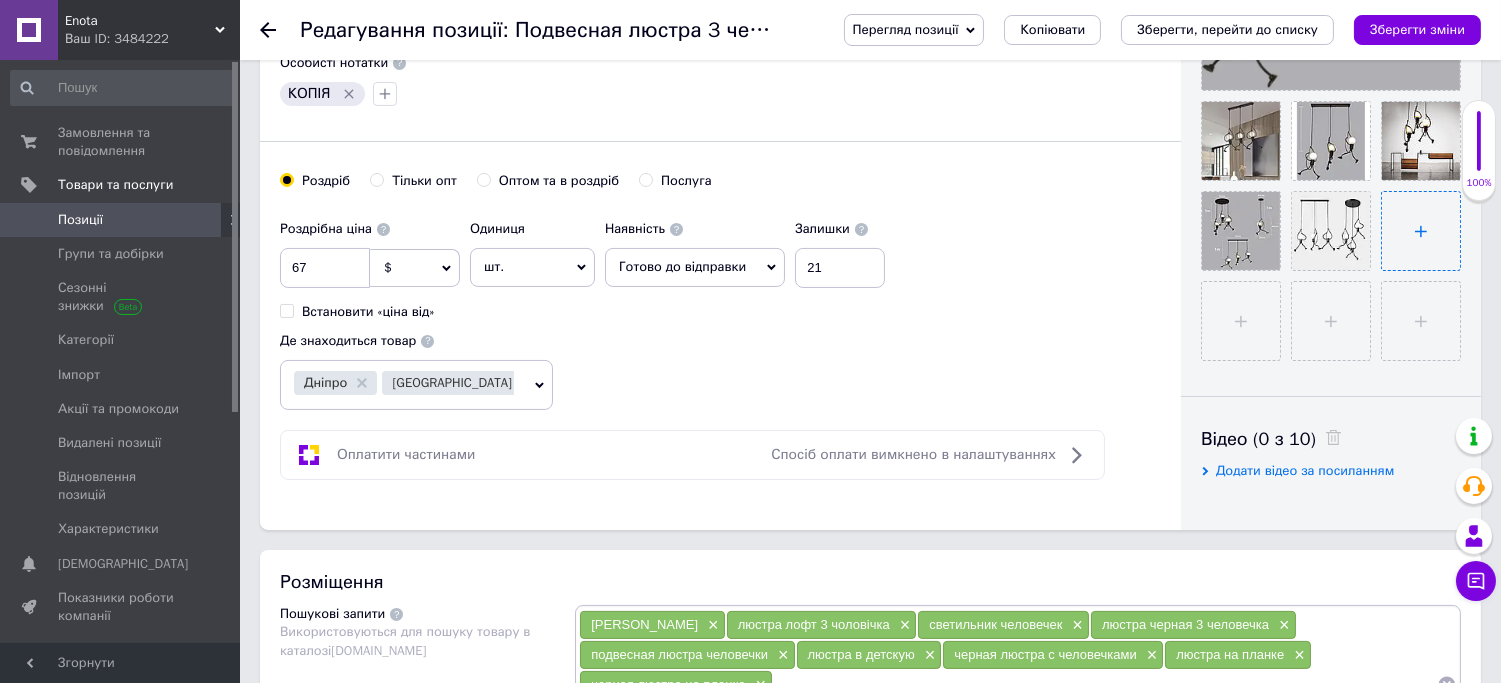 click at bounding box center [1421, 231] 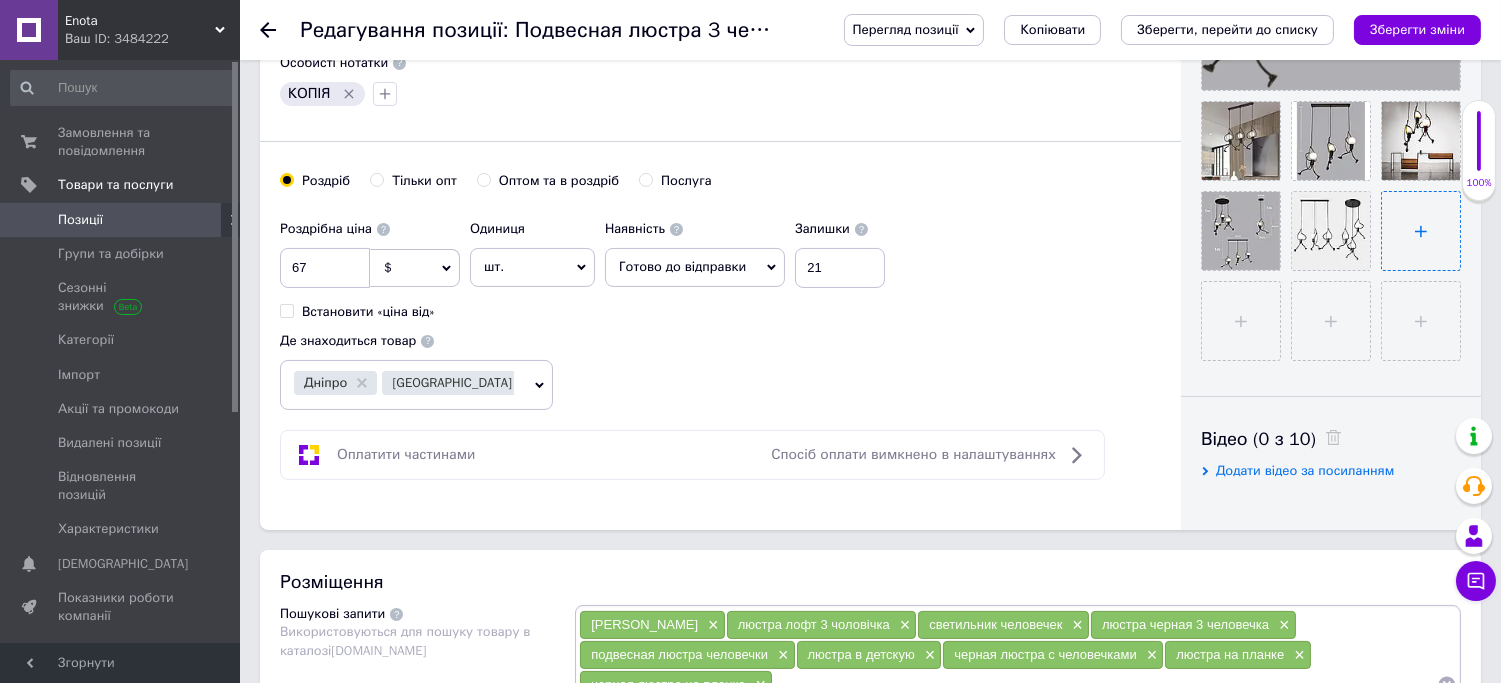 type on "C:\fakepath\ChatGPT Image 10 июл. 2025 г., 16_07_07.png" 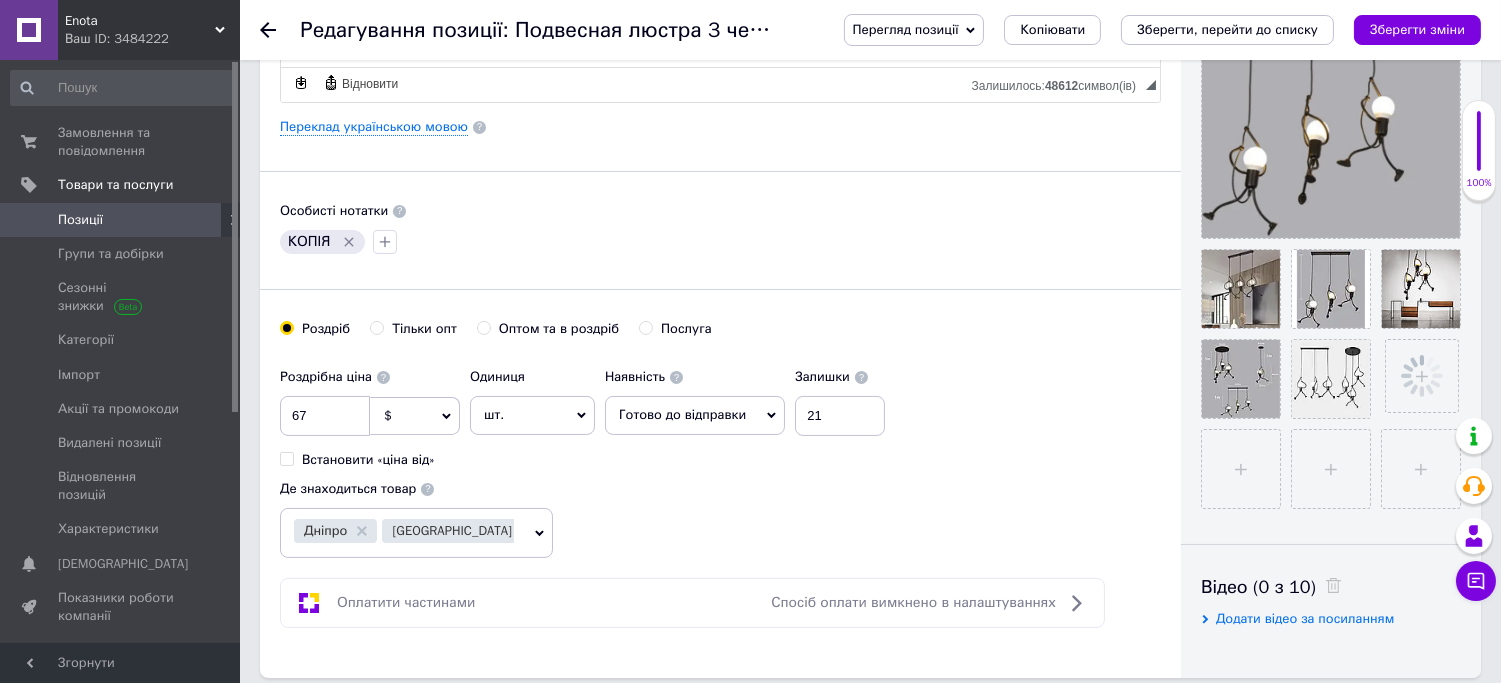 scroll, scrollTop: 444, scrollLeft: 0, axis: vertical 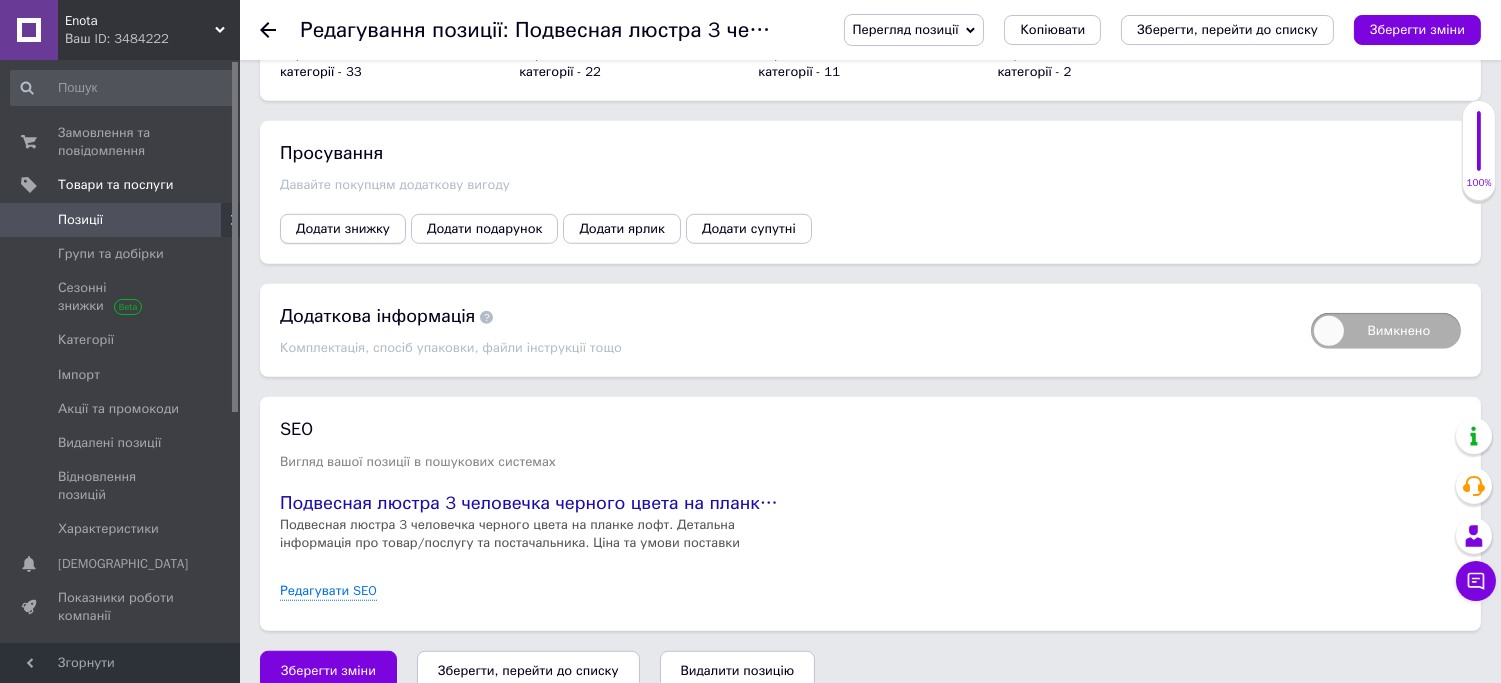 click on "Додати знижку" at bounding box center [343, 229] 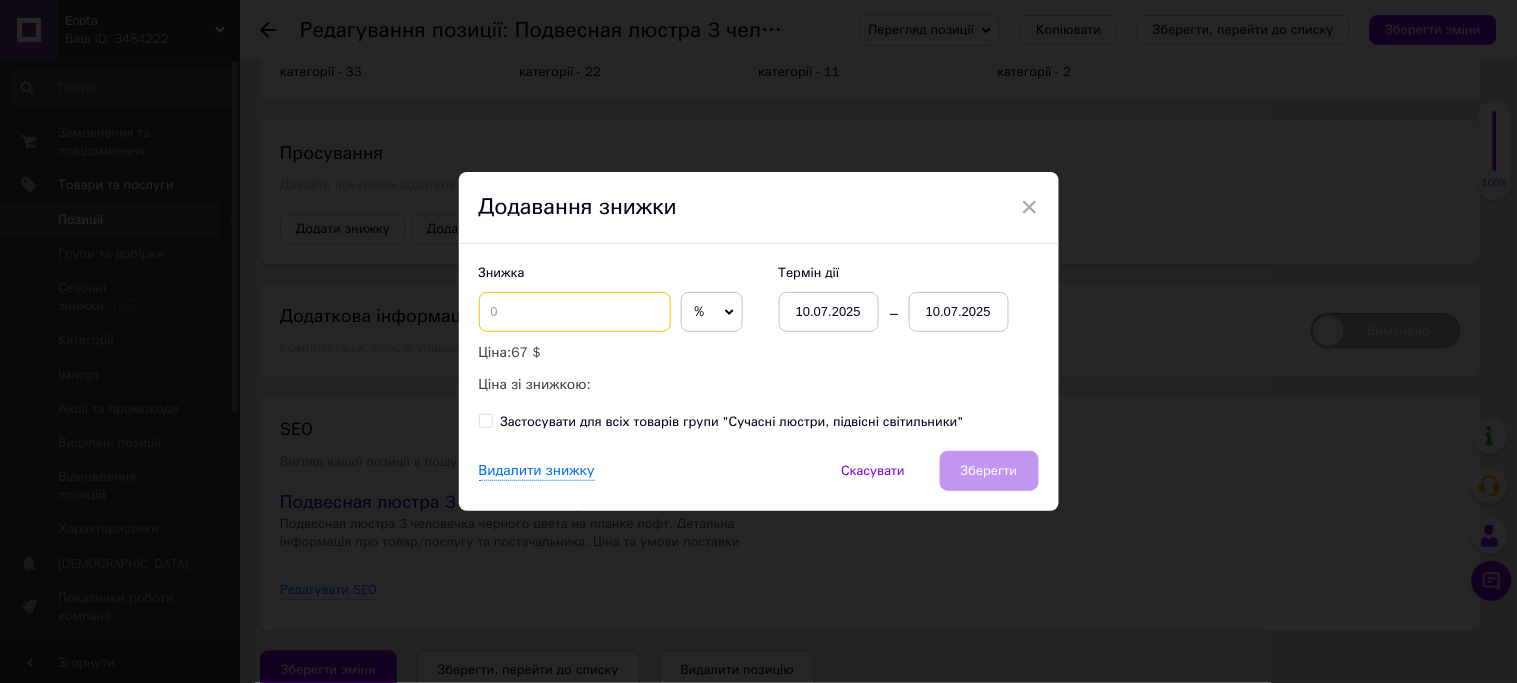 click at bounding box center [575, 312] 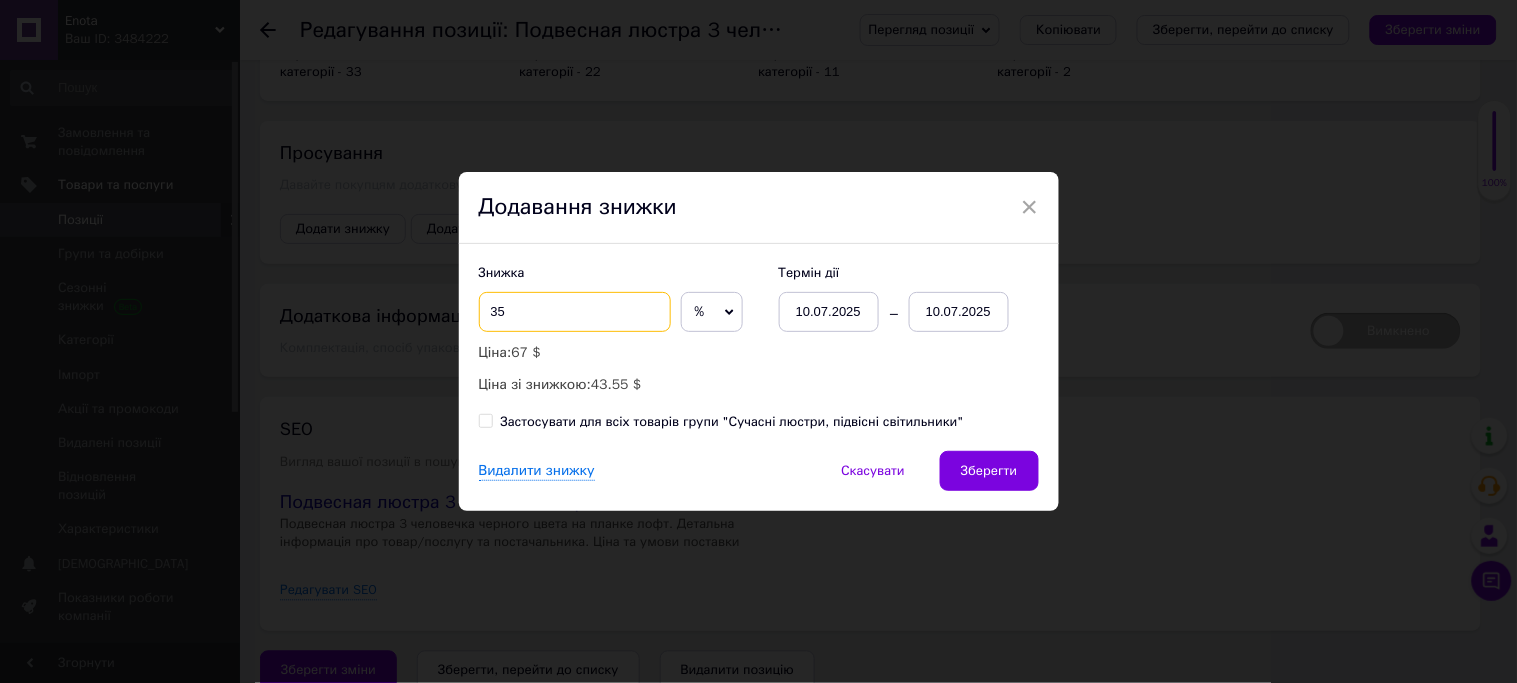 type on "35" 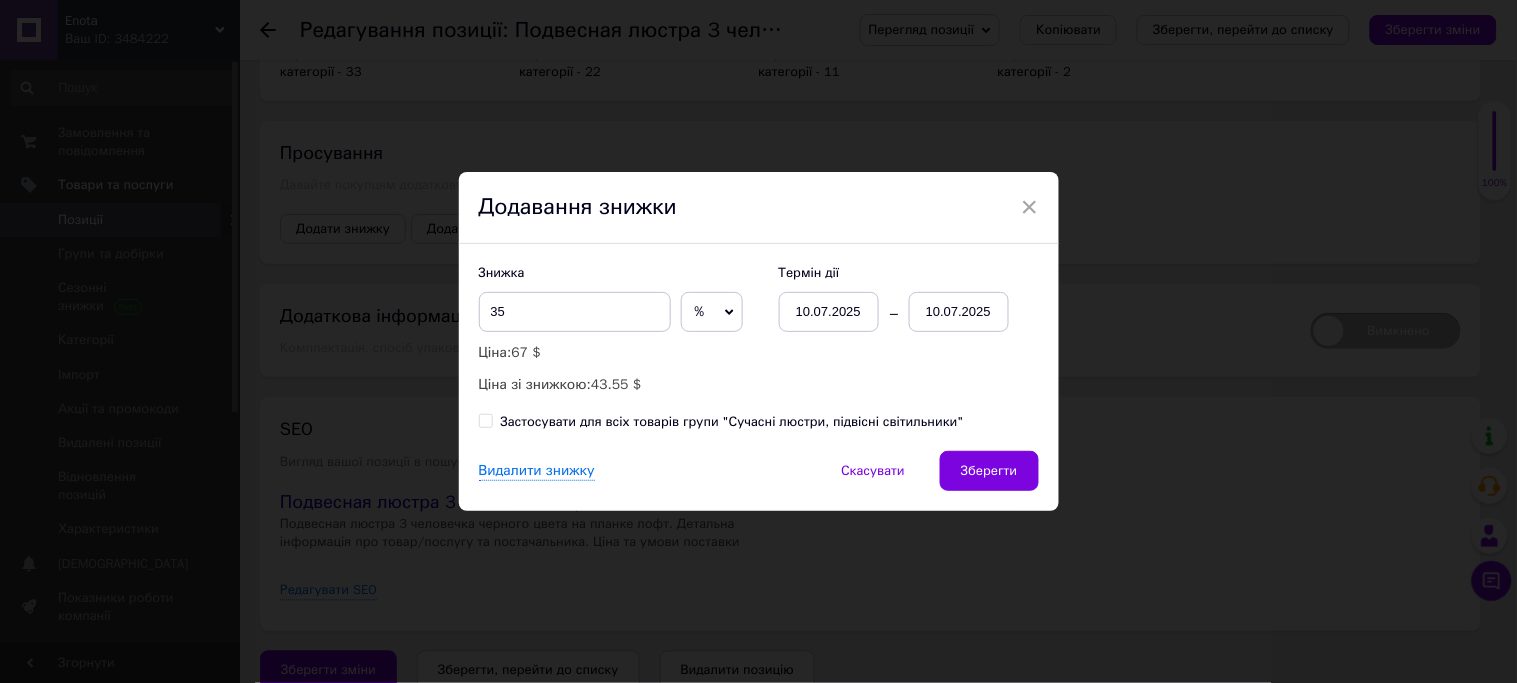 click on "10.07.2025" at bounding box center (959, 312) 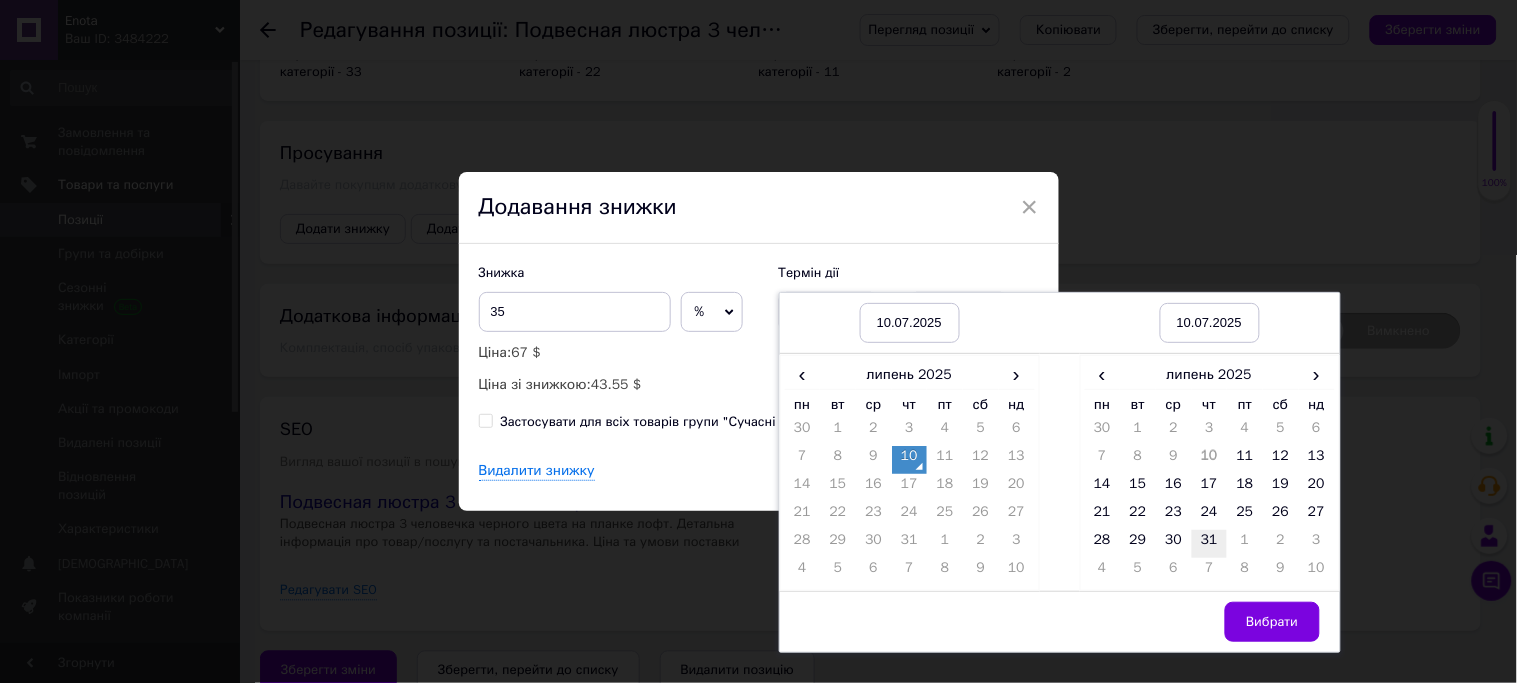click on "31" at bounding box center [1210, 544] 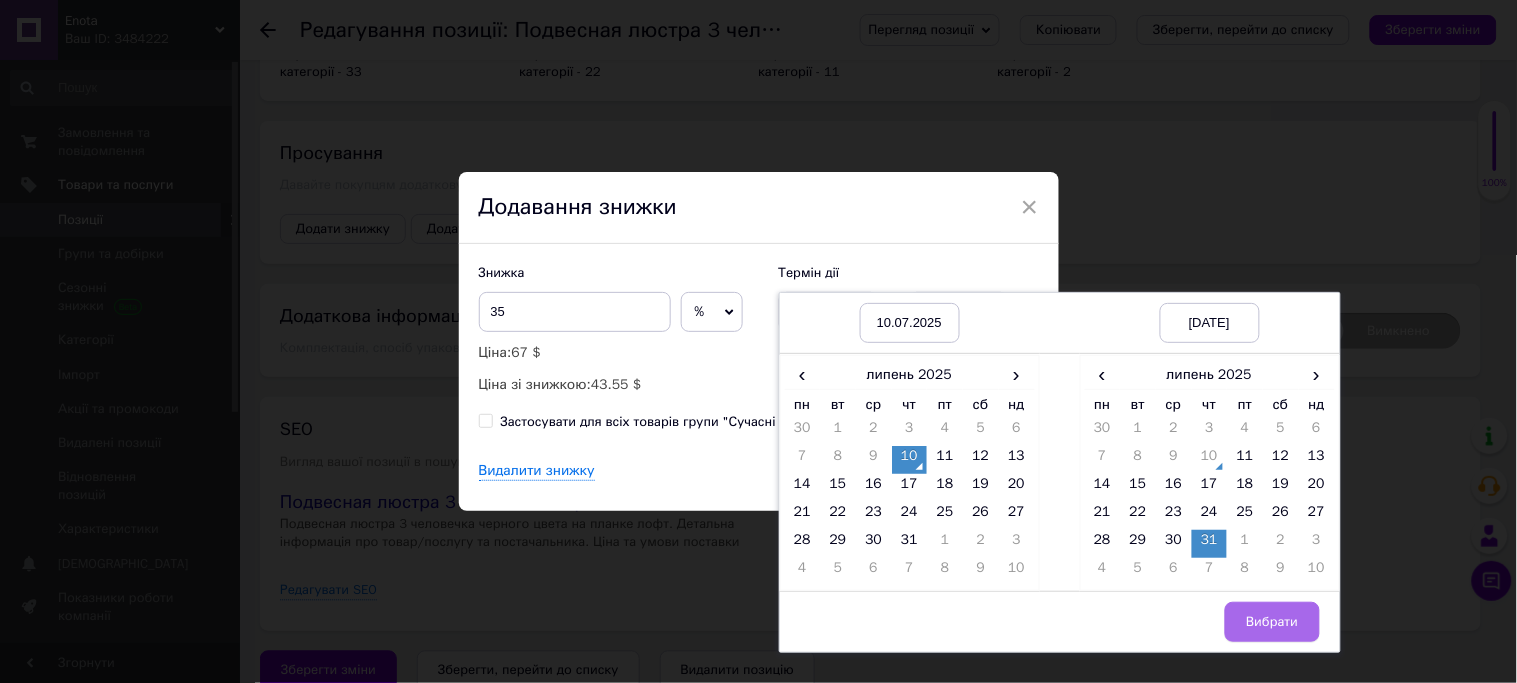 click on "Вибрати" at bounding box center [1272, 622] 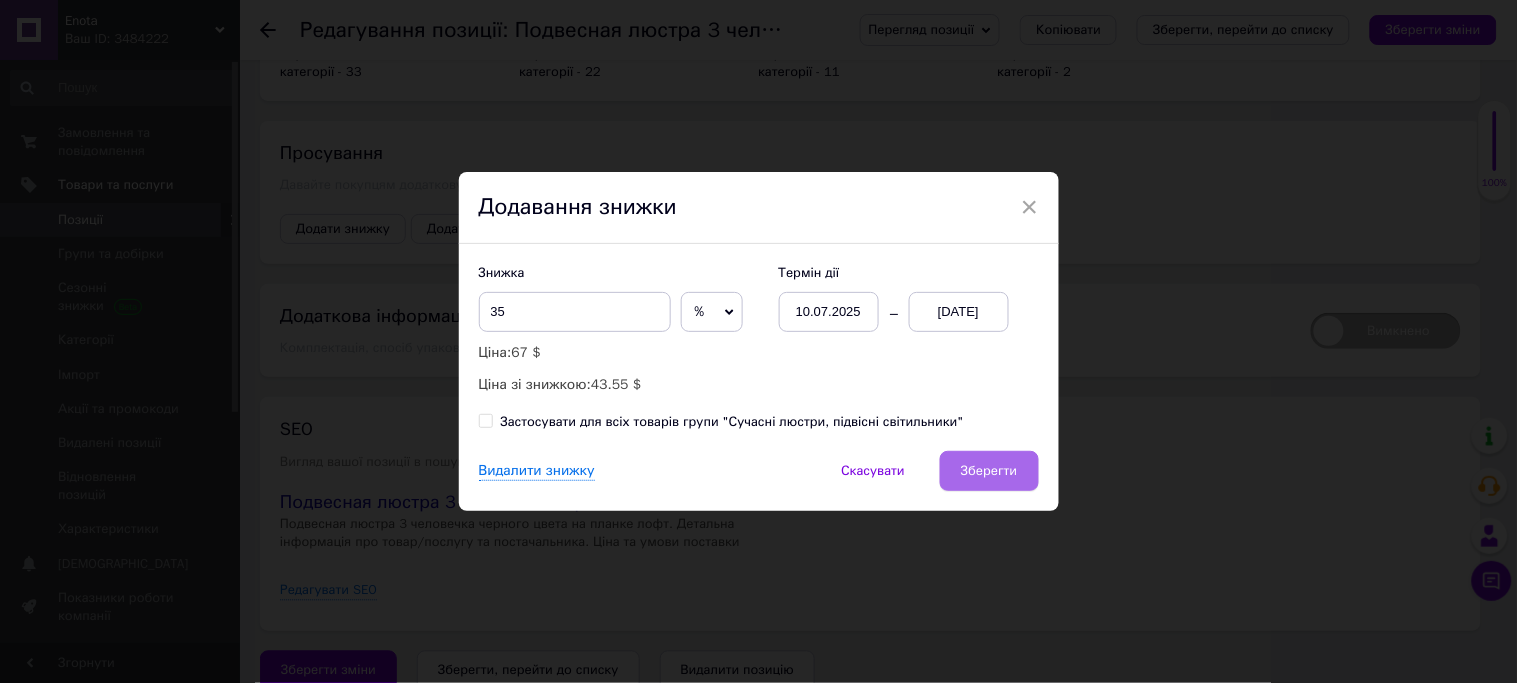 click on "Зберегти" at bounding box center (989, 471) 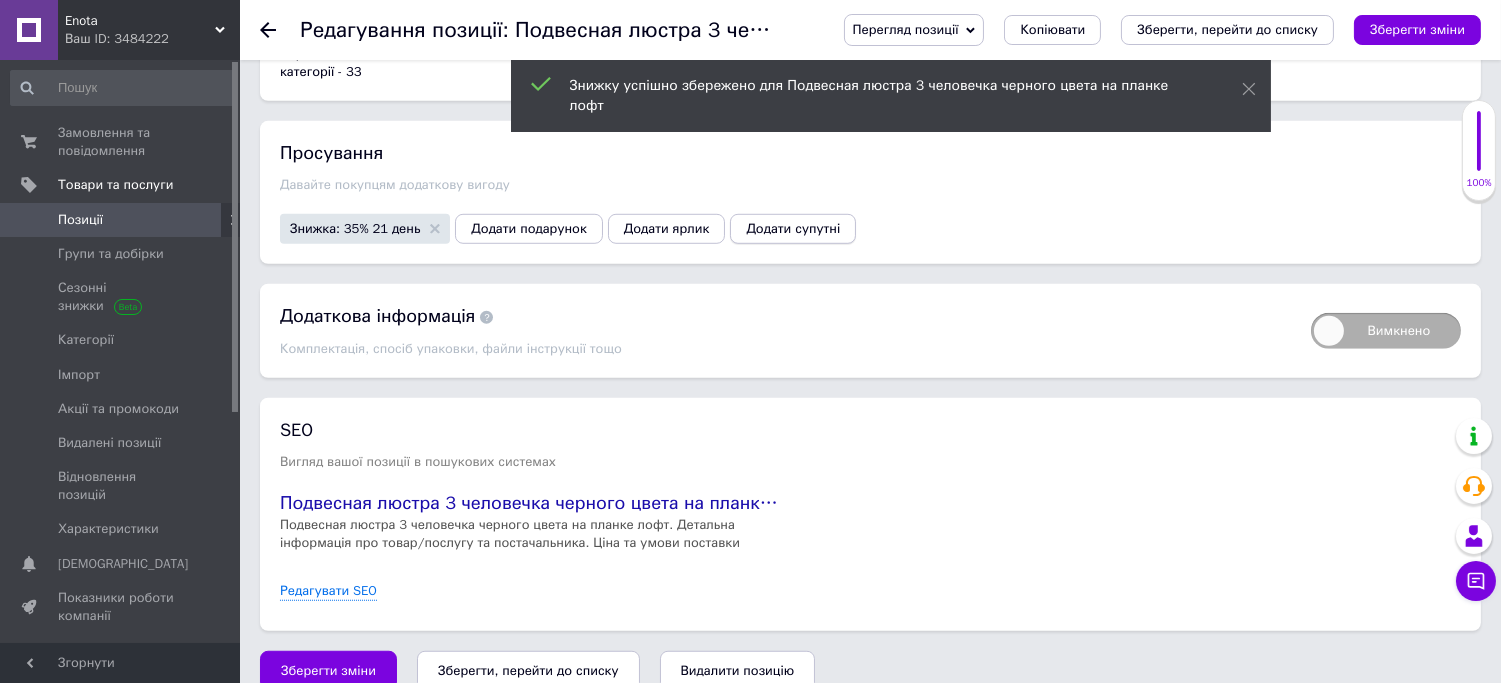 click on "Додати супутні" at bounding box center [793, 229] 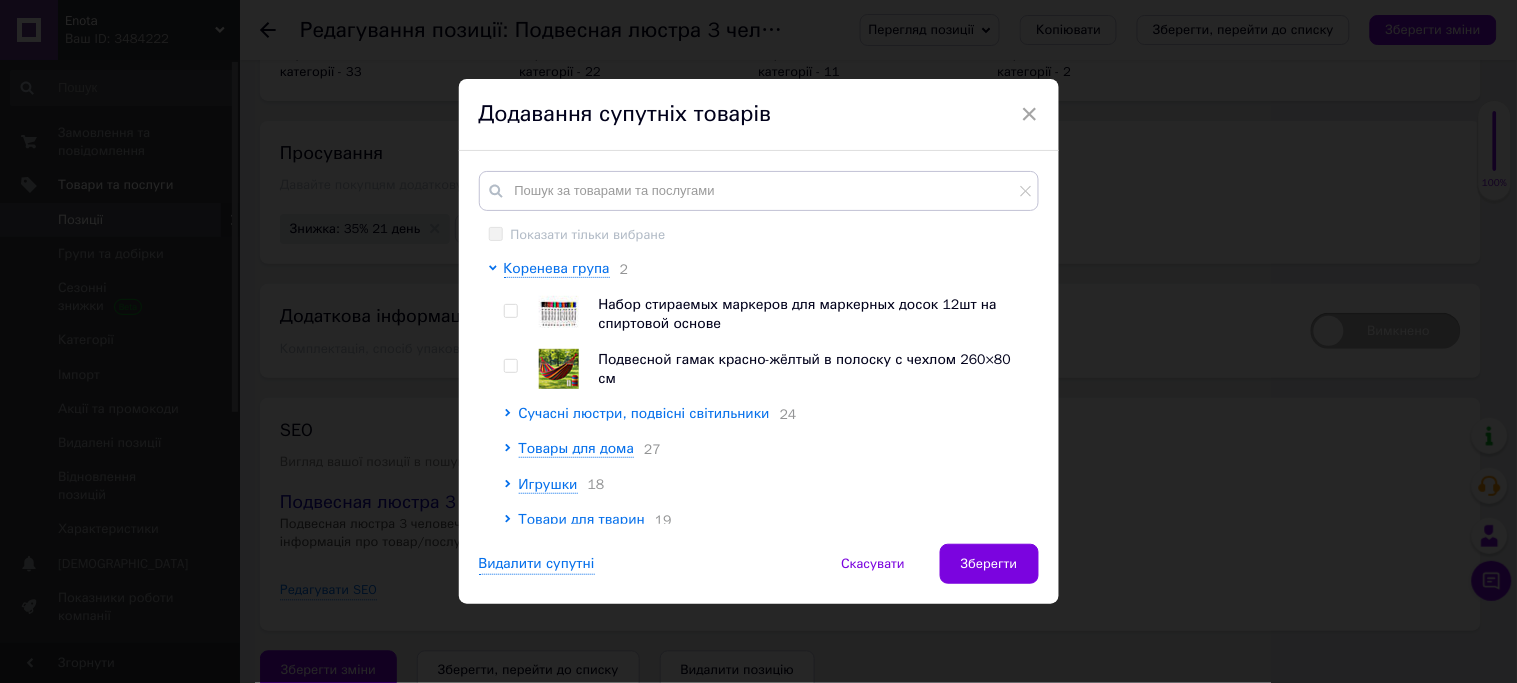 click on "Сучасні люстри, подвісні світильники" at bounding box center [644, 413] 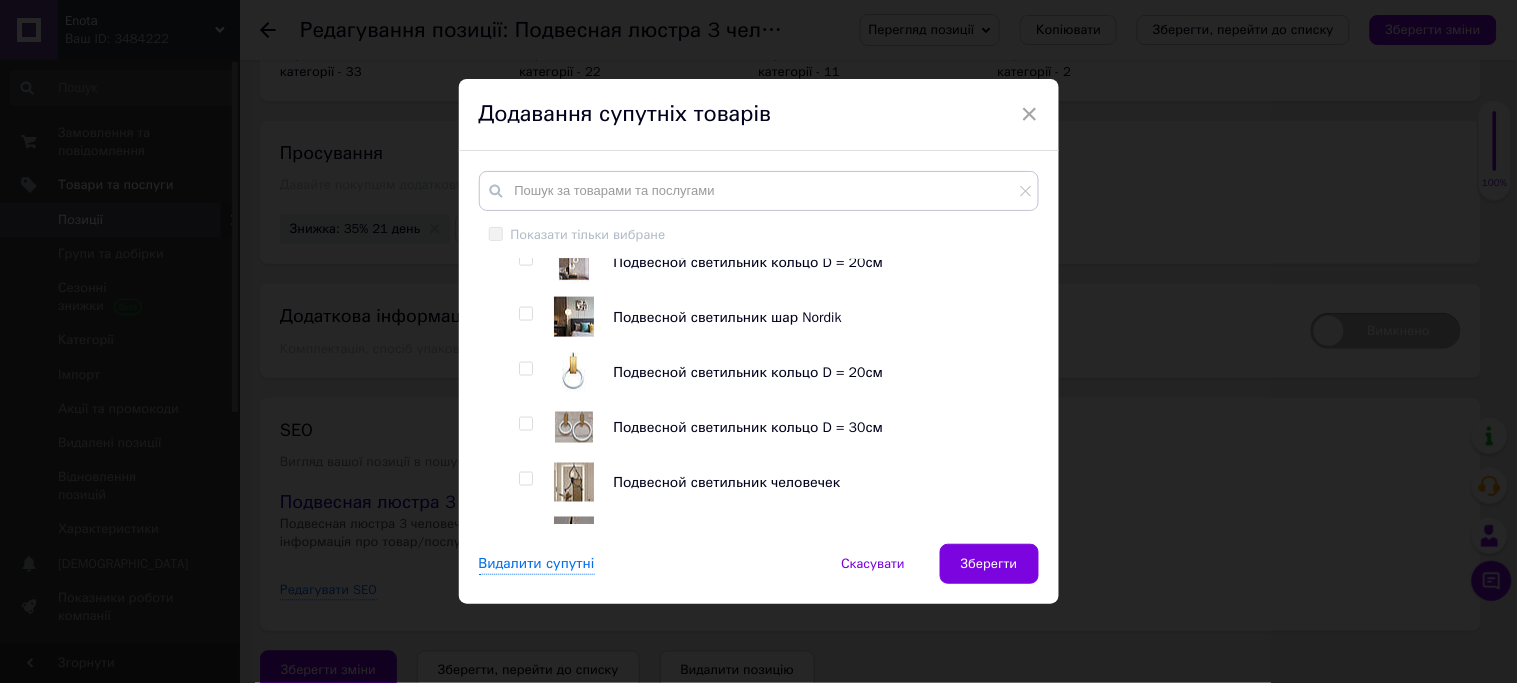 scroll, scrollTop: 777, scrollLeft: 0, axis: vertical 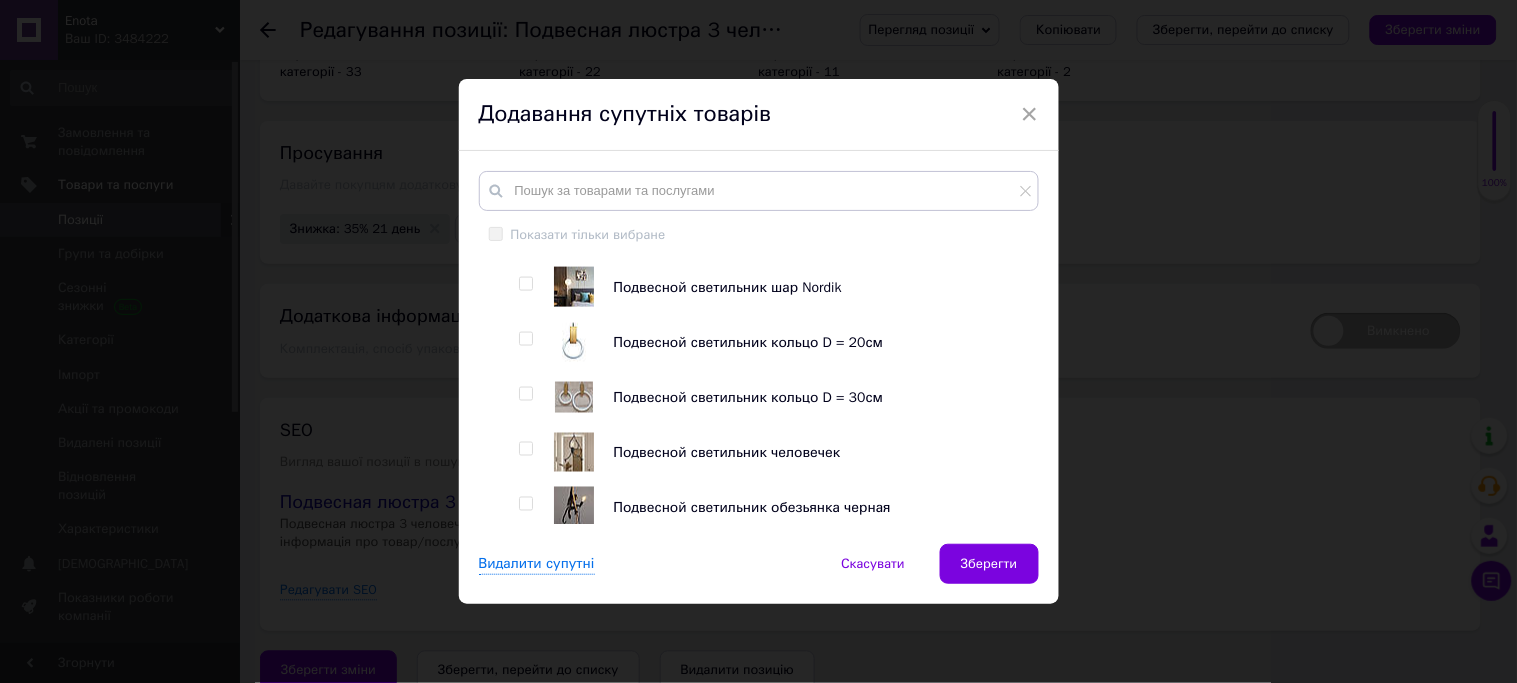 click at bounding box center [525, 449] 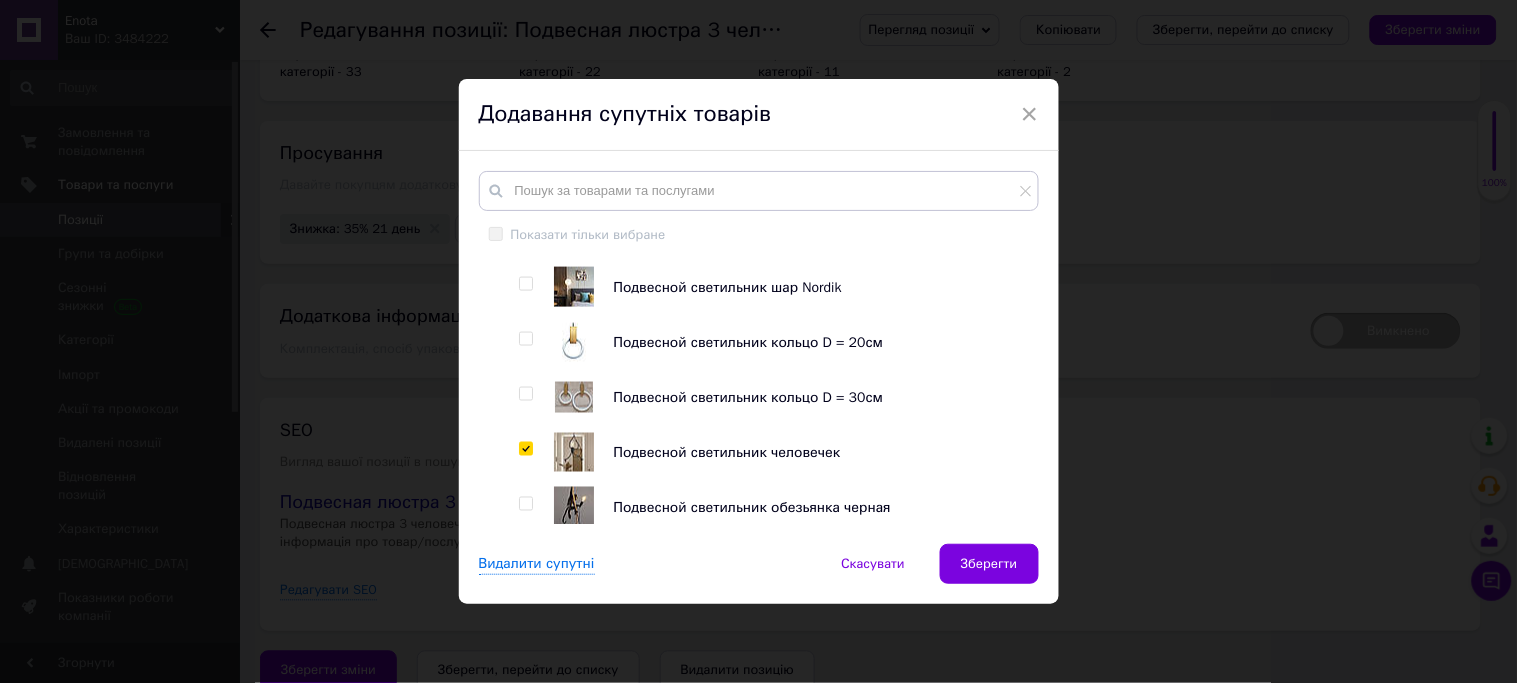 checkbox on "true" 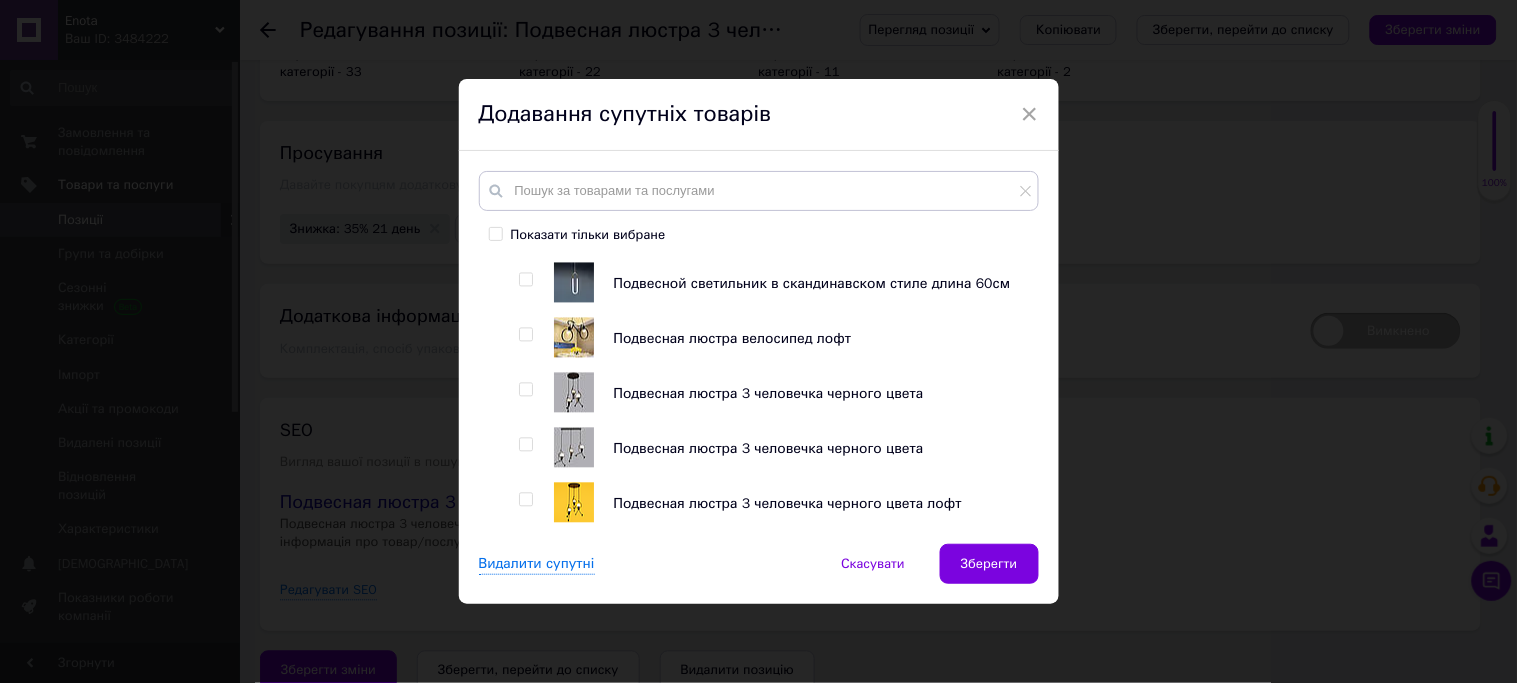 scroll, scrollTop: 1222, scrollLeft: 0, axis: vertical 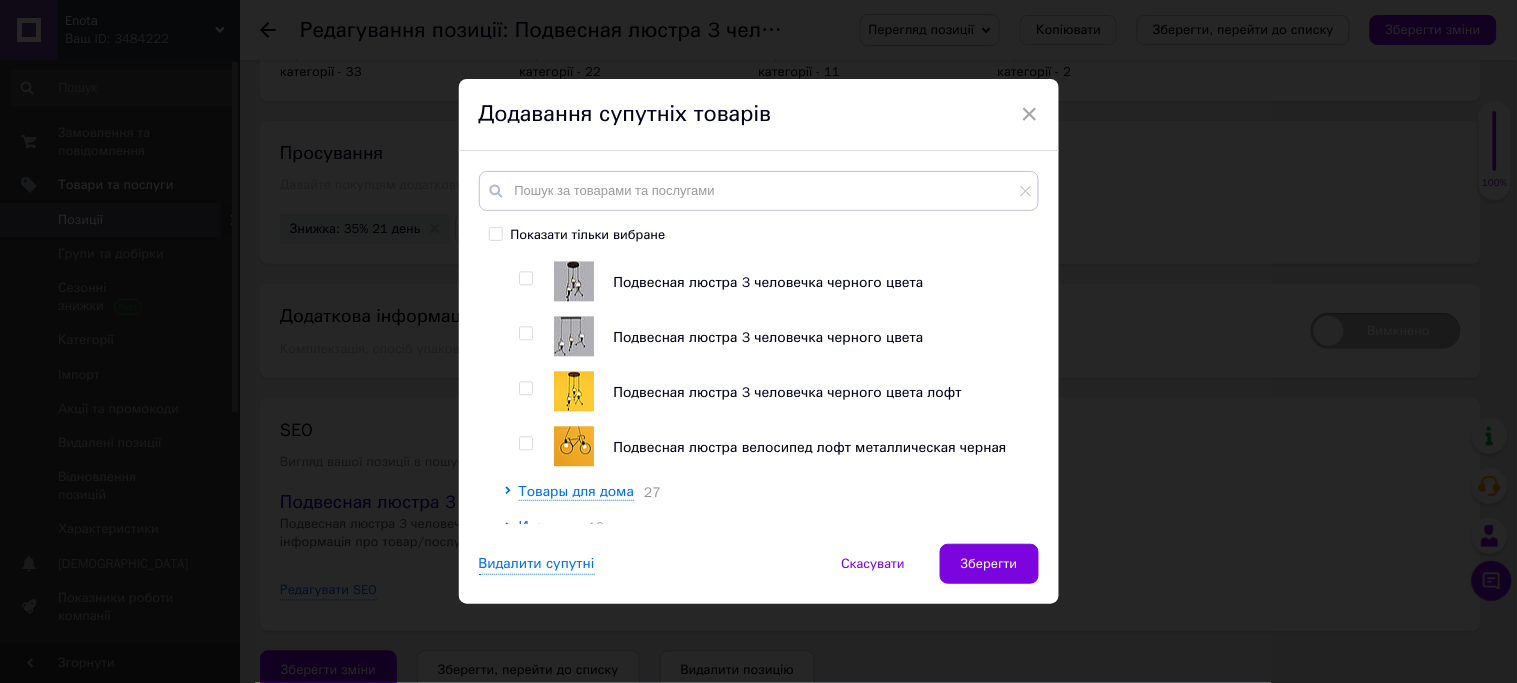 click at bounding box center (525, 389) 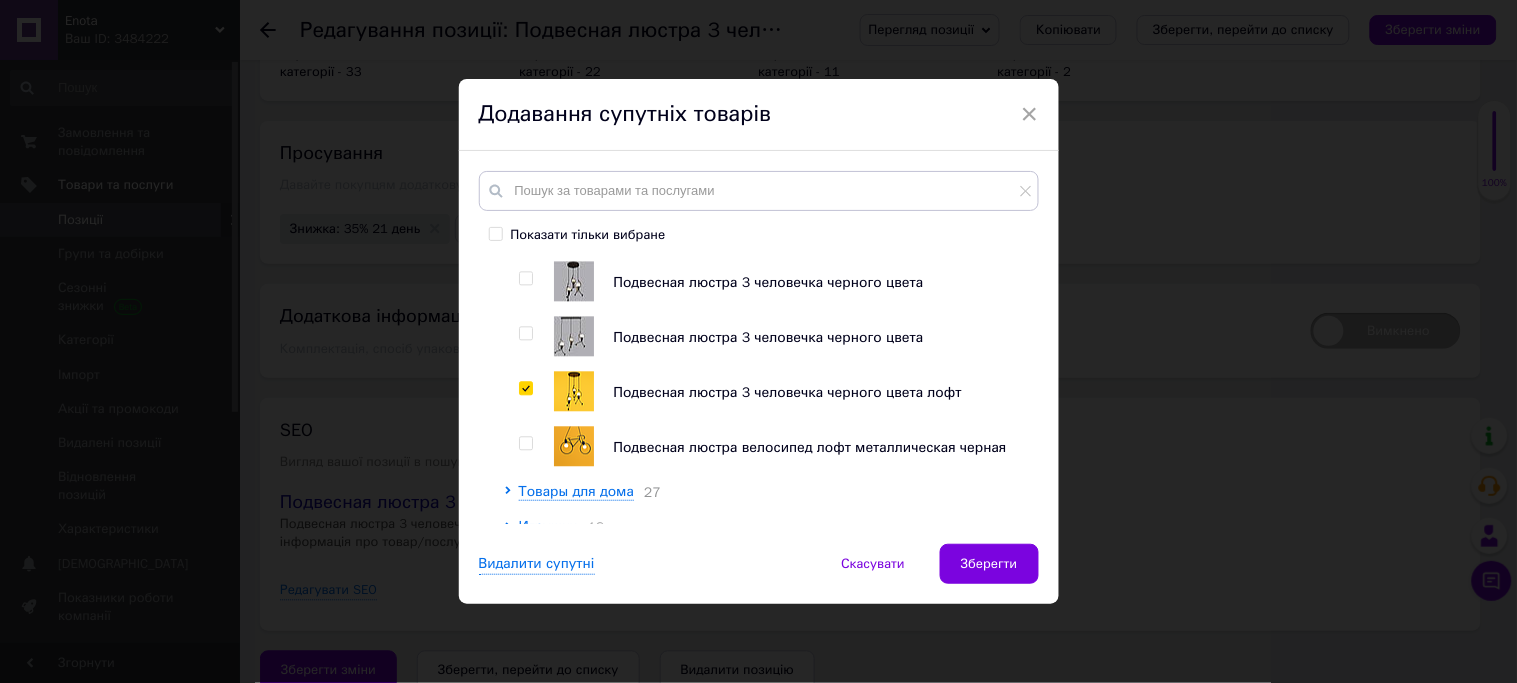 checkbox on "true" 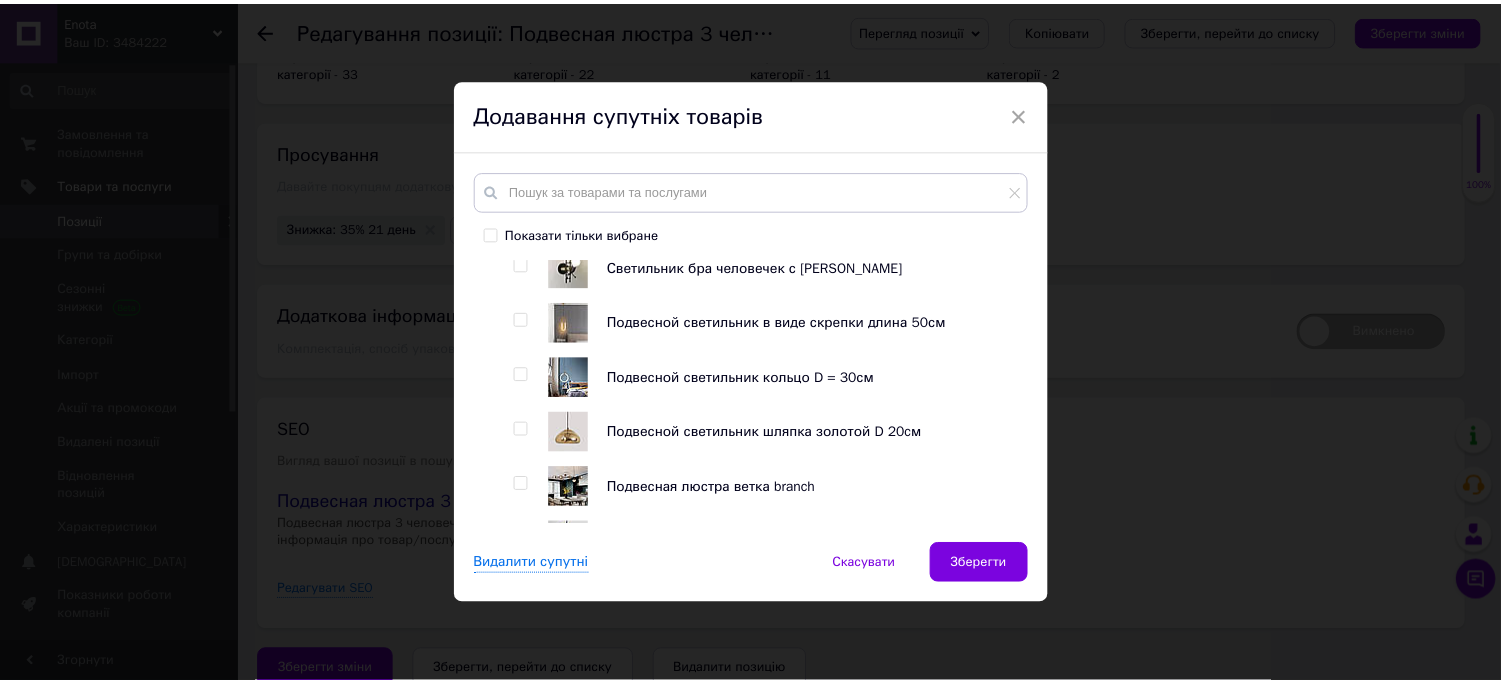 scroll, scrollTop: 390, scrollLeft: 0, axis: vertical 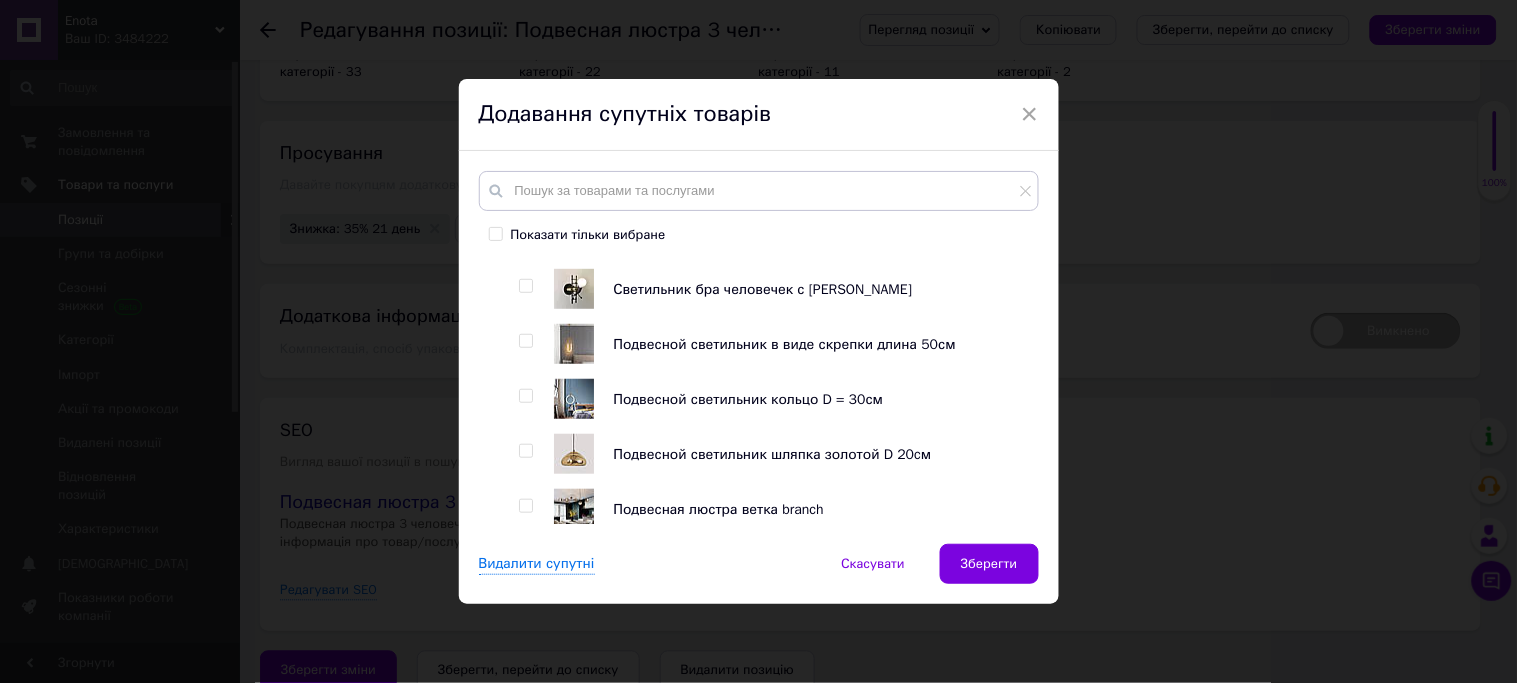 click at bounding box center [525, 286] 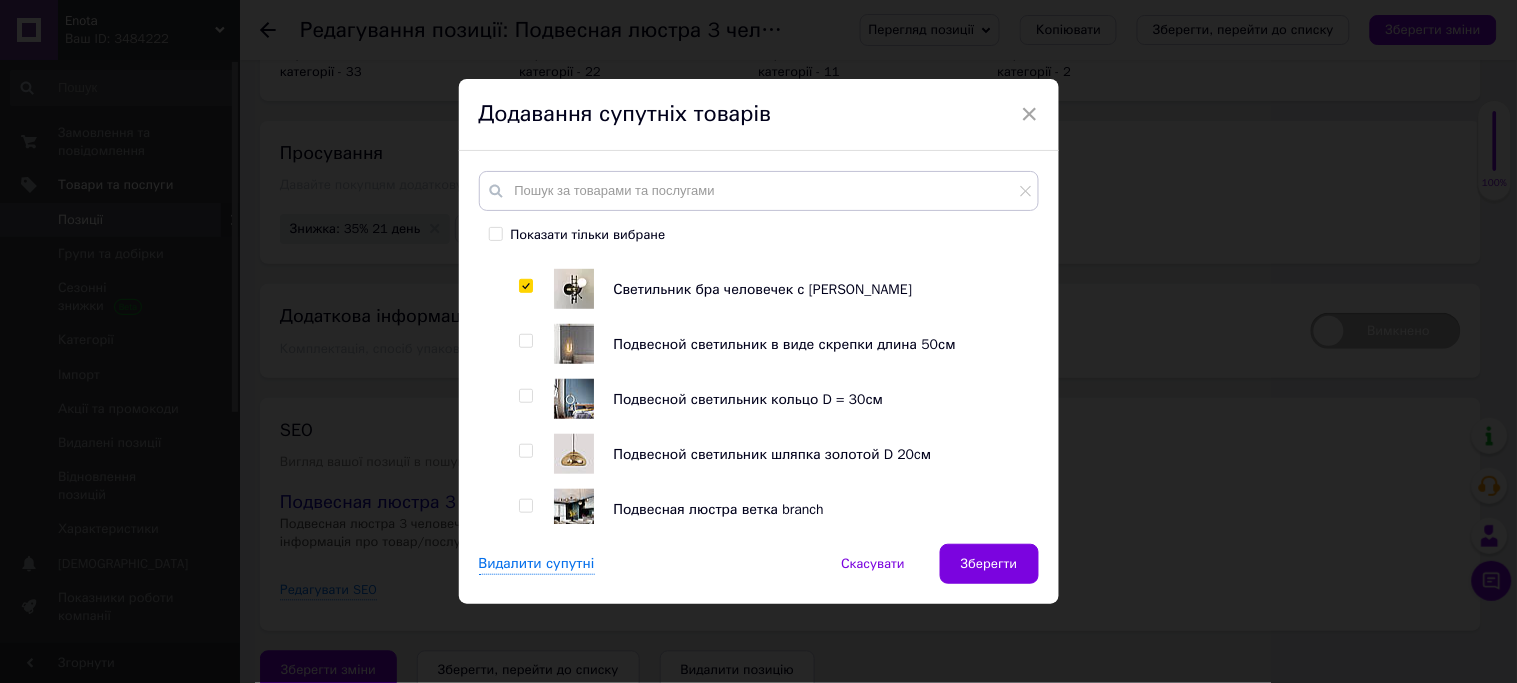 checkbox on "true" 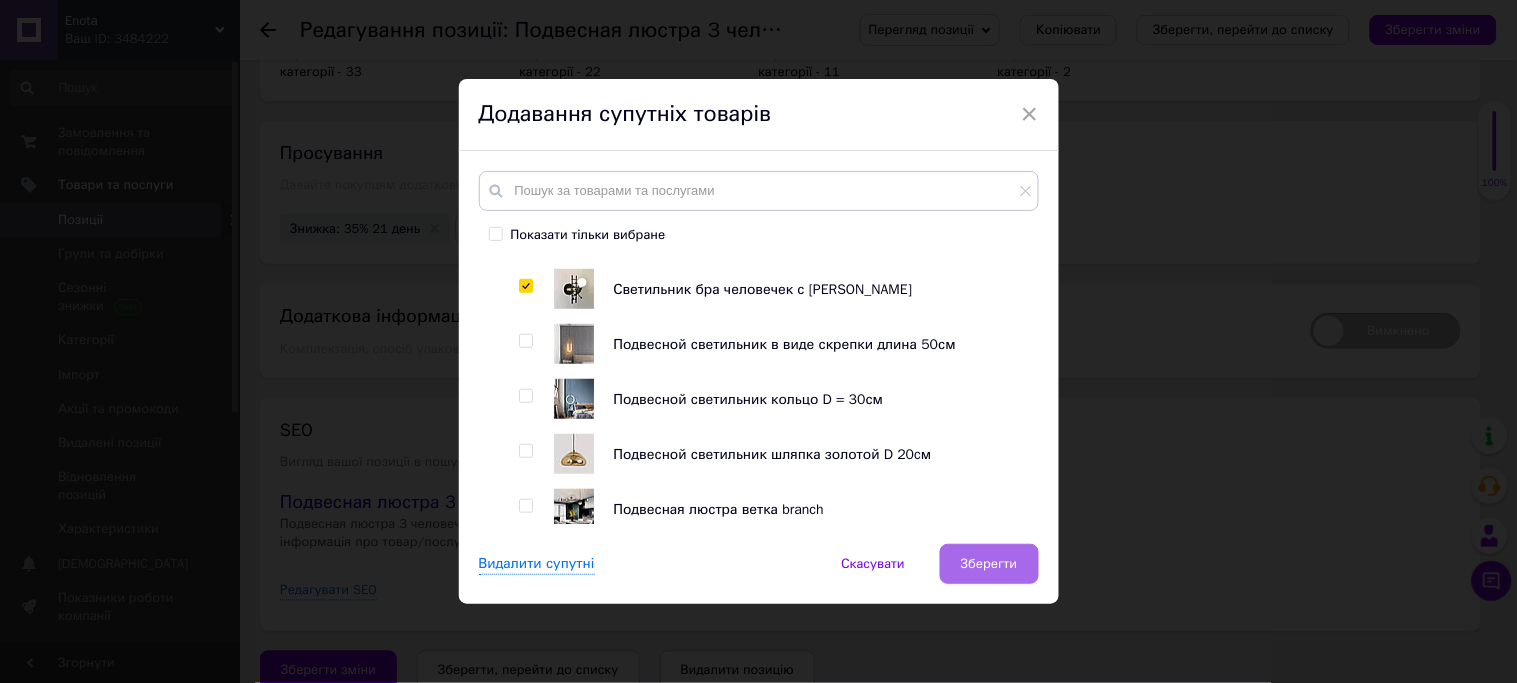 click on "Зберегти" at bounding box center (989, 564) 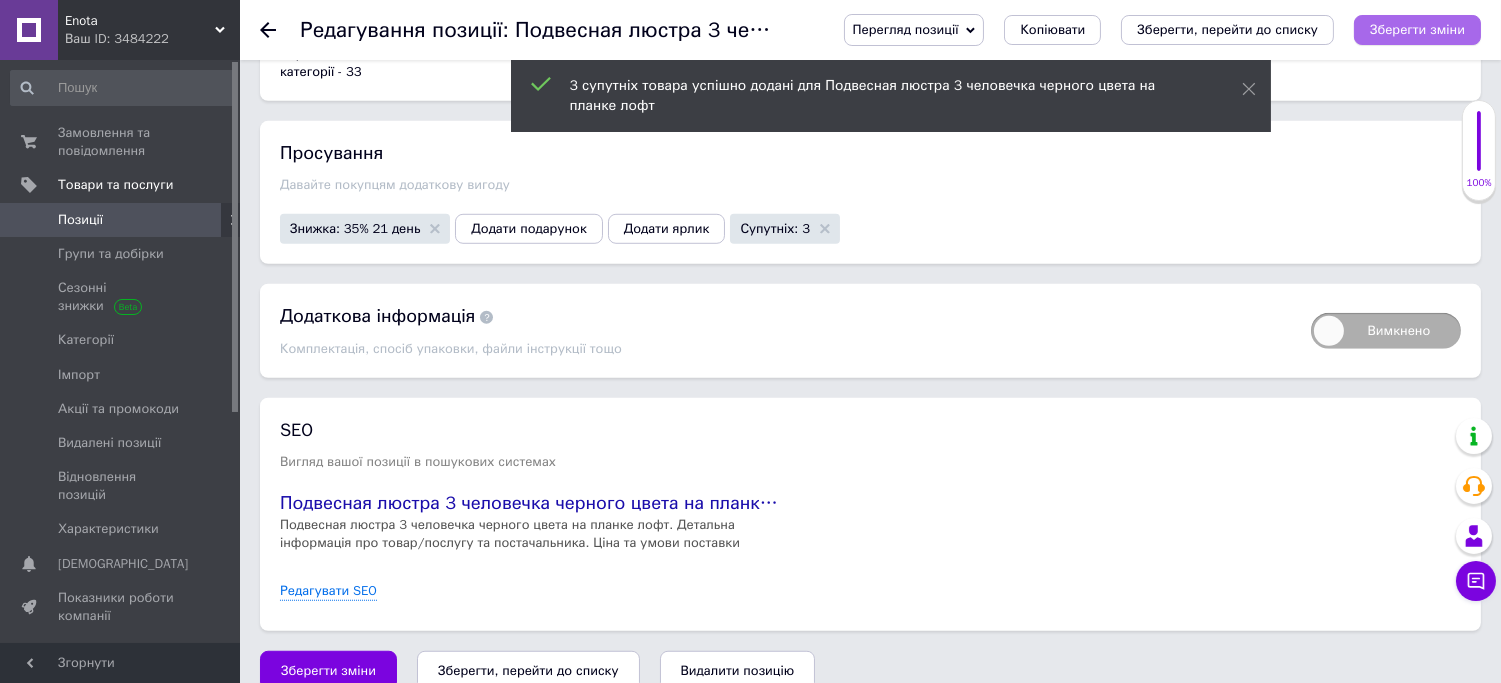 click on "Зберегти зміни" at bounding box center (1417, 29) 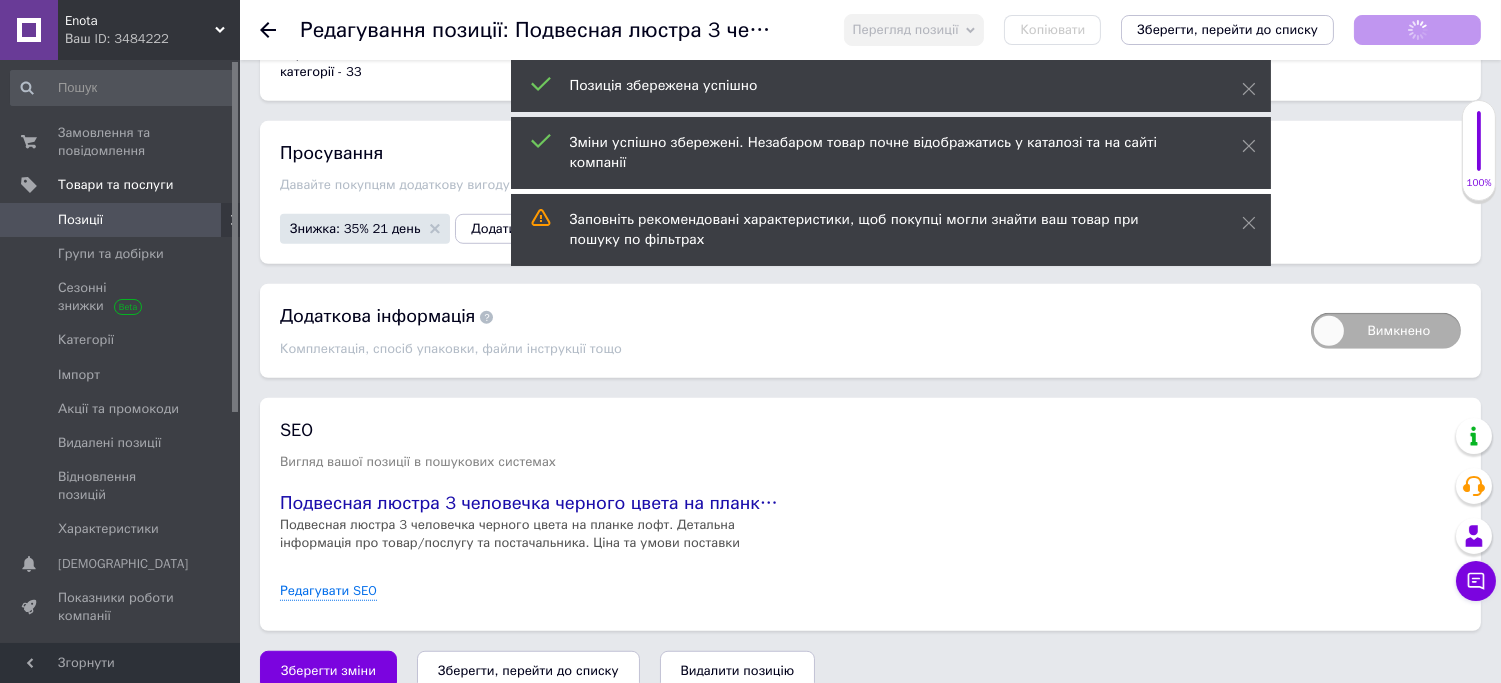 click on "Позиції" at bounding box center (121, 220) 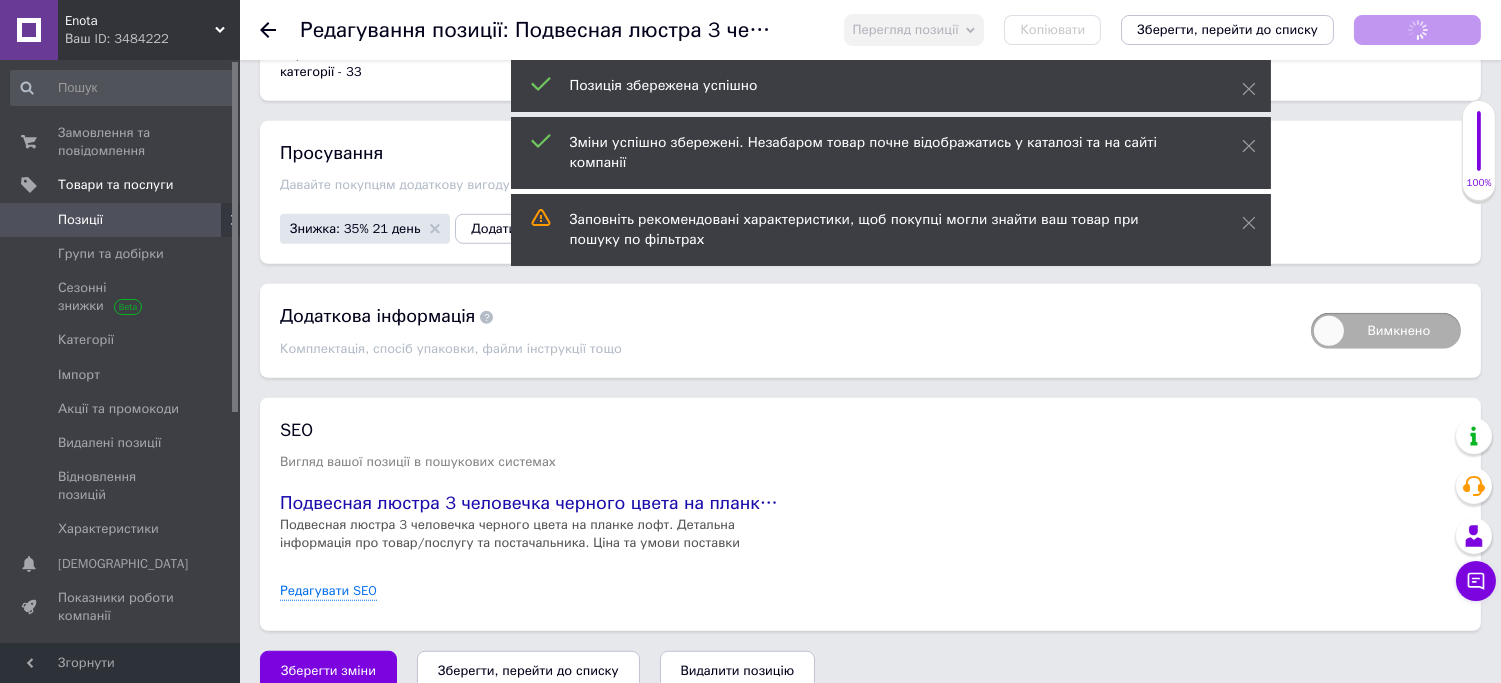 scroll, scrollTop: 0, scrollLeft: 0, axis: both 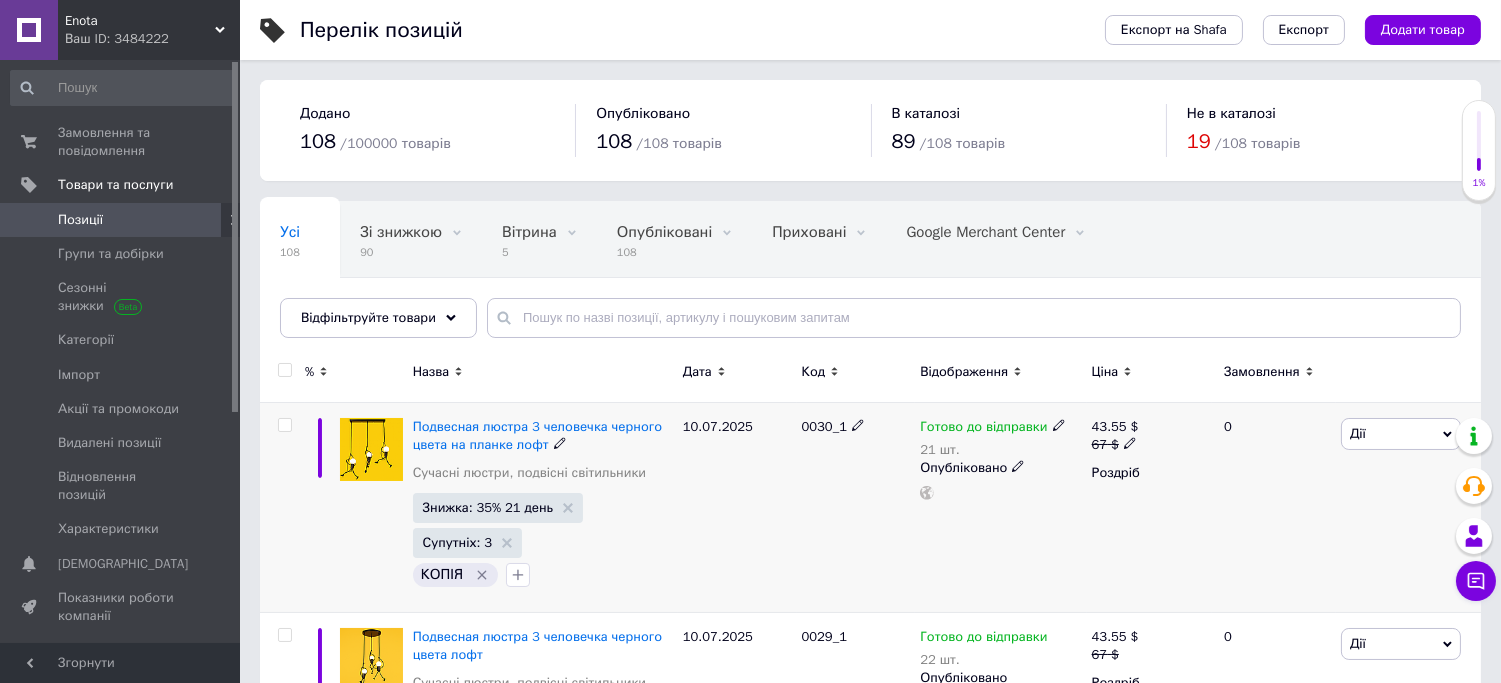 click 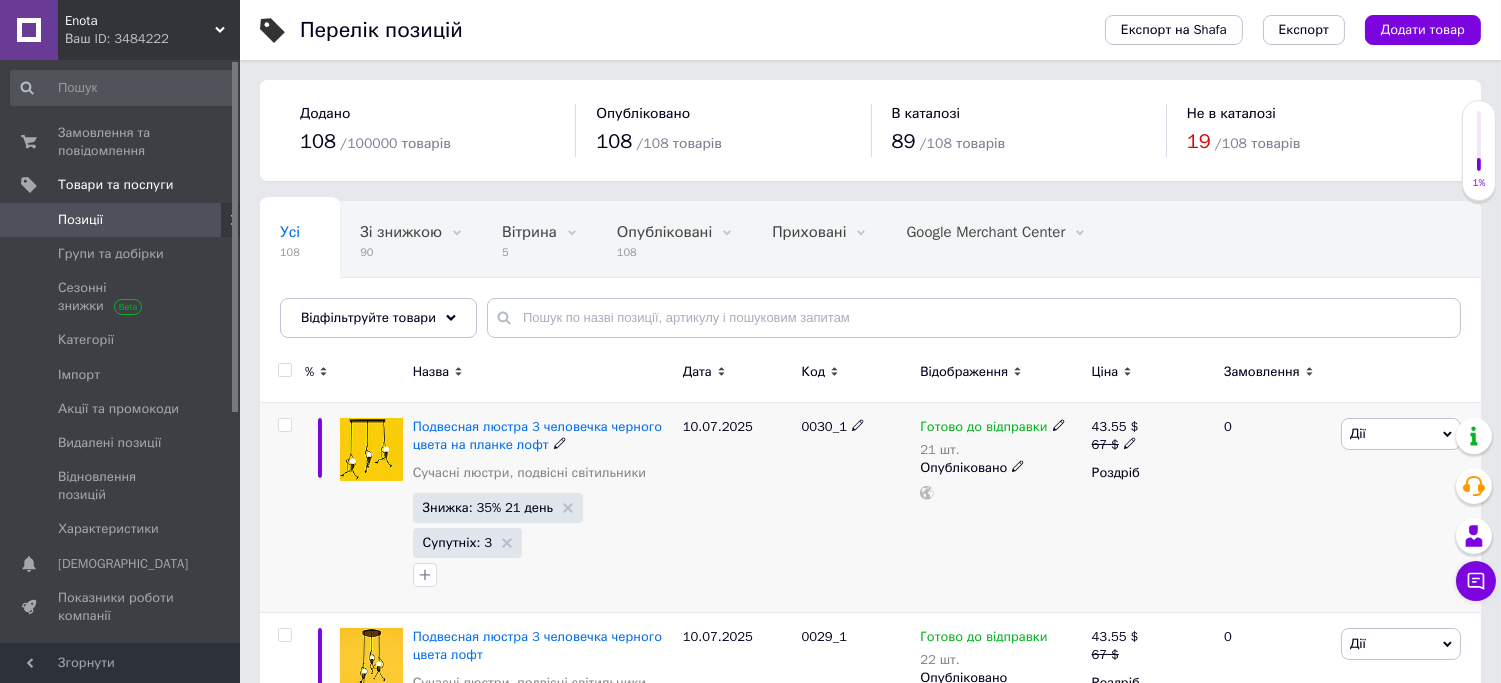 click 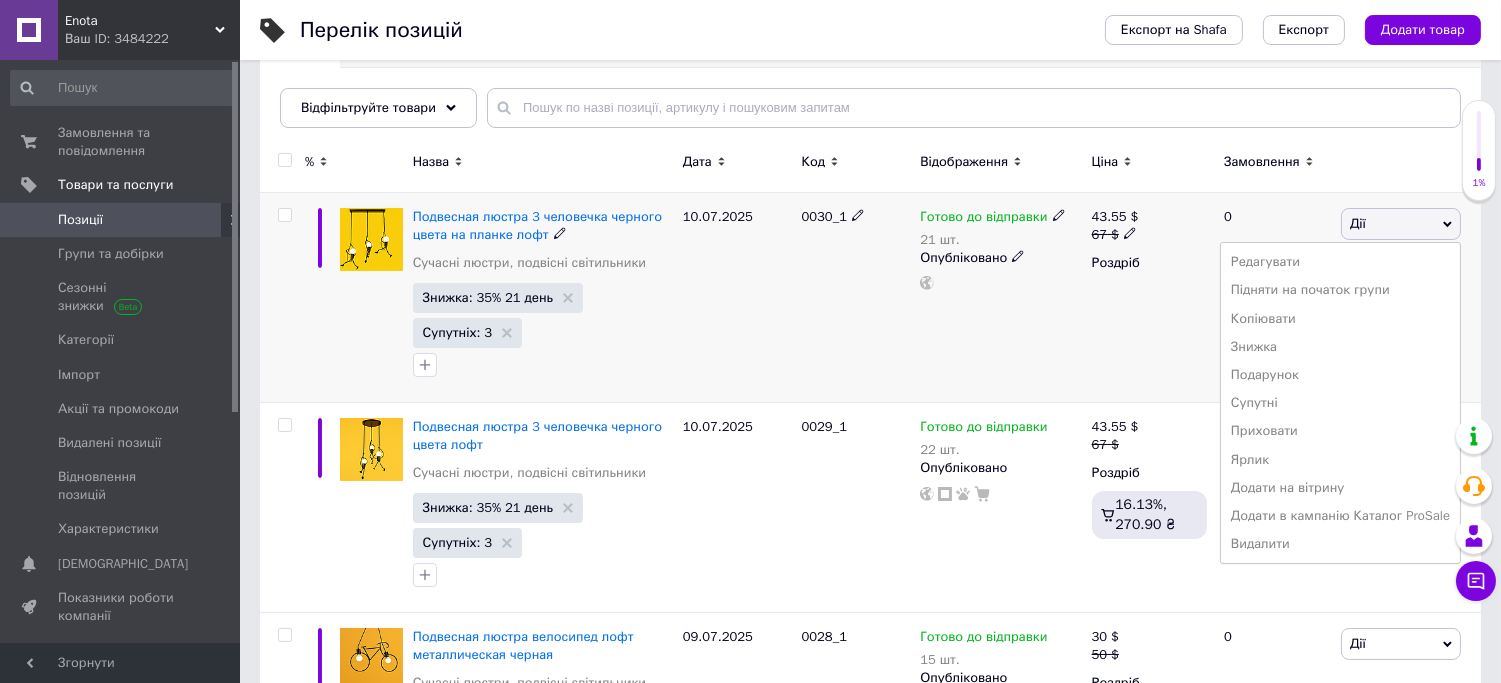 scroll, scrollTop: 222, scrollLeft: 0, axis: vertical 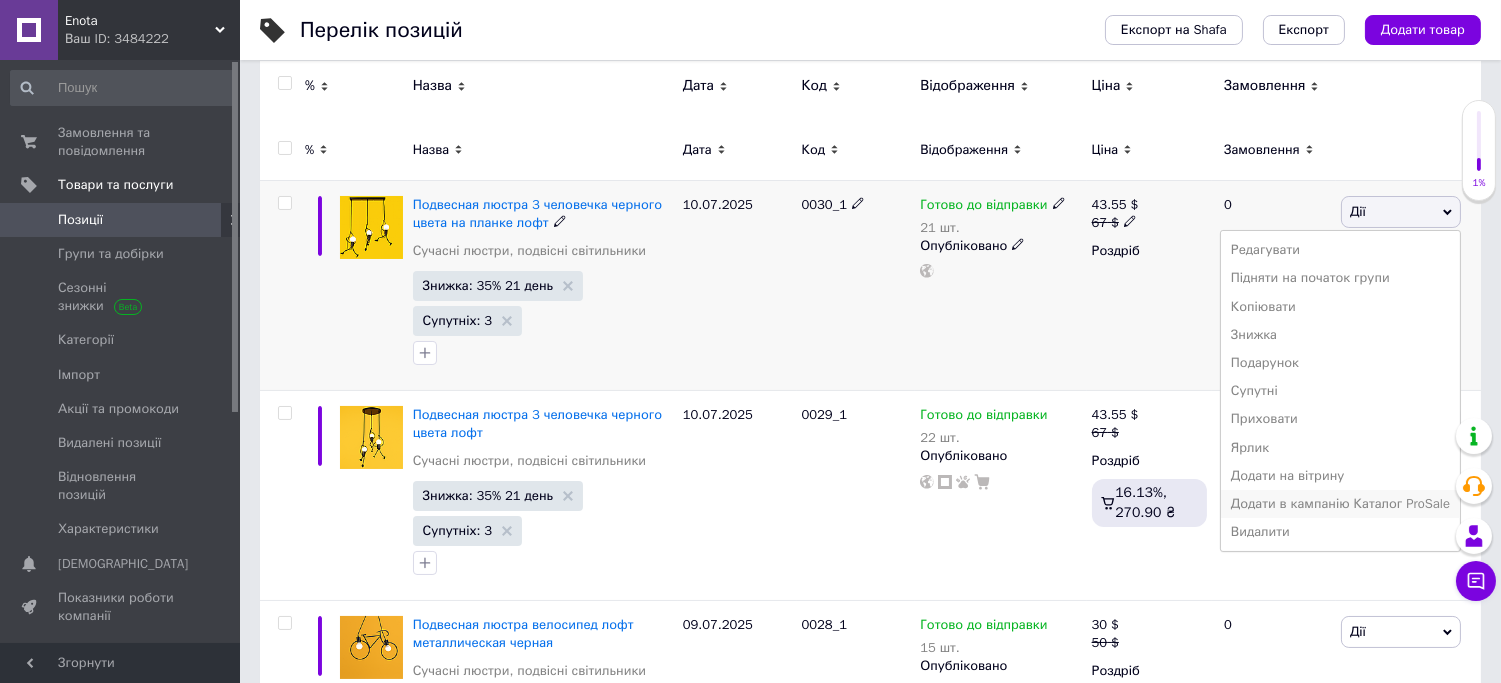 click on "Додати в кампанію Каталог ProSale" at bounding box center [1340, 504] 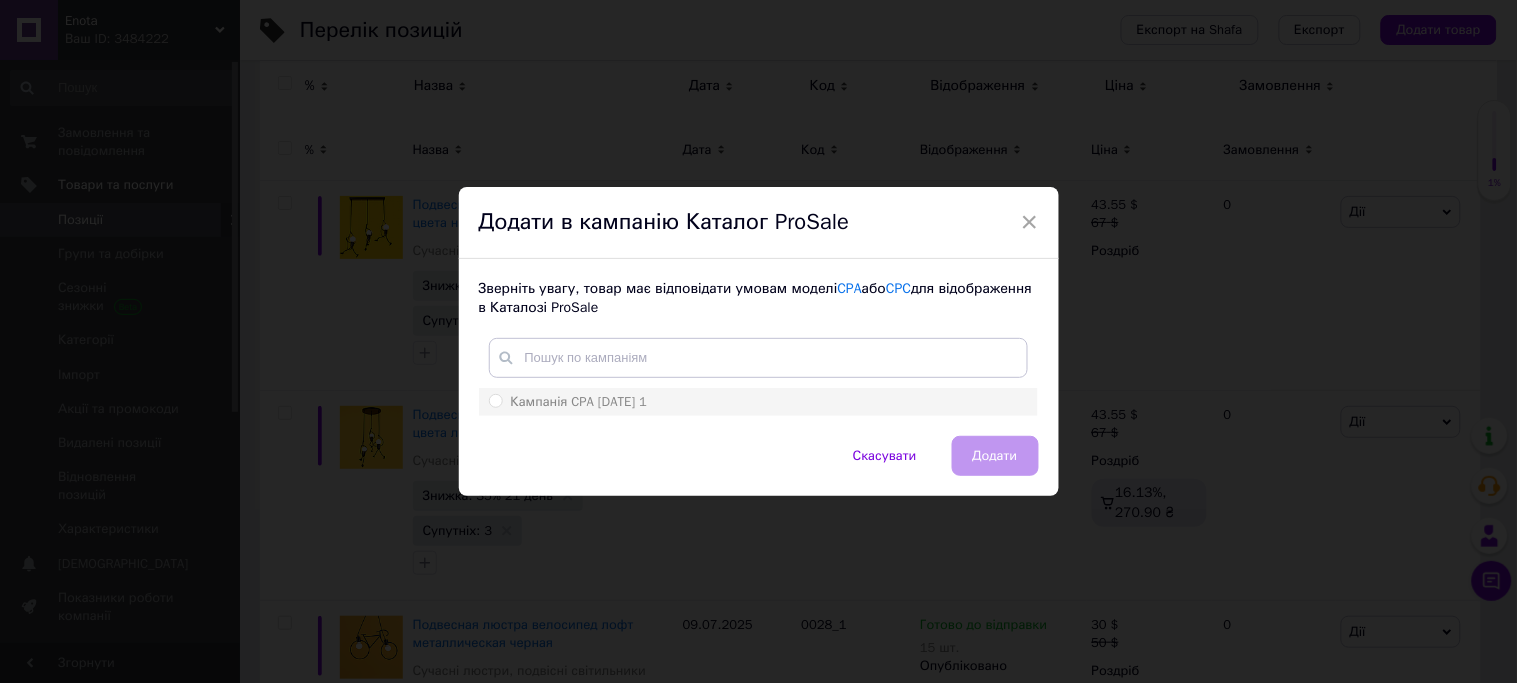 click on "Кампанія CPA 27.04.2024 1" at bounding box center [495, 400] 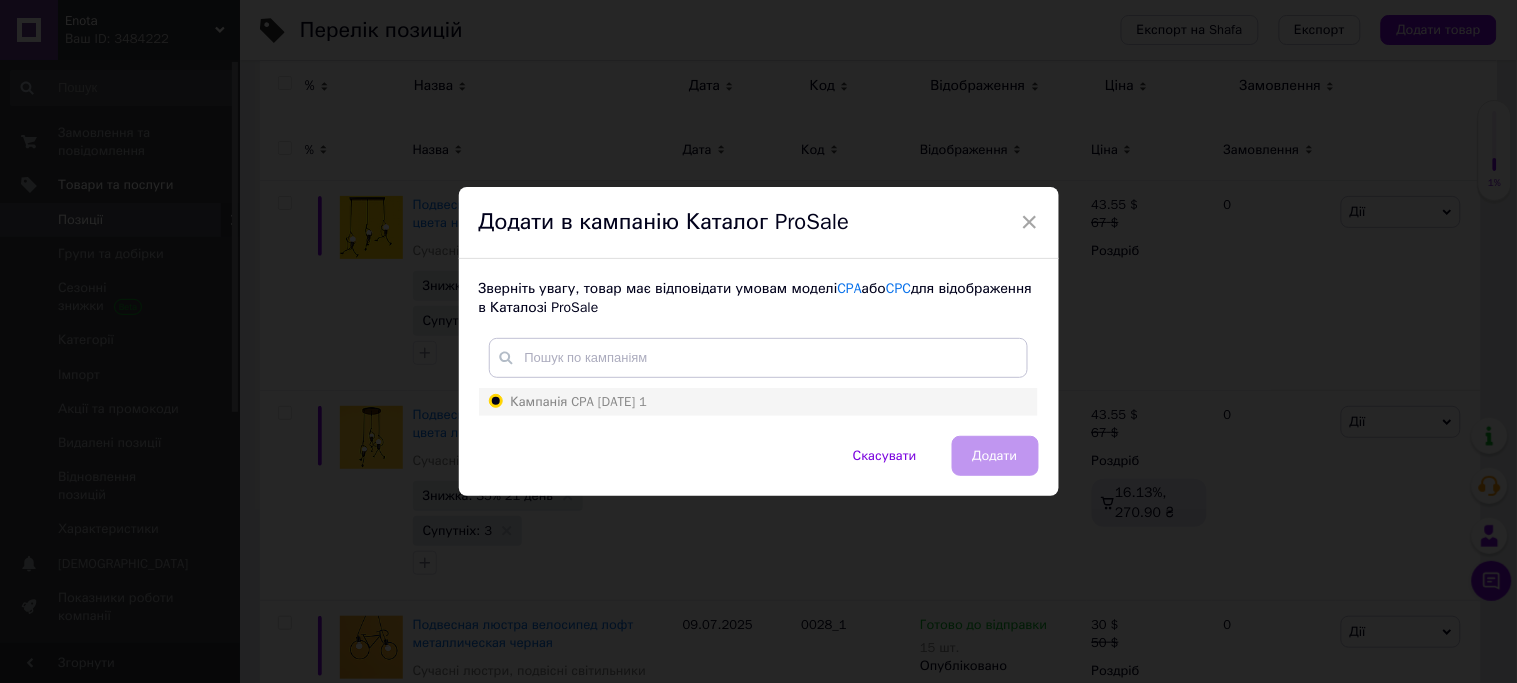 radio on "true" 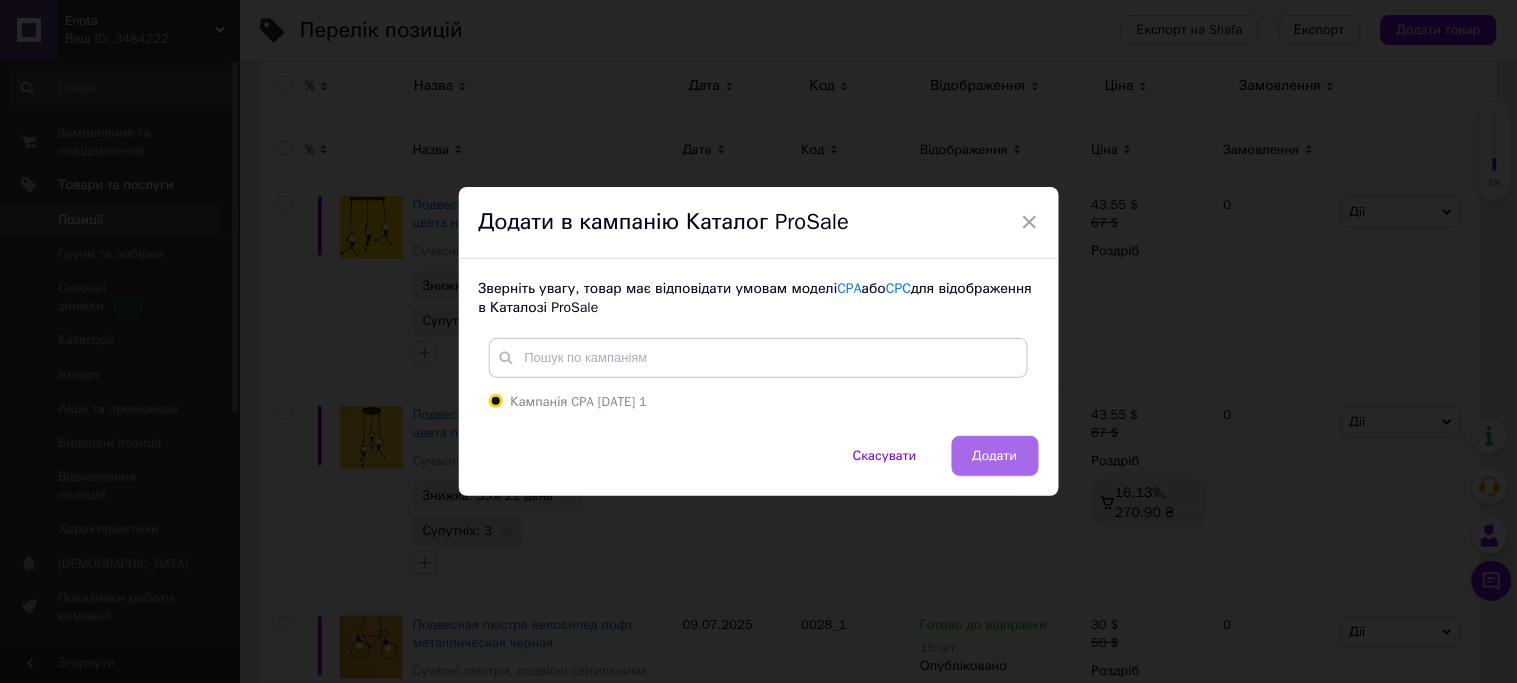 click on "Додати" at bounding box center (995, 456) 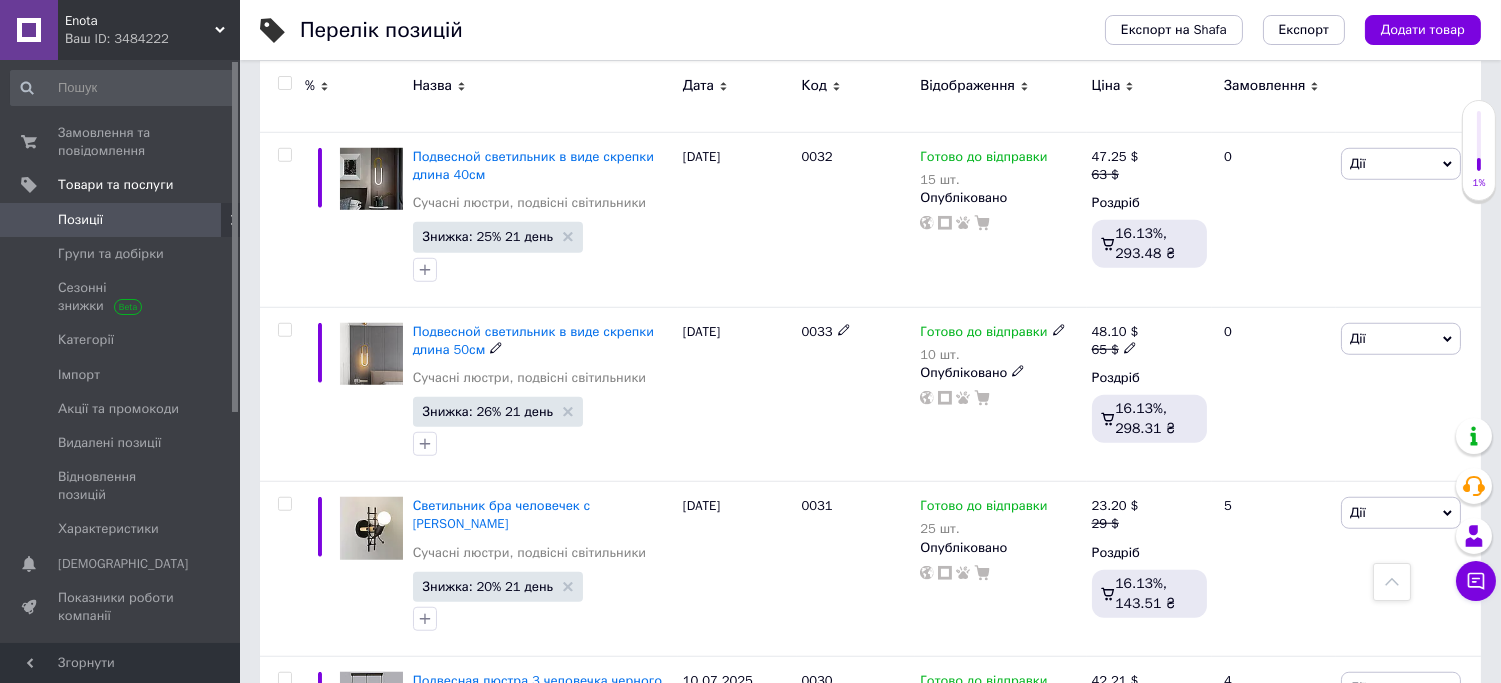 scroll, scrollTop: 16555, scrollLeft: 0, axis: vertical 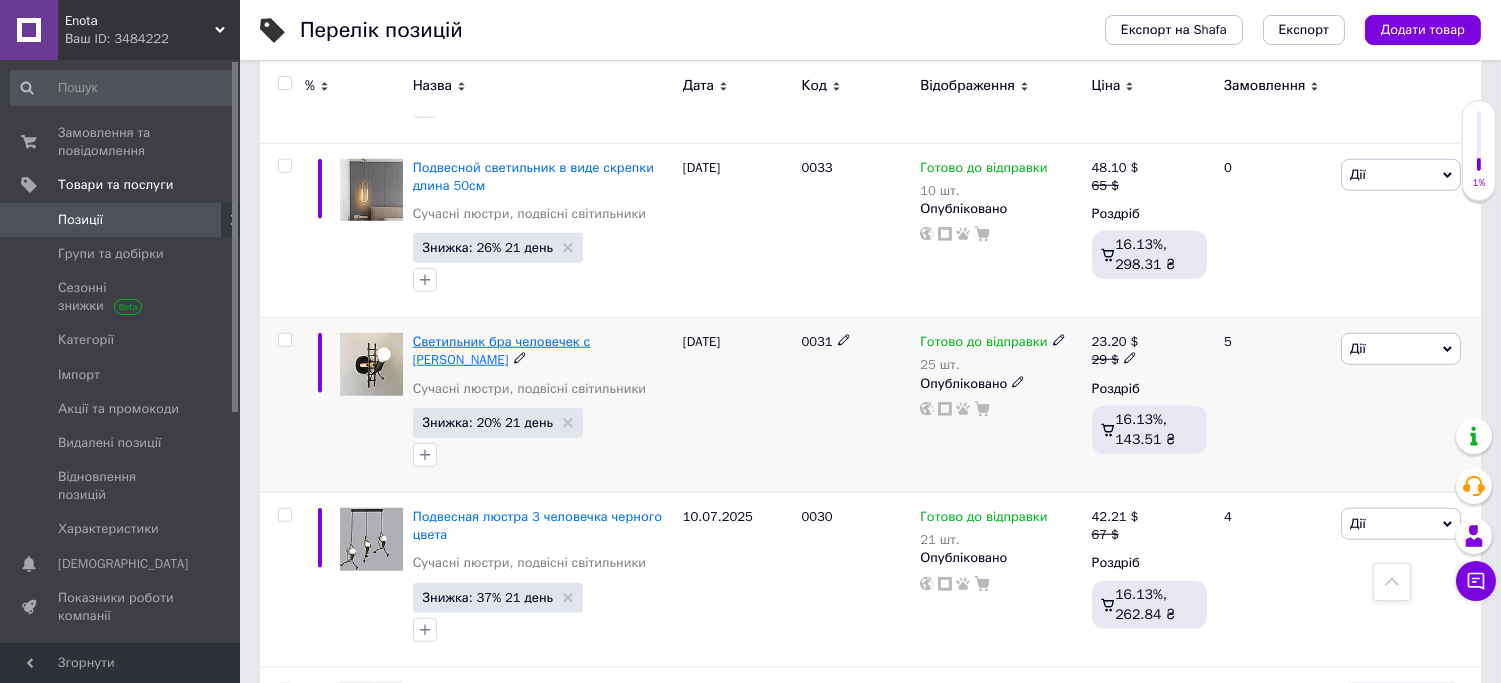 click on "Светильник бра человечек с лесенкой" at bounding box center (502, 350) 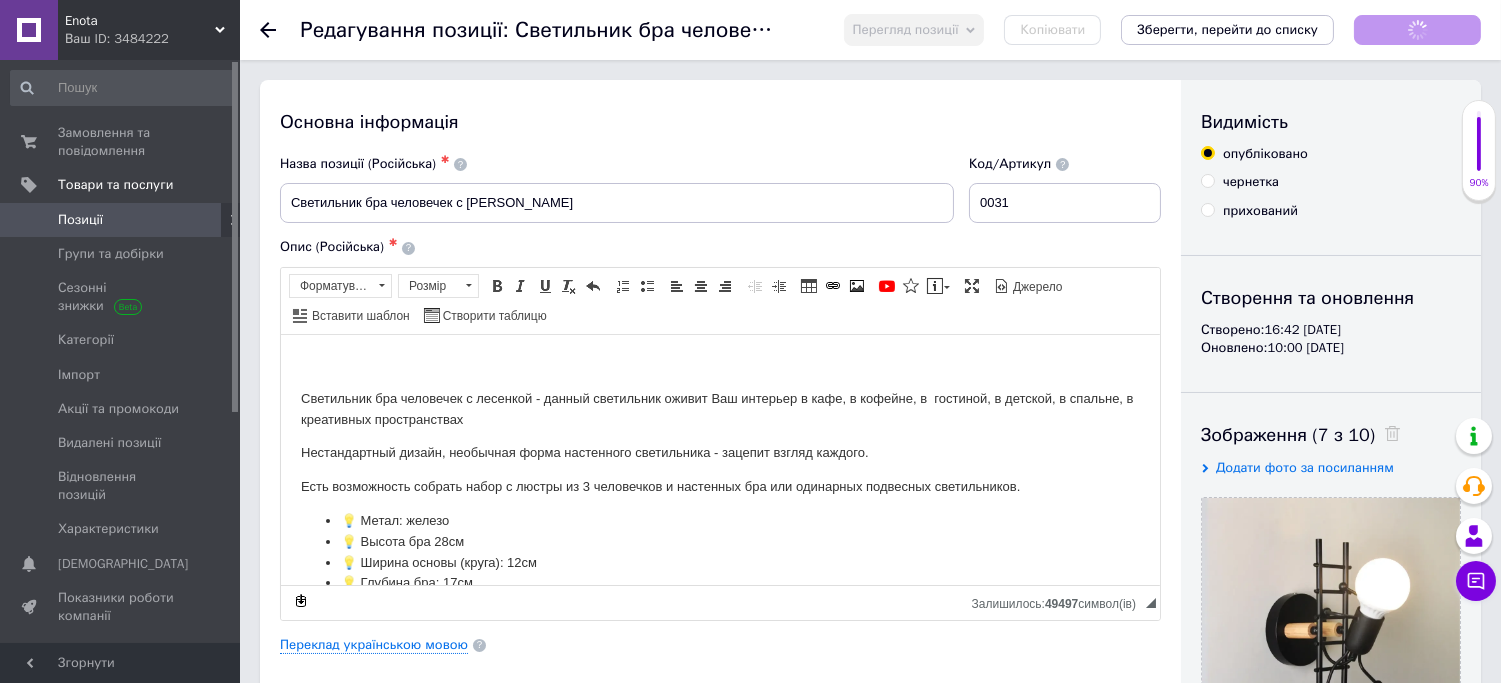 scroll, scrollTop: 0, scrollLeft: 0, axis: both 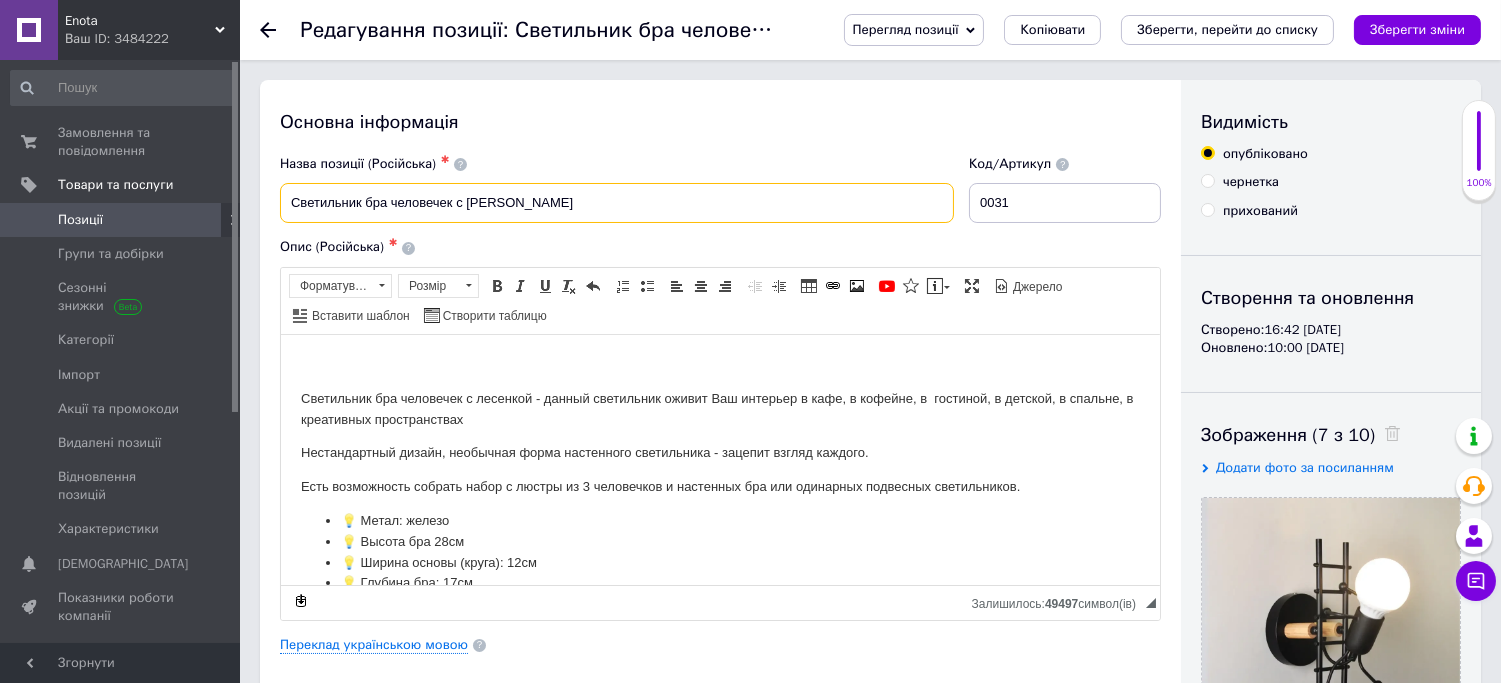 click on "Светильник бра человечек с лесенкой" at bounding box center [617, 203] 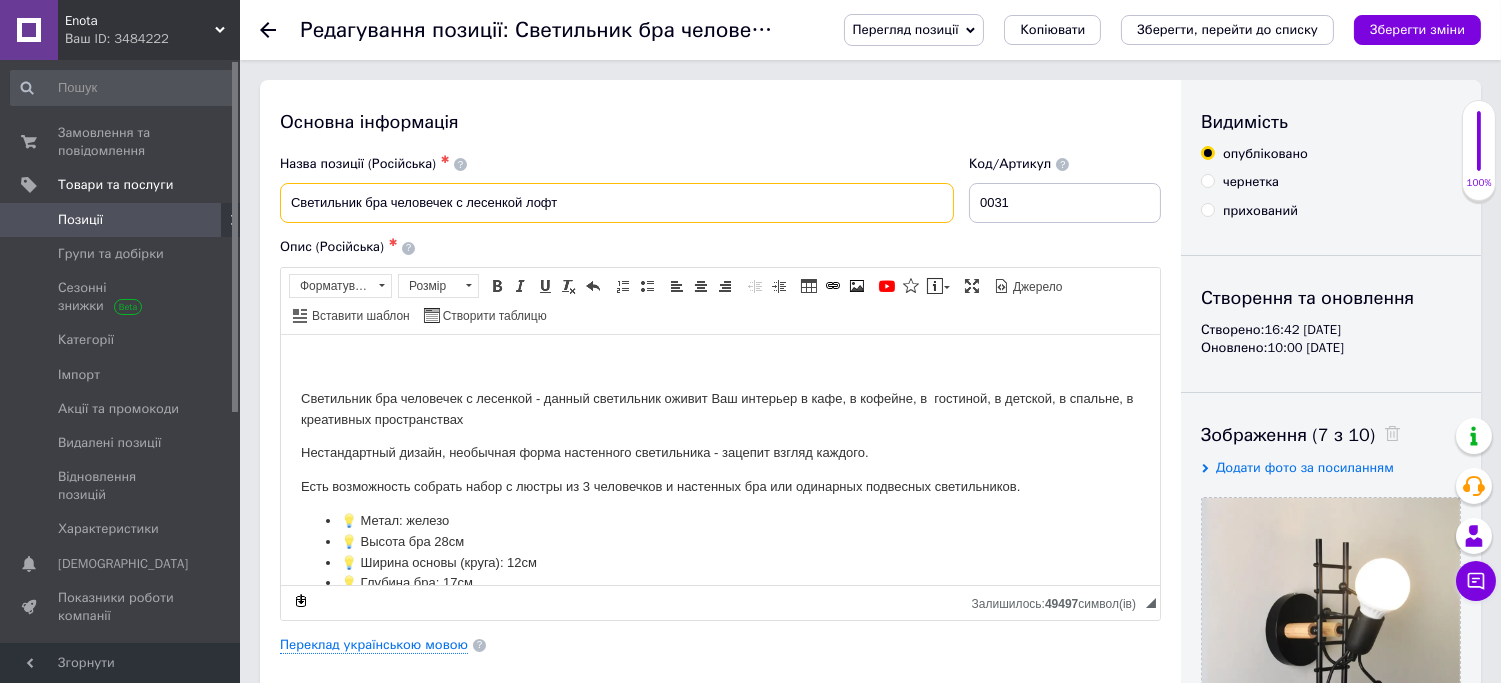 type on "Светильник бра человечек с лесенкой лофт" 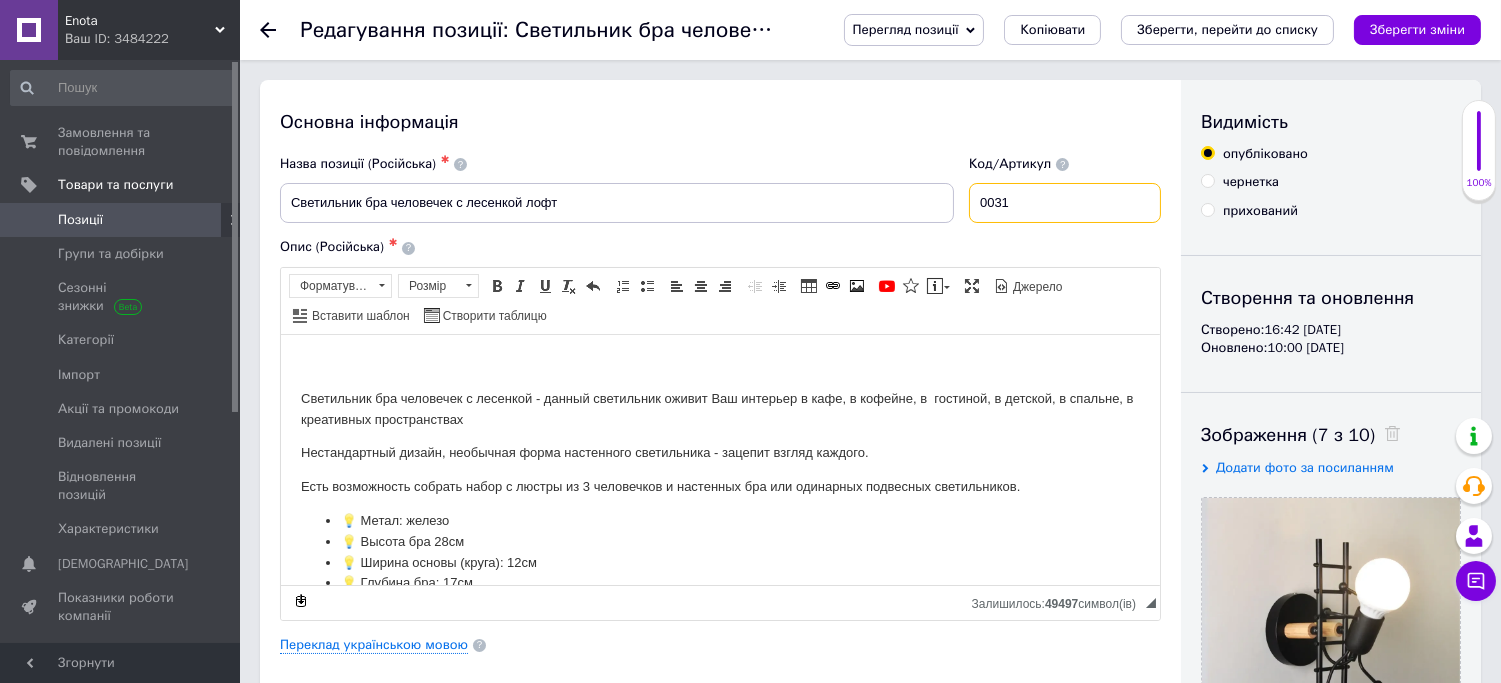 click on "0031" at bounding box center [1065, 203] 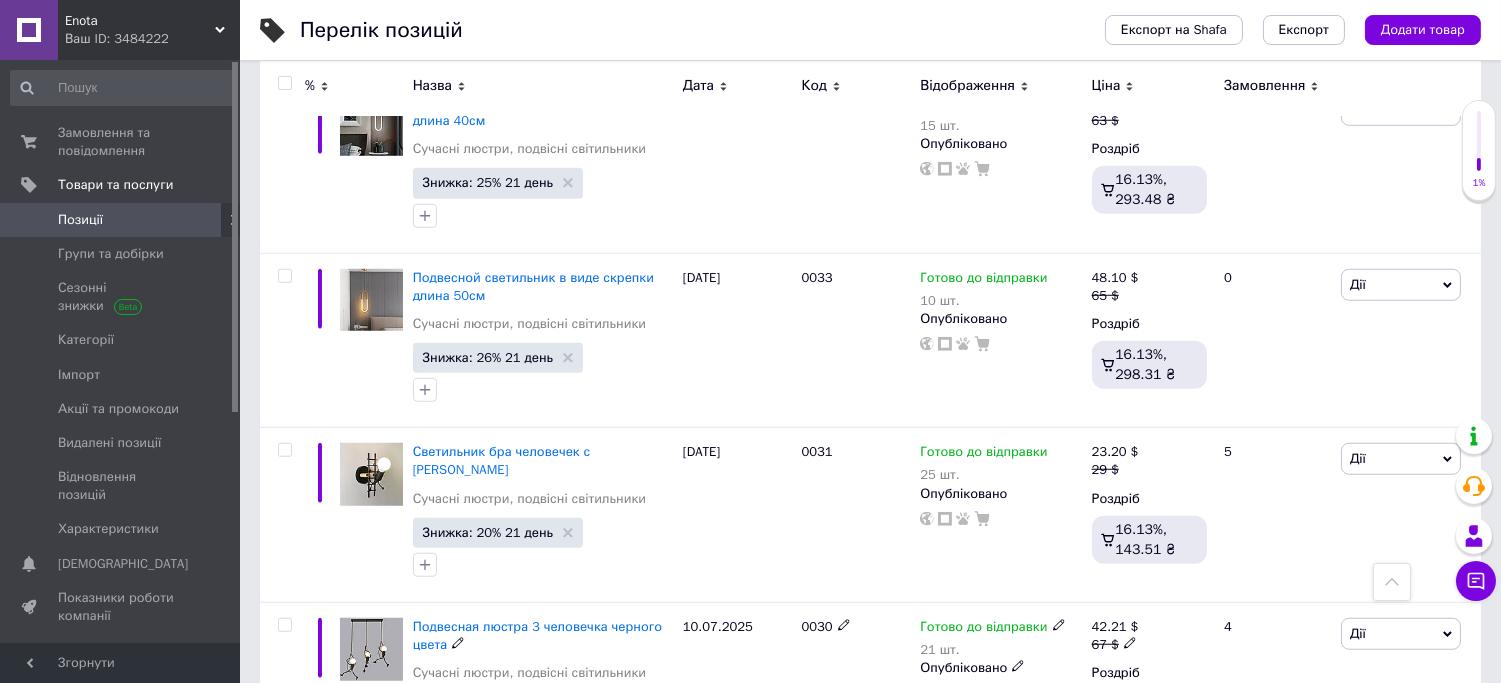 scroll, scrollTop: 16444, scrollLeft: 0, axis: vertical 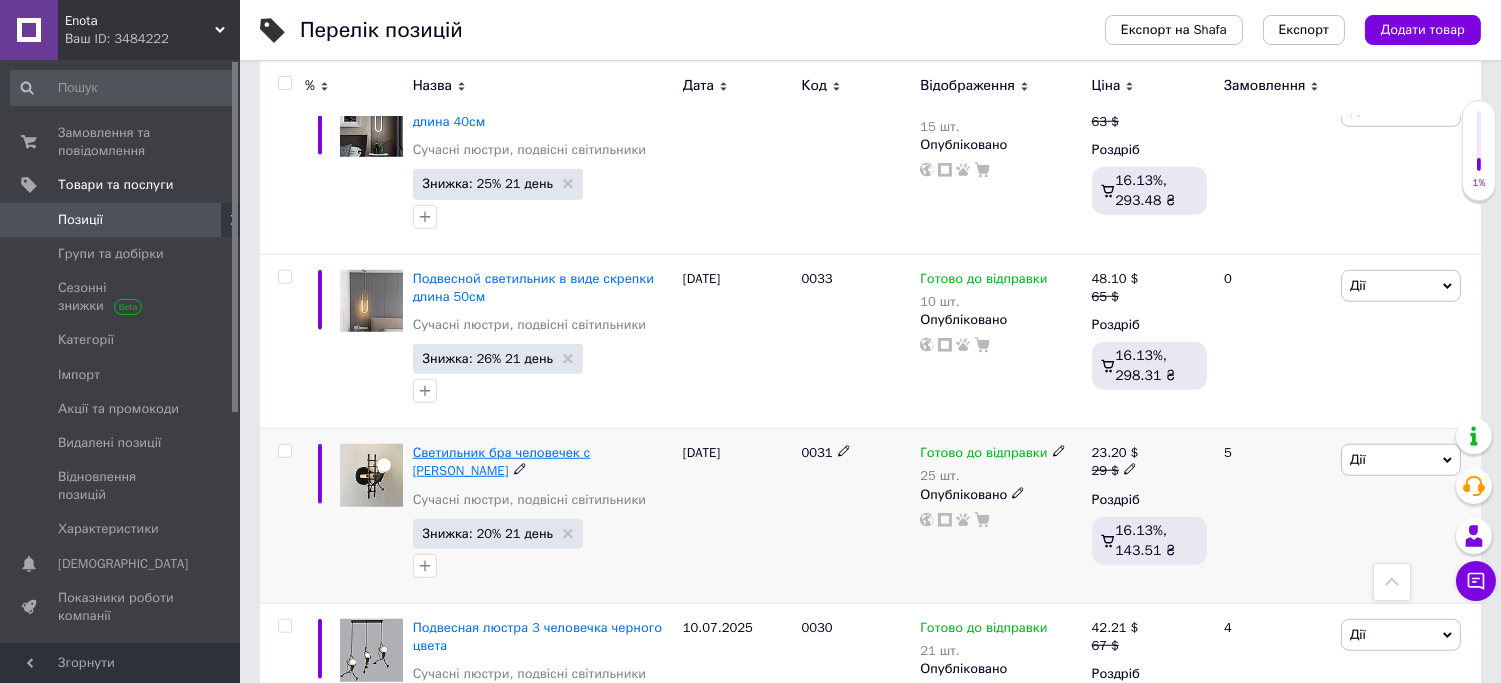 click on "Светильник бра человечек с лесенкой" at bounding box center [502, 461] 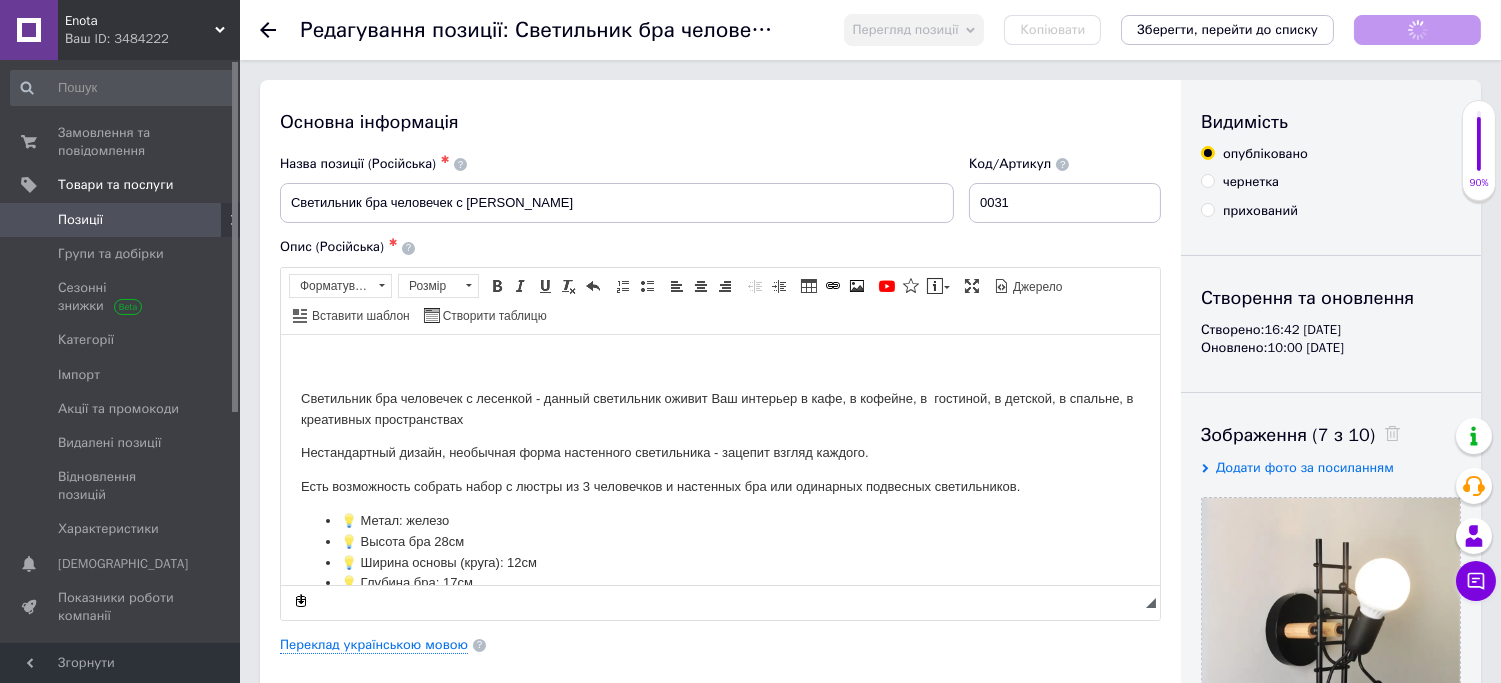 scroll, scrollTop: 0, scrollLeft: 0, axis: both 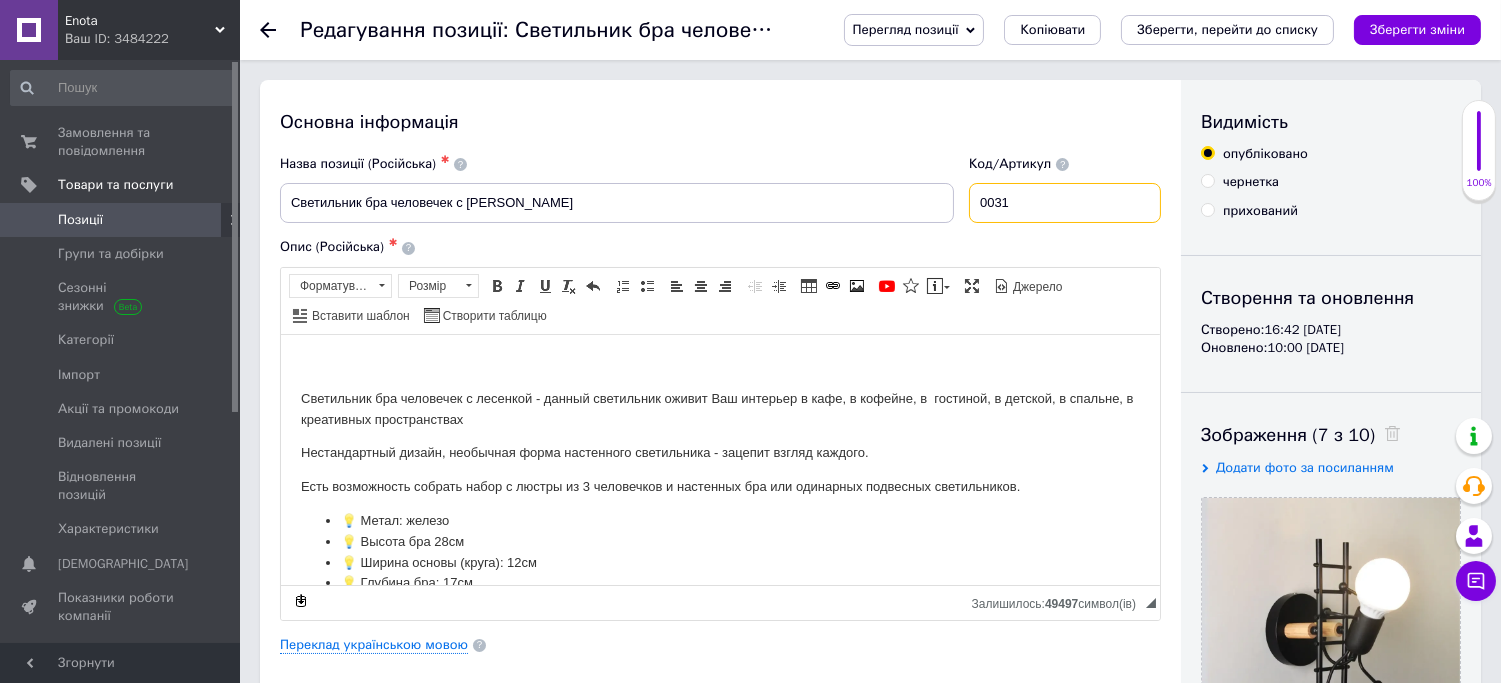 click on "0031" at bounding box center (1065, 203) 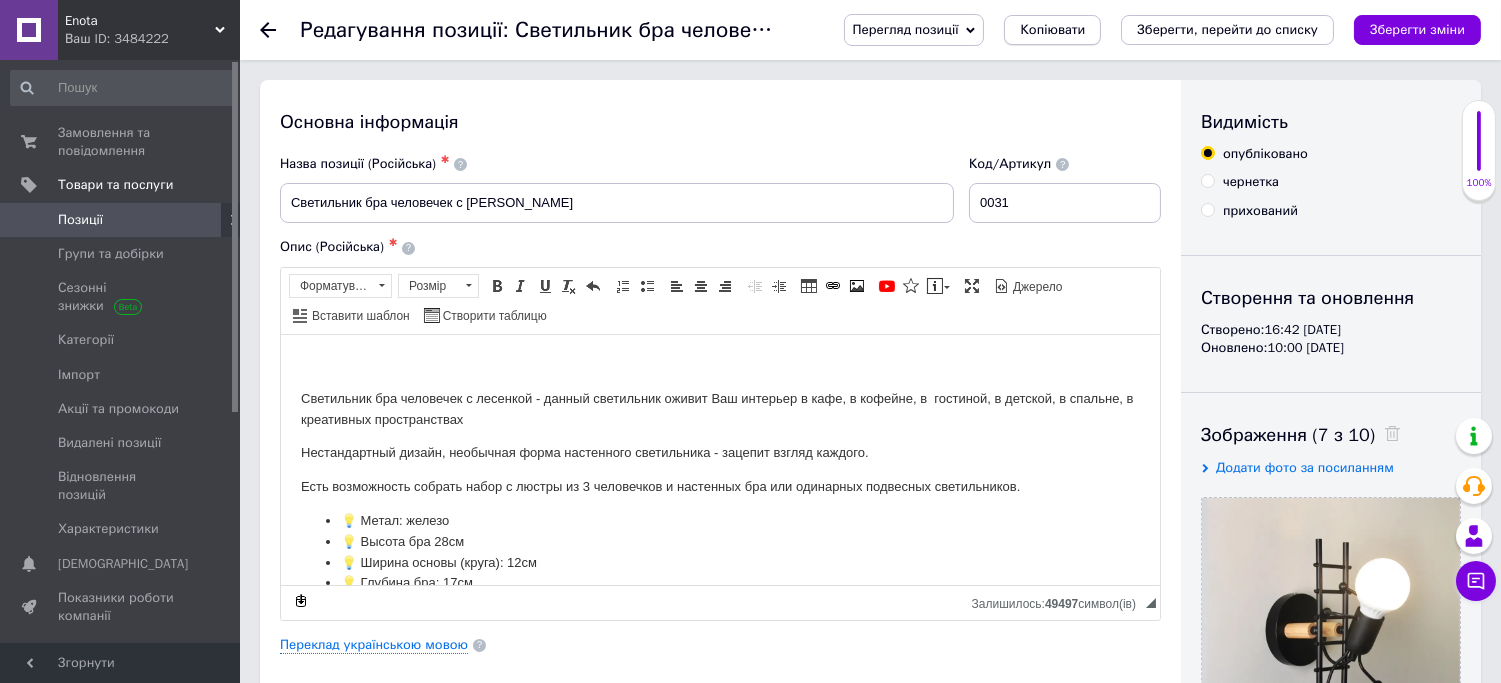 click on "Копіювати" at bounding box center [1052, 30] 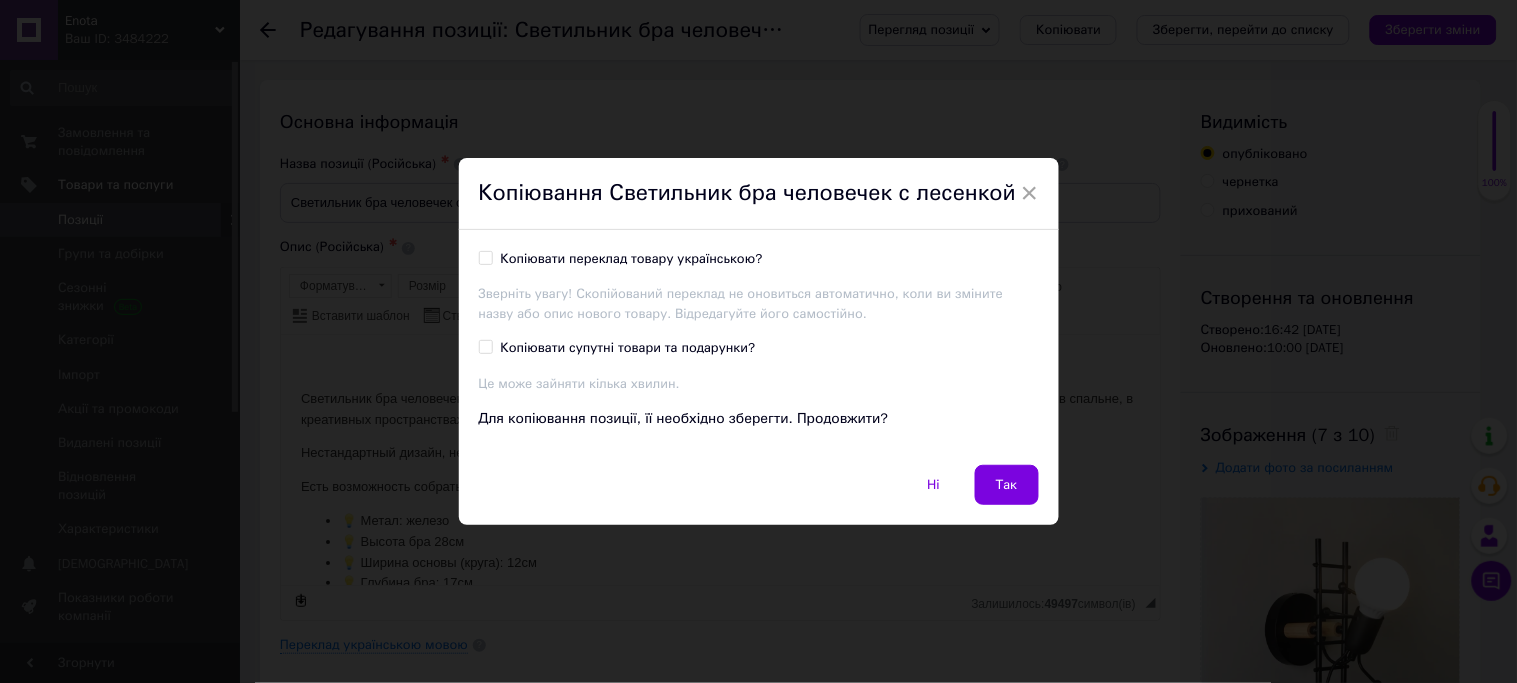 click on "Копіювати переклад товару українською?" at bounding box center [485, 257] 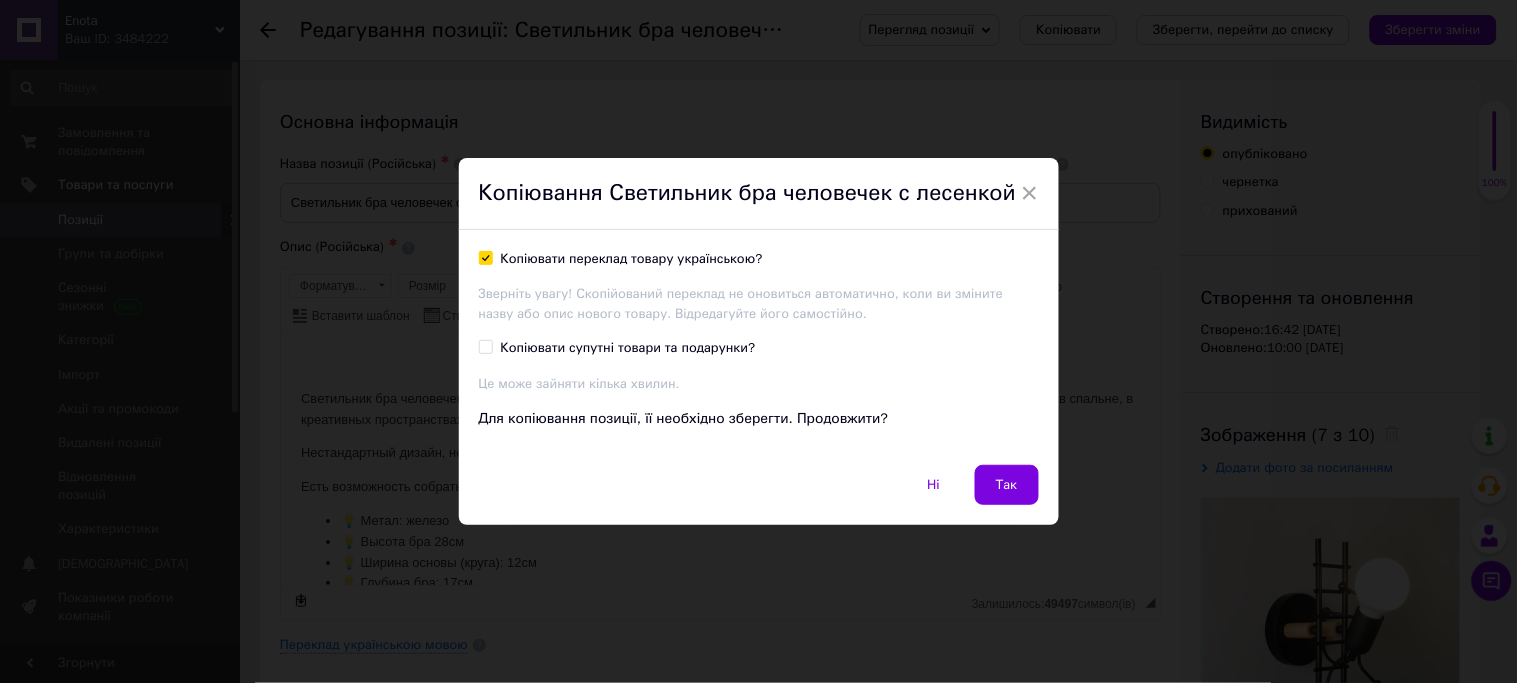 checkbox on "true" 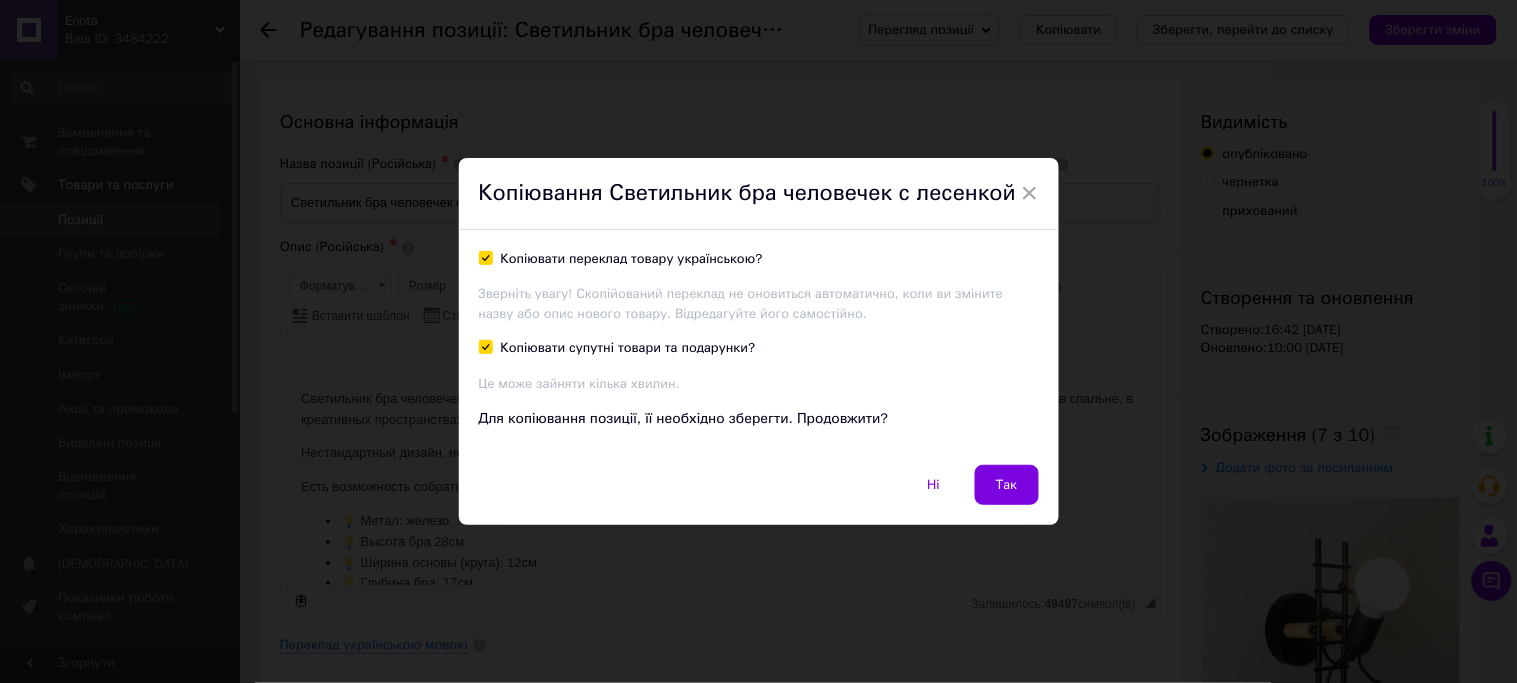 checkbox on "true" 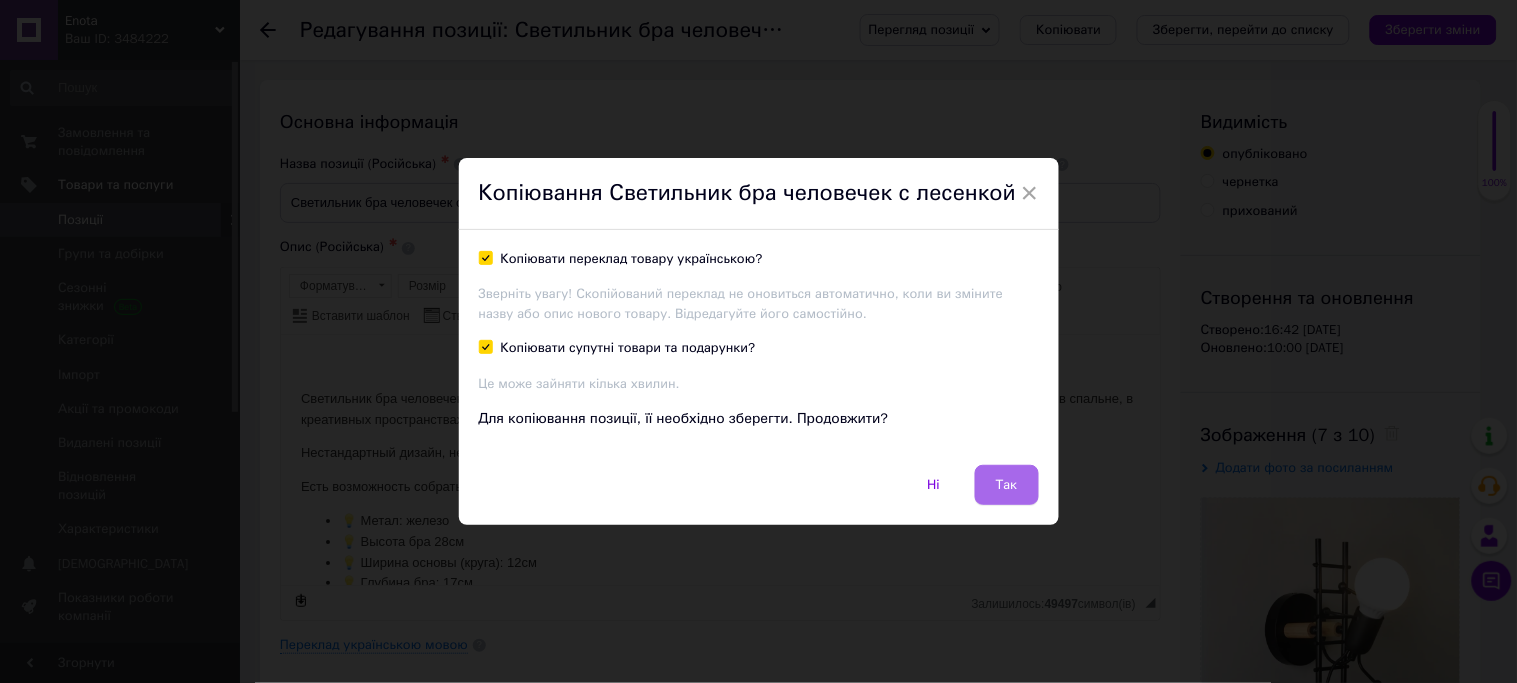 click on "Так" at bounding box center (1007, 485) 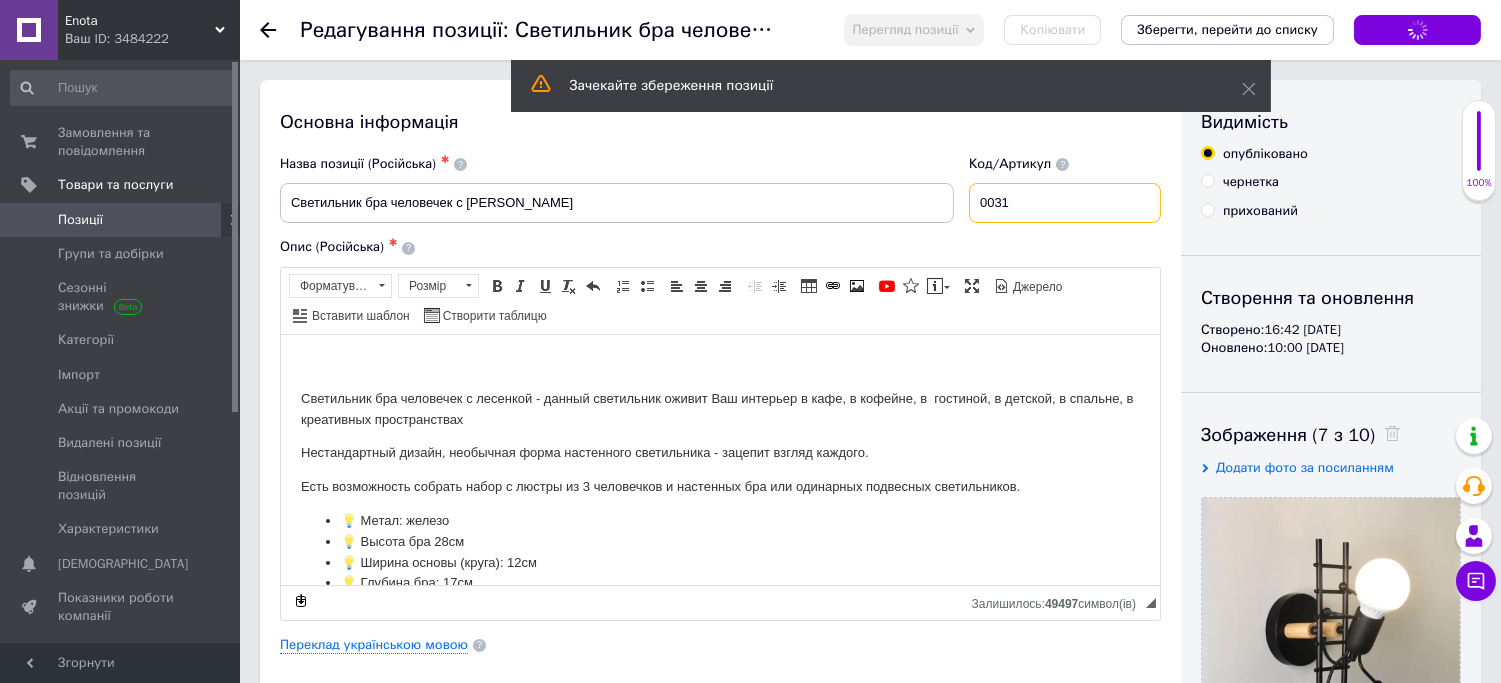 click on "0031" at bounding box center (1065, 203) 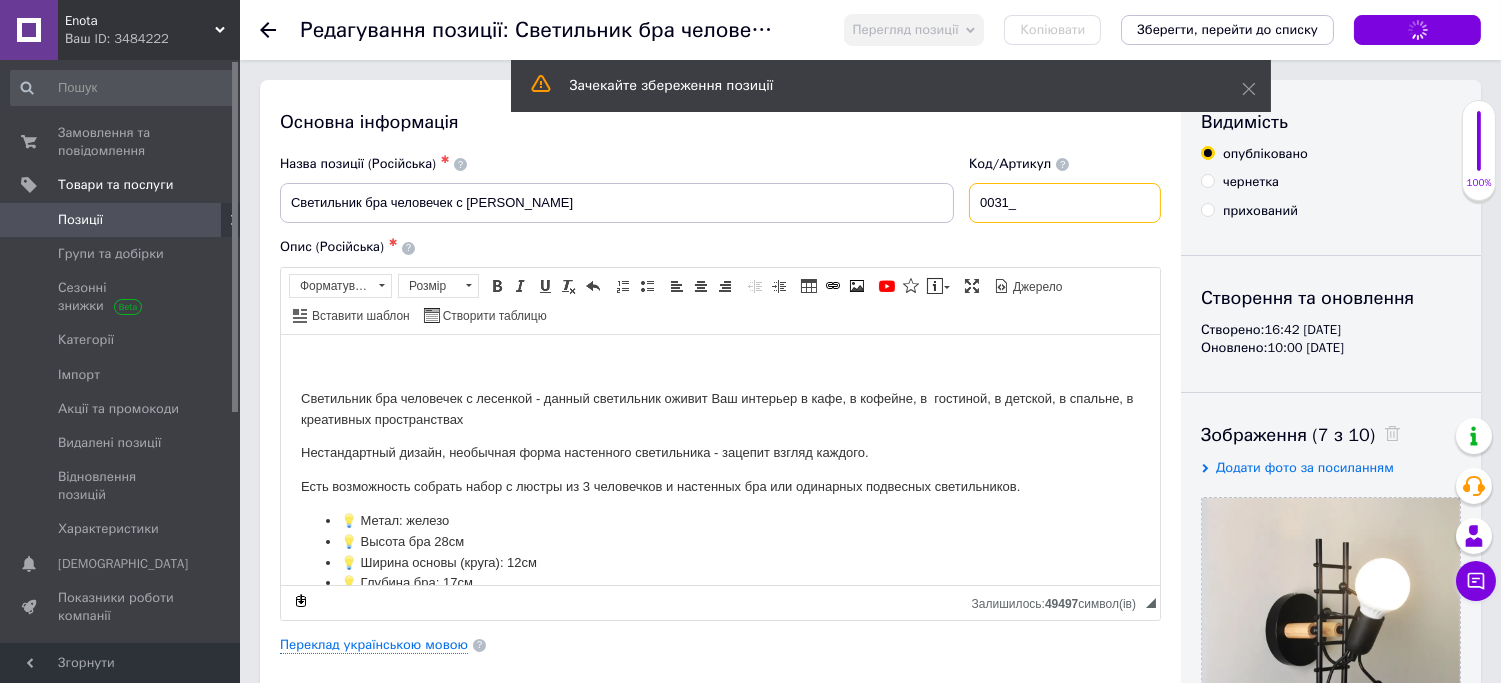type on "0031_1" 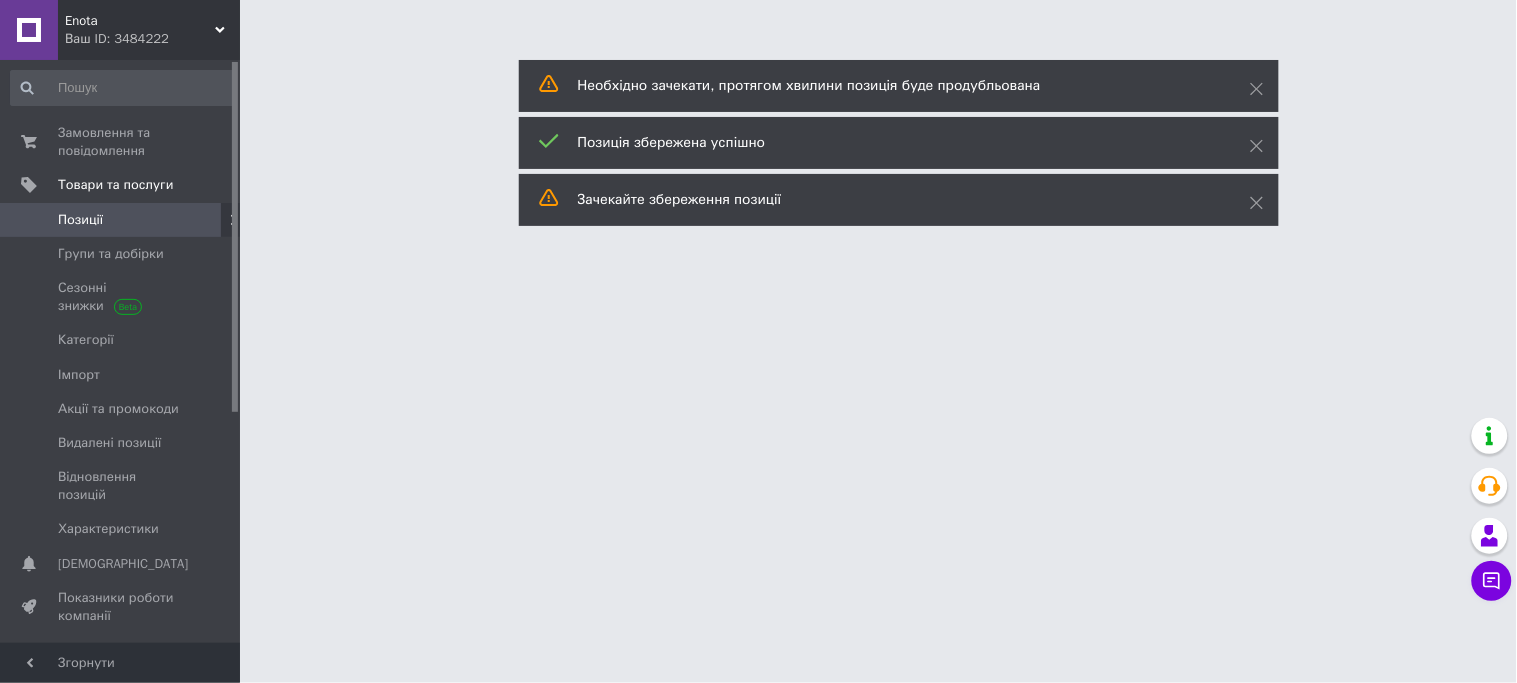 click at bounding box center (758, 25) 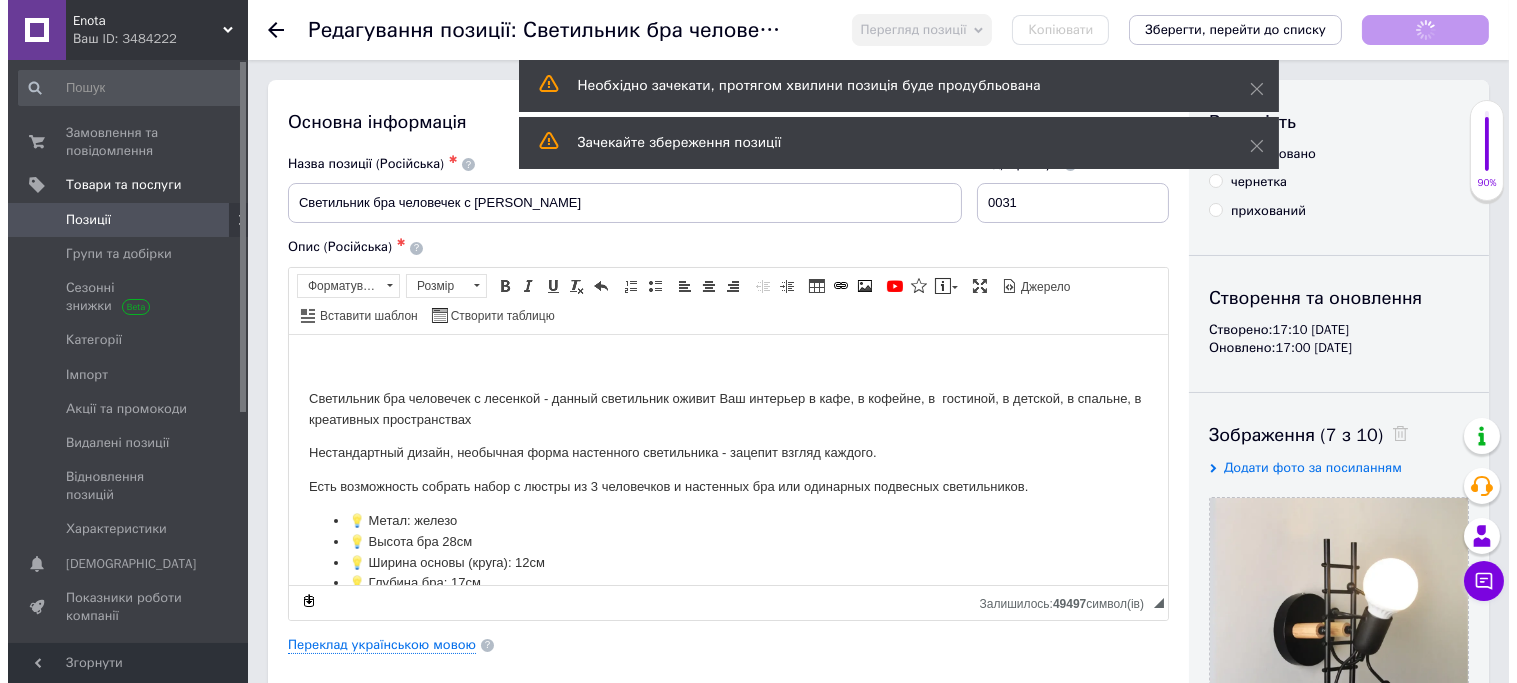 scroll, scrollTop: 0, scrollLeft: 0, axis: both 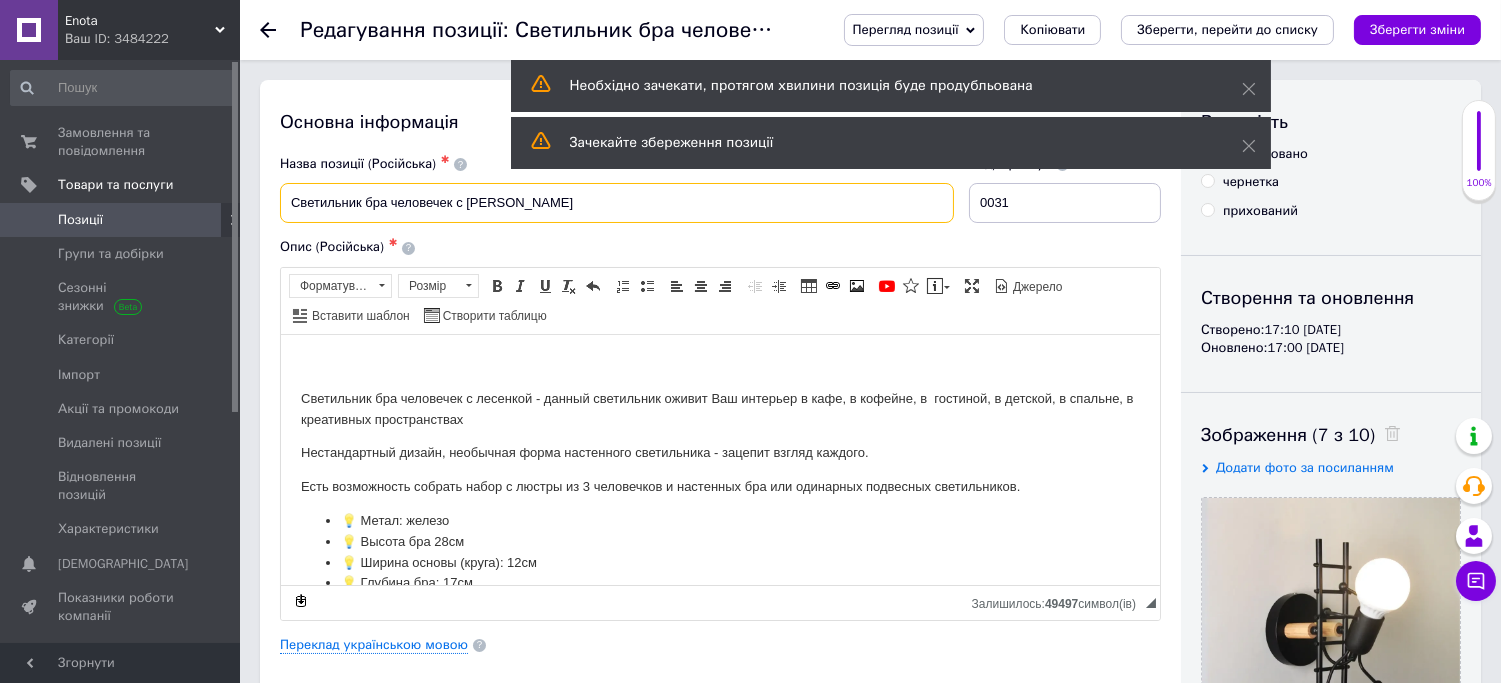 click on "Светильник бра человечек с лесенкой" at bounding box center (617, 203) 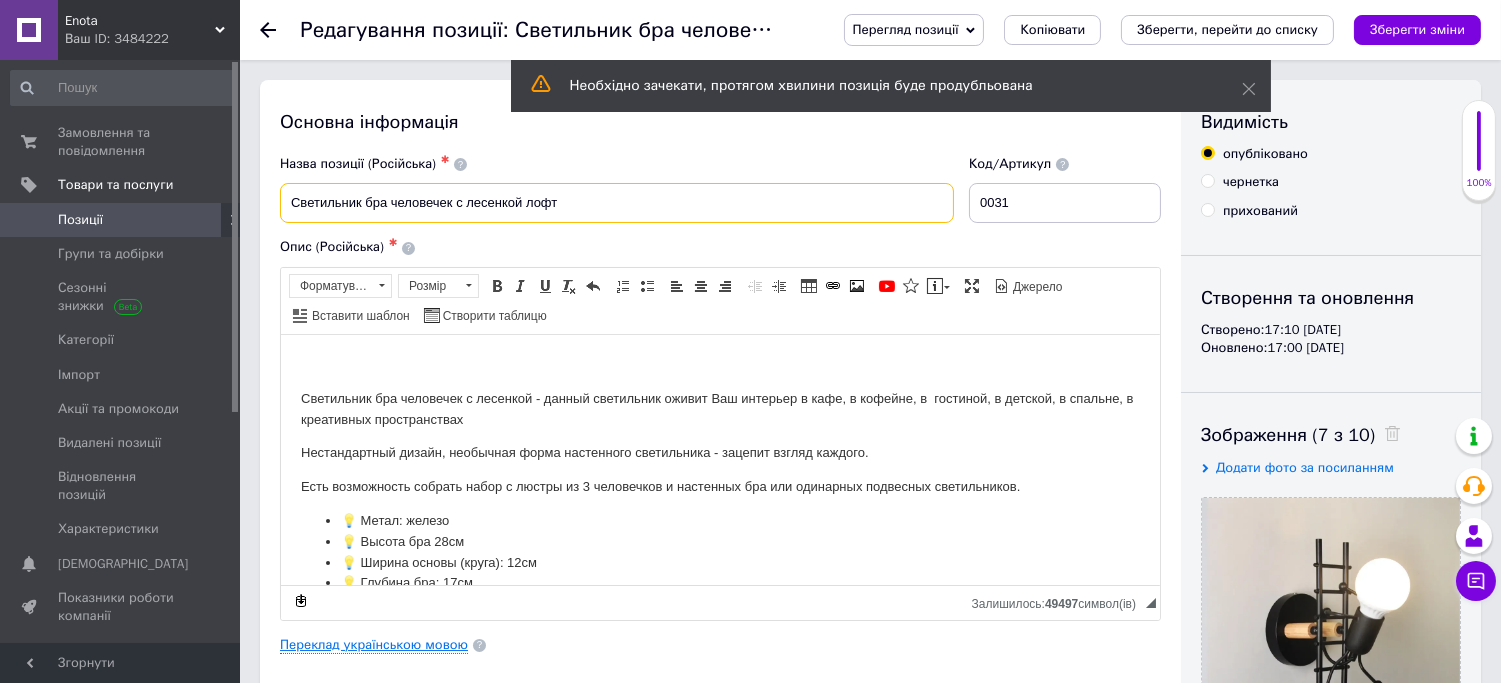 type on "Светильник бра человечек с лесенкой лофт" 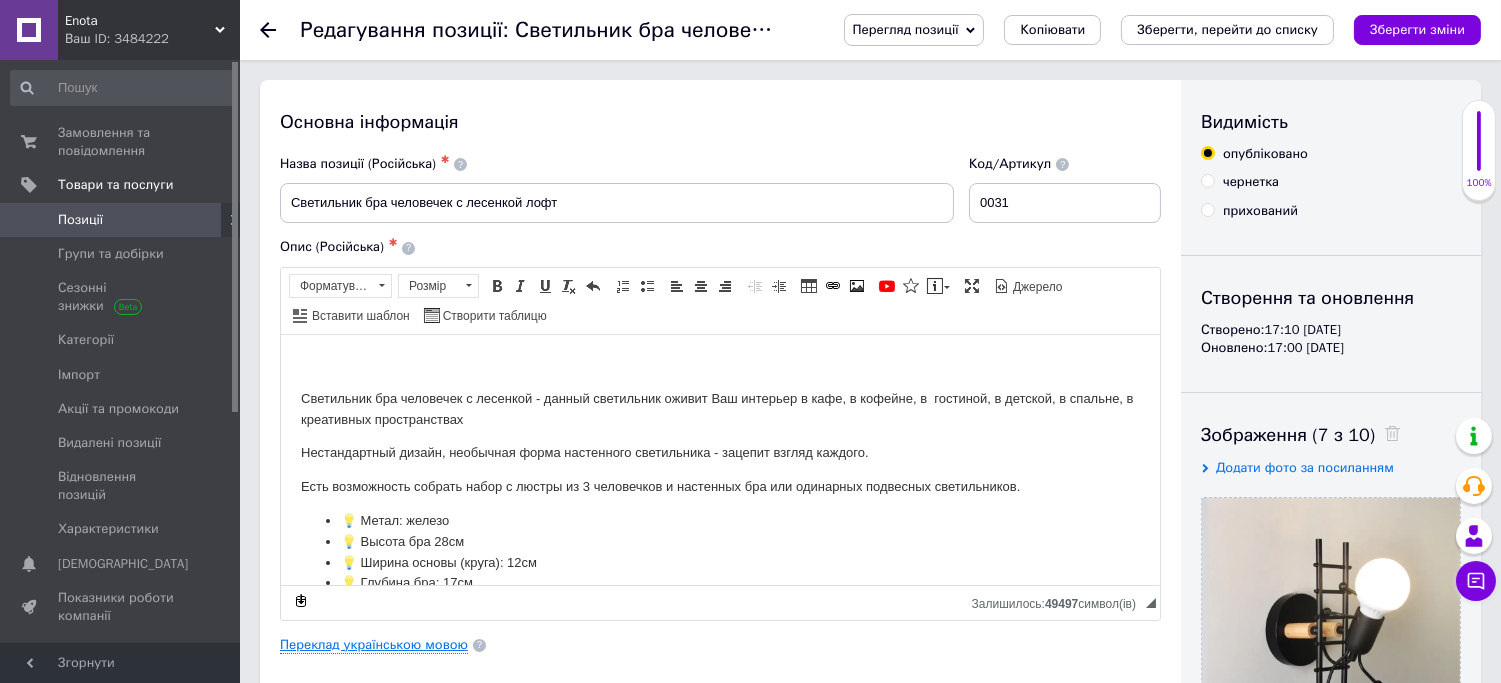 click on "Переклад українською мовою" at bounding box center [374, 645] 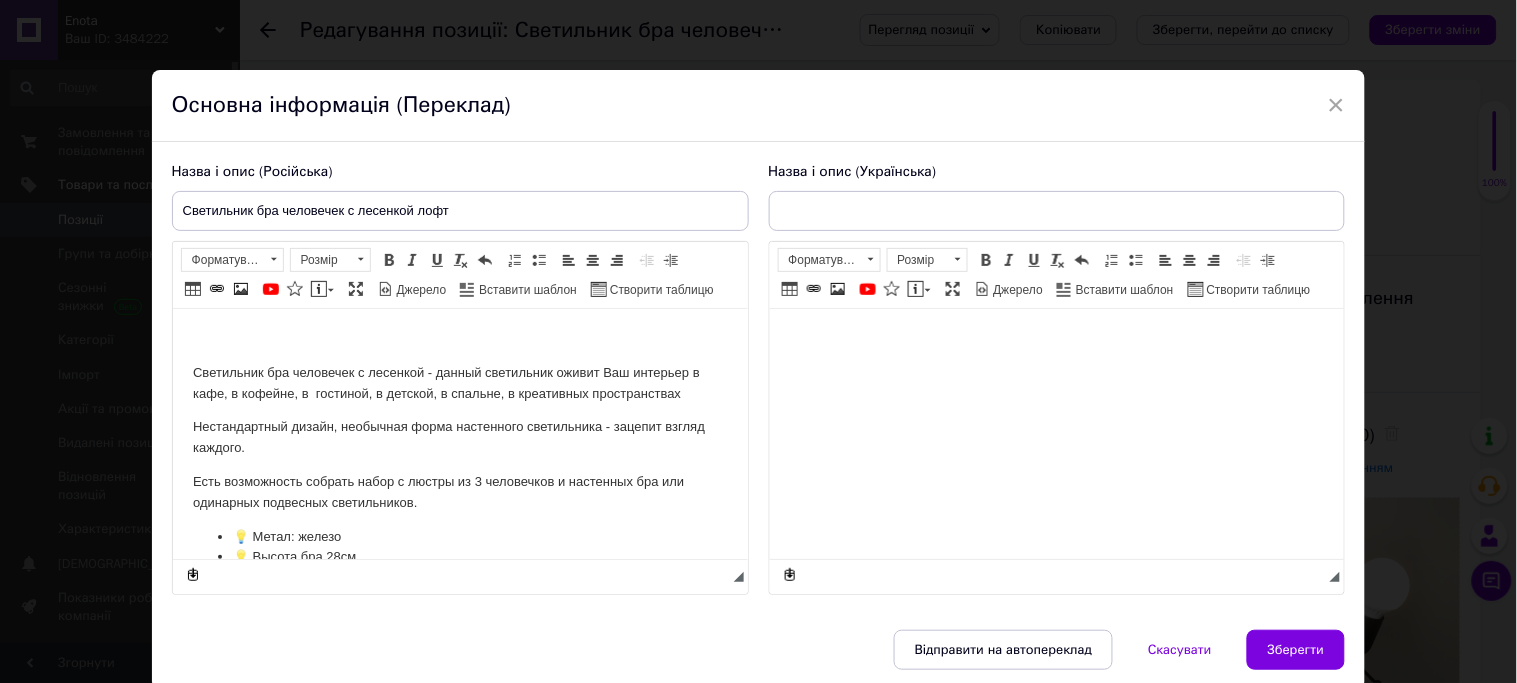 scroll, scrollTop: 0, scrollLeft: 0, axis: both 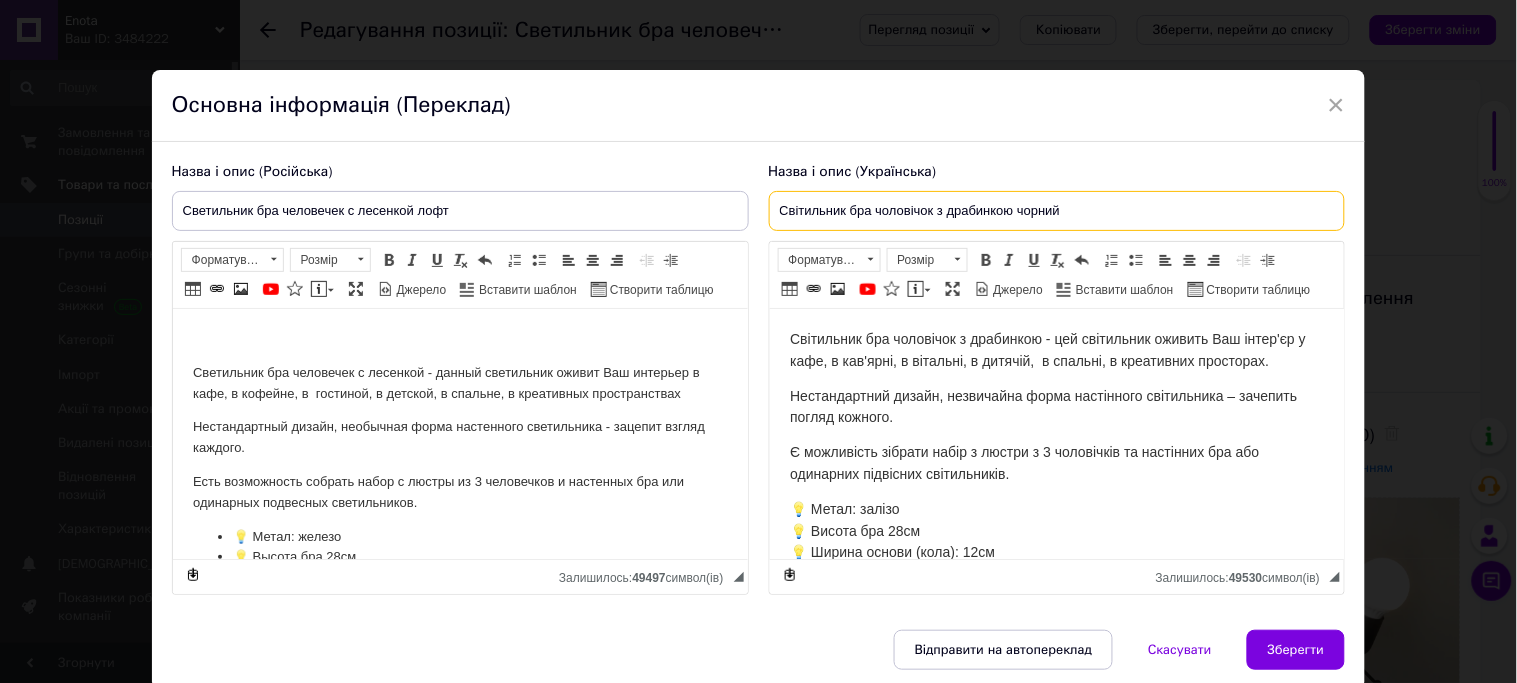 click on "Світильник бра чоловічок з драбинкою чорний" at bounding box center (1057, 211) 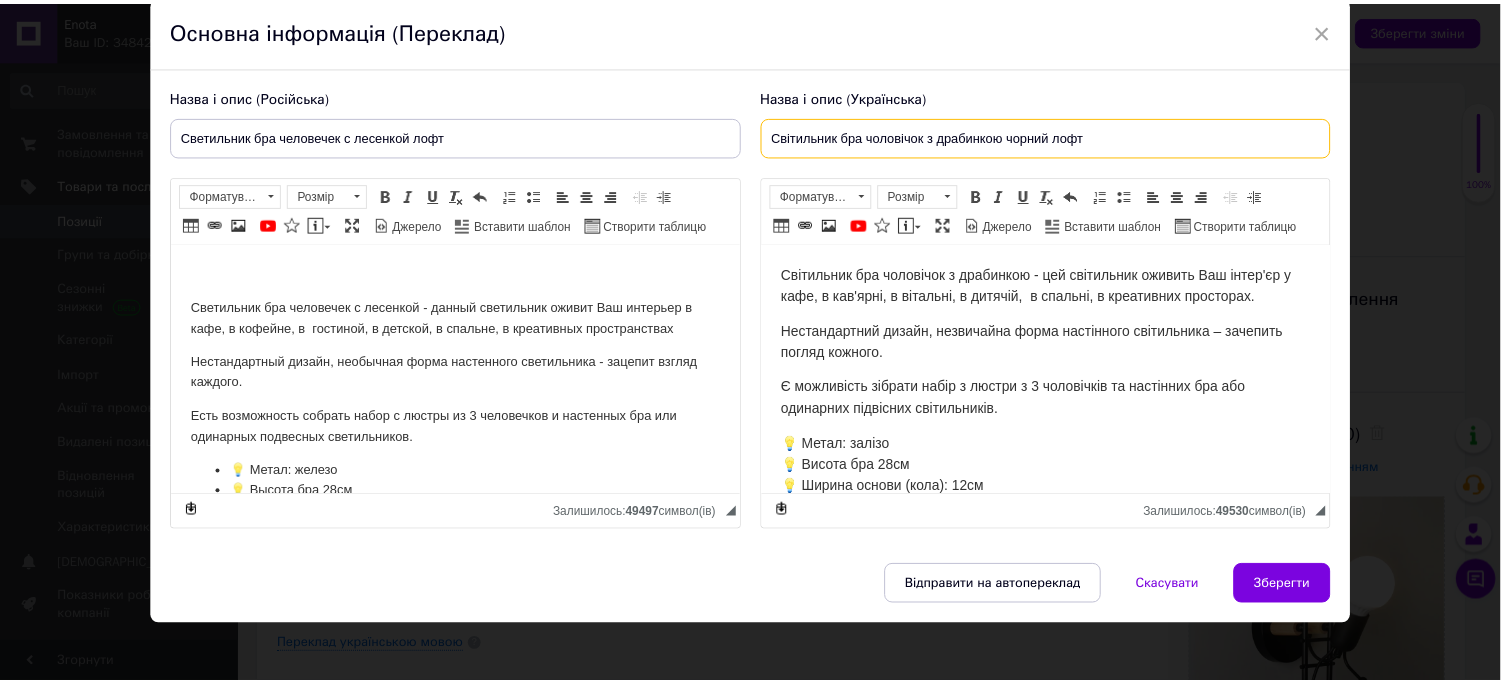 scroll, scrollTop: 117, scrollLeft: 0, axis: vertical 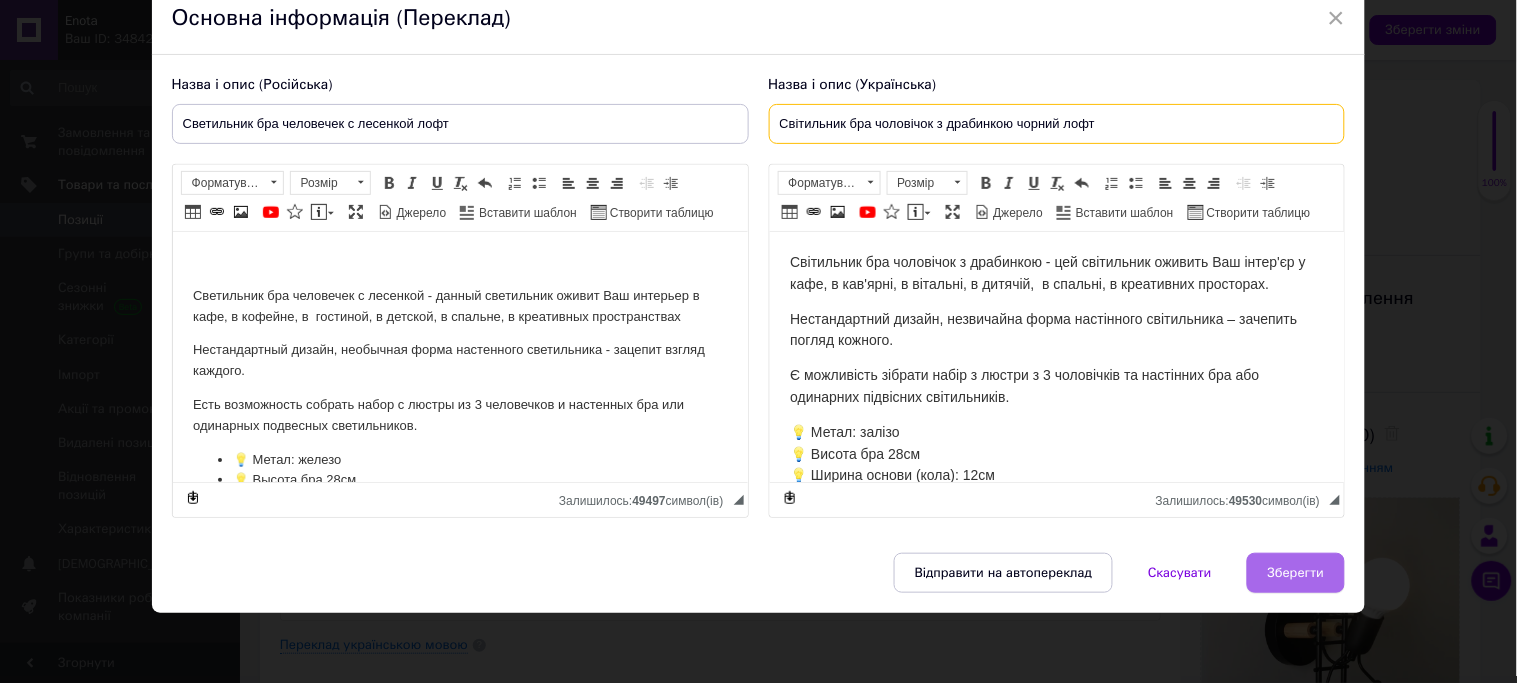 type on "Світильник бра чоловічок з драбинкою чорний лофт" 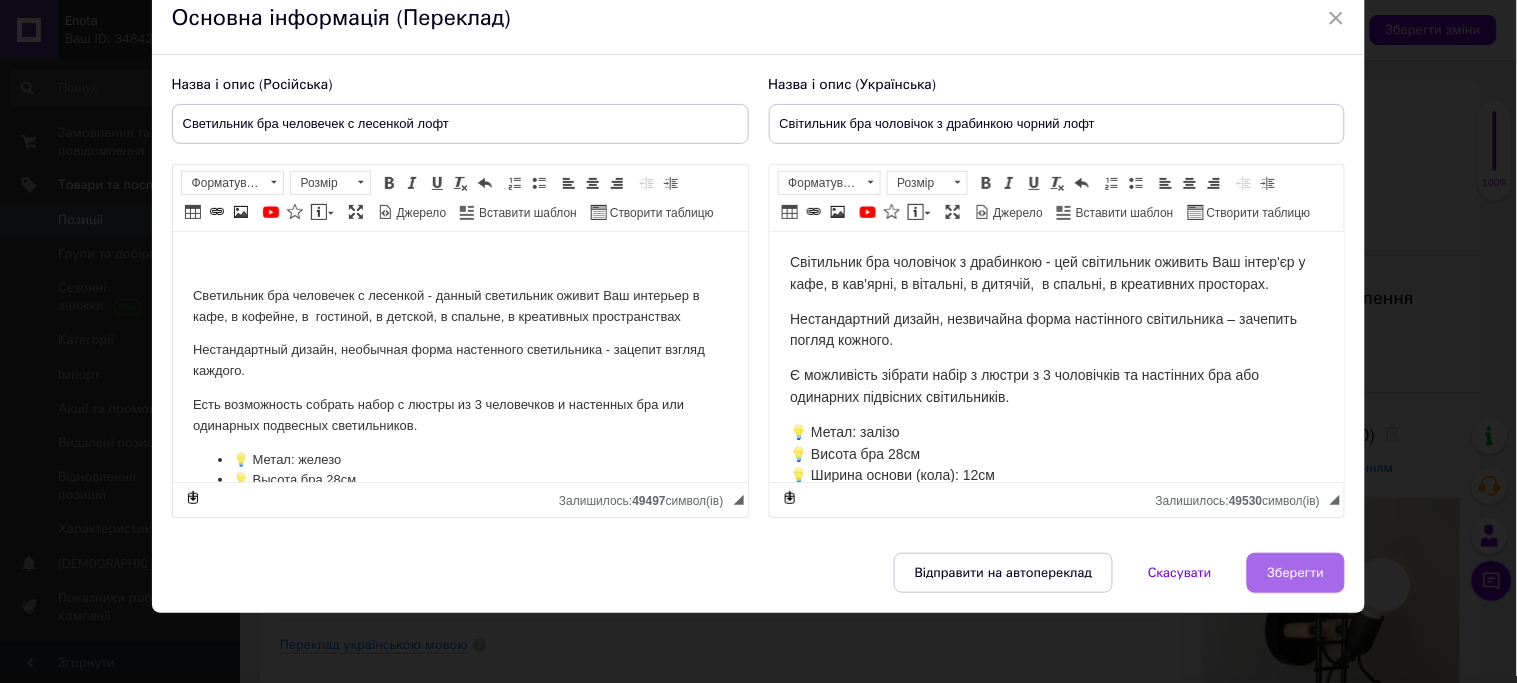 drag, startPoint x: 1300, startPoint y: 575, endPoint x: 408, endPoint y: 57, distance: 1031.4979 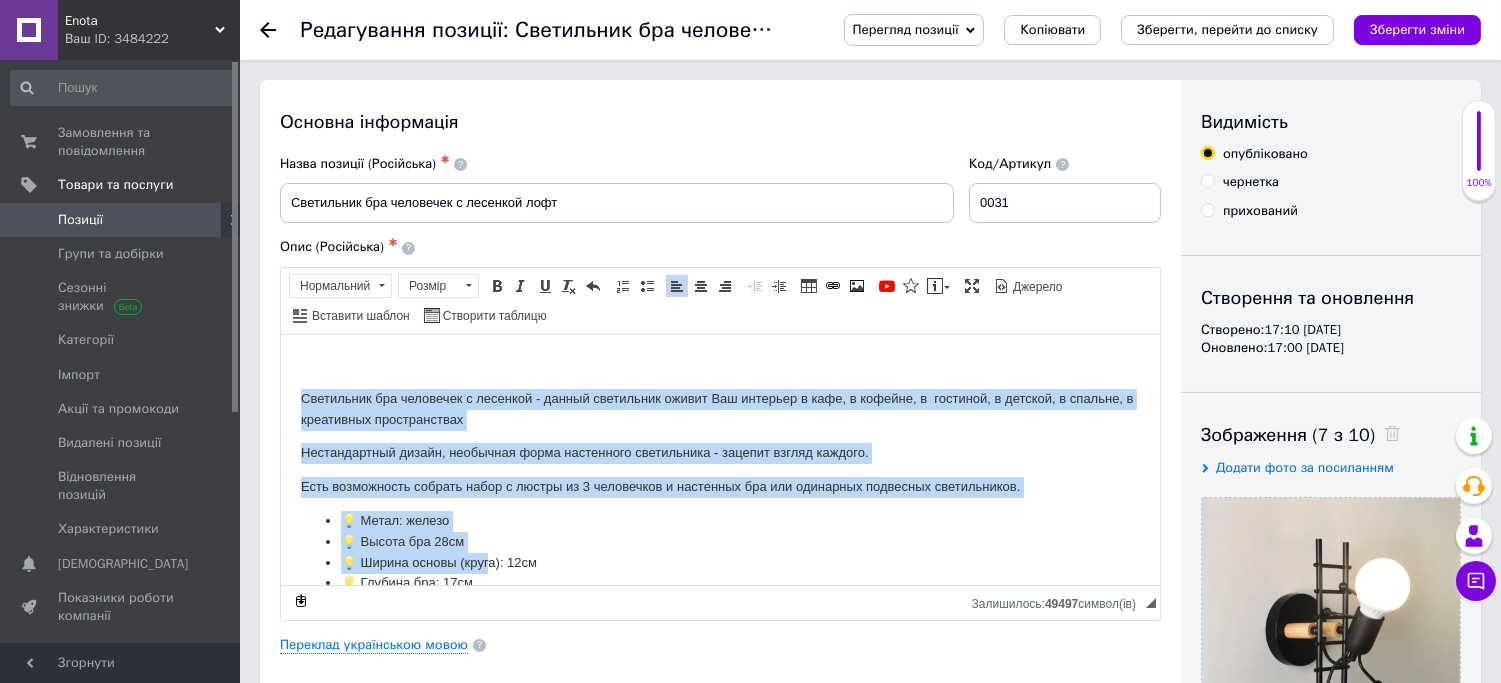 scroll, scrollTop: 71, scrollLeft: 0, axis: vertical 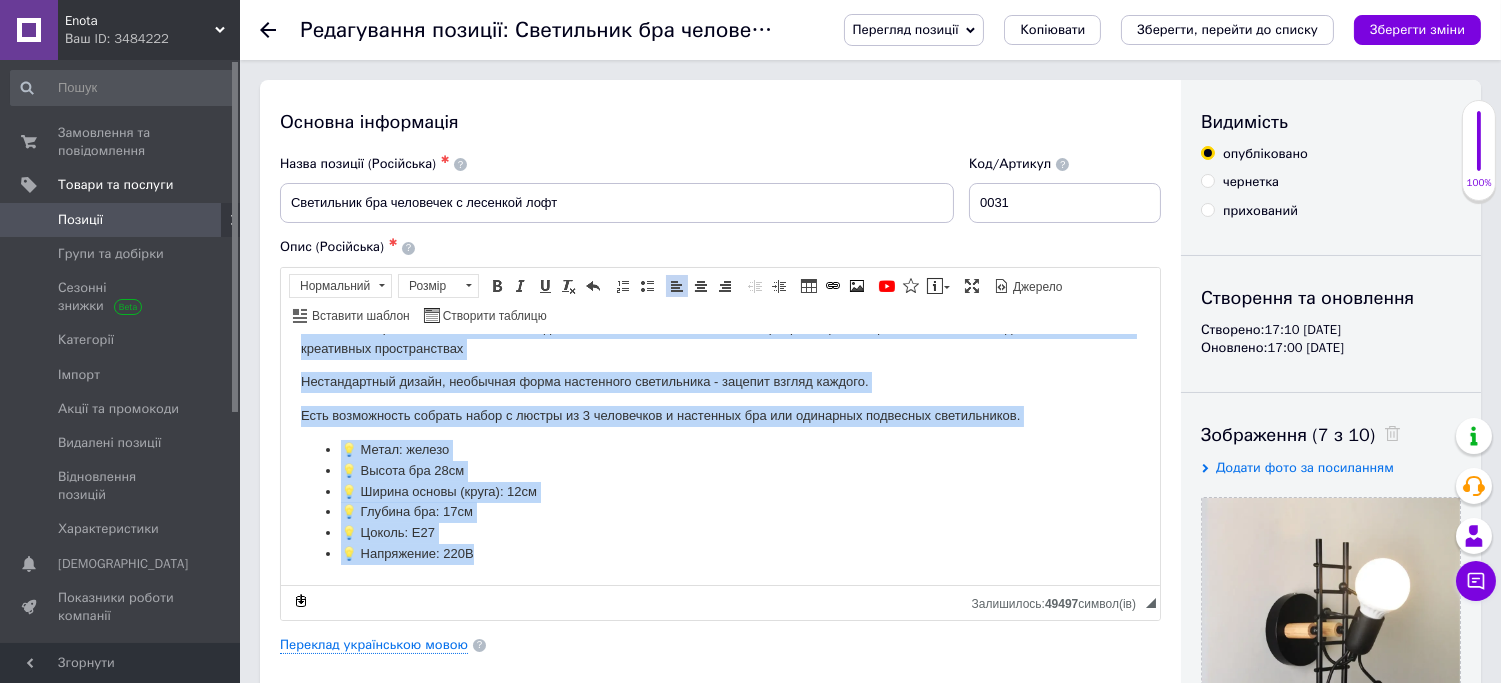 drag, startPoint x: 295, startPoint y: 386, endPoint x: 520, endPoint y: 615, distance: 321.03894 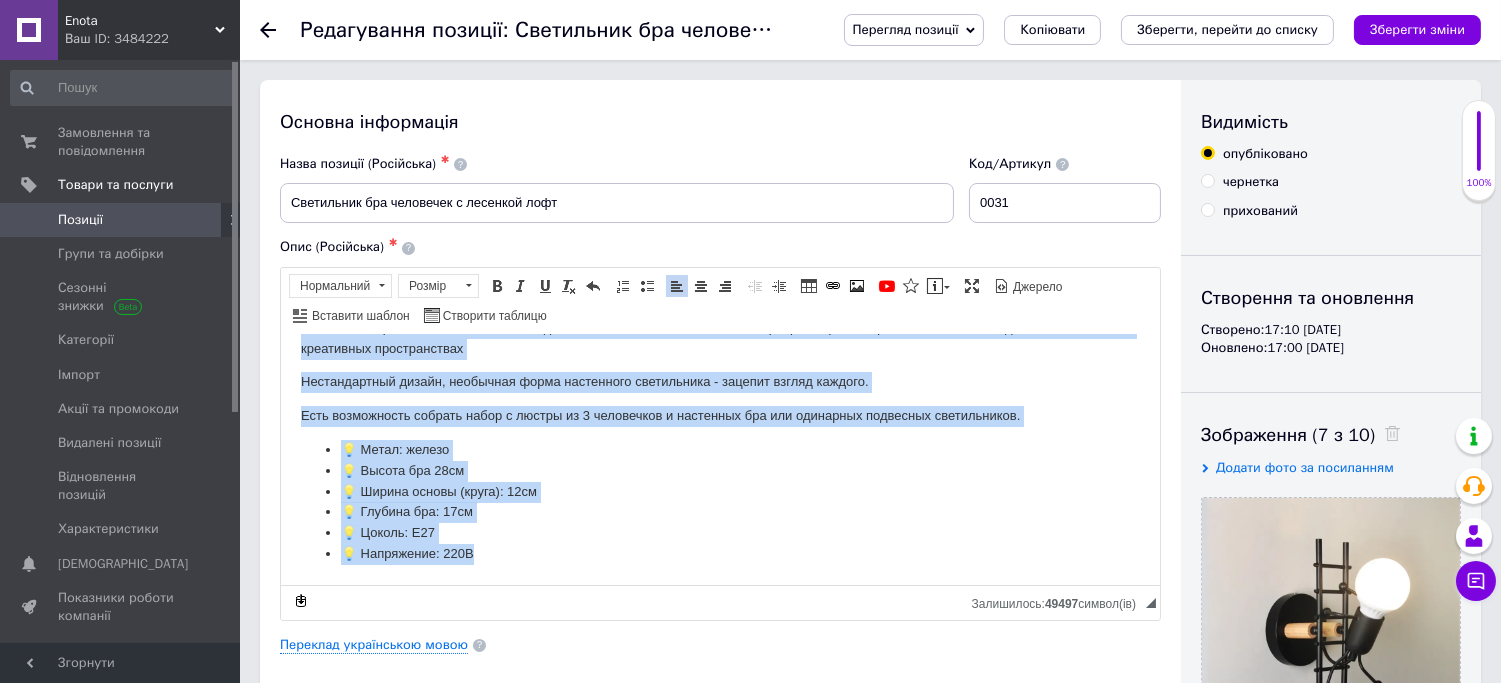 copy on "Светильник бра человечек с лесенкой - данный светильник оживит Ваш интерьер в кафе, в кофейне, в  гостиной, в детской, в спальне, в креативных пространствах  Нестандартный дизайн, необычная форма настенного светильника - зацепит взгляд каждого. Есть возможность собрать набор с люстры из 3 человечков и настенных бра или одинарных подвесных светильников. 💡 Метал: железо 💡 Высота бра 28см 💡 Ширина основы (круга): 12см 💡 Глубина бра: 17см 💡 Цоколь: Е27 💡 Напряжение: 220В" 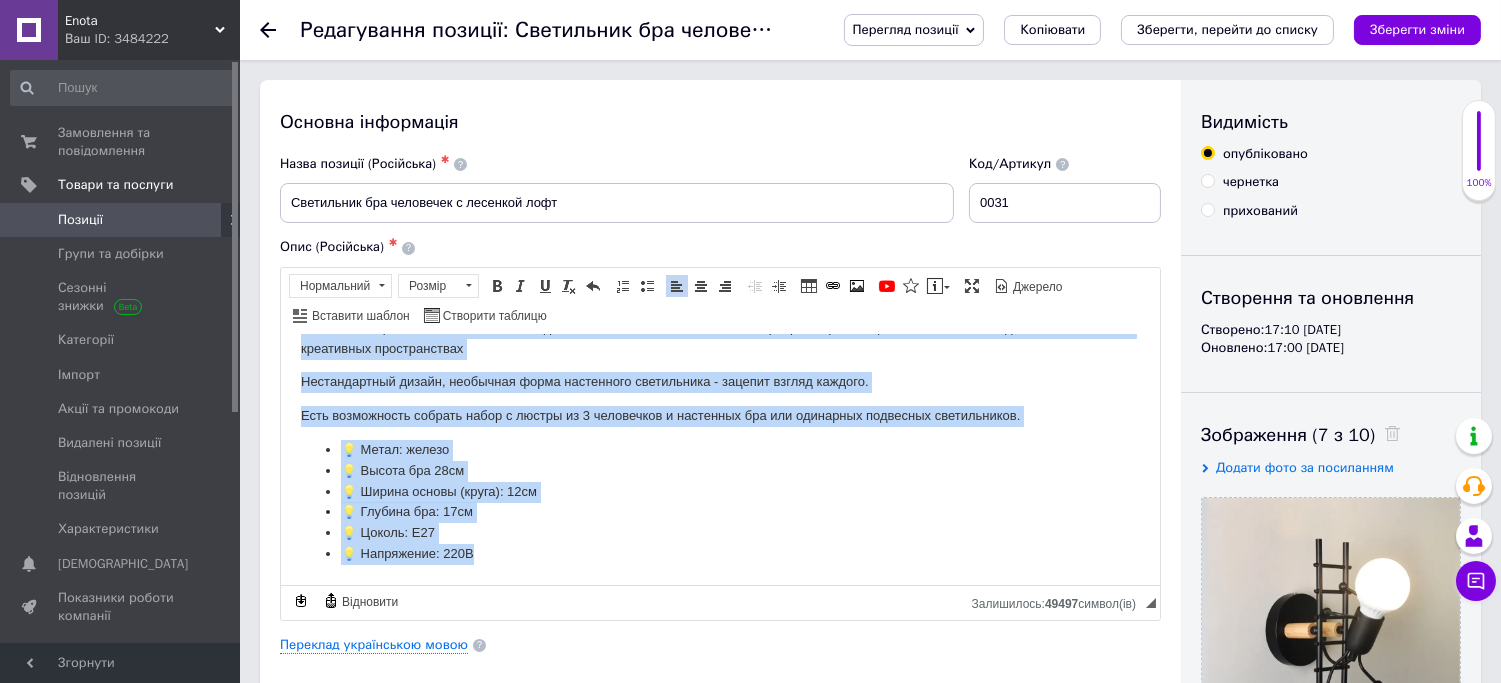 click on "💡 Глубина бра: 17см" at bounding box center (719, 511) 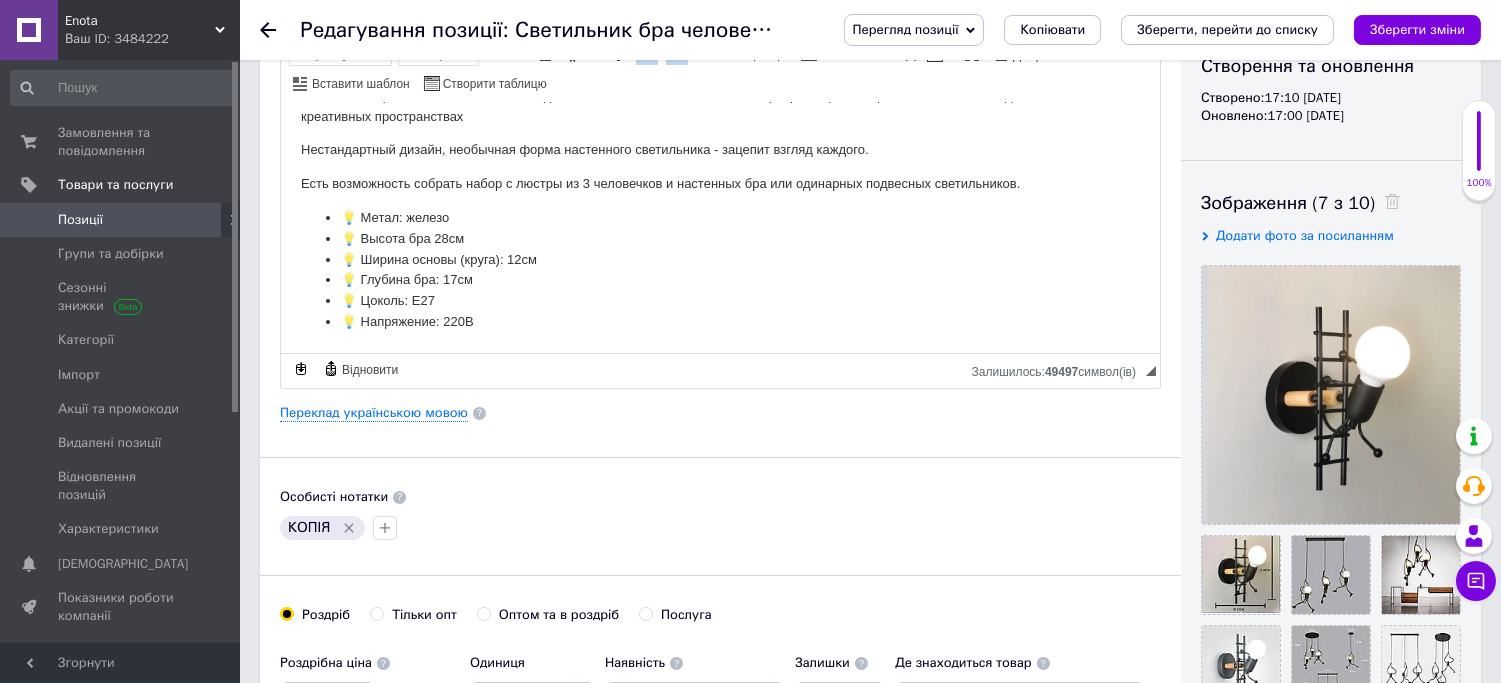 scroll, scrollTop: 111, scrollLeft: 0, axis: vertical 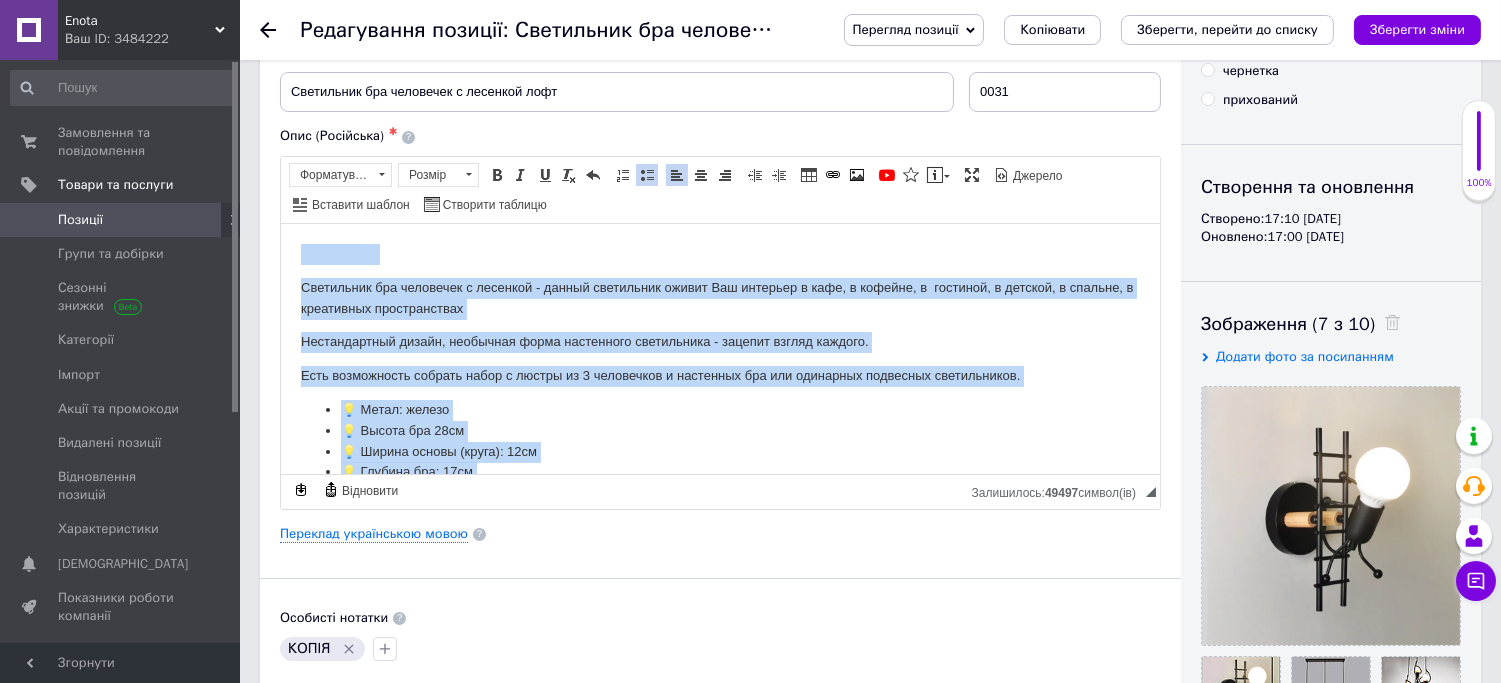 drag, startPoint x: 475, startPoint y: 440, endPoint x: 570, endPoint y: 446, distance: 95.189285 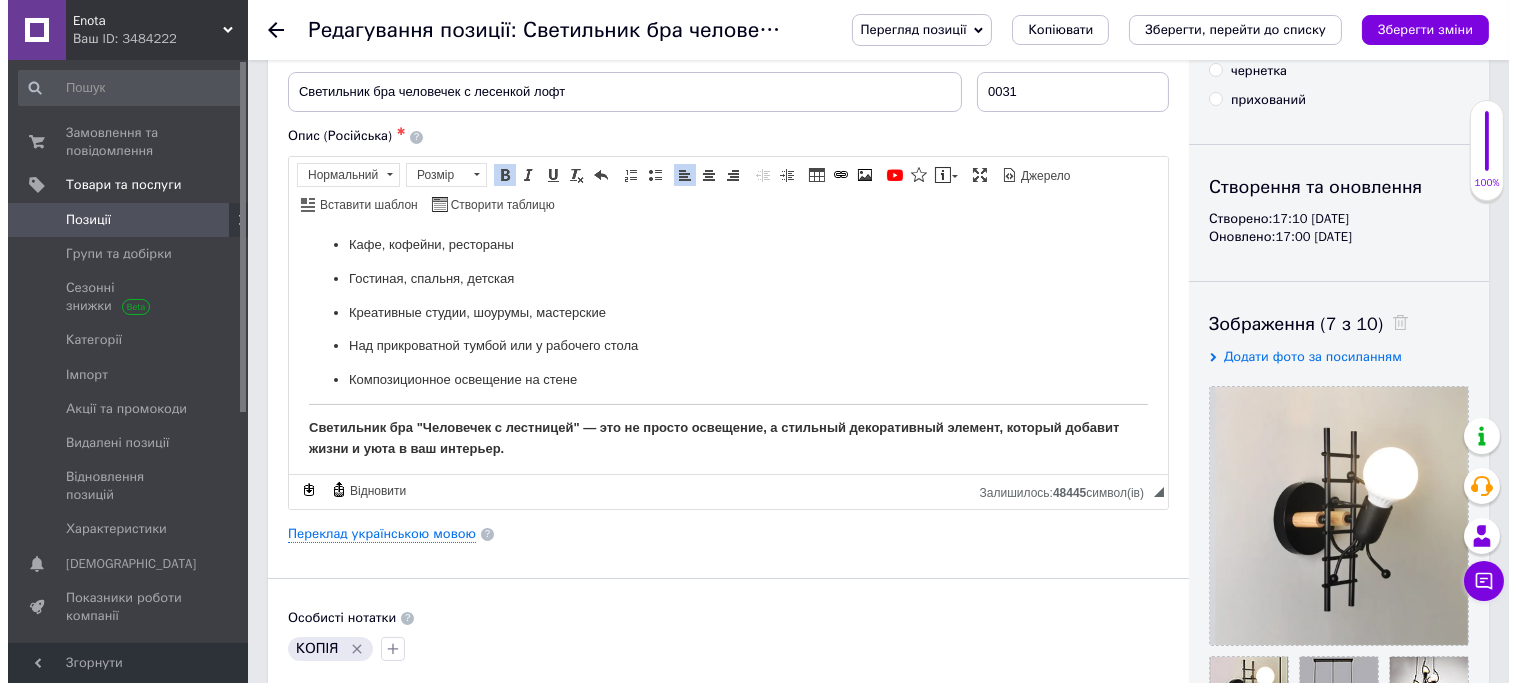 scroll, scrollTop: 888, scrollLeft: 0, axis: vertical 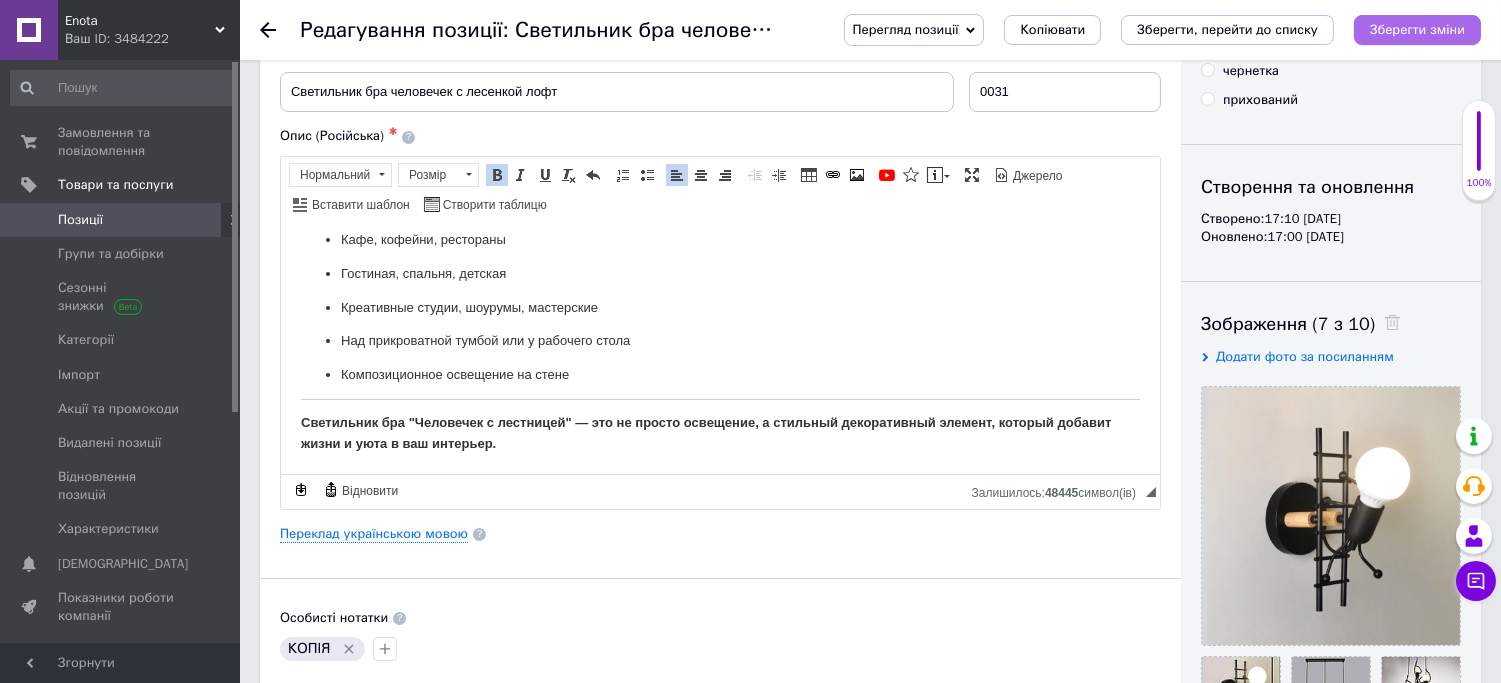 click on "Зберегти зміни" at bounding box center (1417, 29) 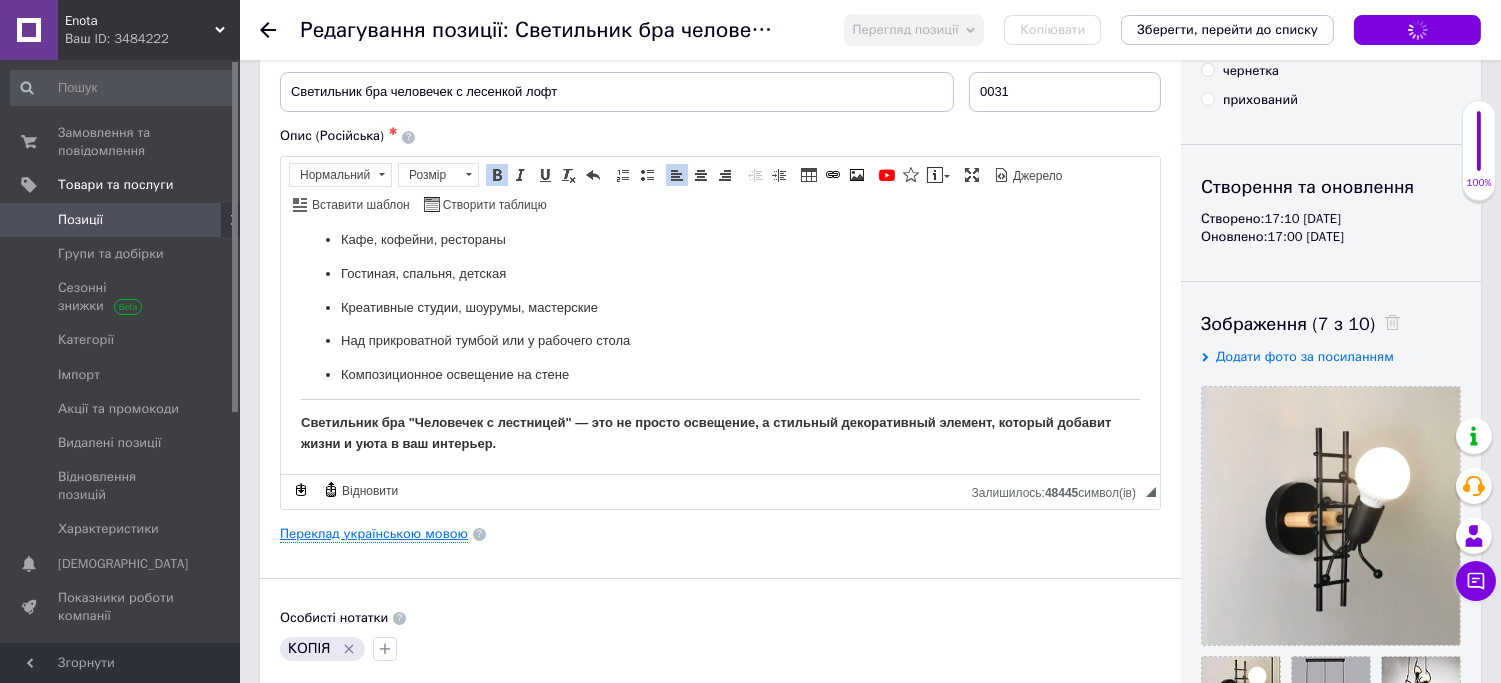 click on "Переклад українською мовою" at bounding box center [374, 534] 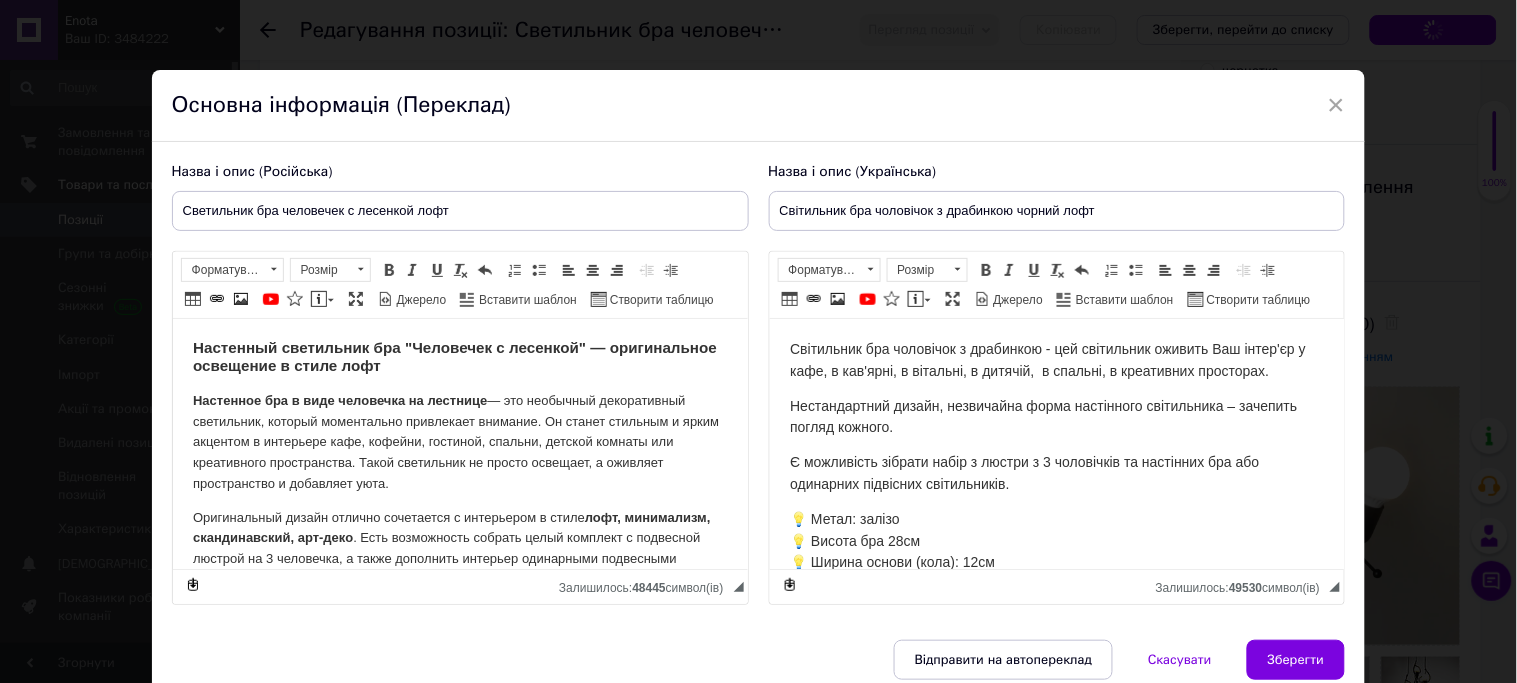 scroll, scrollTop: 0, scrollLeft: 0, axis: both 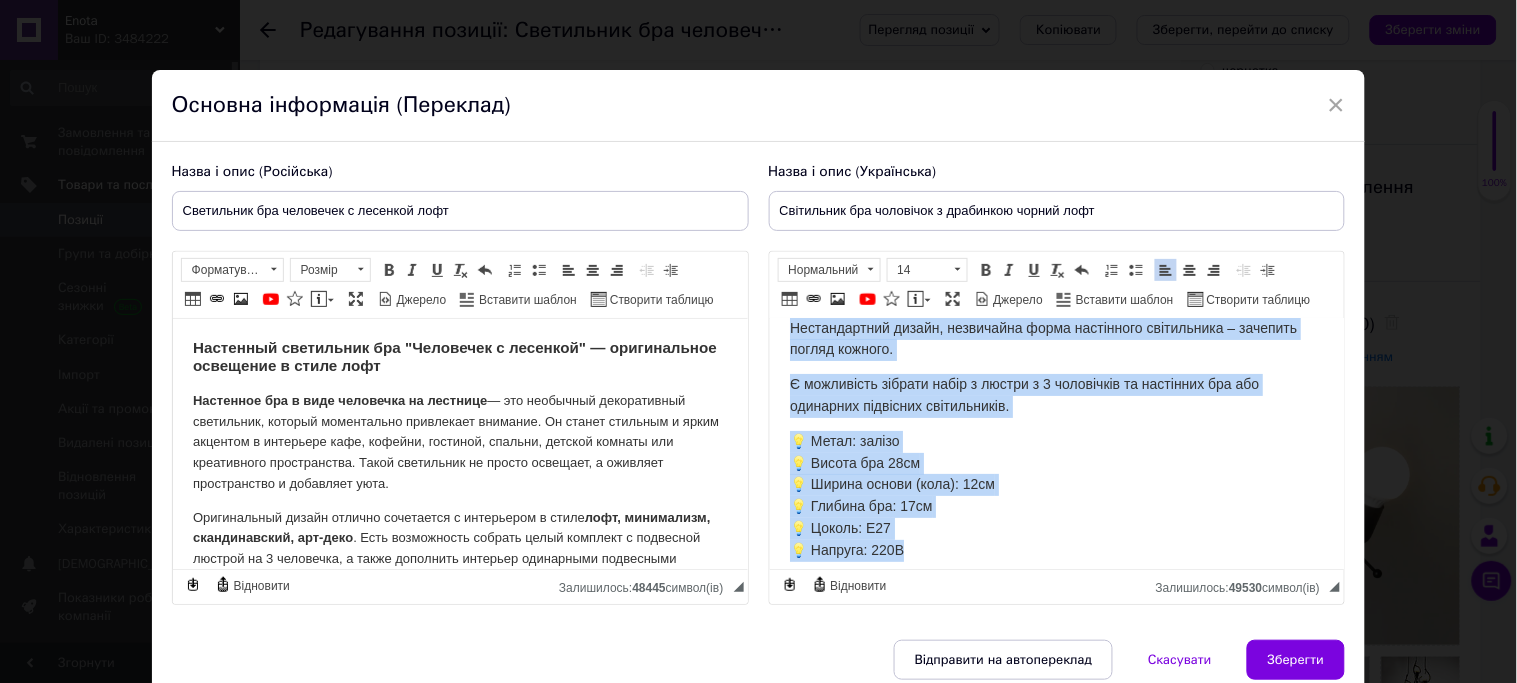 drag, startPoint x: 784, startPoint y: 338, endPoint x: 1022, endPoint y: 592, distance: 348.08044 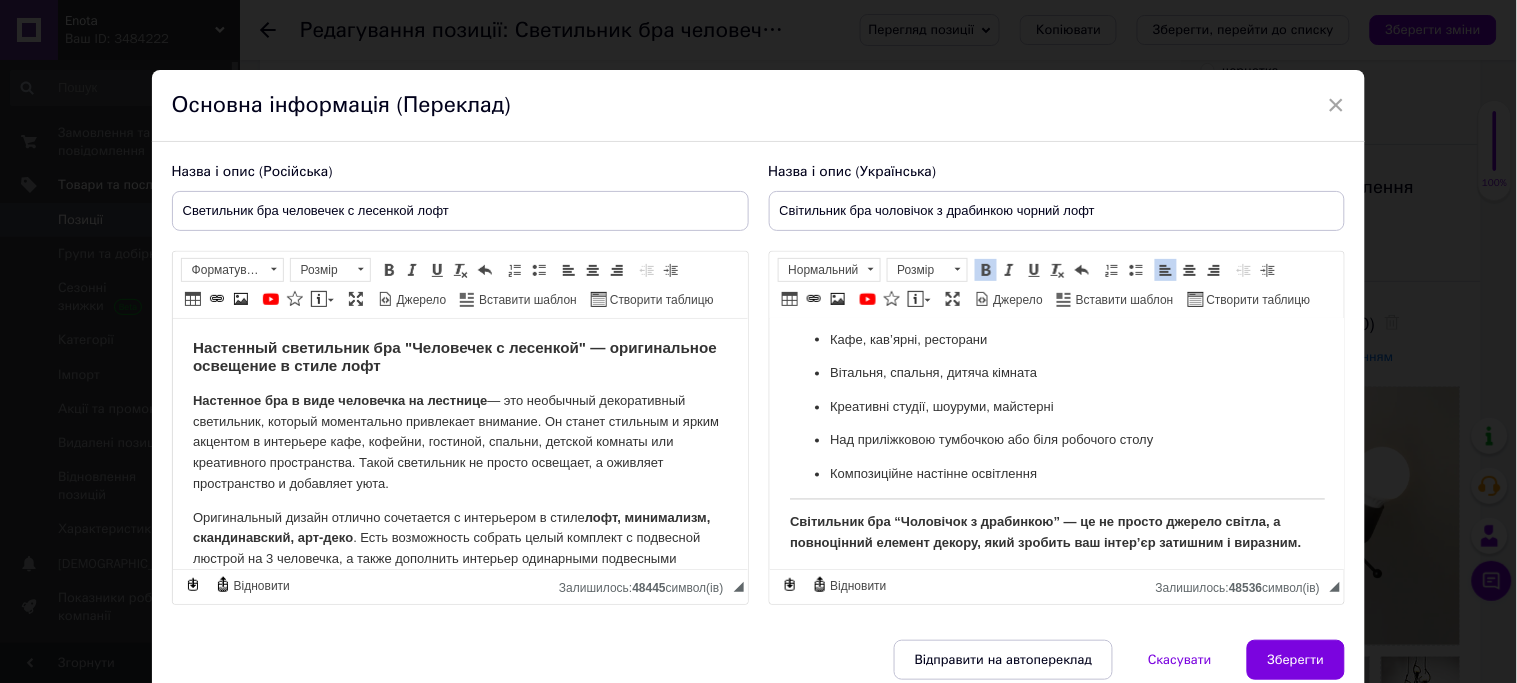 scroll, scrollTop: 927, scrollLeft: 0, axis: vertical 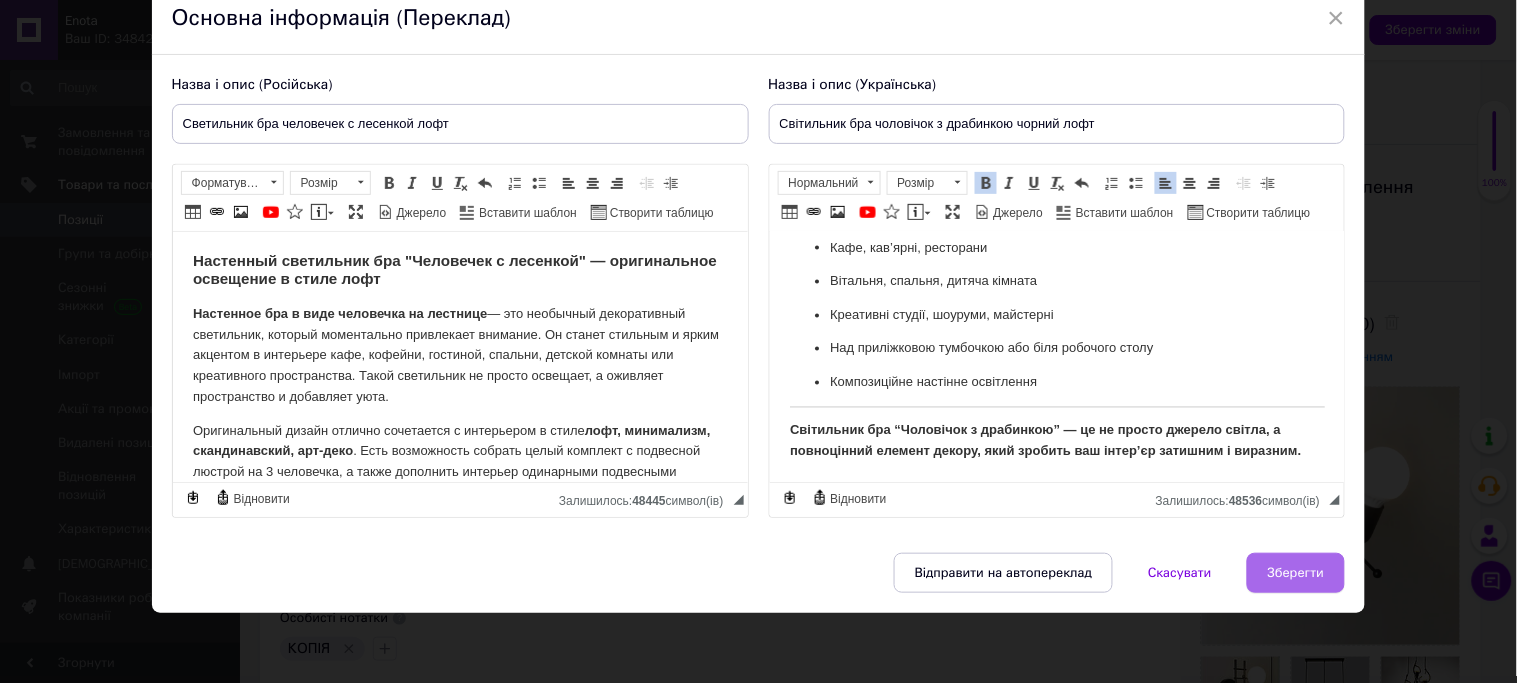 click on "Зберегти" at bounding box center [1296, 573] 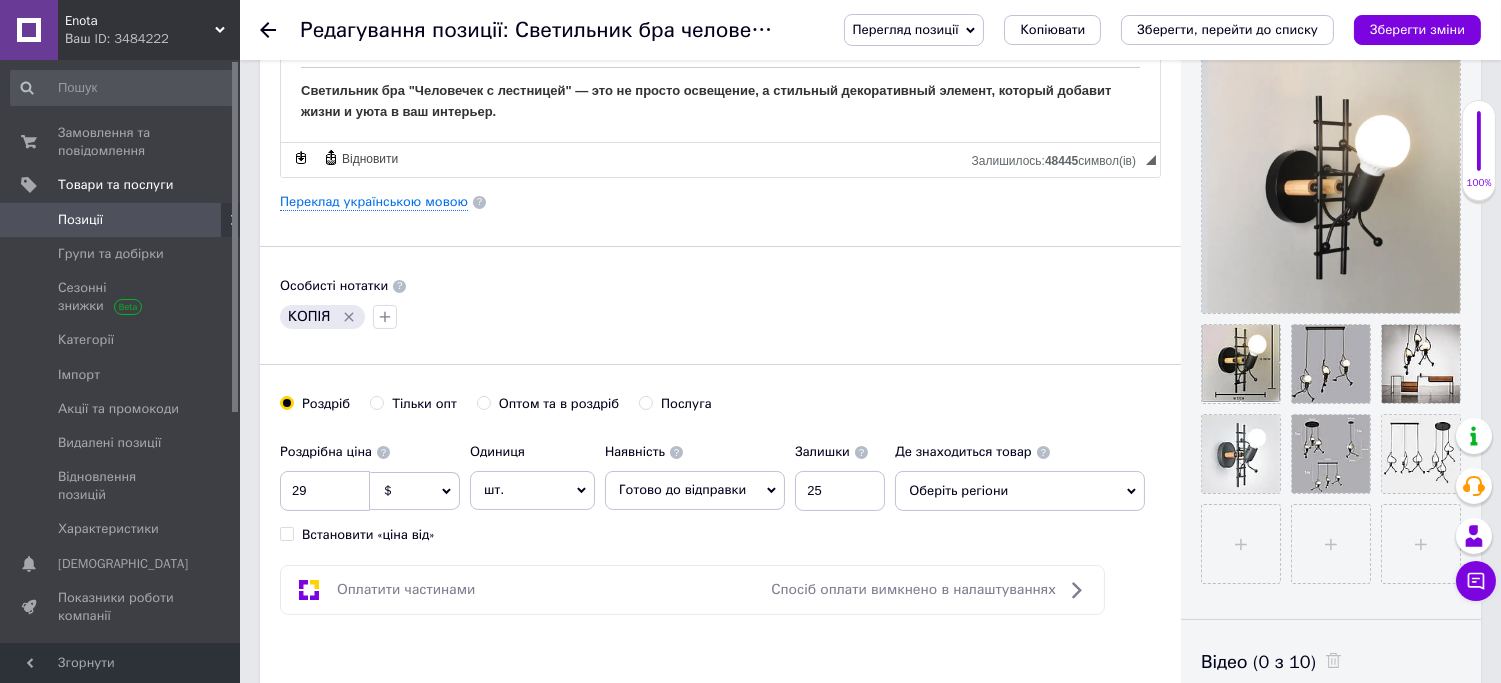 scroll, scrollTop: 444, scrollLeft: 0, axis: vertical 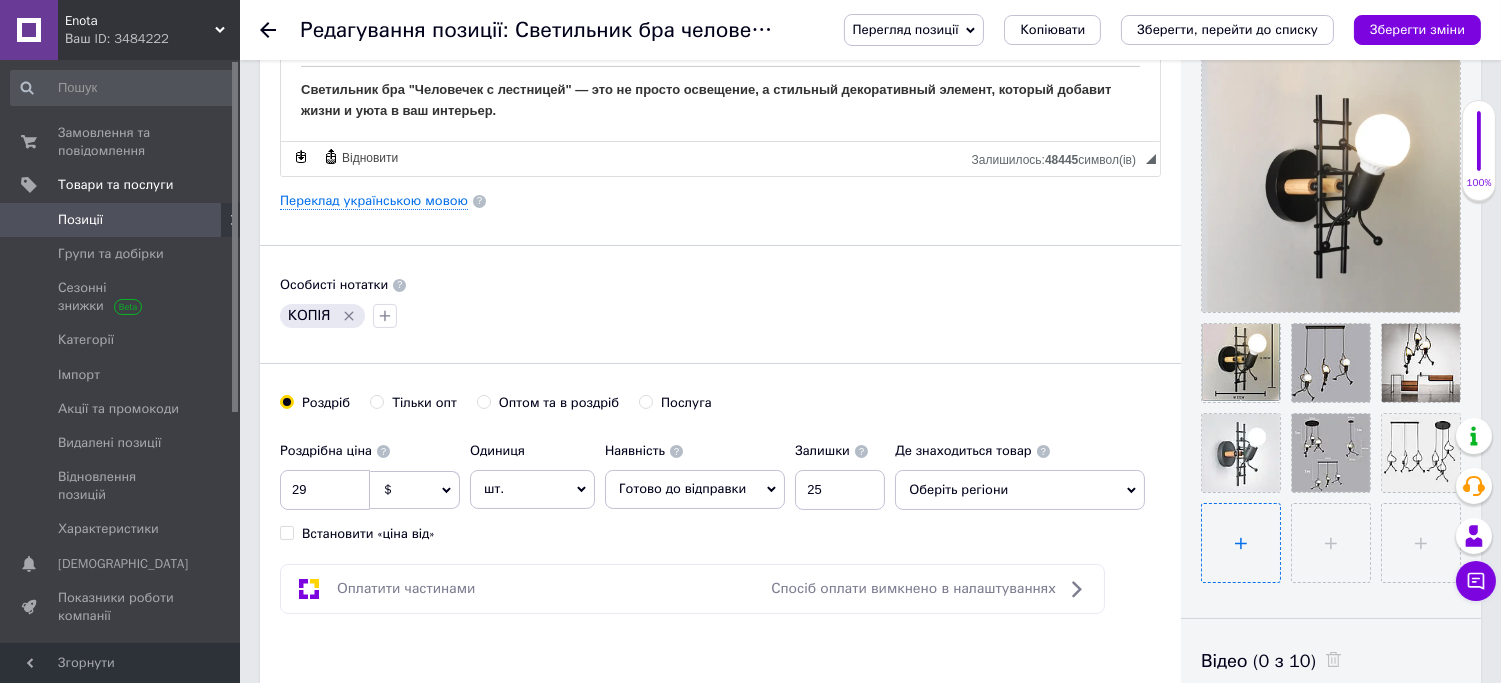 click at bounding box center (1241, 543) 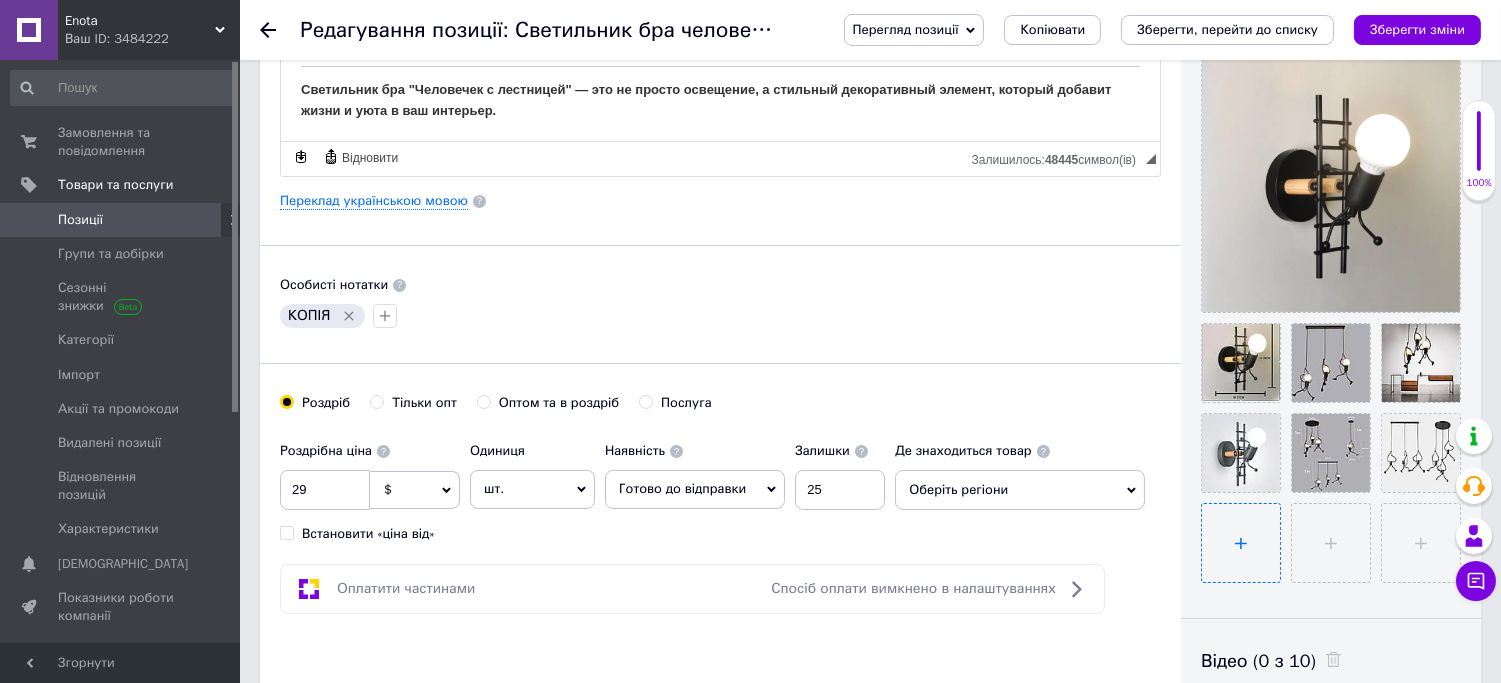 type on "C:\fakepath\ChatGPT Image 10 июл. 2025 г., 16_40_48.png" 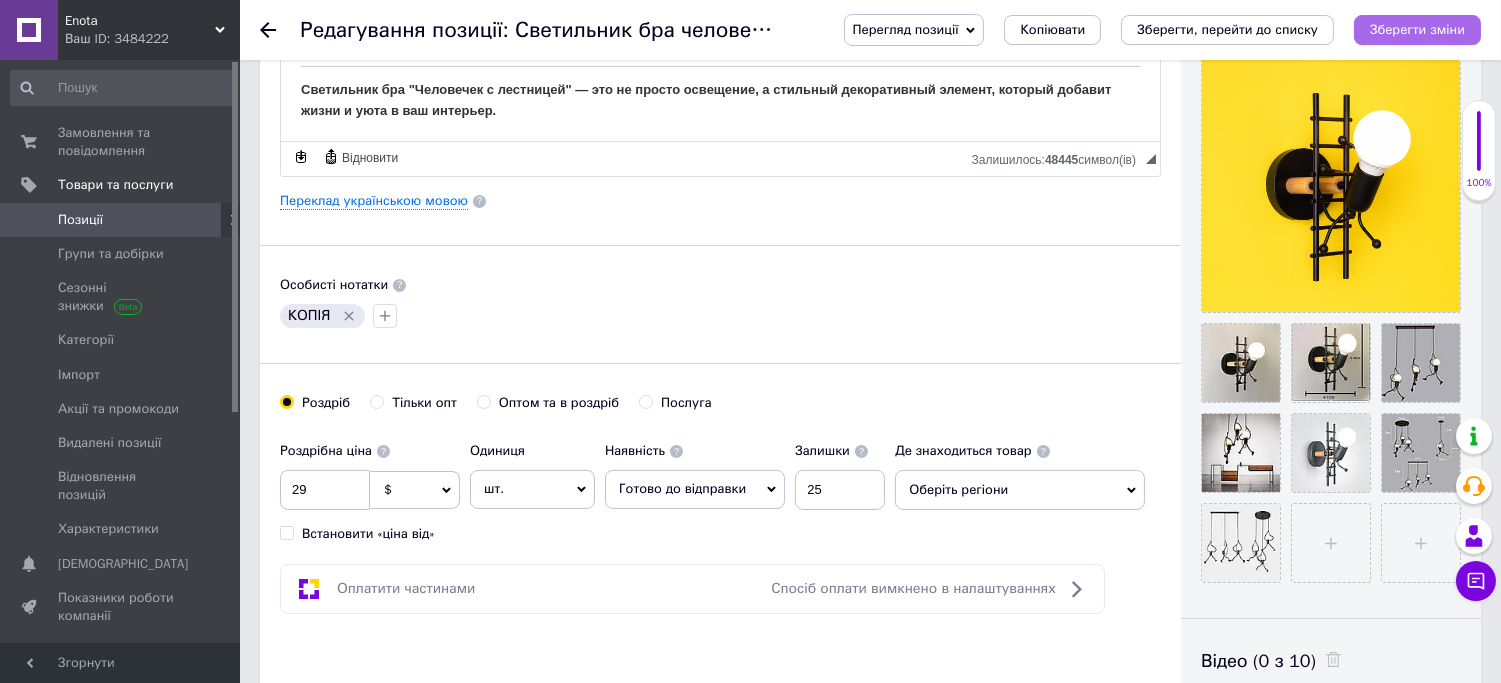 click on "Зберегти зміни" at bounding box center (1417, 29) 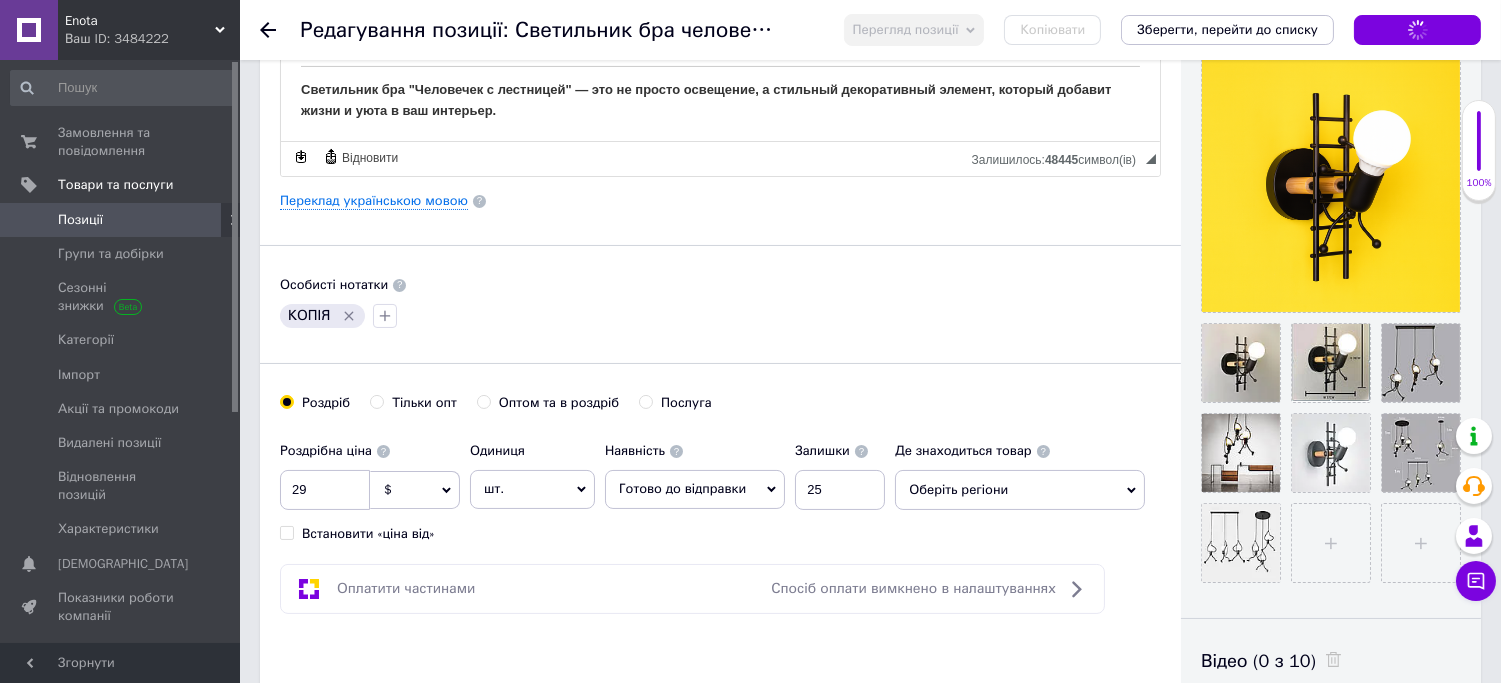 scroll, scrollTop: 555, scrollLeft: 0, axis: vertical 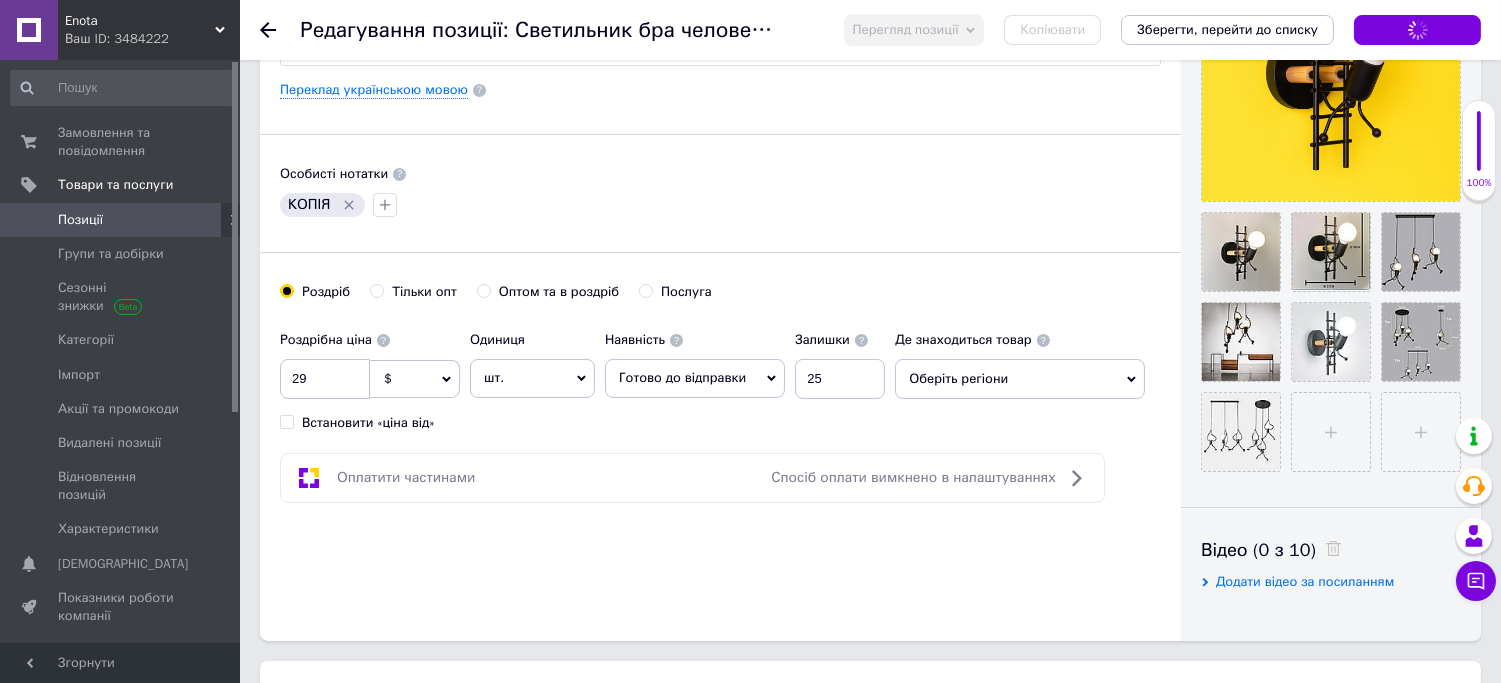 click on "Оберіть регіони" at bounding box center (1020, 379) 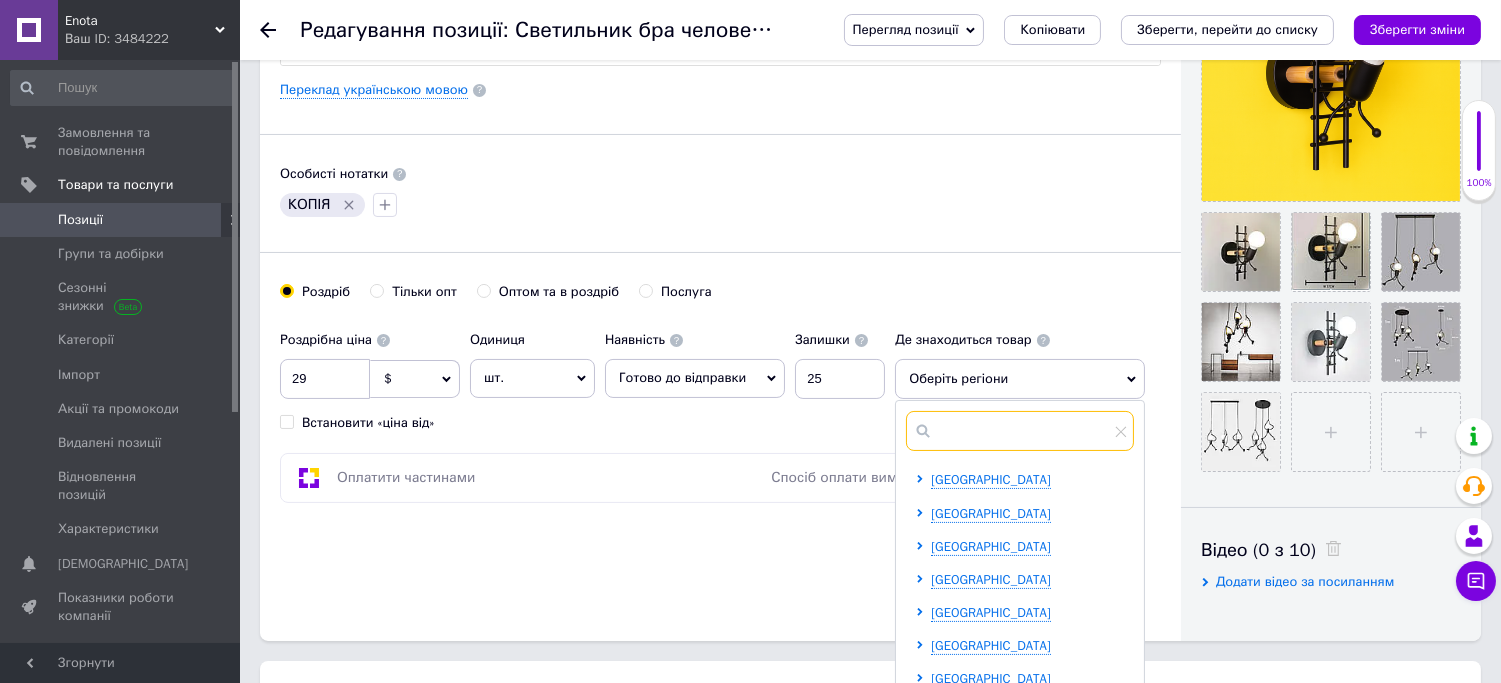 click at bounding box center [1020, 431] 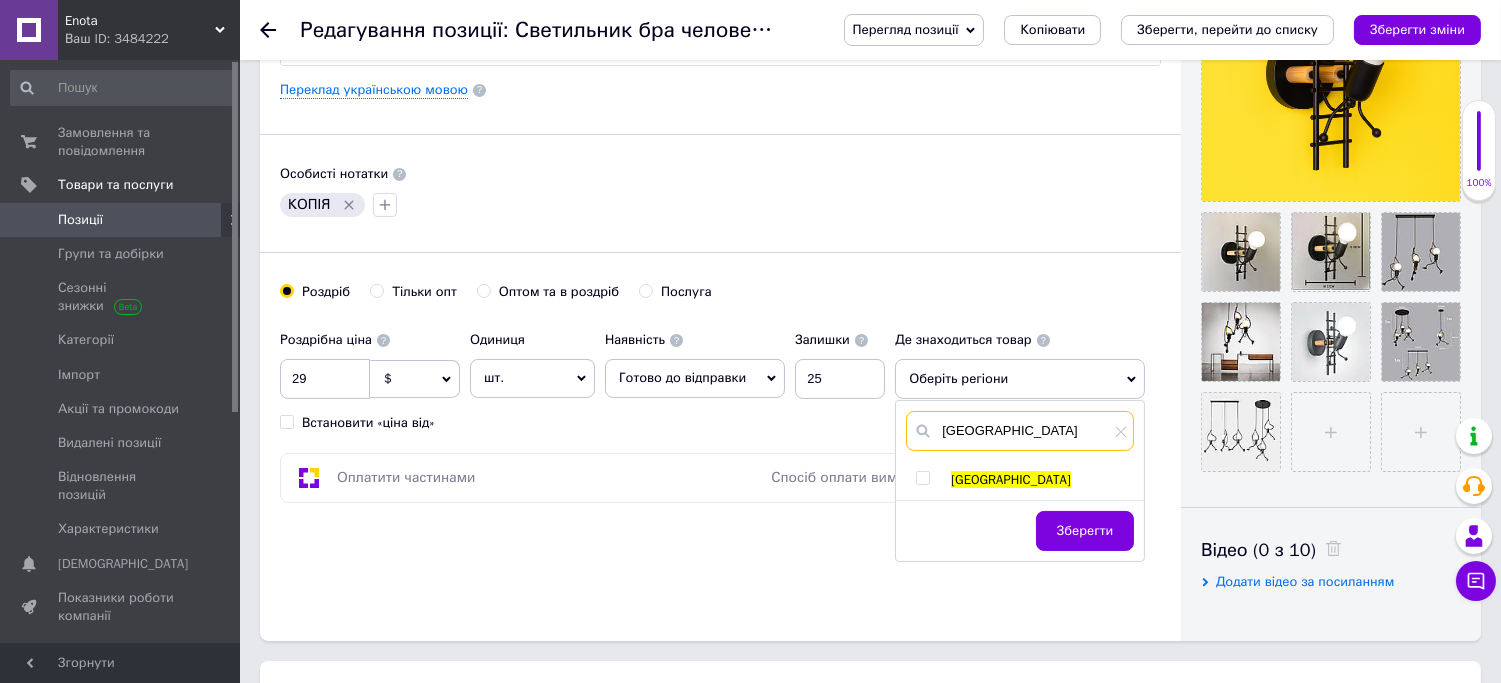 type on "київ" 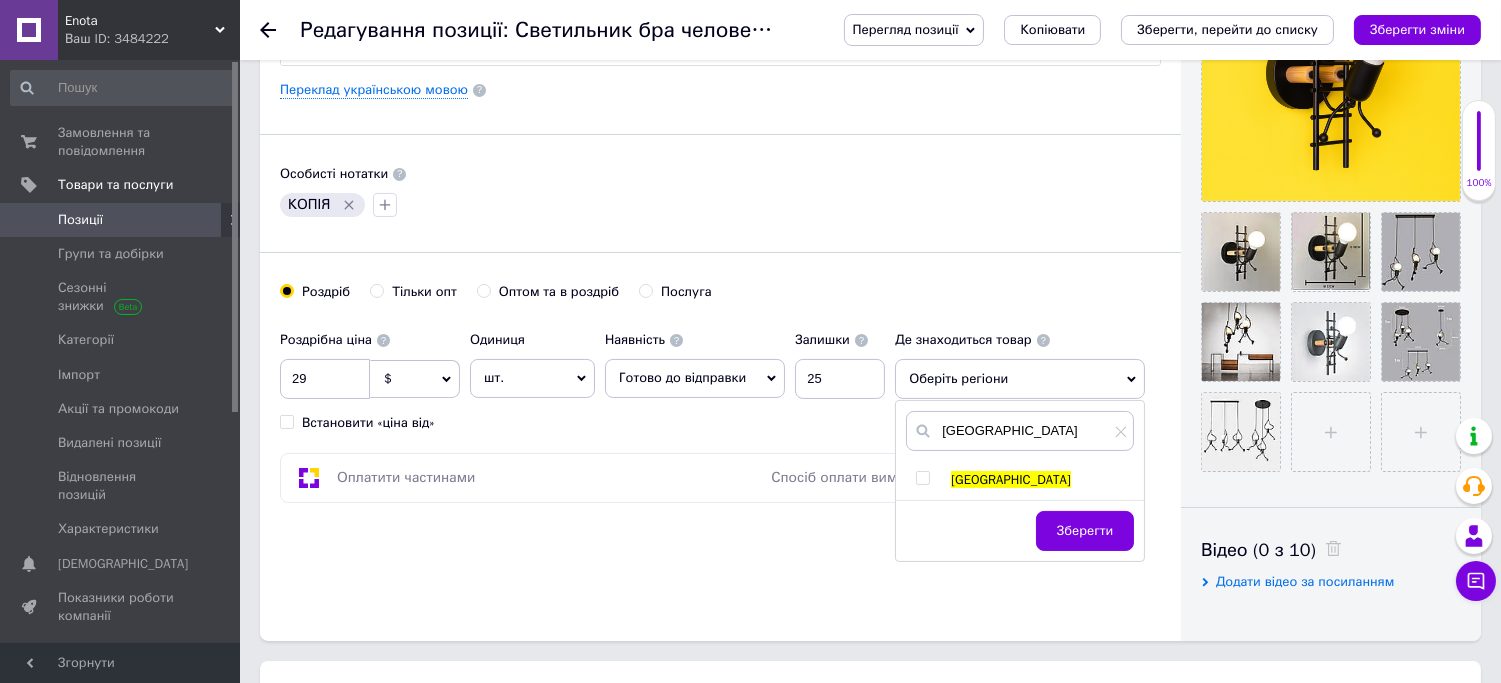 click at bounding box center [922, 478] 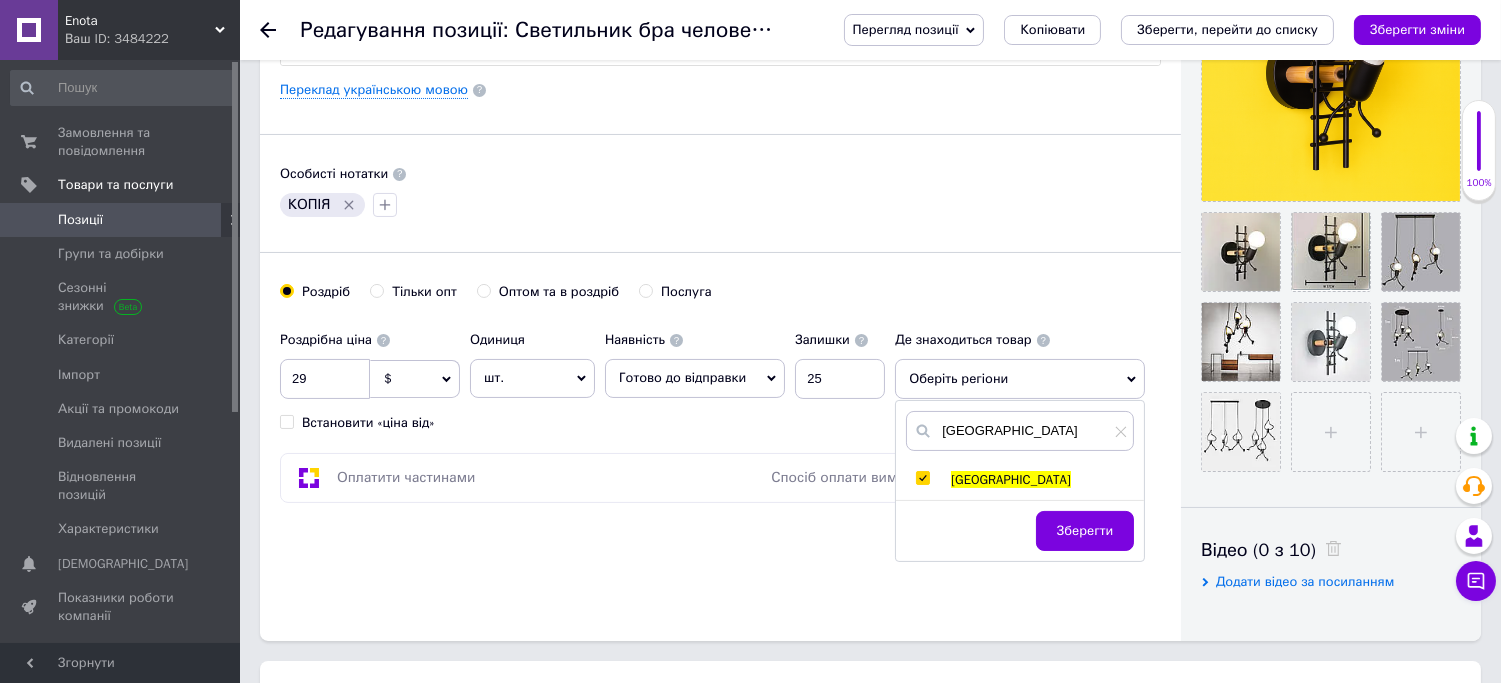 checkbox on "true" 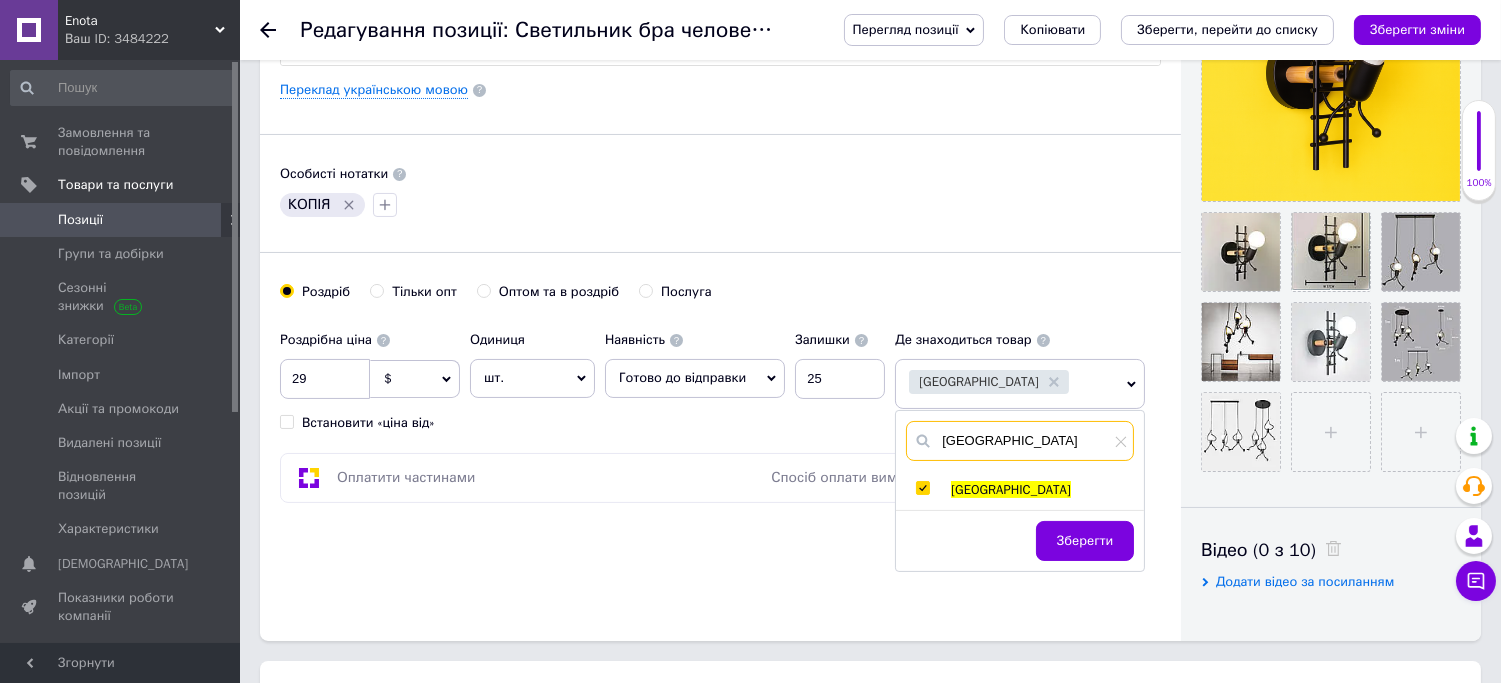click on "київ" at bounding box center [1020, 441] 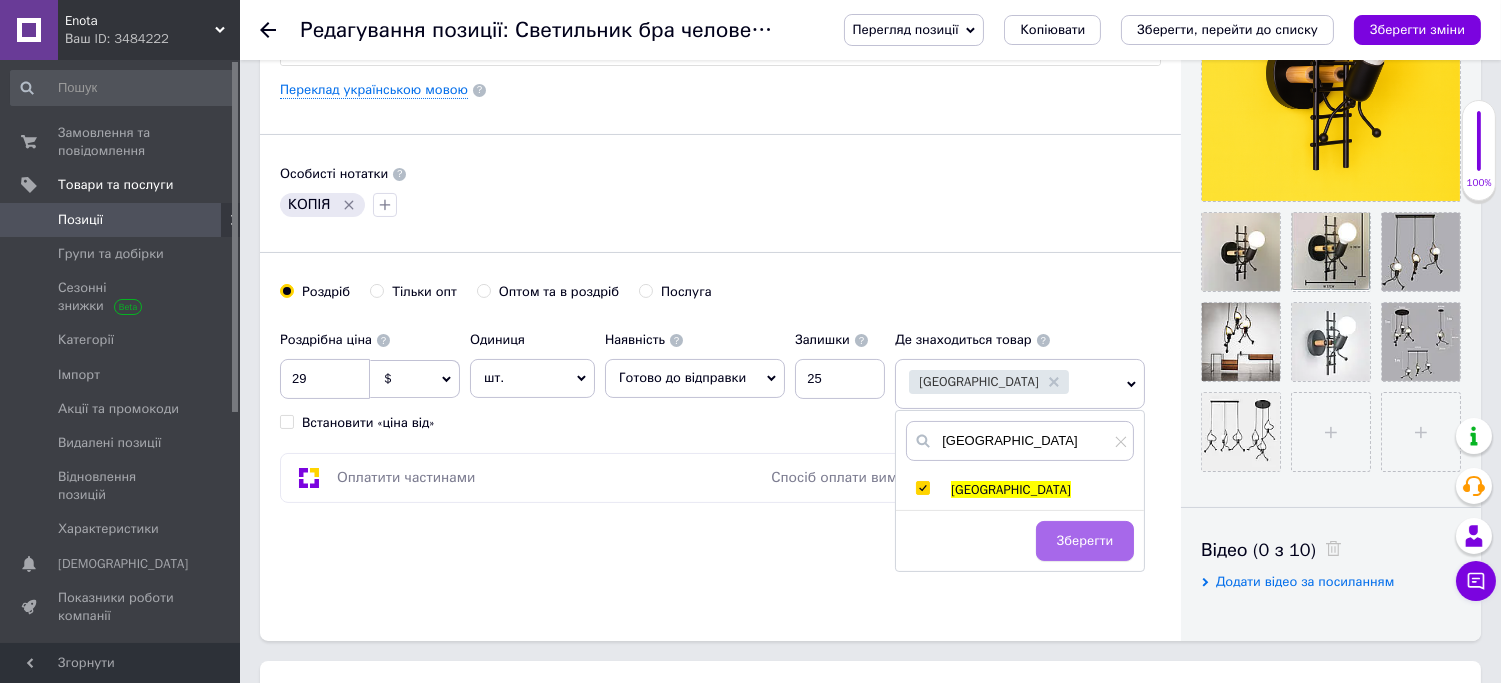 click on "Зберегти" at bounding box center (1085, 541) 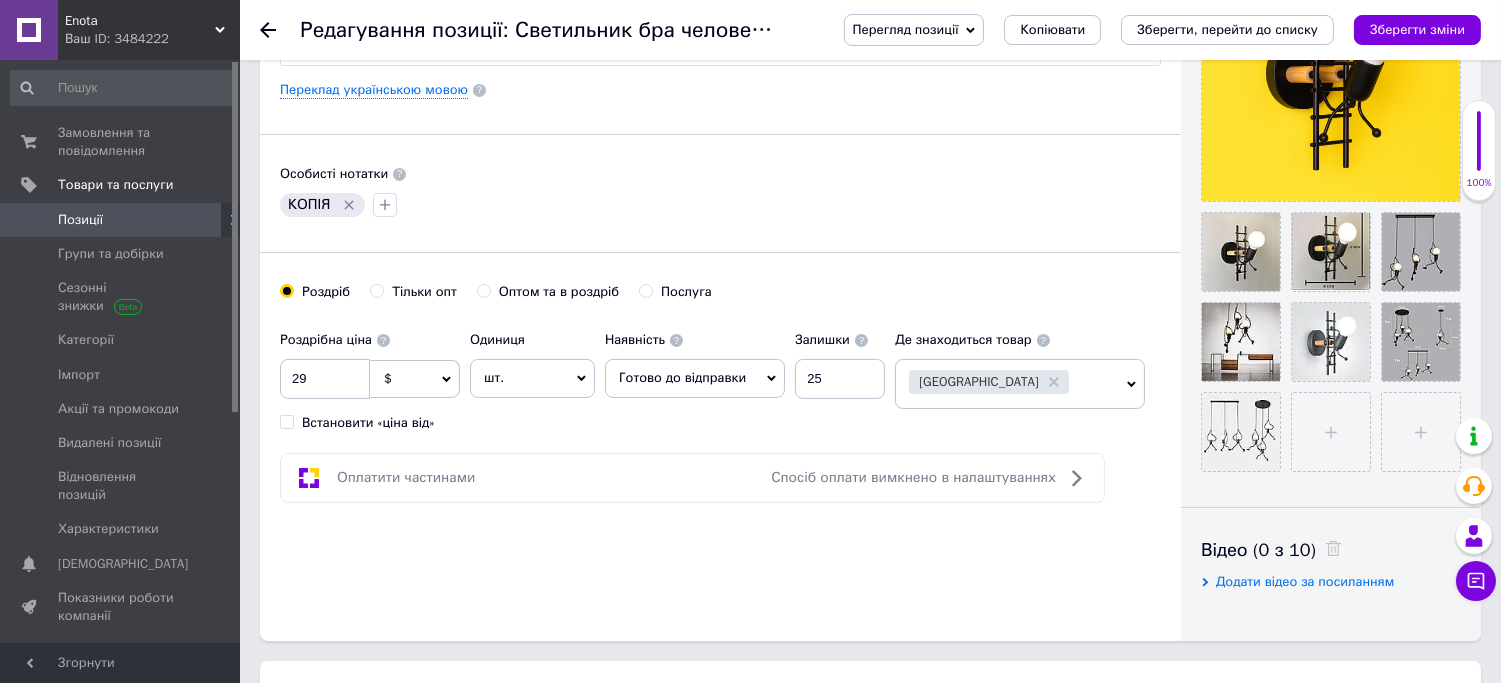 click on "Київ" at bounding box center [1007, 384] 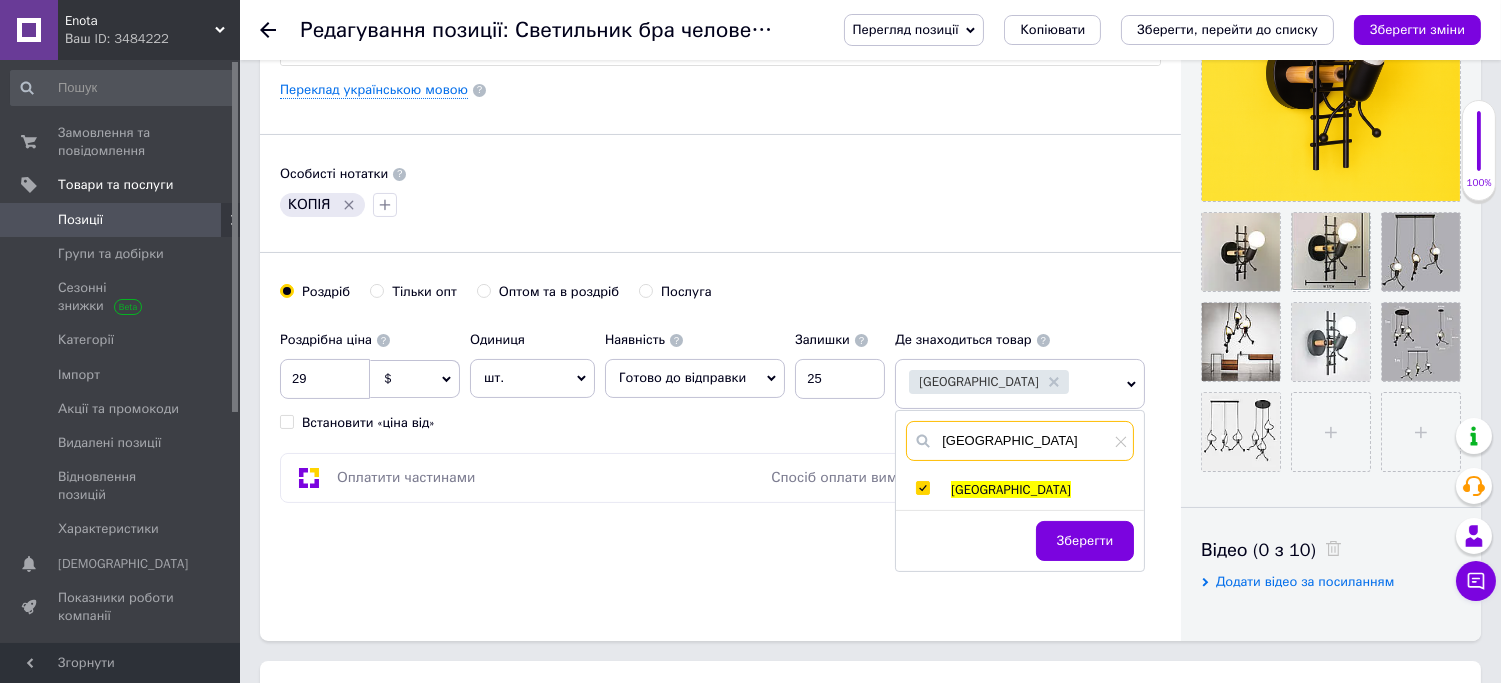 click on "київ" at bounding box center [1020, 441] 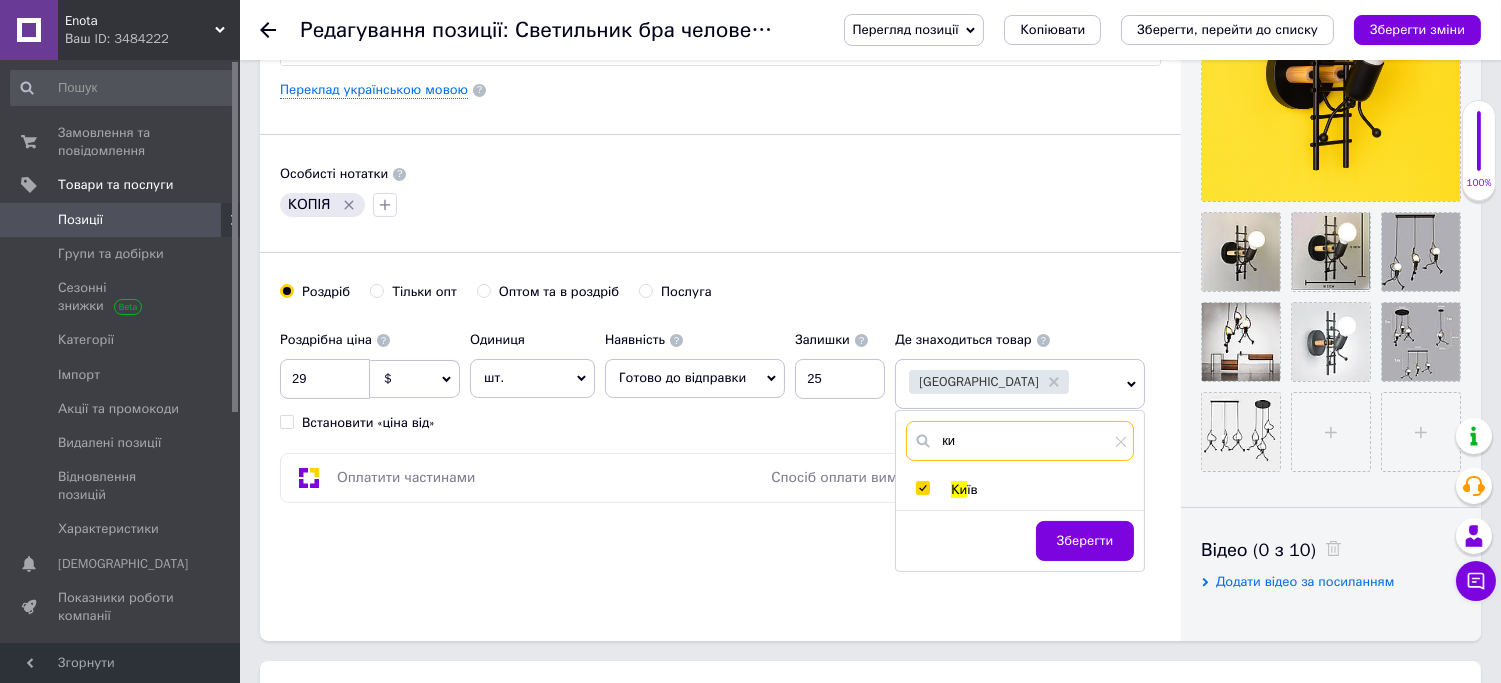 type on "к" 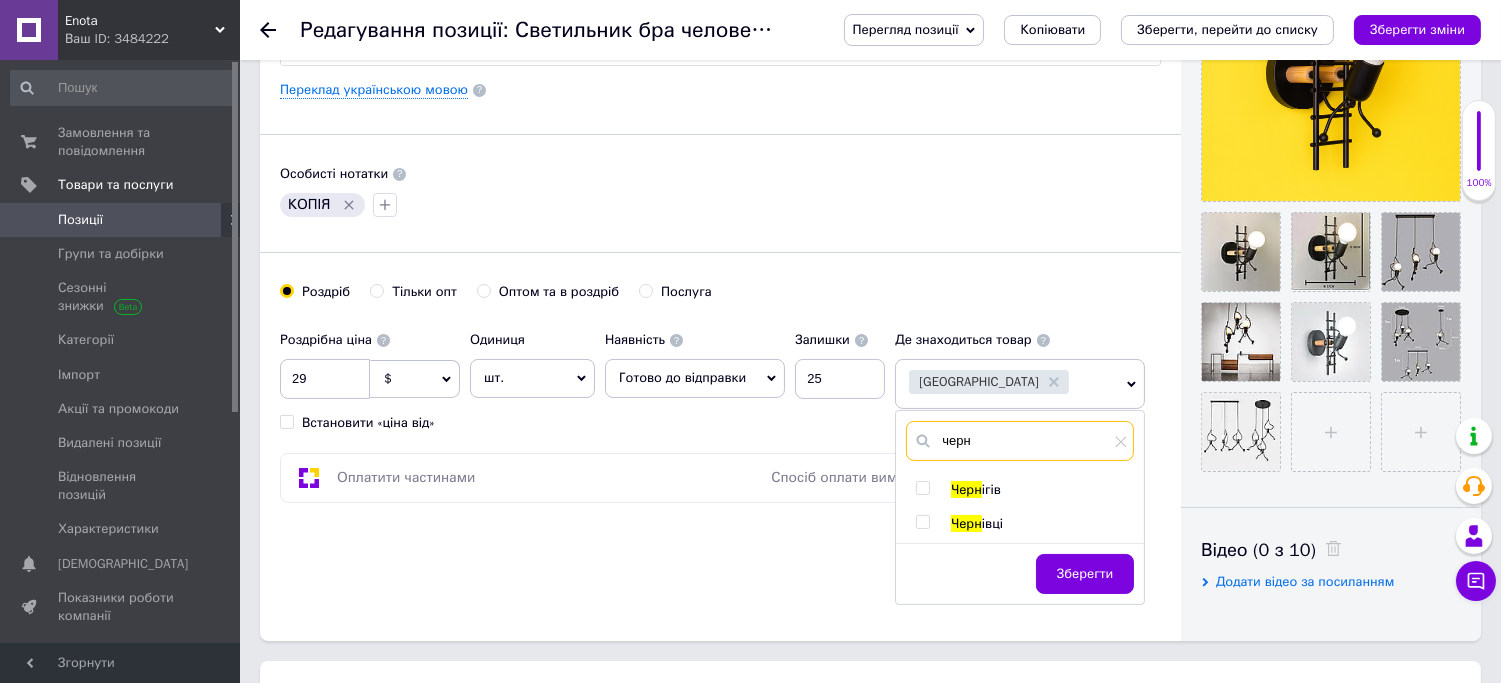 type on "черн" 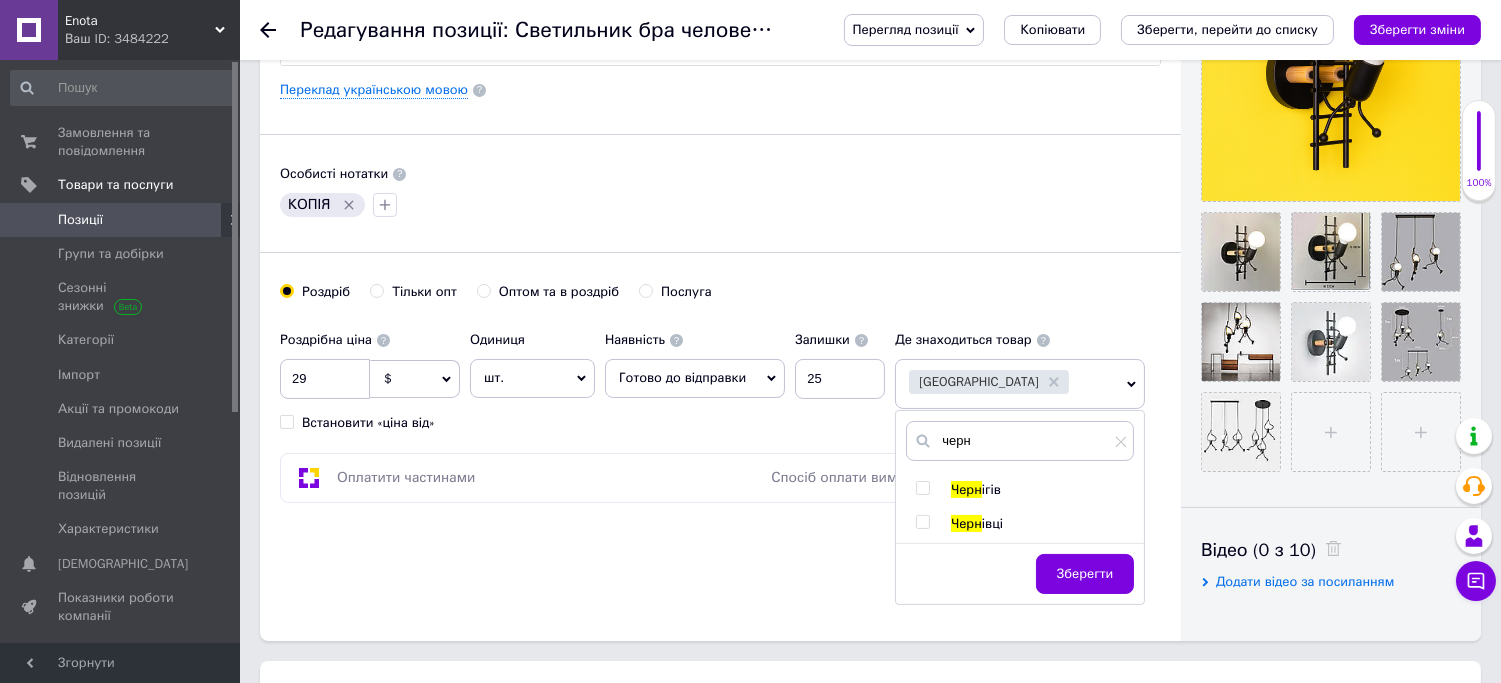 click at bounding box center (922, 488) 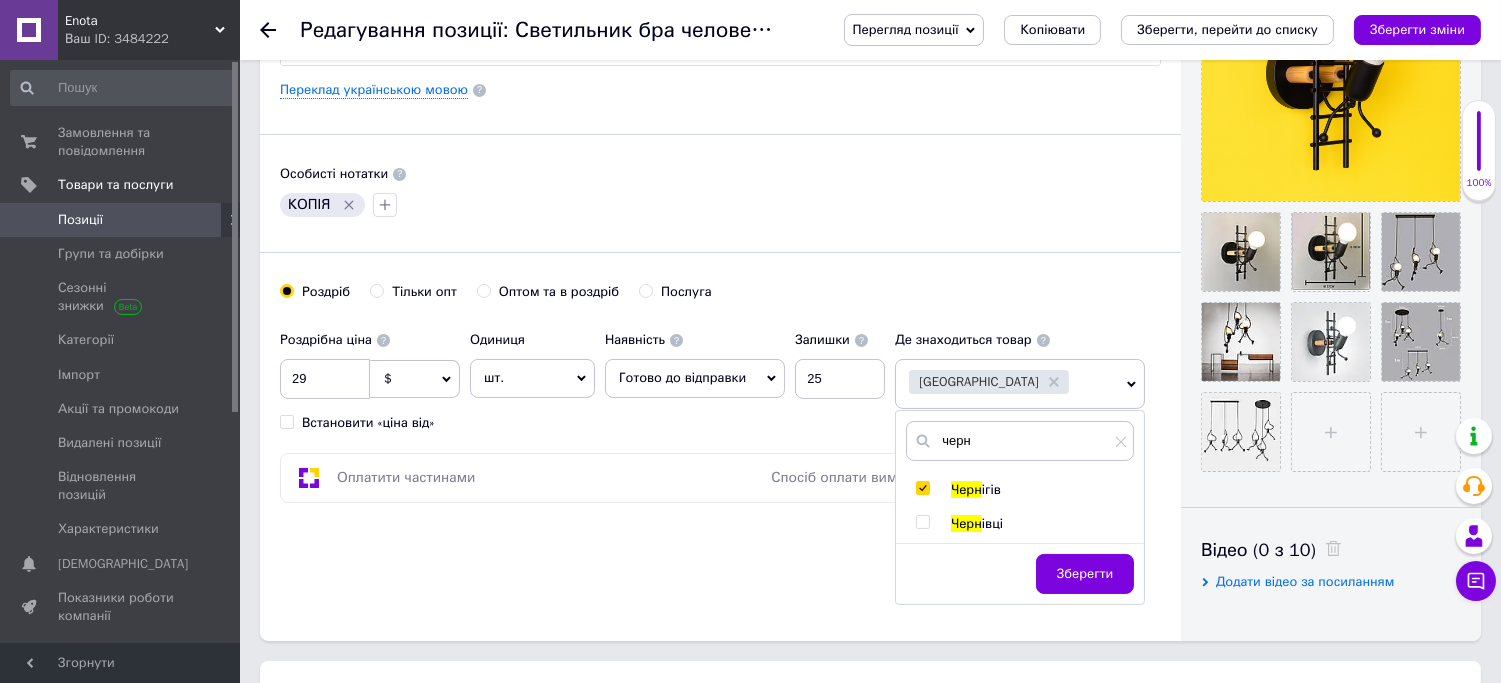 checkbox on "true" 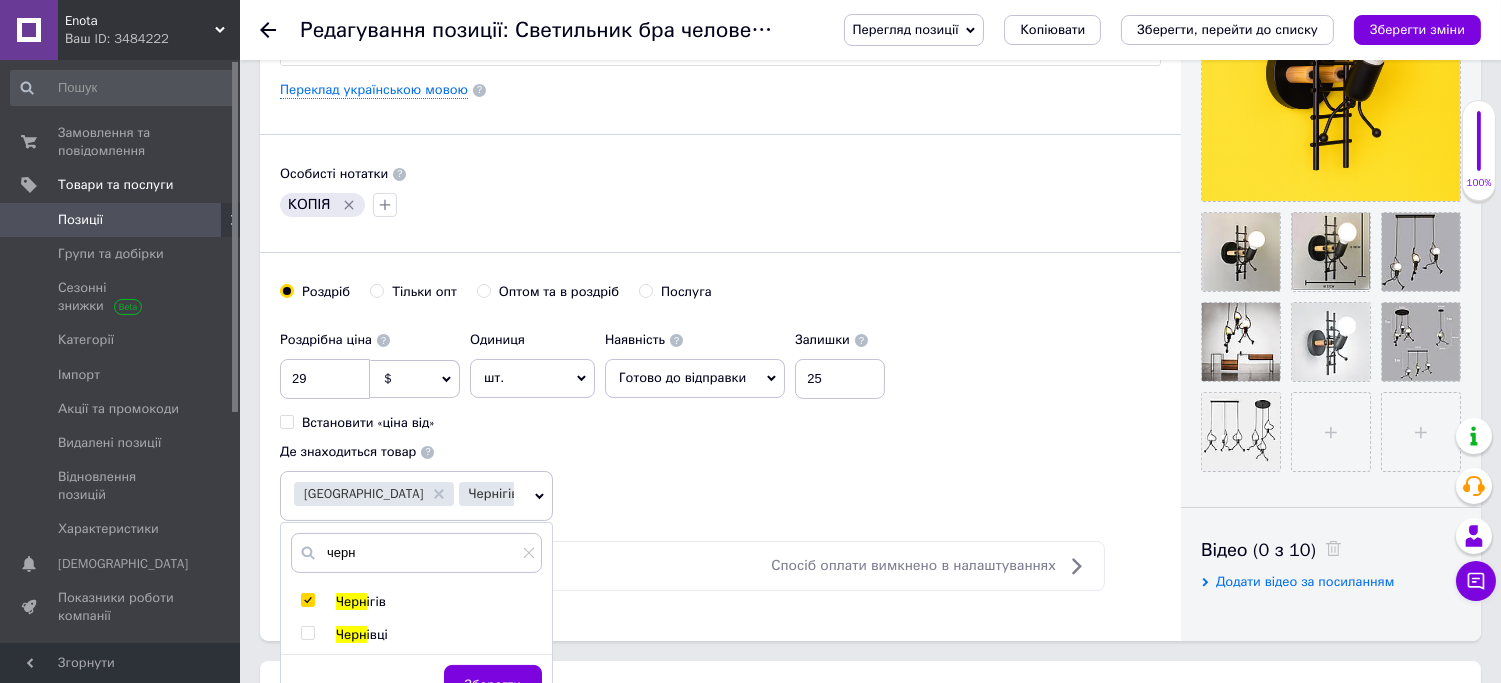 click on "Зберегти" at bounding box center (493, 685) 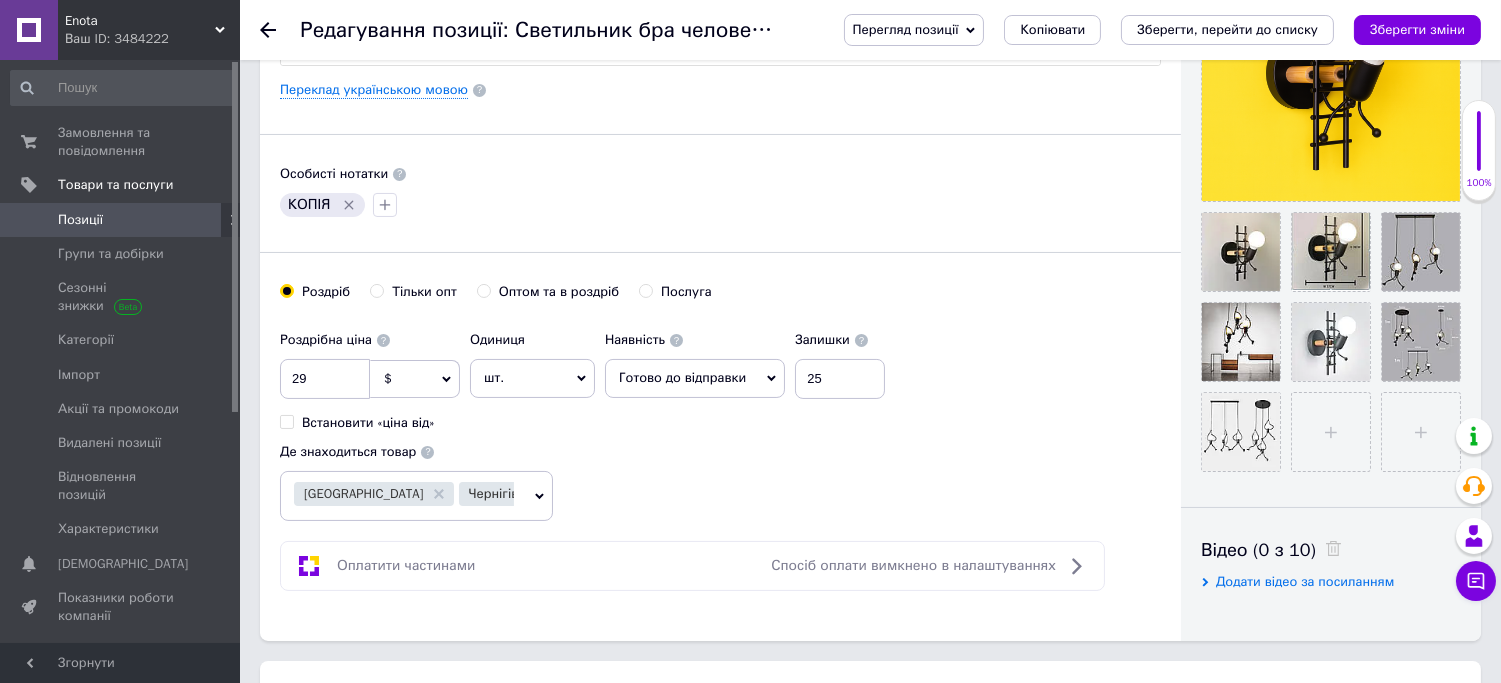 click on "Київ Чернігів" at bounding box center [404, 496] 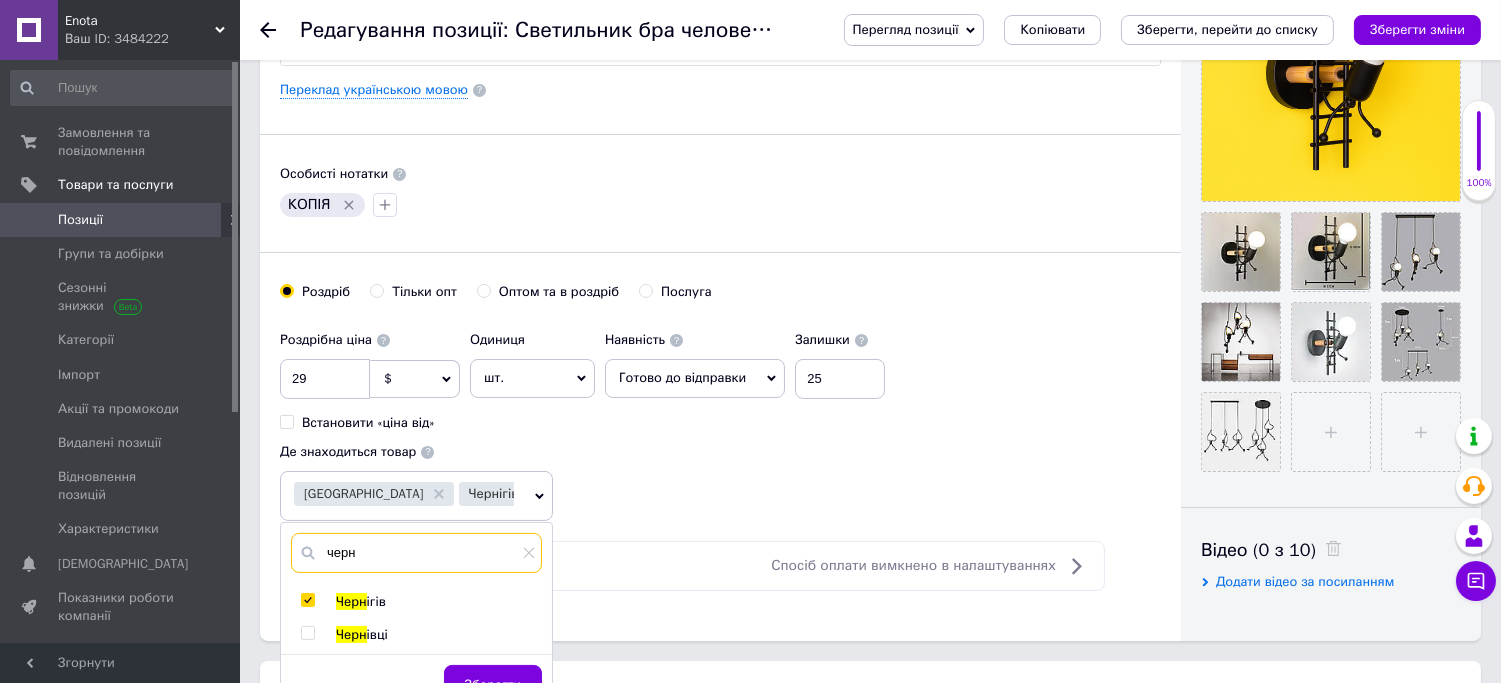 drag, startPoint x: 1035, startPoint y: 450, endPoint x: 922, endPoint y: 445, distance: 113.110565 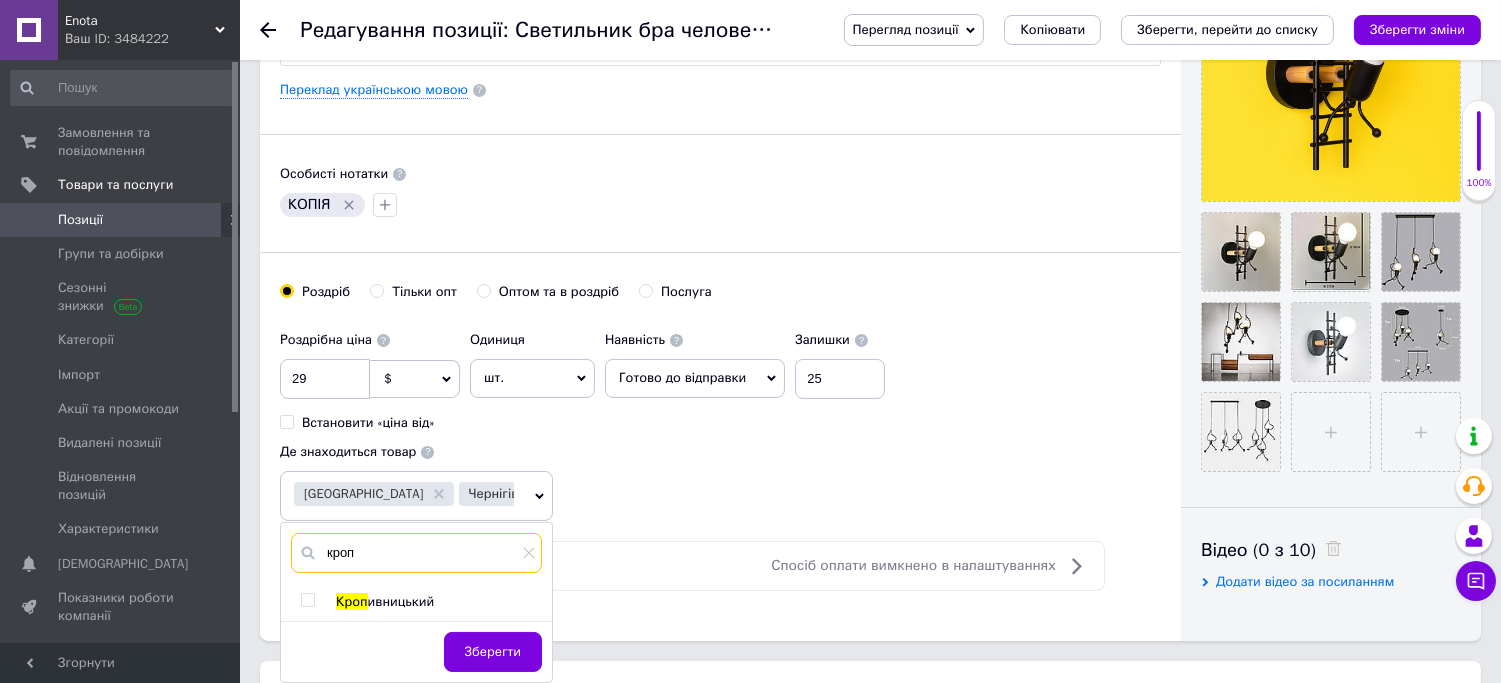 type on "кроп" 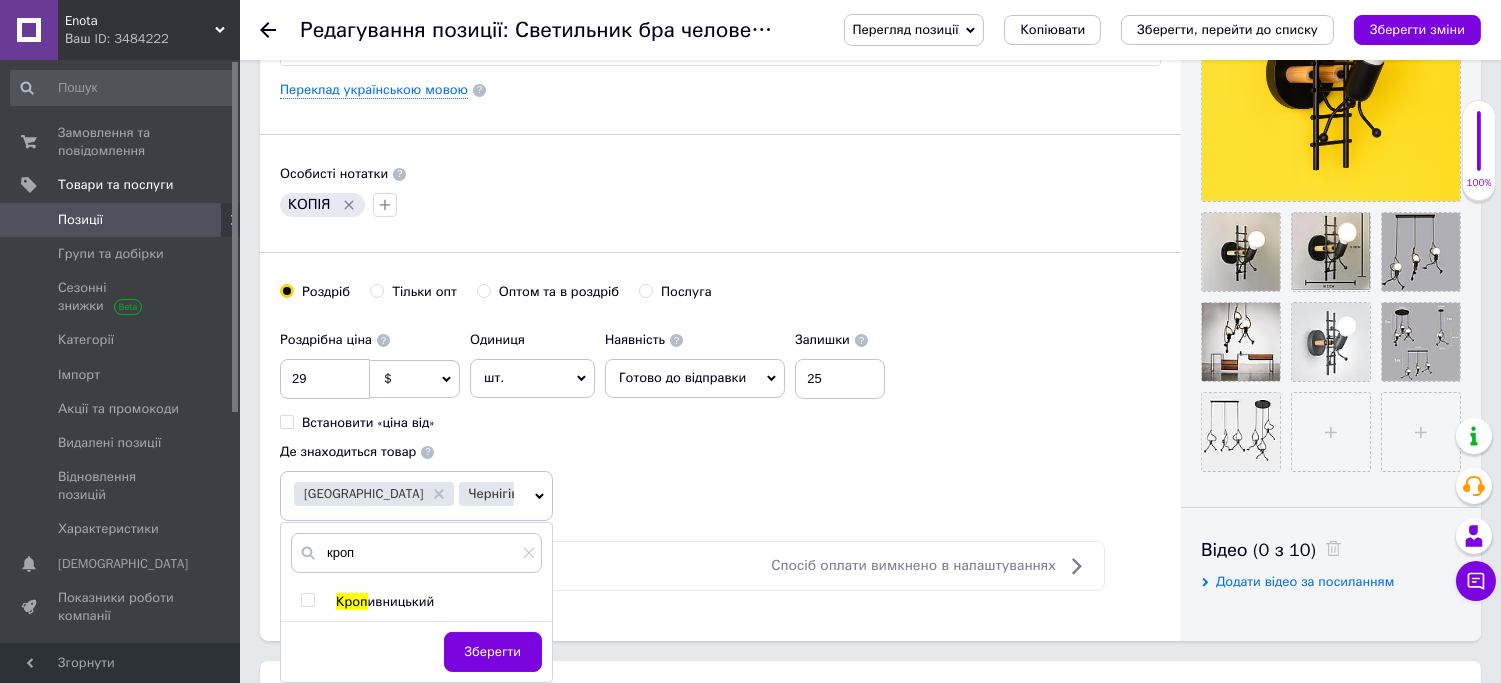 click on "Кроп ивницький" at bounding box center (416, 602) 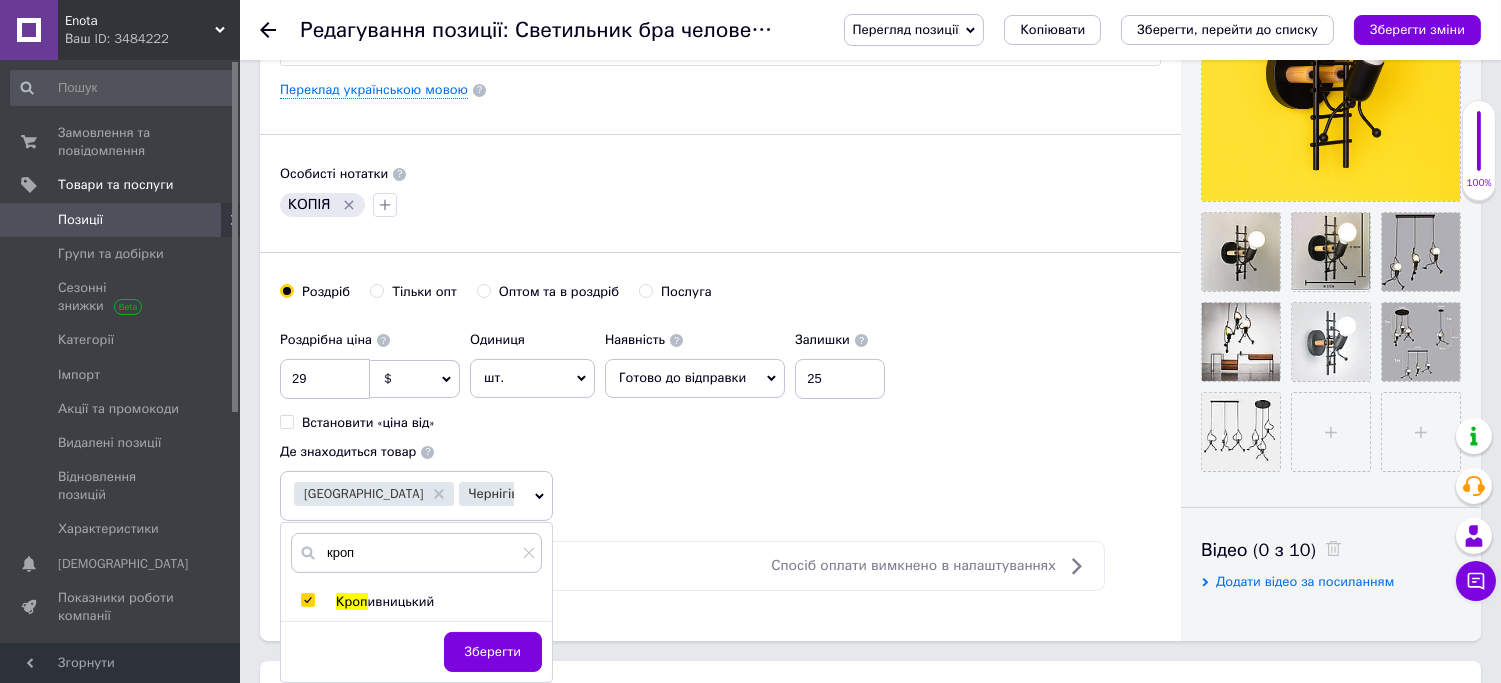 checkbox on "true" 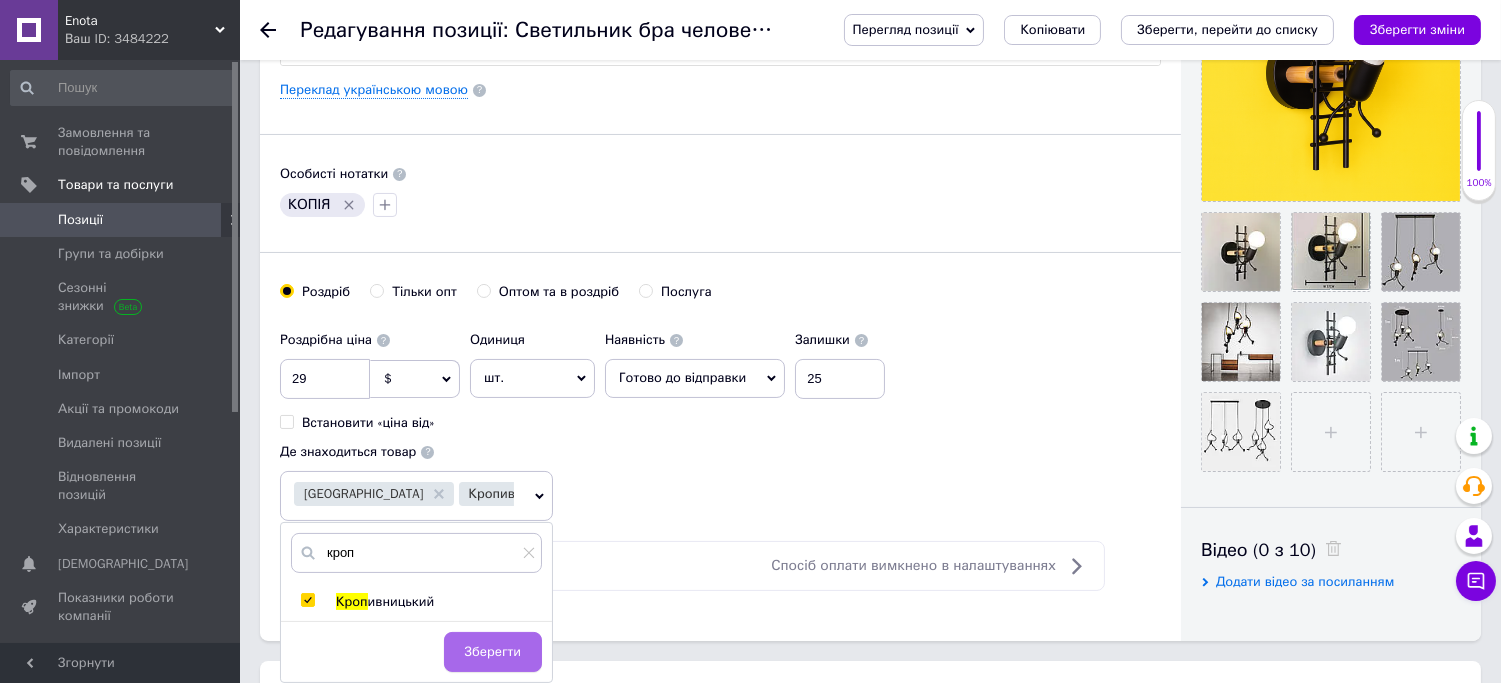 click on "Зберегти" at bounding box center (493, 652) 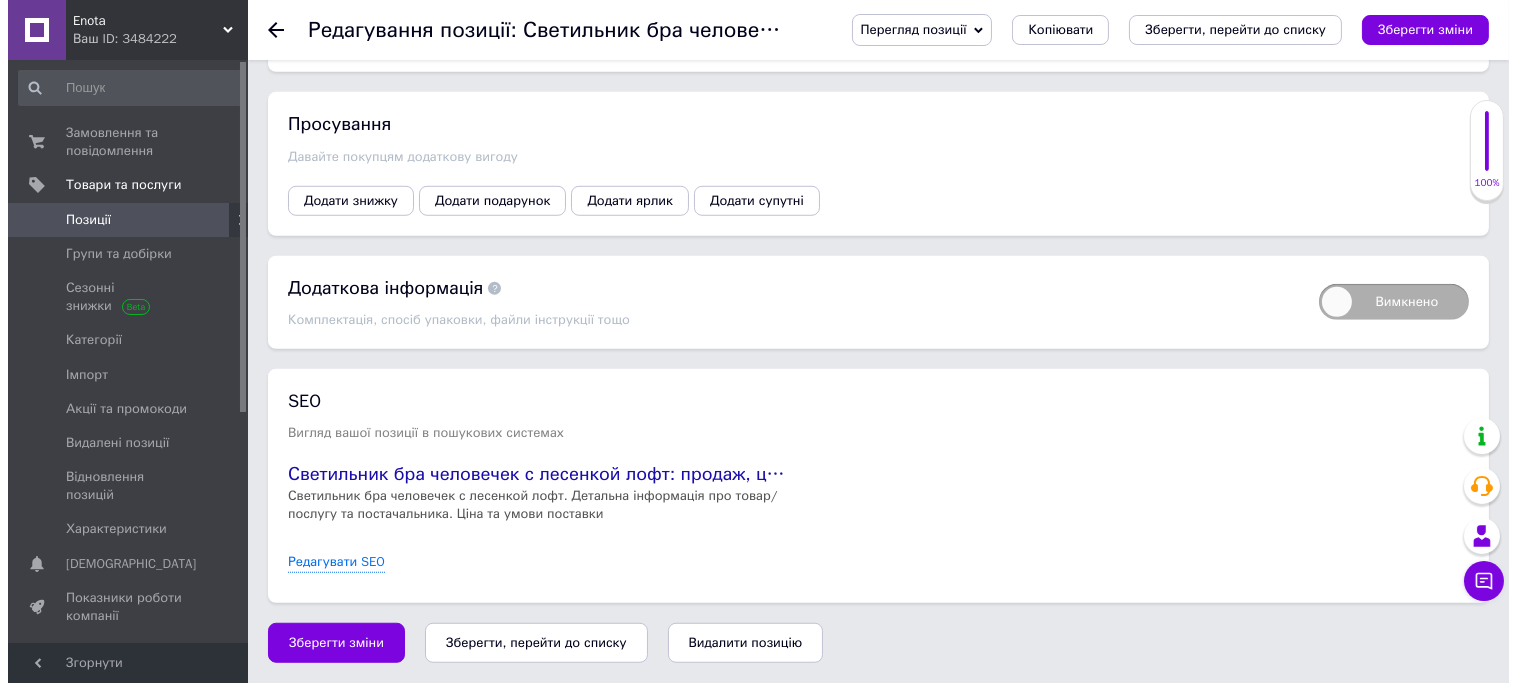 scroll, scrollTop: 2932, scrollLeft: 0, axis: vertical 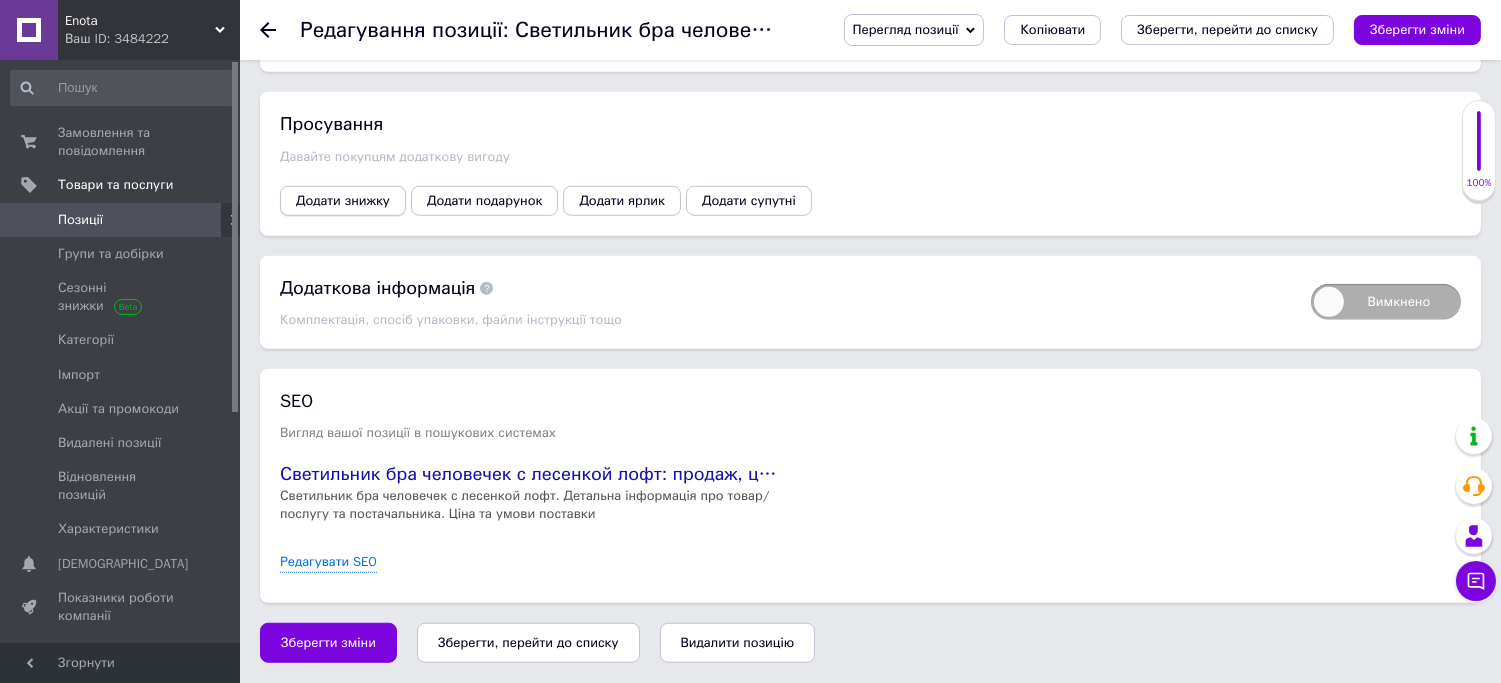 click on "Додати знижку" at bounding box center [343, 201] 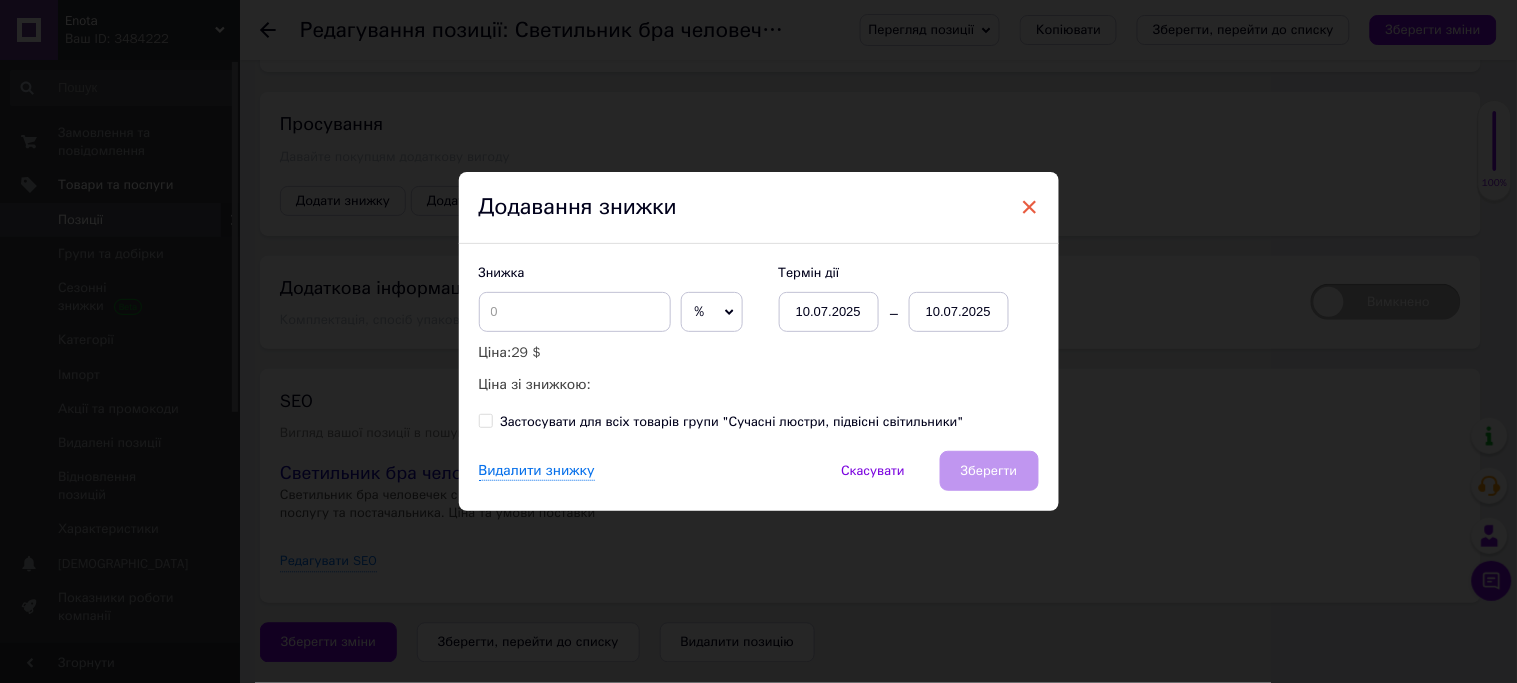 click on "×" at bounding box center (1030, 207) 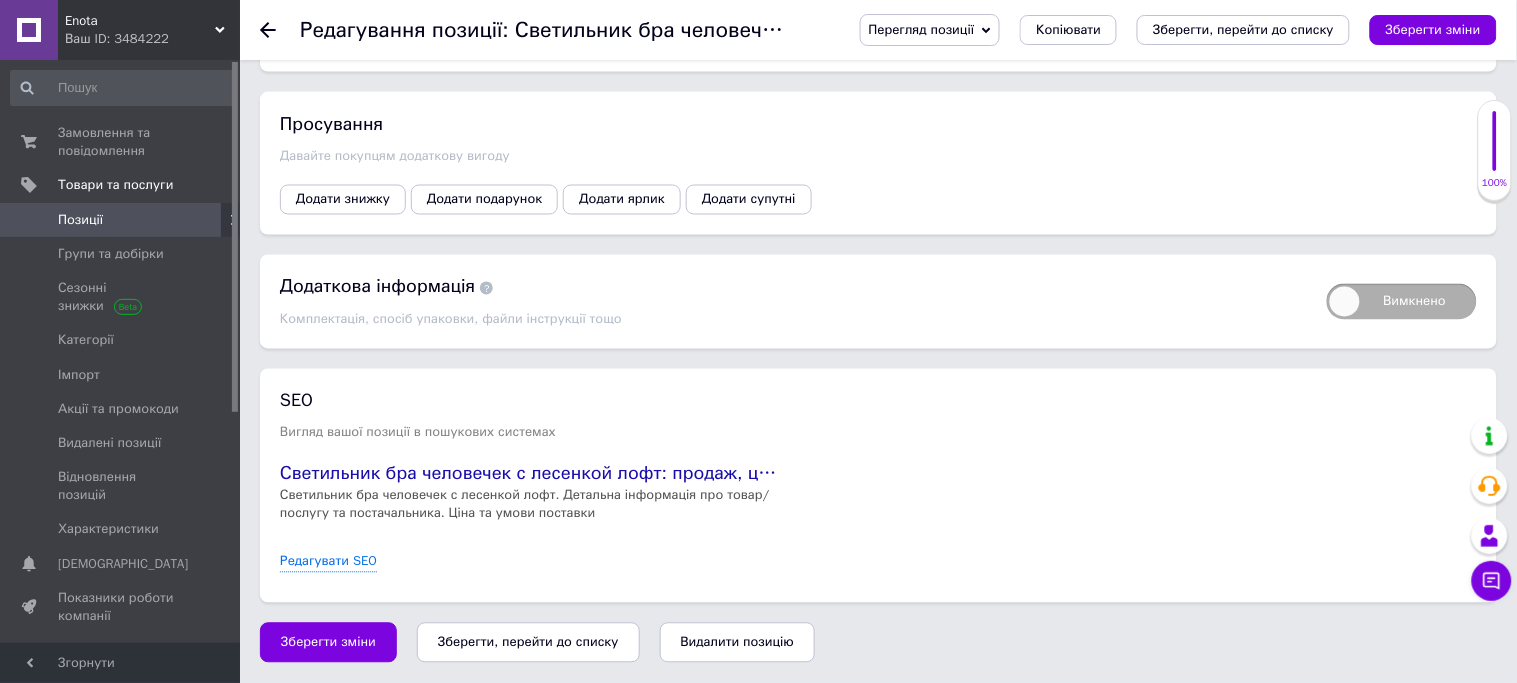 scroll, scrollTop: 2931, scrollLeft: 0, axis: vertical 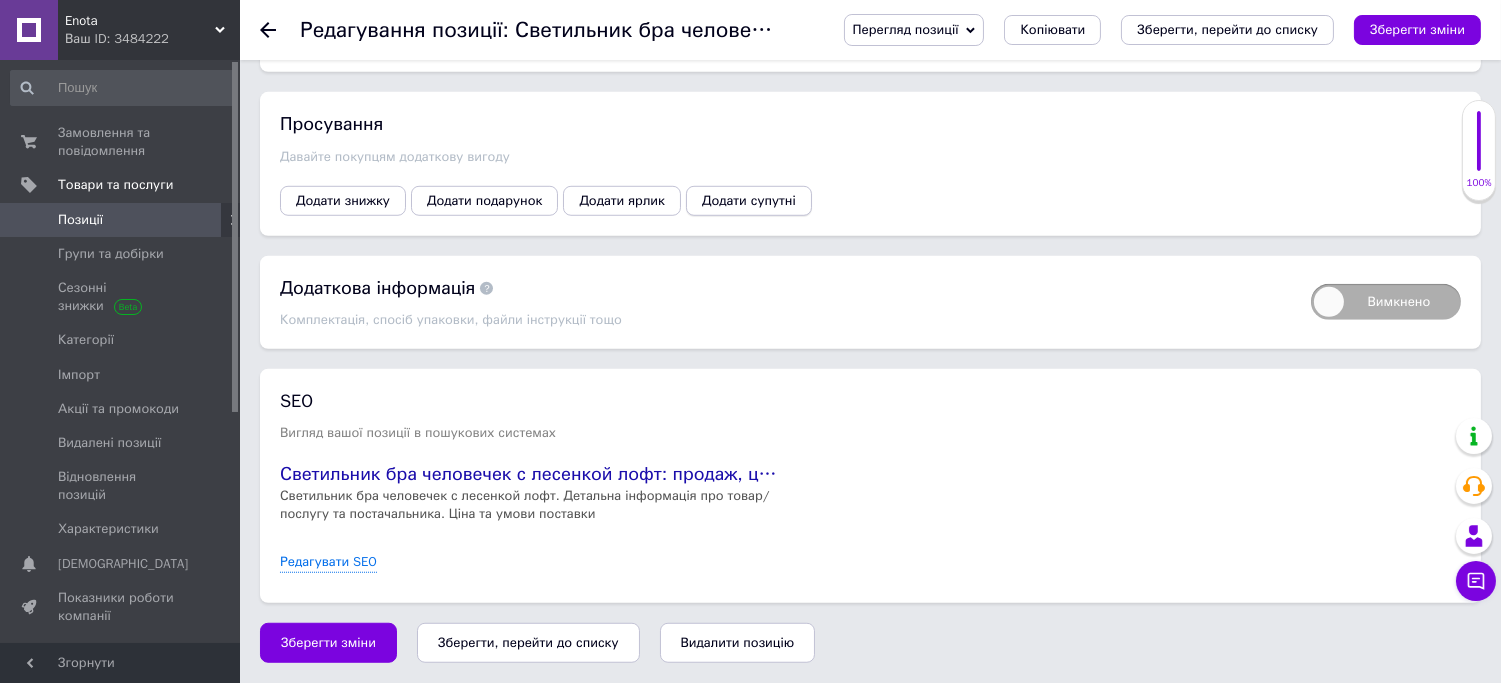 click on "Додати супутні" at bounding box center (749, 201) 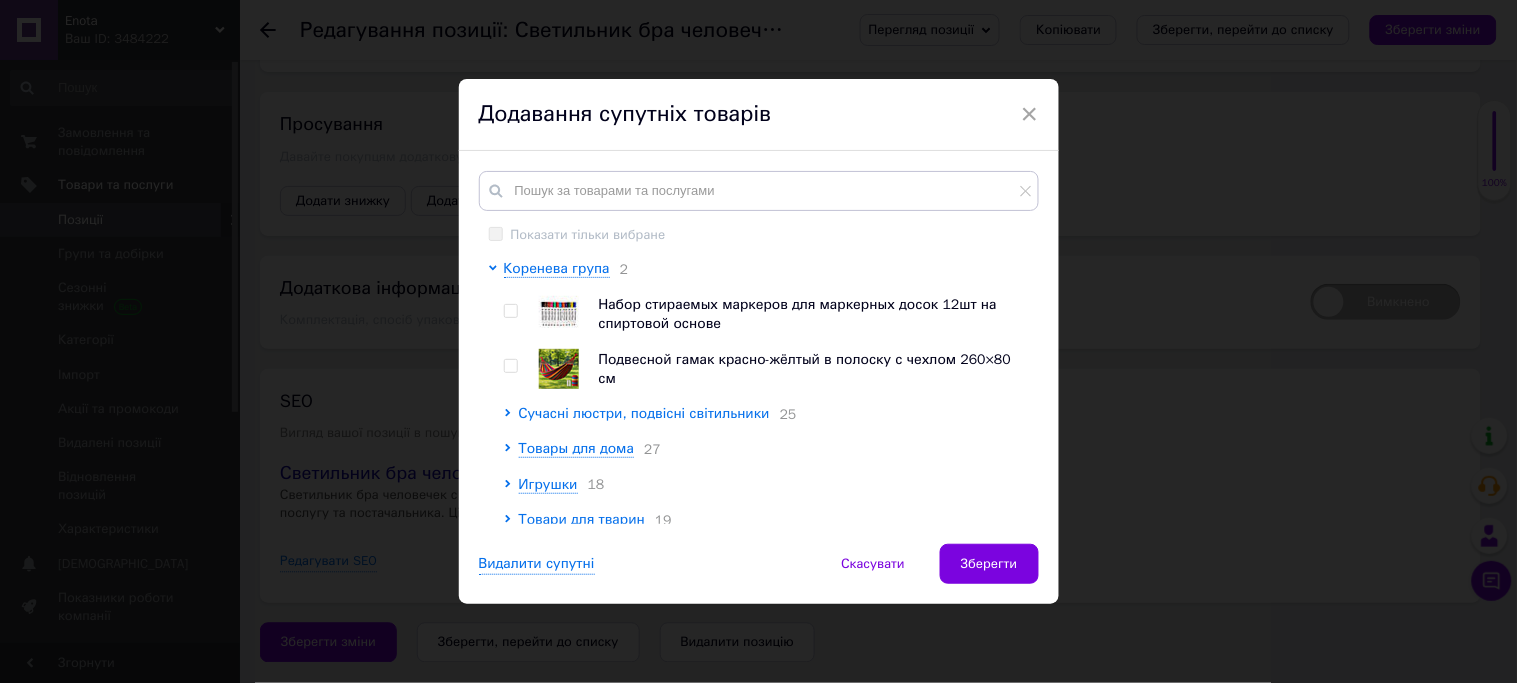 click on "Сучасні люстри, подвісні світильники" at bounding box center [644, 413] 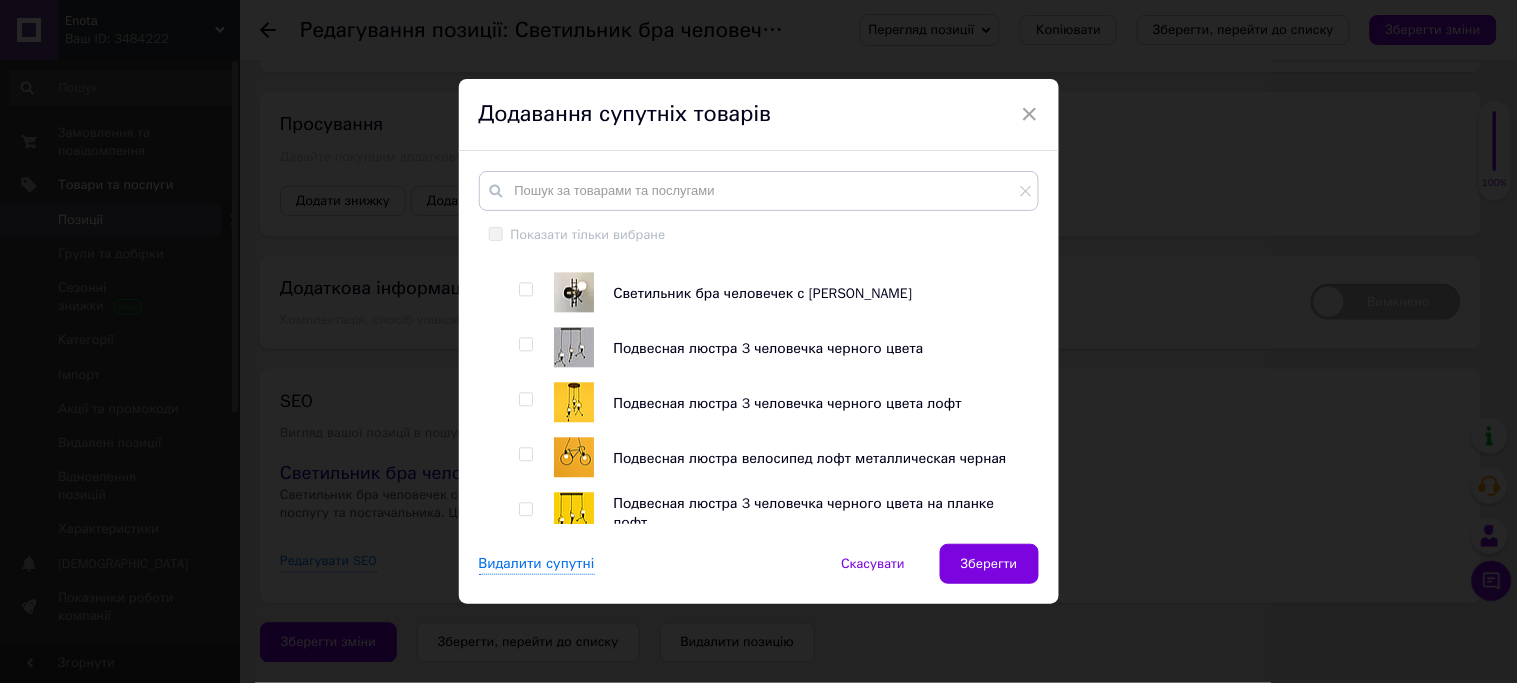 scroll, scrollTop: 1333, scrollLeft: 0, axis: vertical 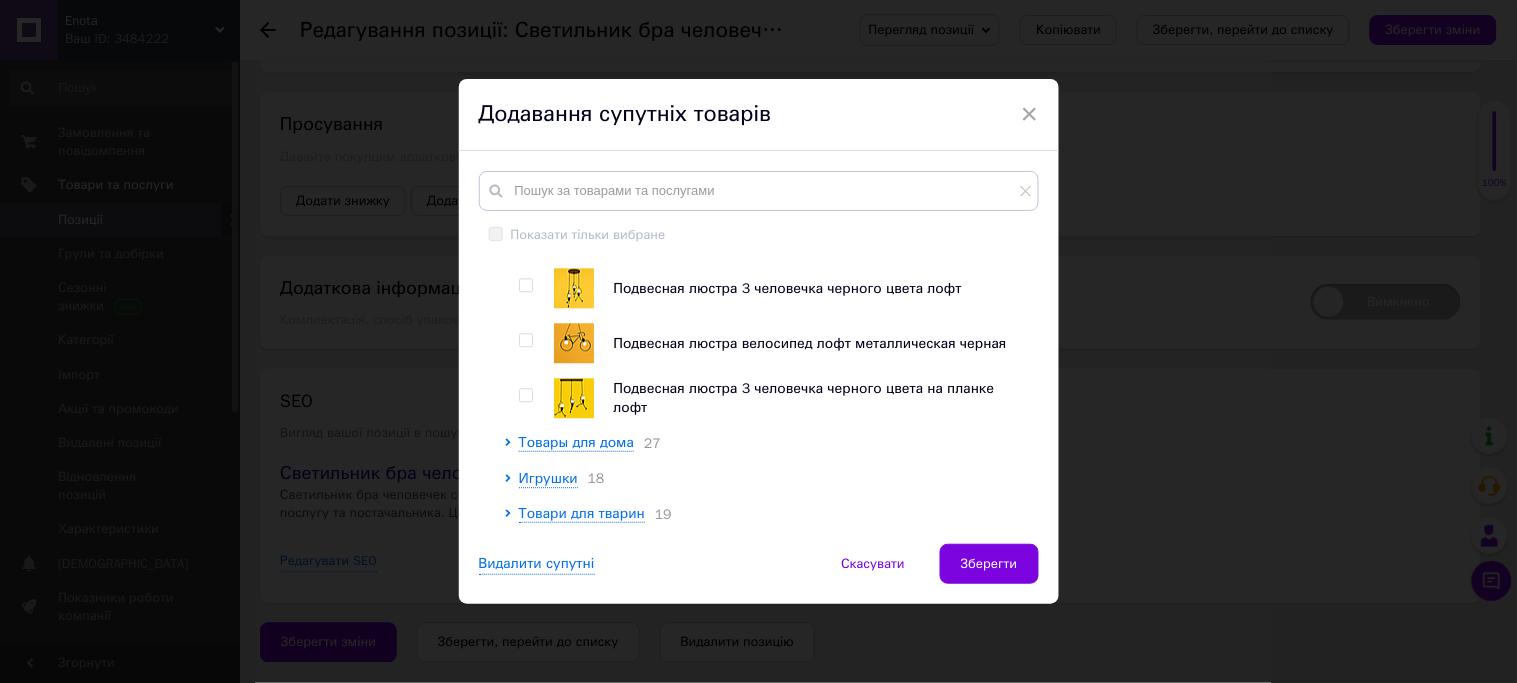 click at bounding box center [526, 395] 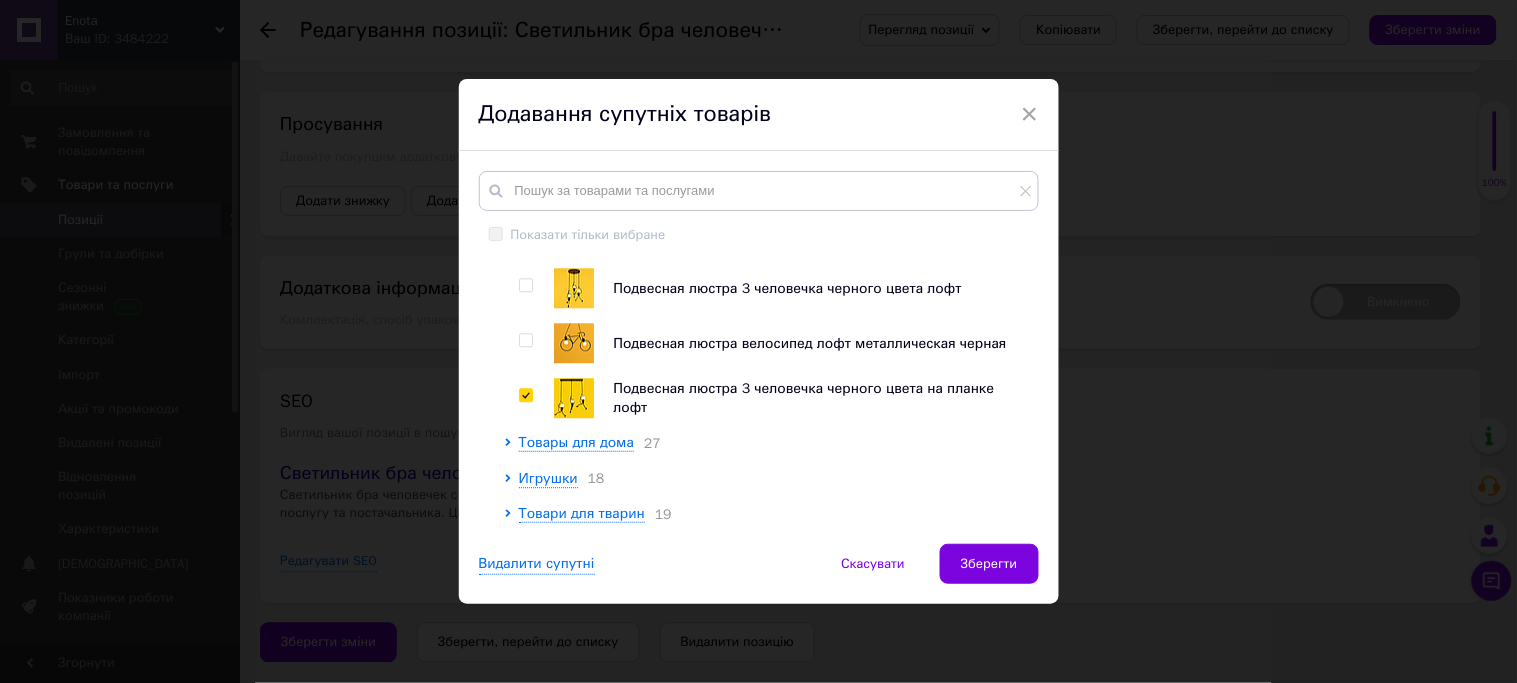 checkbox on "true" 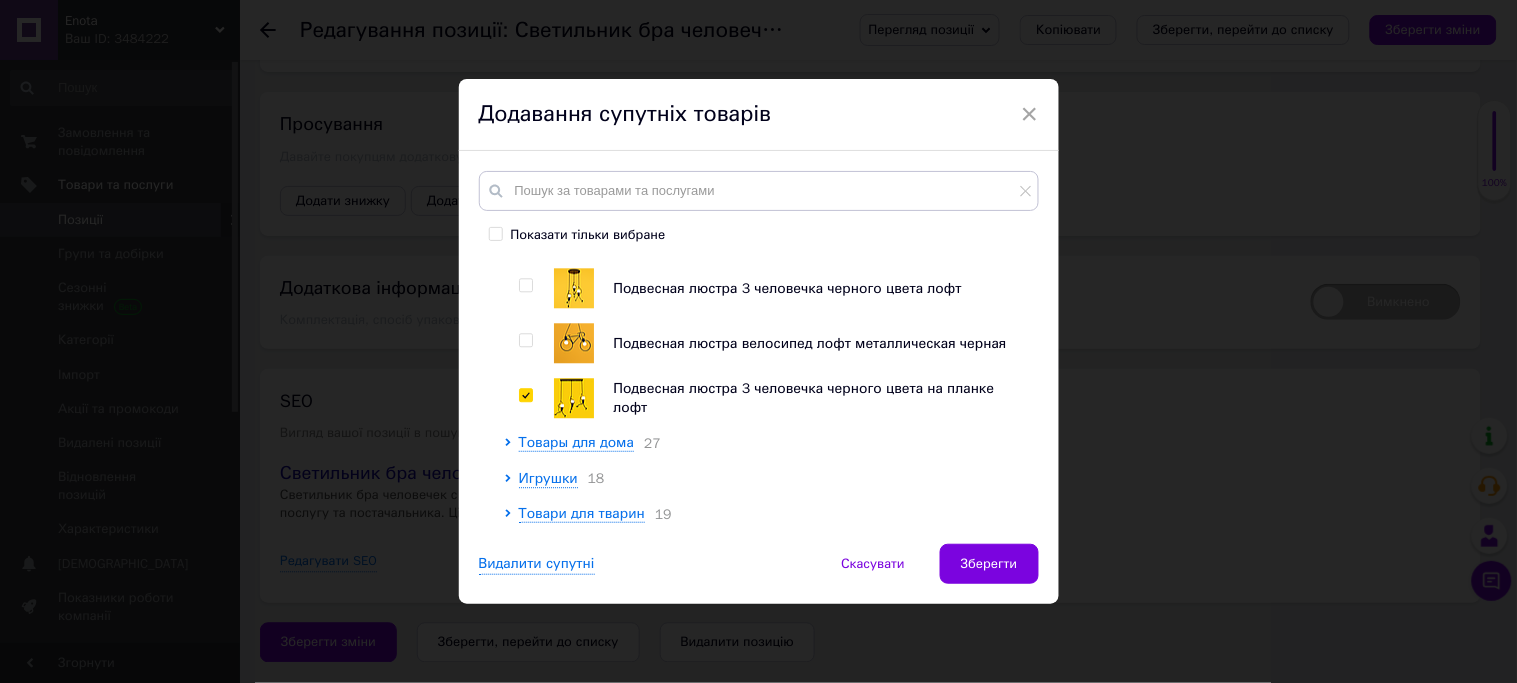 click at bounding box center [525, 285] 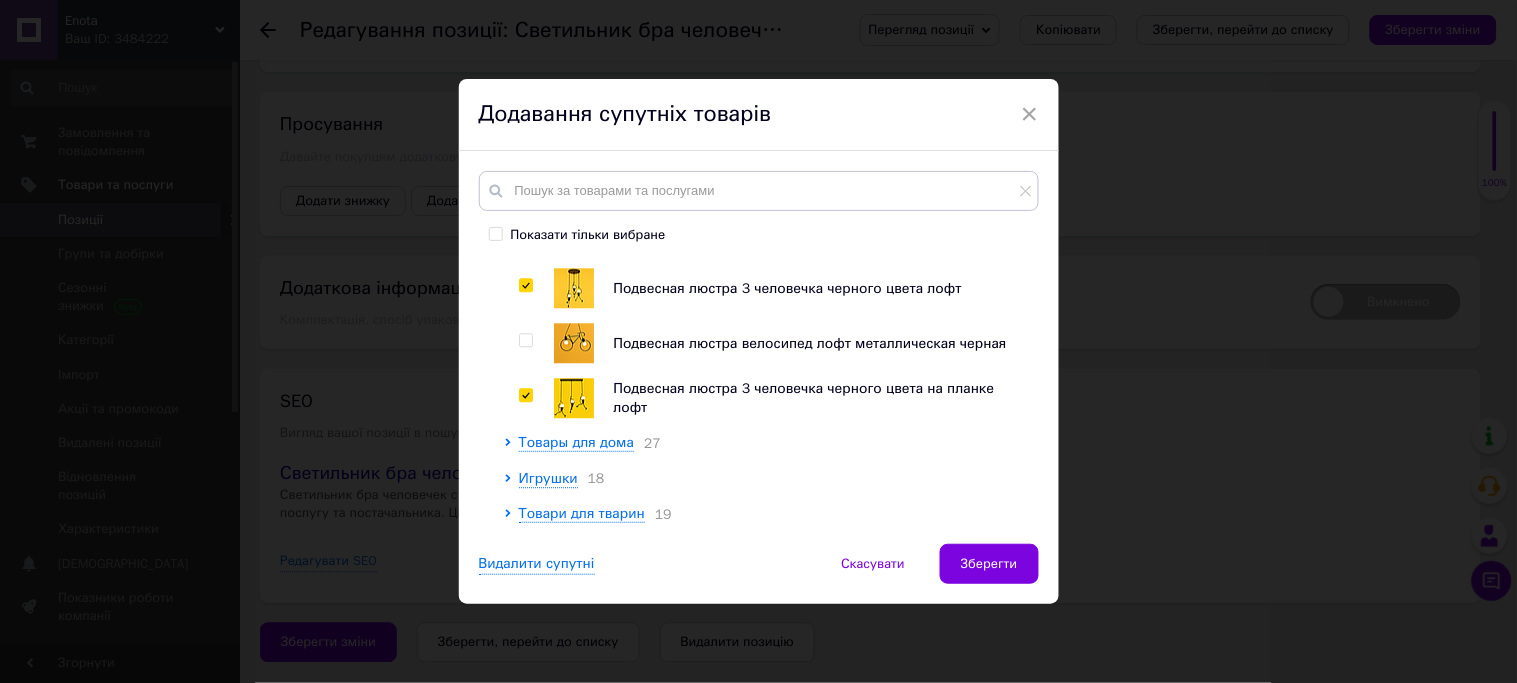 checkbox on "true" 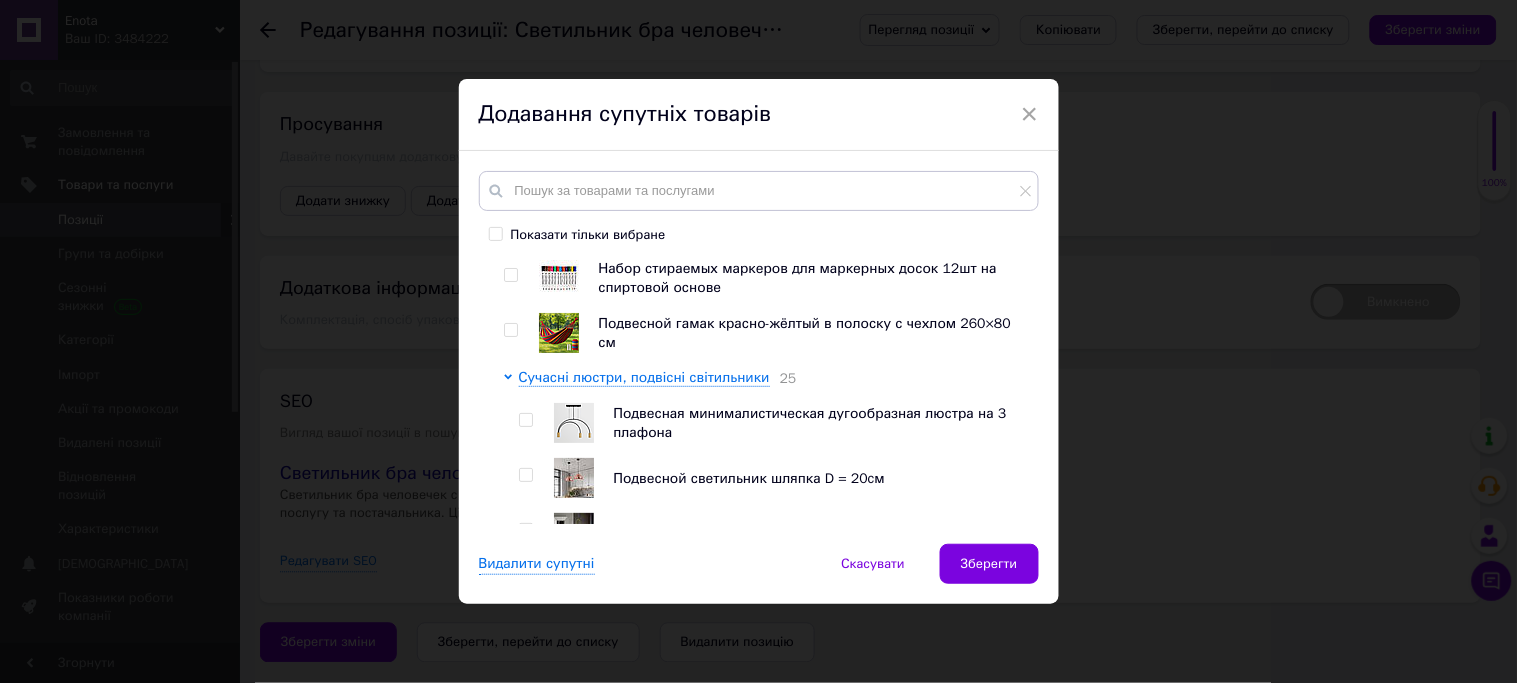 scroll, scrollTop: 0, scrollLeft: 0, axis: both 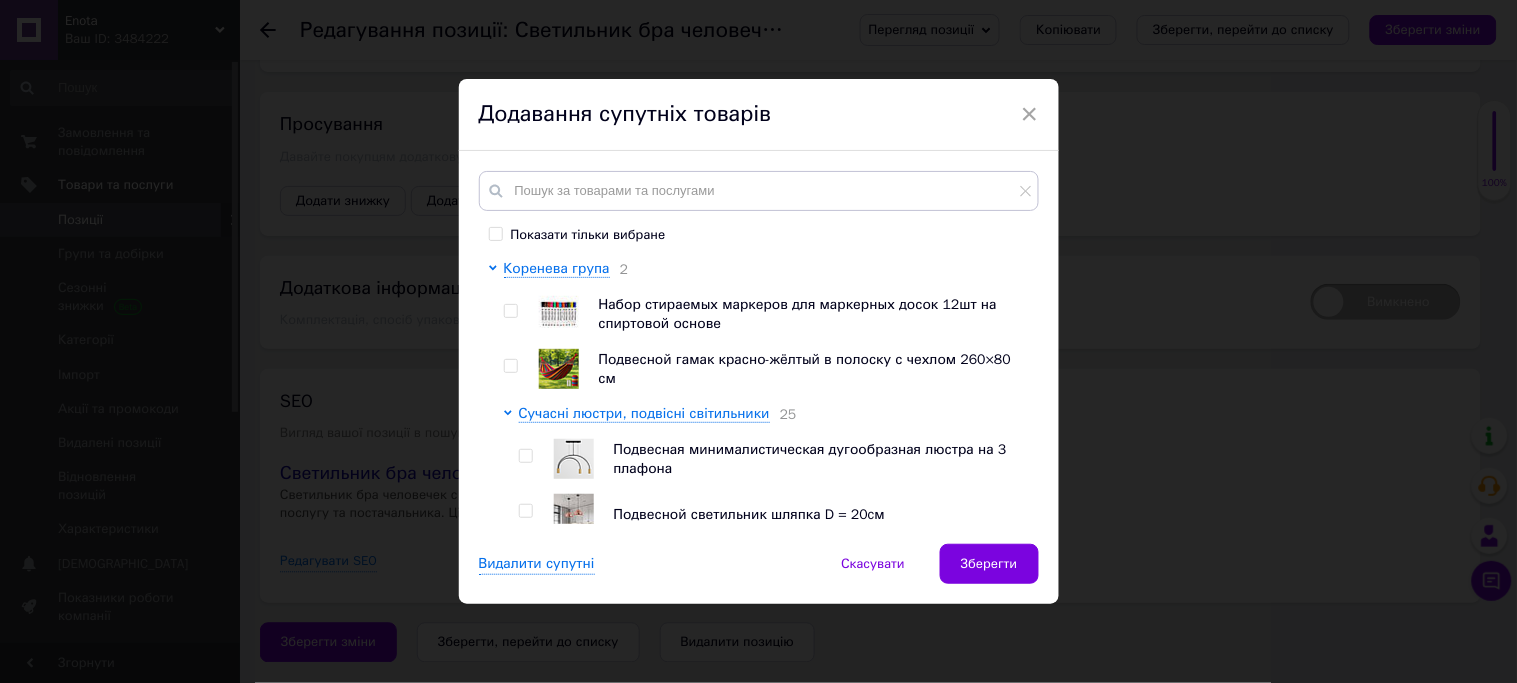 click on "Зберегти" at bounding box center (989, 564) 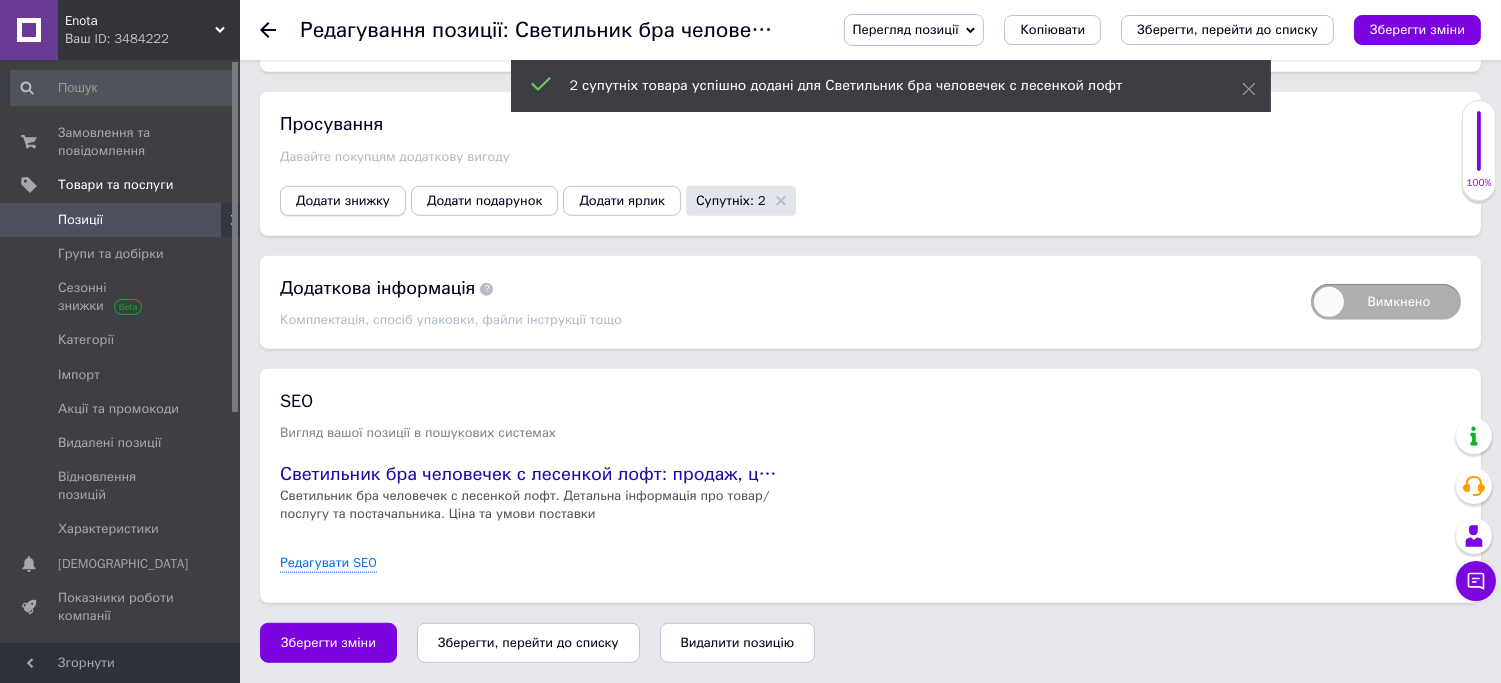 click on "Додати знижку" at bounding box center [343, 201] 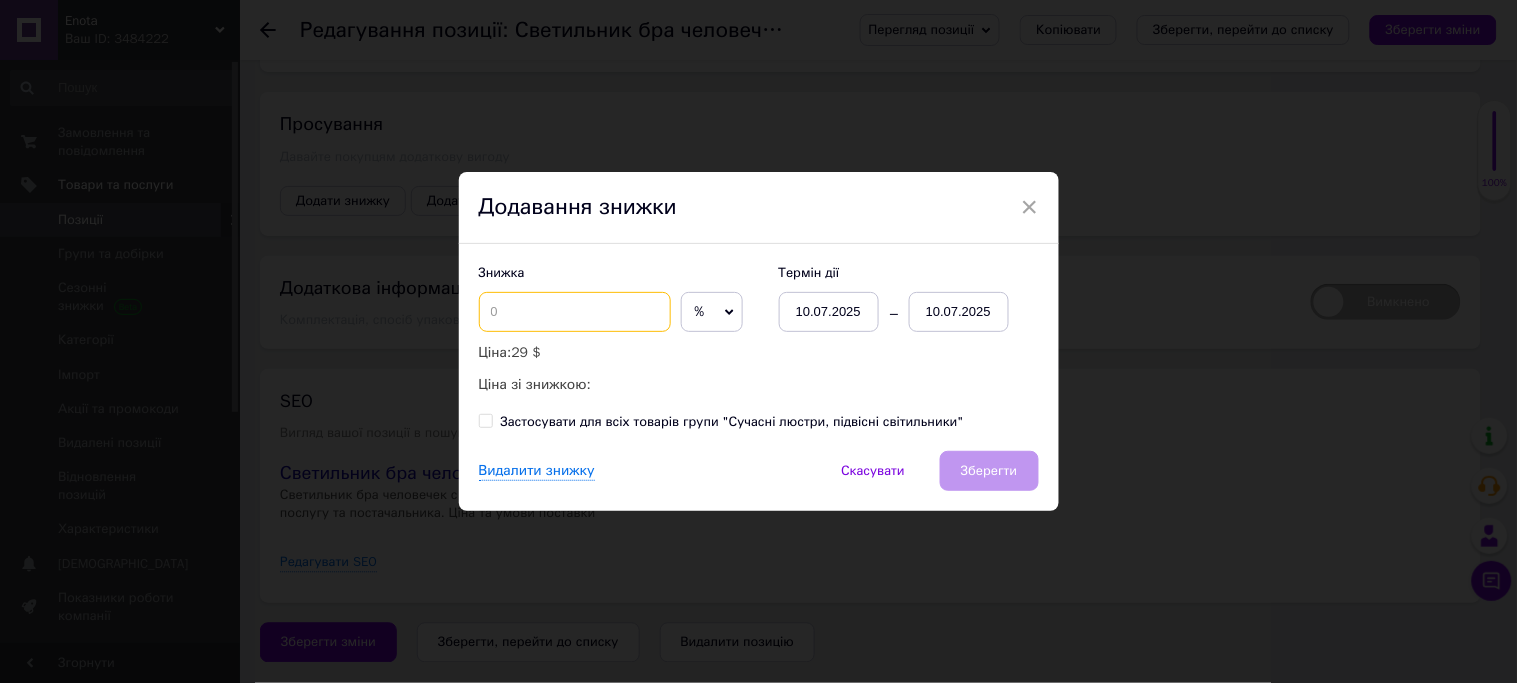 click at bounding box center [575, 312] 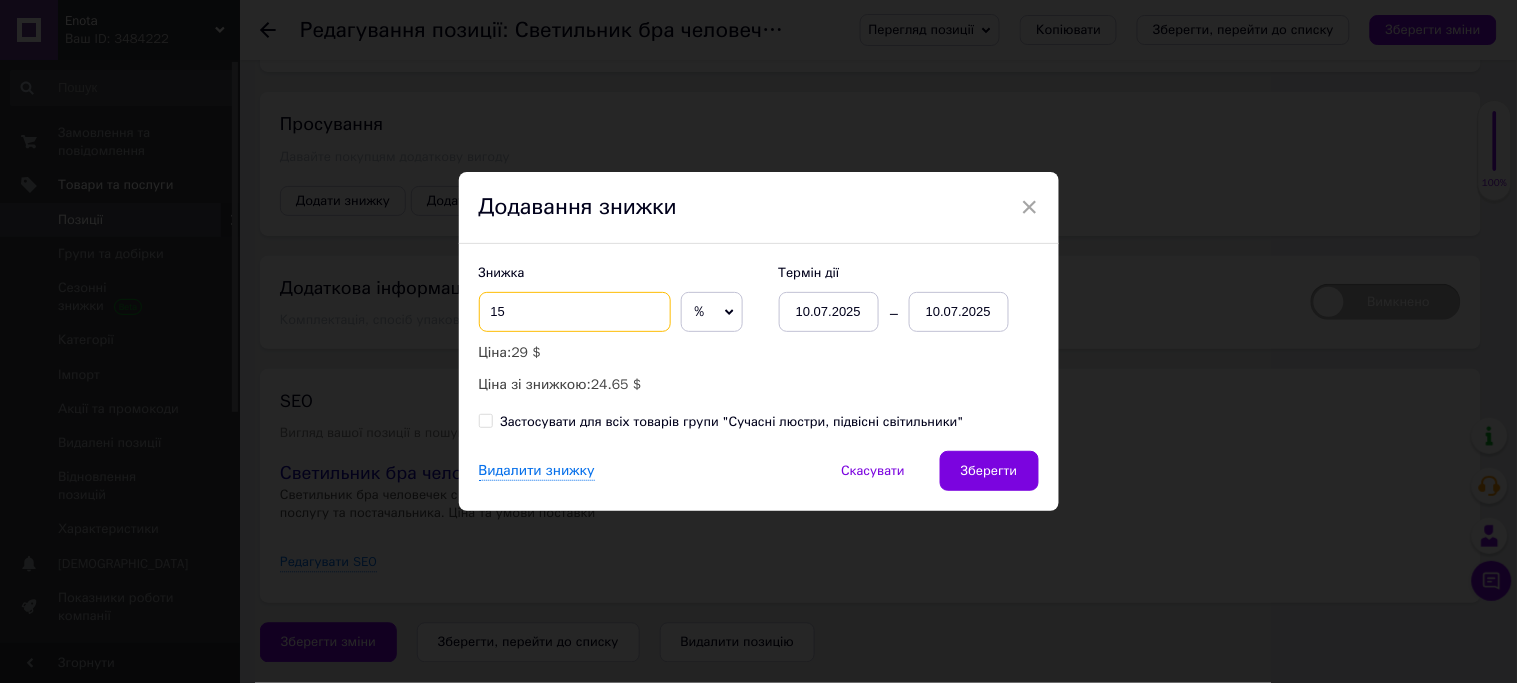 type on "1" 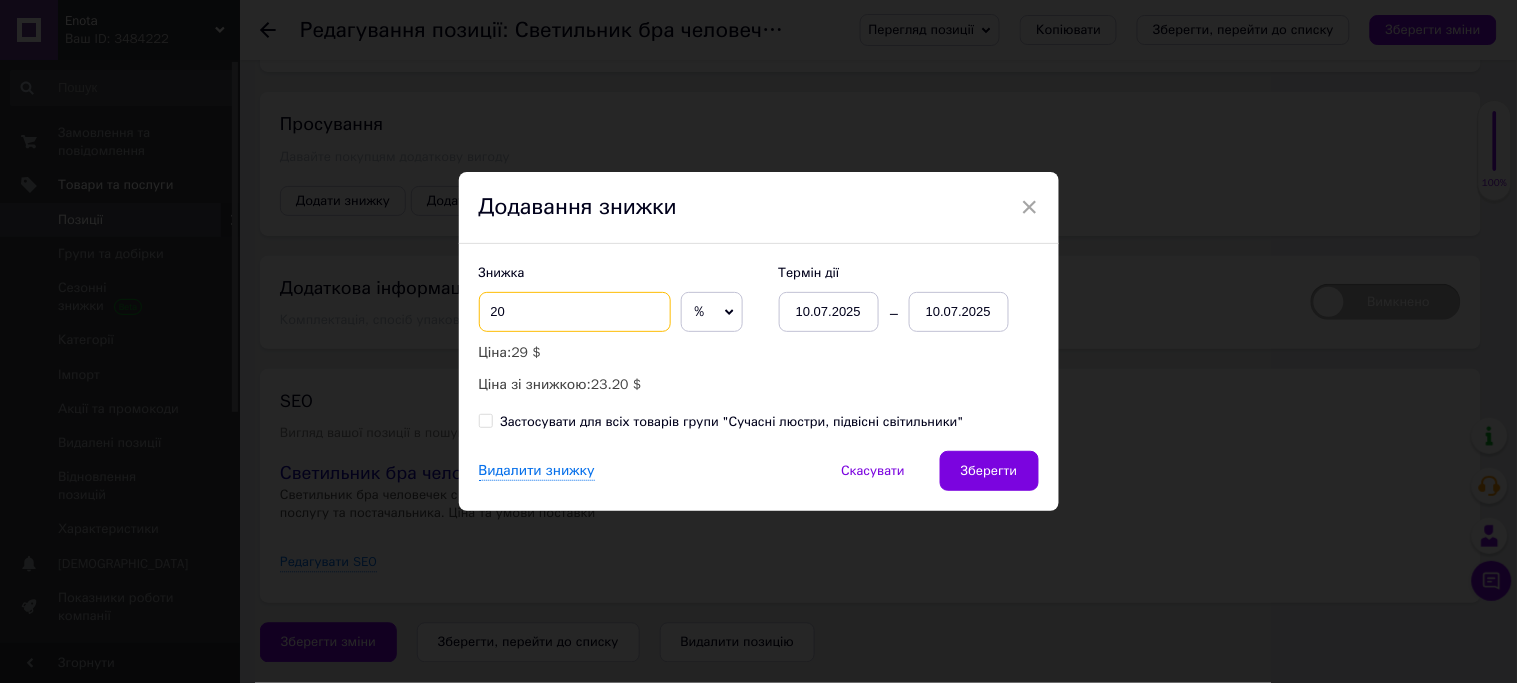 type on "20" 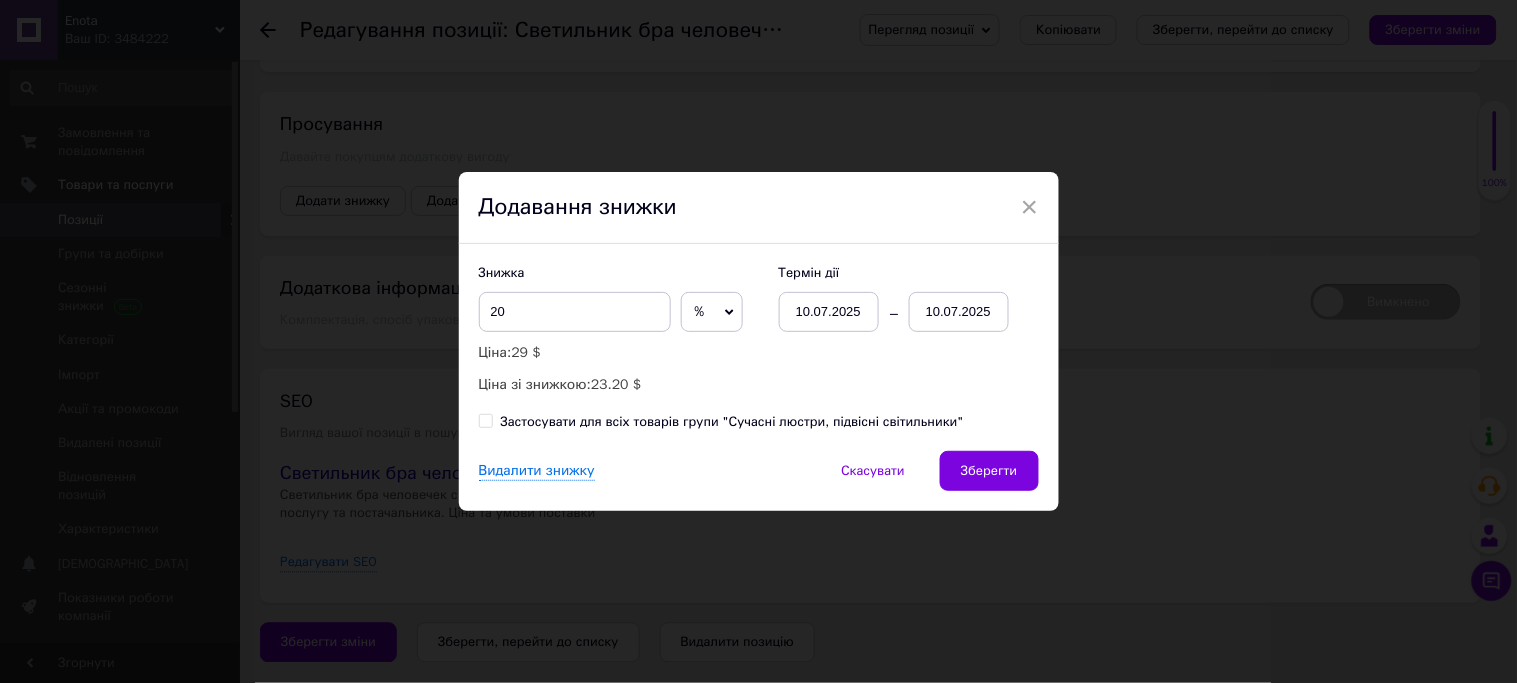 click on "10.07.2025" at bounding box center (959, 312) 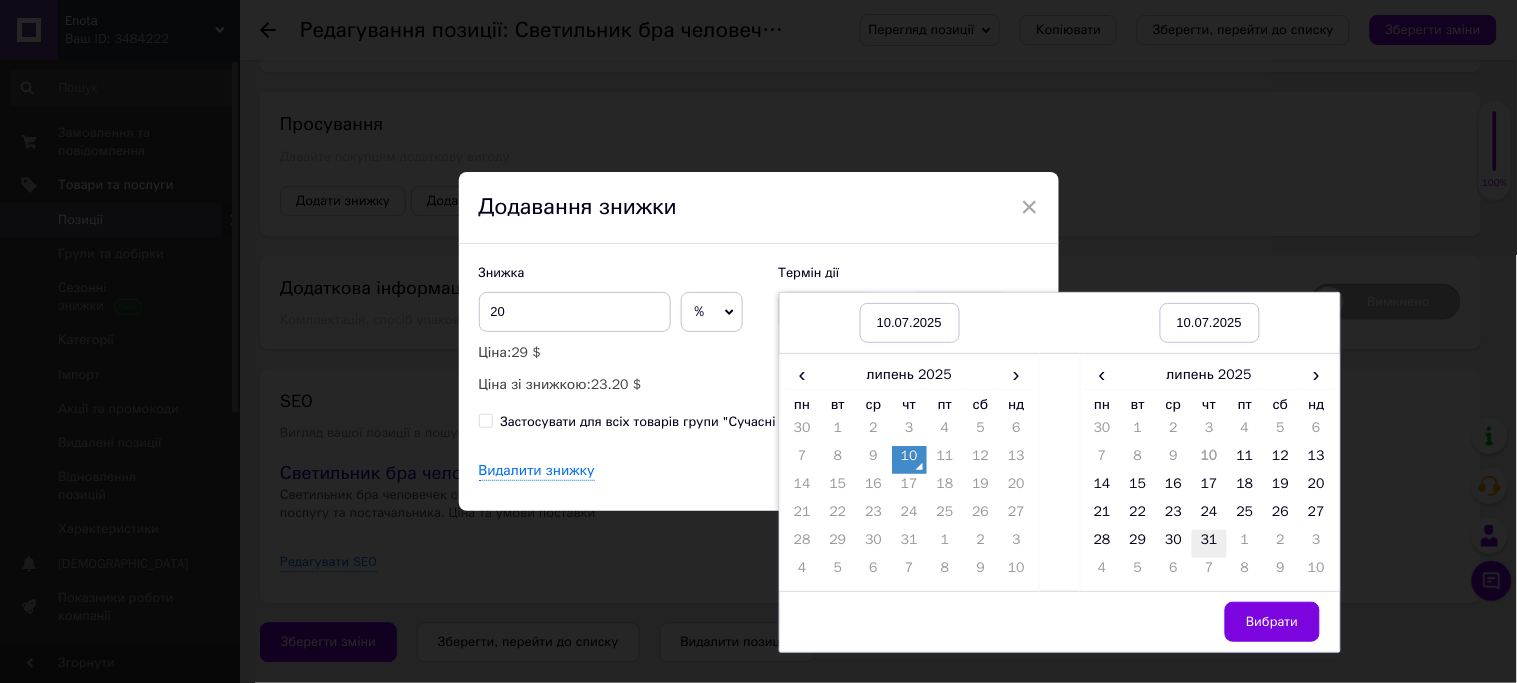 click on "31" at bounding box center (1210, 544) 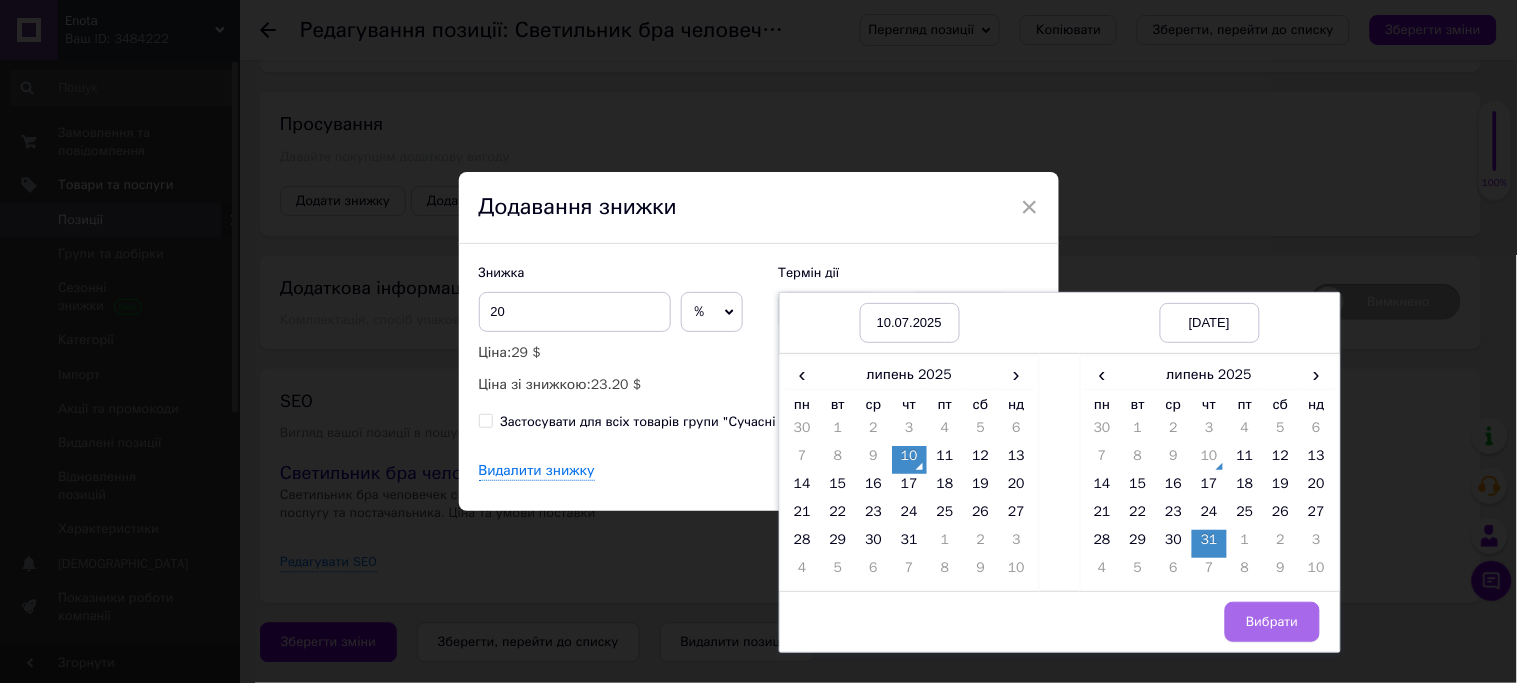 click on "Вибрати" at bounding box center (1272, 622) 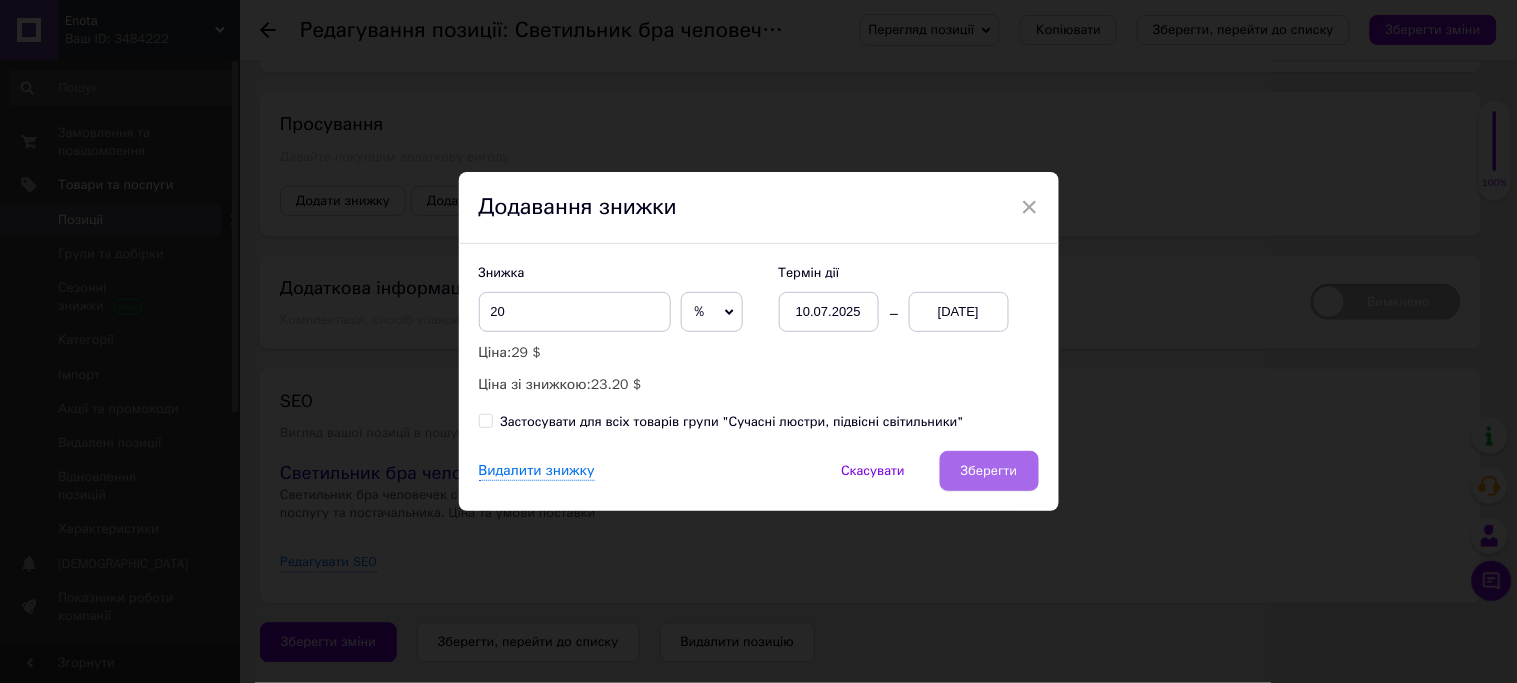 click on "Зберегти" at bounding box center [989, 471] 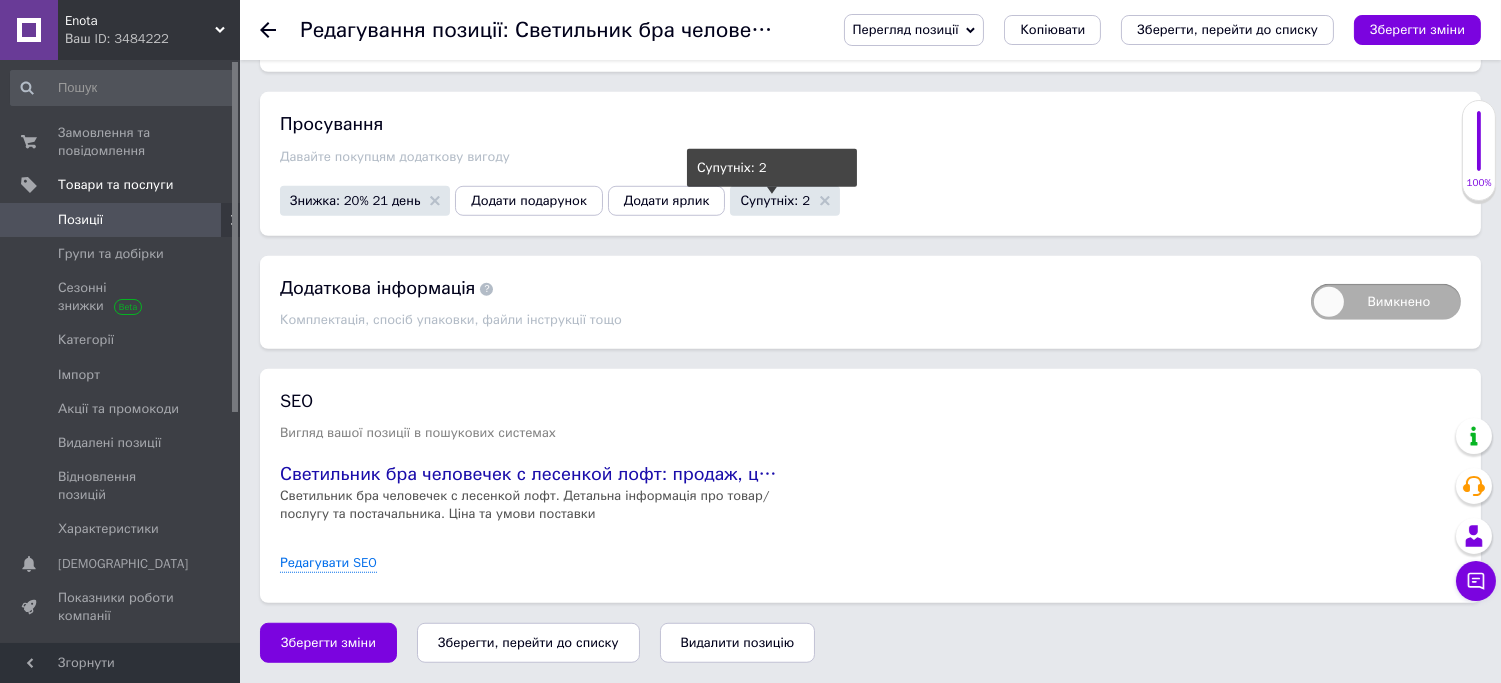 click on "Супутніх: 2" at bounding box center [775, 200] 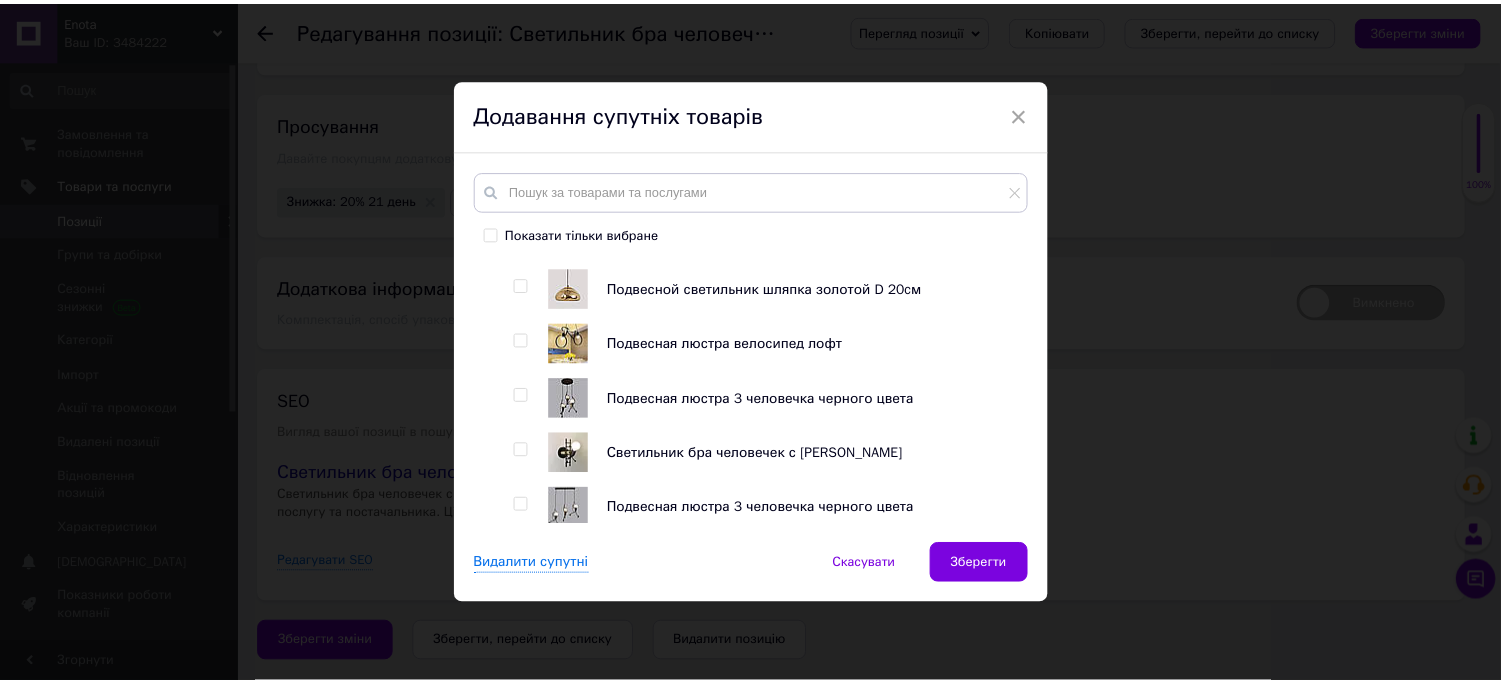 scroll, scrollTop: 1000, scrollLeft: 0, axis: vertical 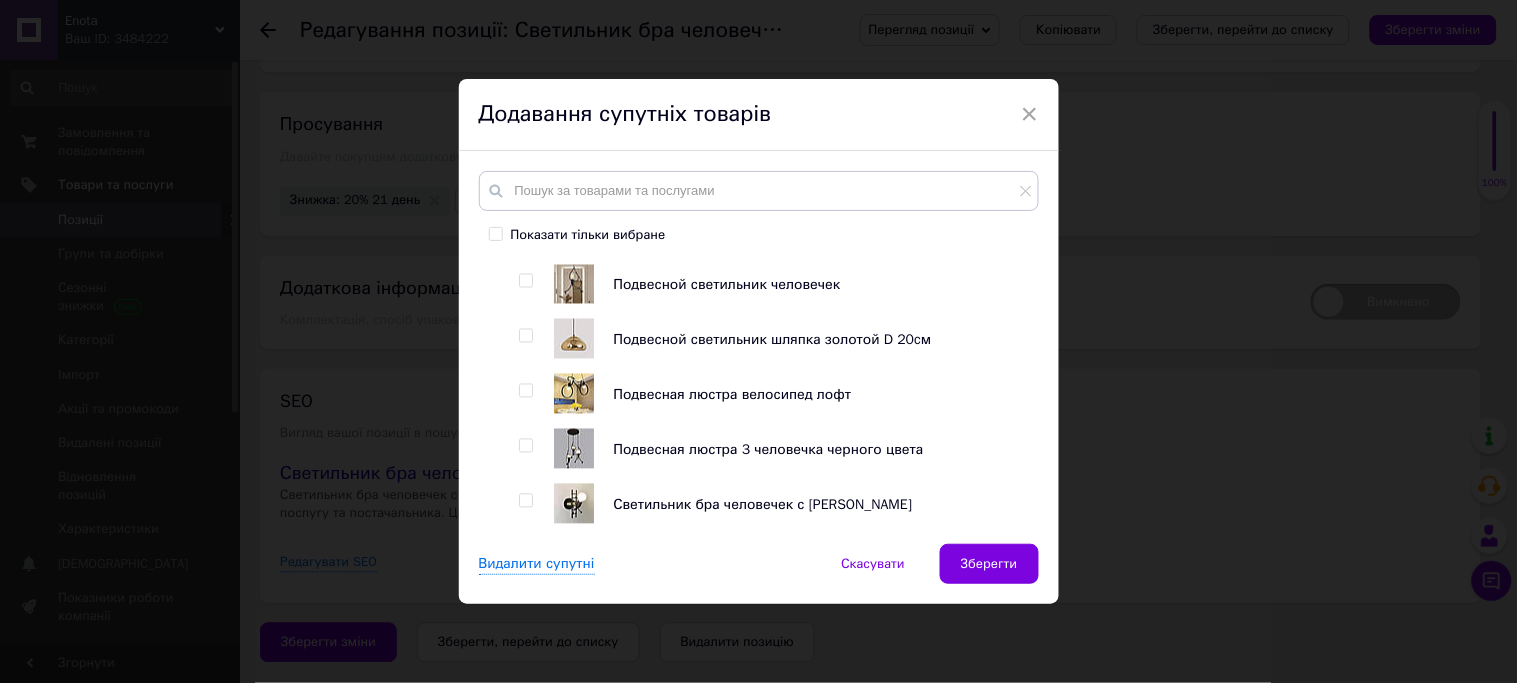 click at bounding box center (525, 281) 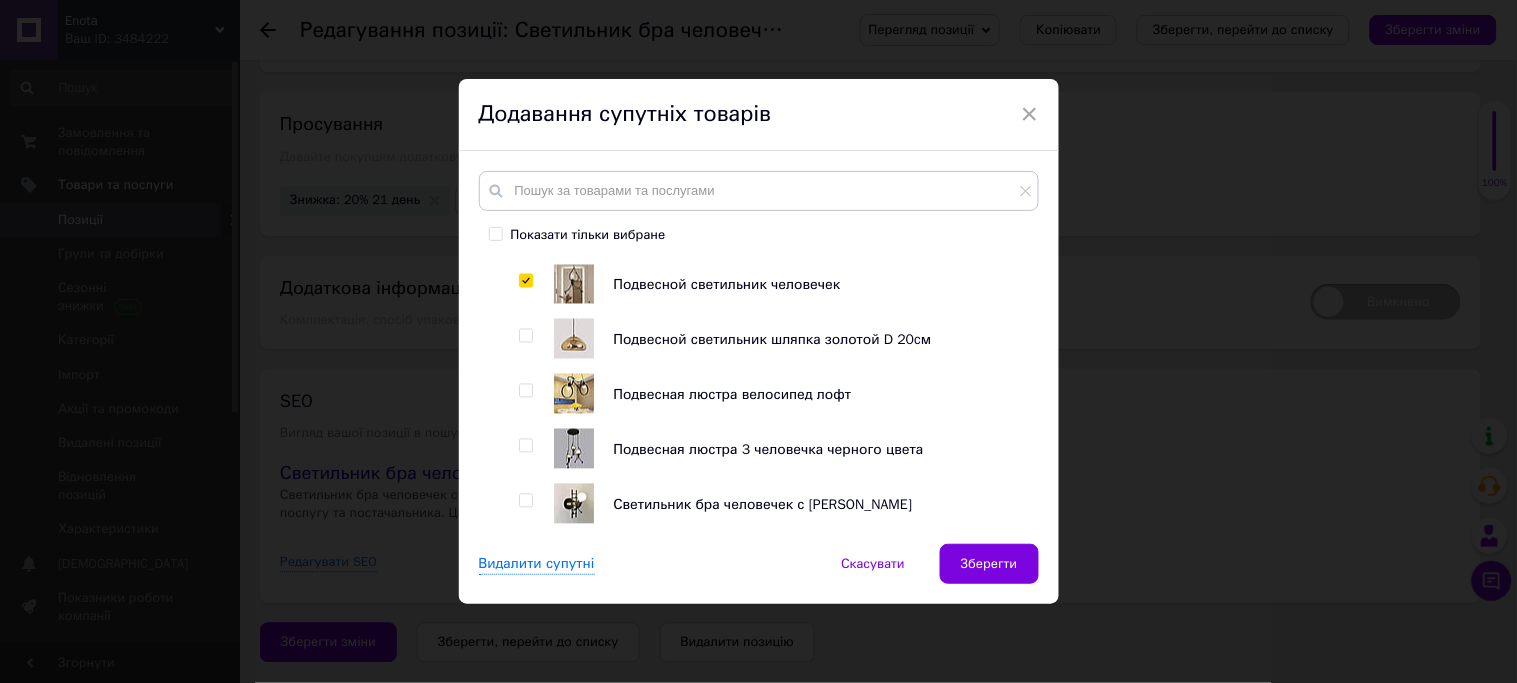 checkbox on "true" 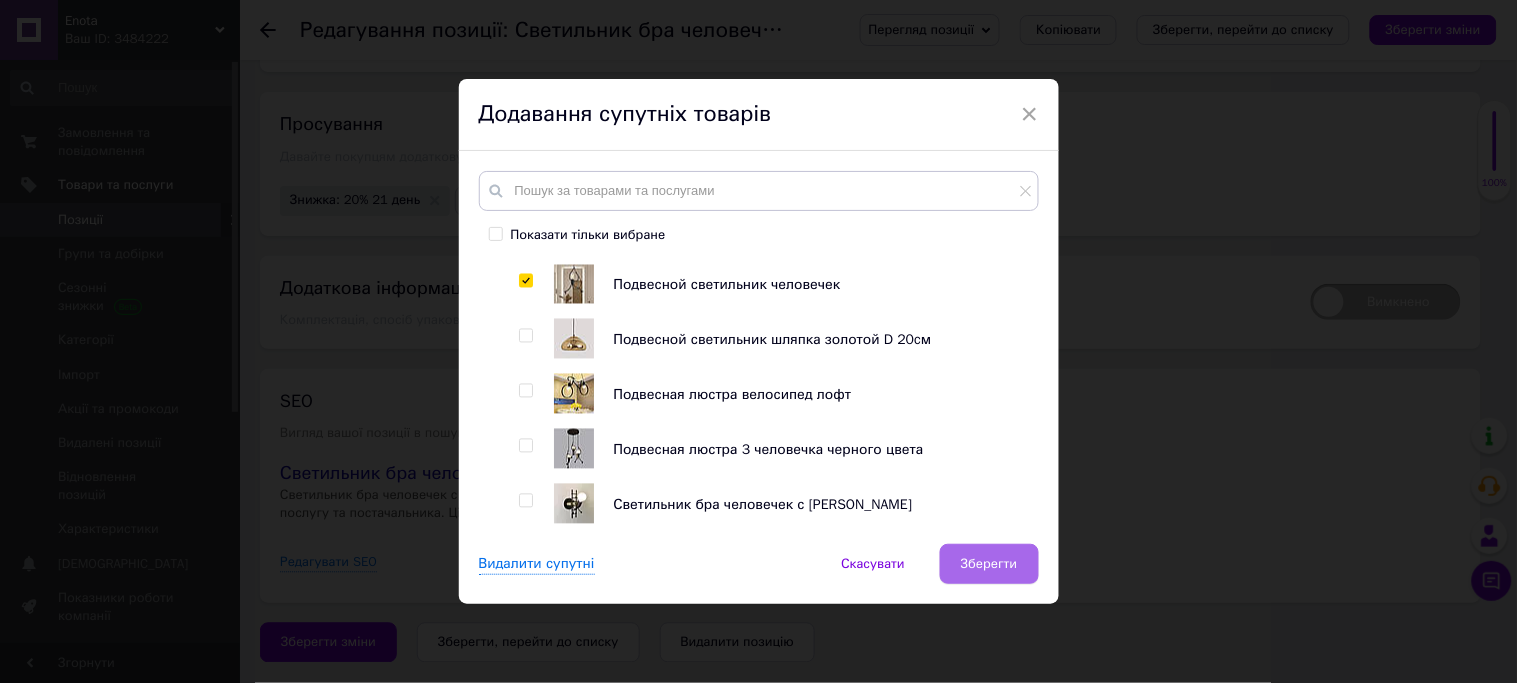 click on "Зберегти" at bounding box center (989, 564) 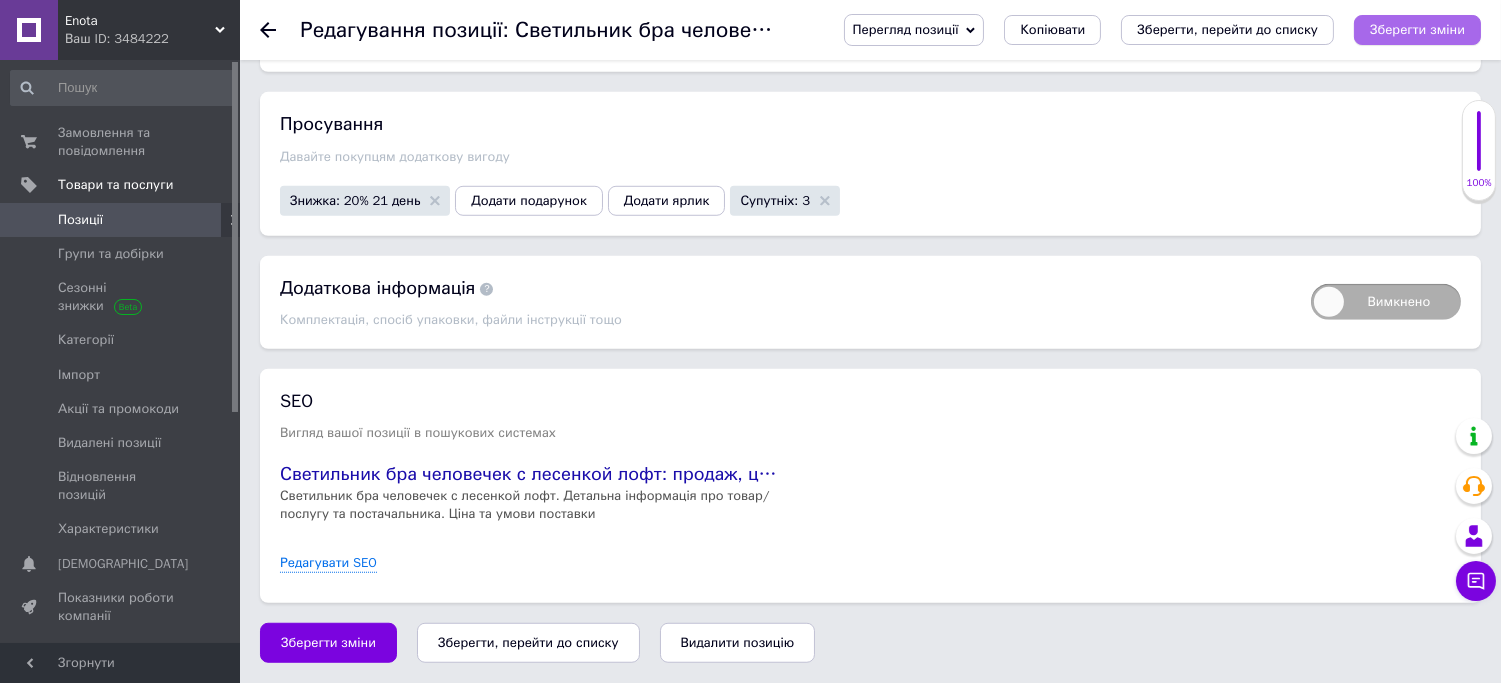click on "Зберегти зміни" at bounding box center (1417, 29) 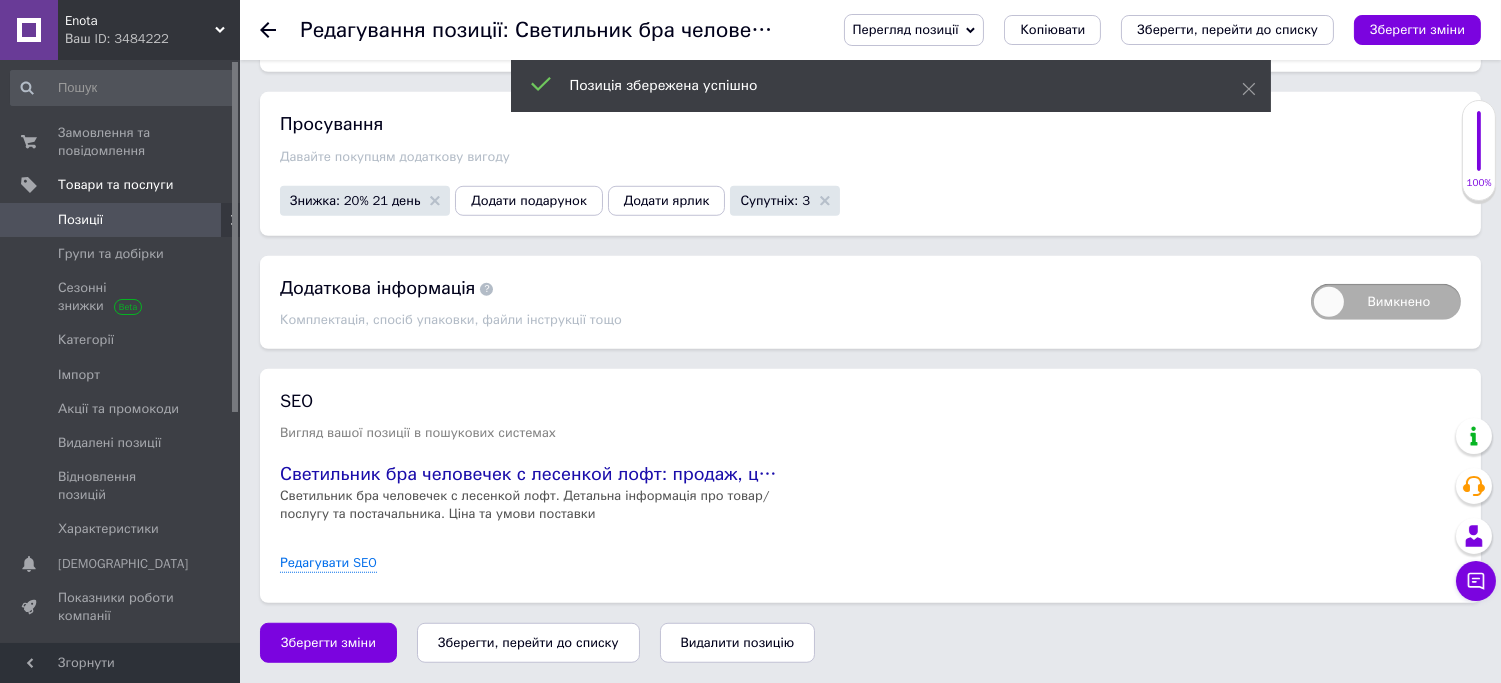click on "Позиції" at bounding box center [80, 220] 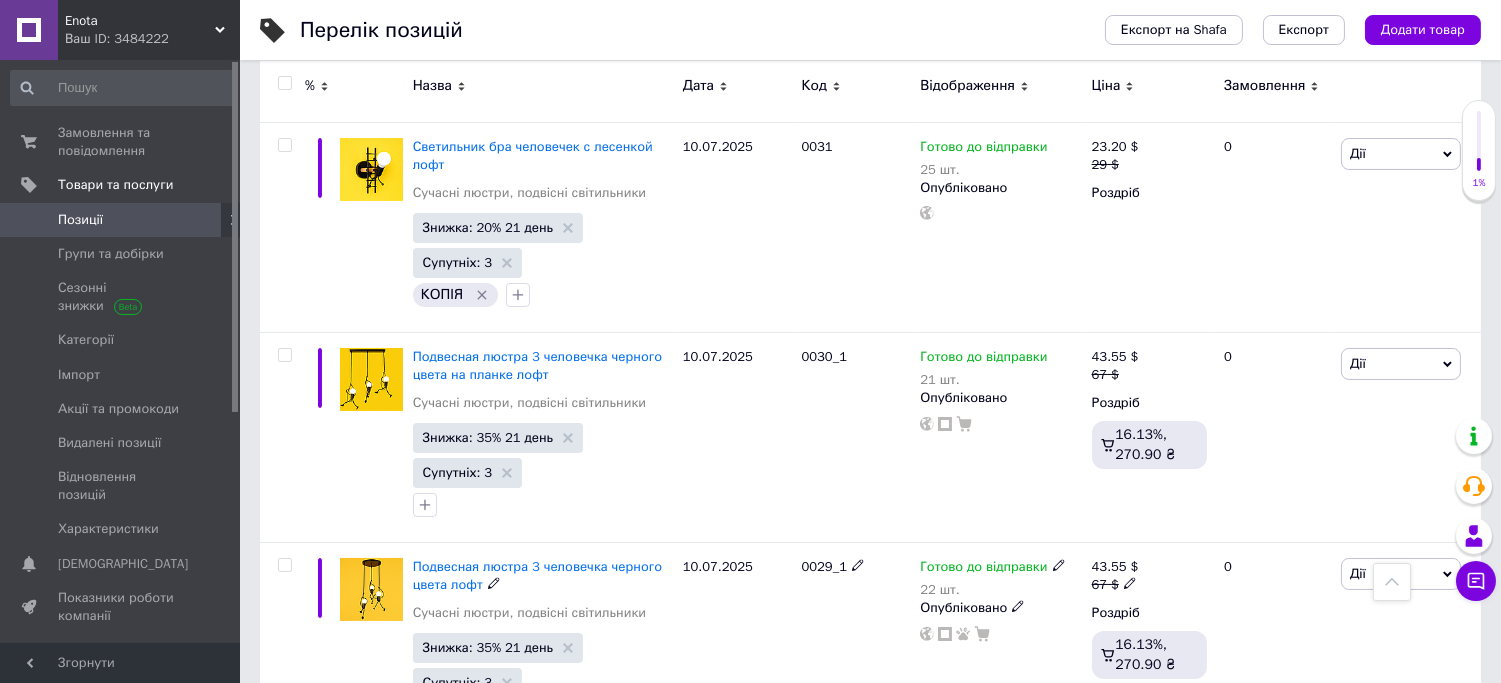 scroll, scrollTop: 222, scrollLeft: 0, axis: vertical 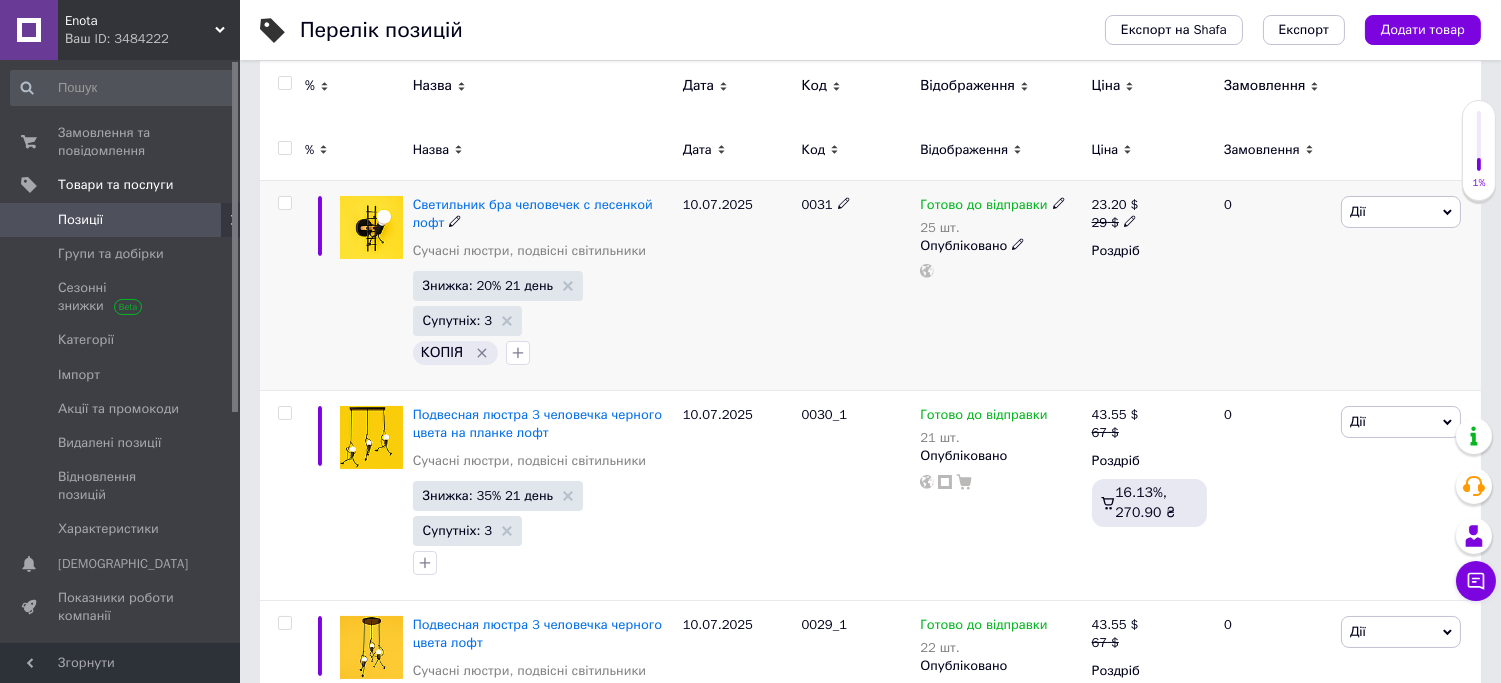 click on "Дії" at bounding box center [1401, 212] 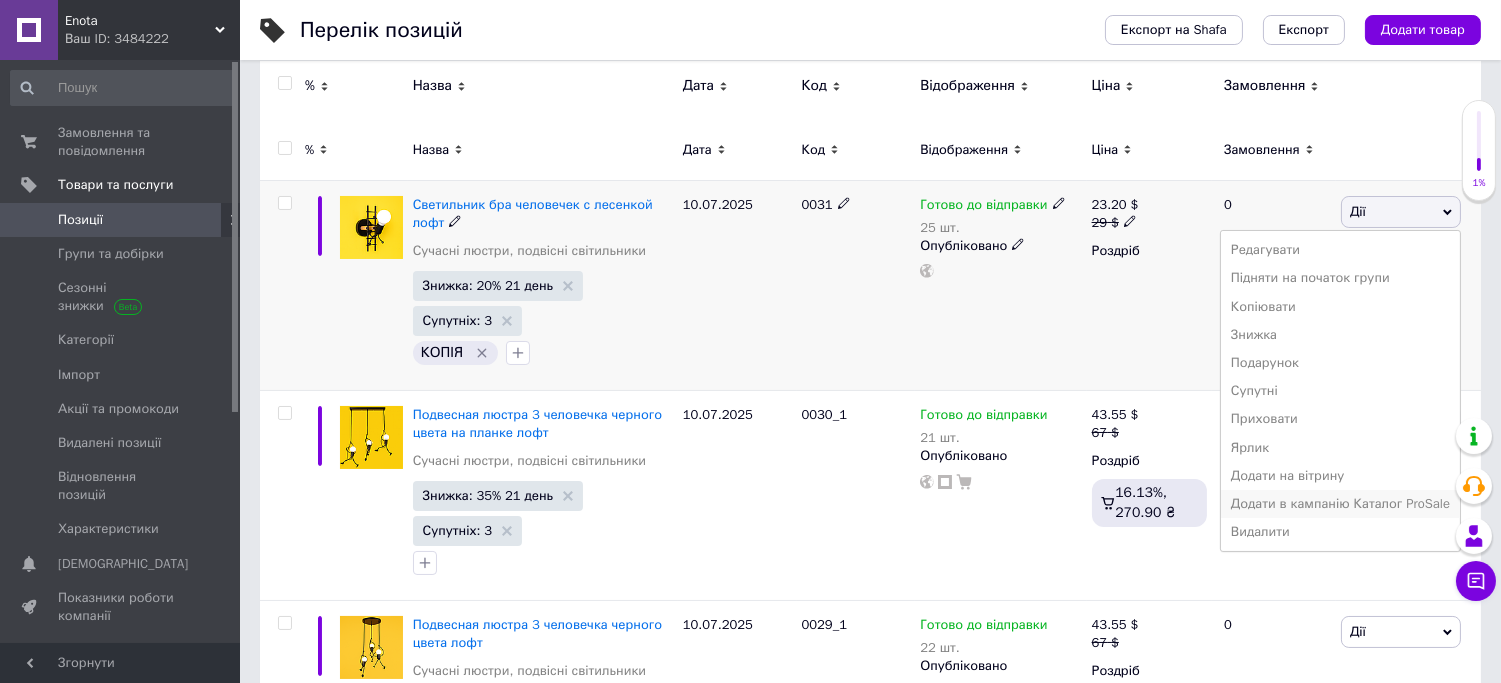 click on "Додати в кампанію Каталог ProSale" at bounding box center (1340, 504) 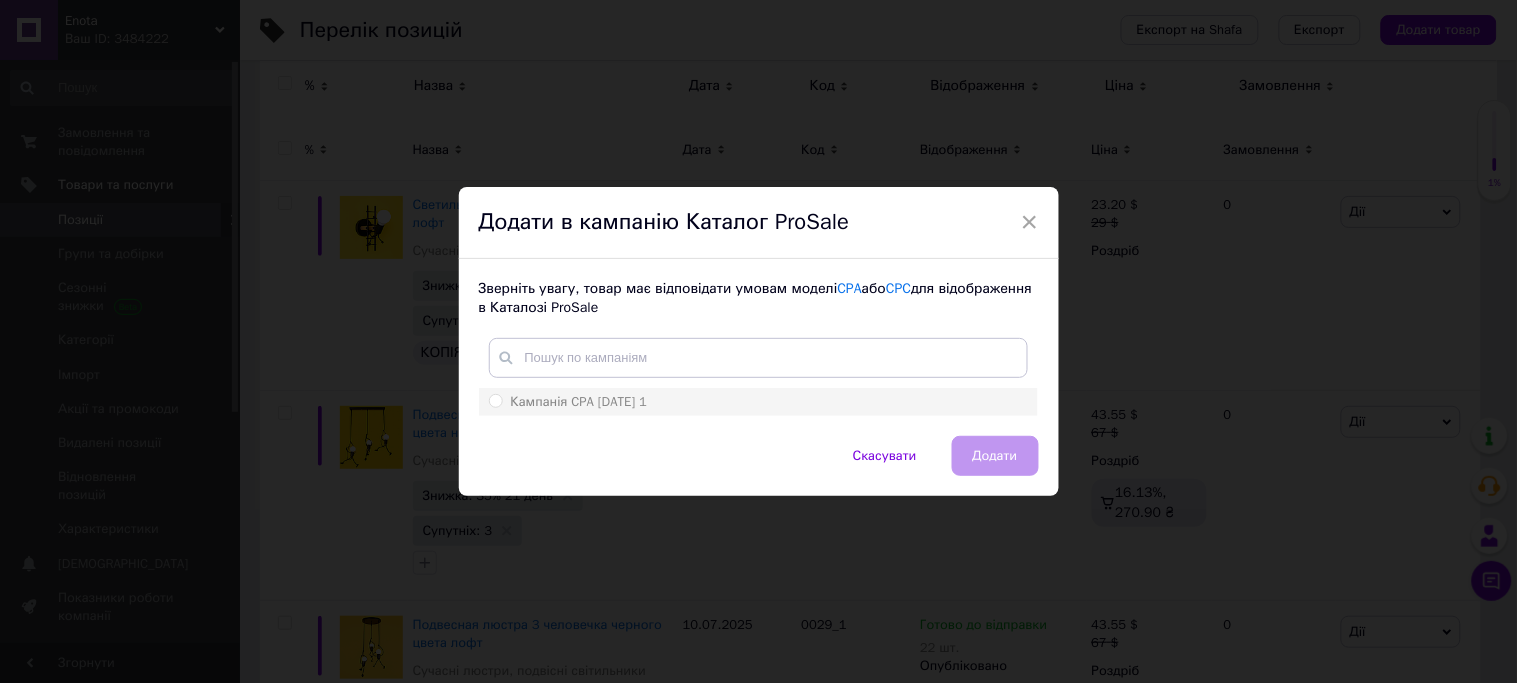 click on "Кампанія CPA 27.04.2024 1" at bounding box center [495, 400] 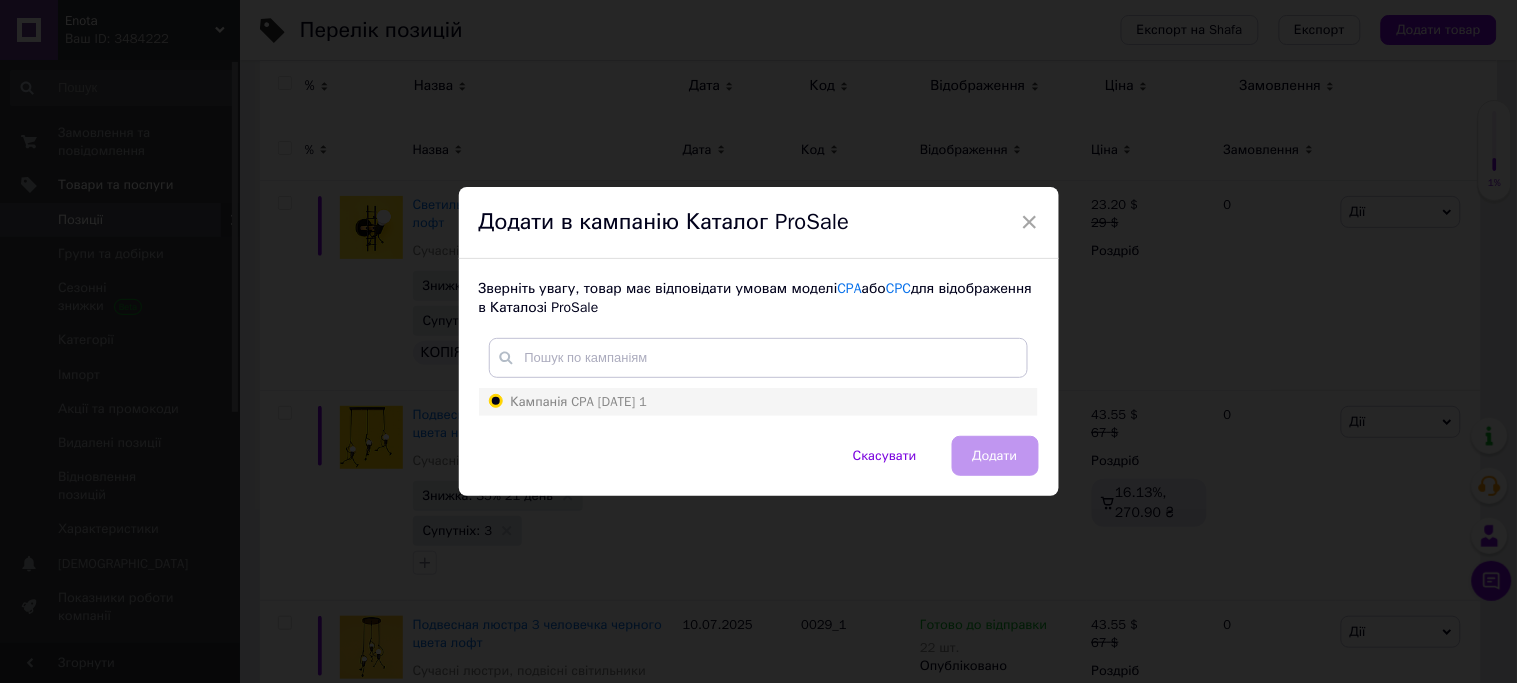 radio on "true" 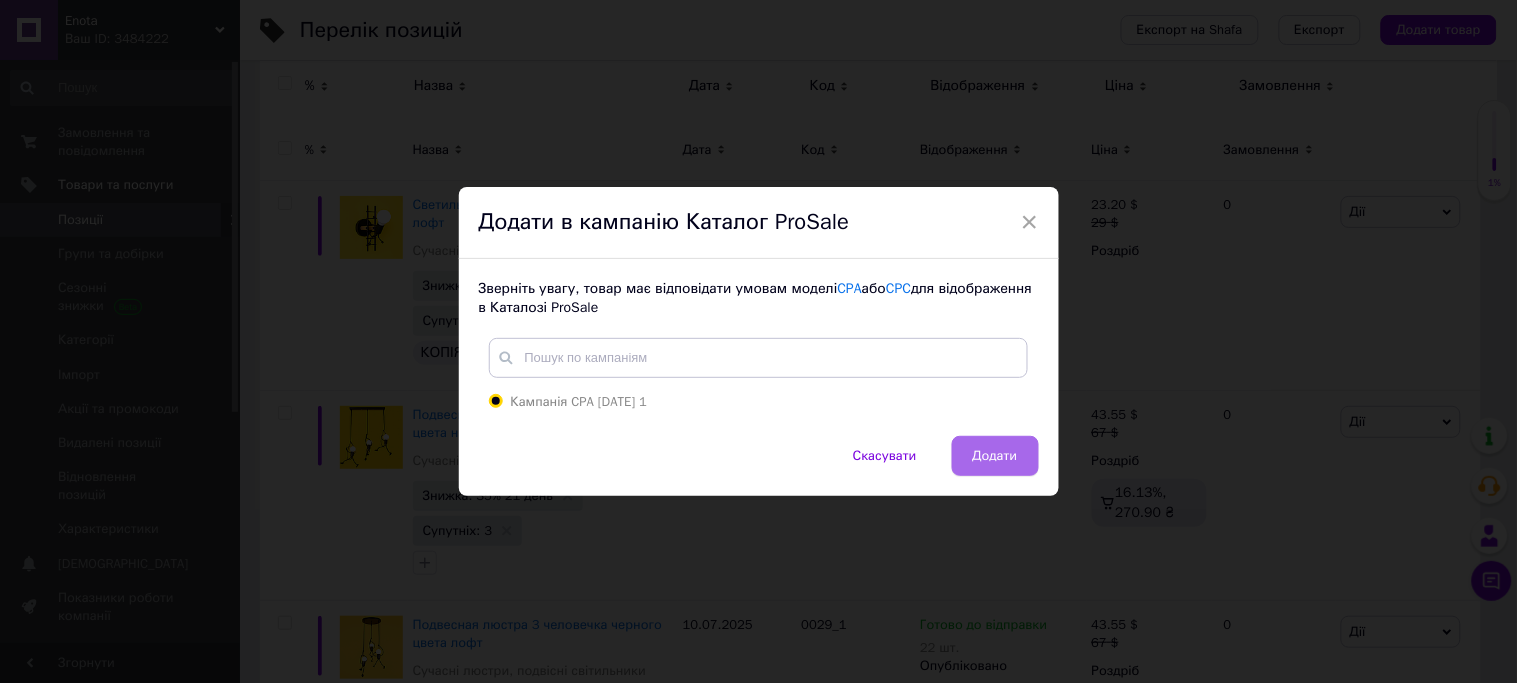 click on "Додати" at bounding box center [995, 456] 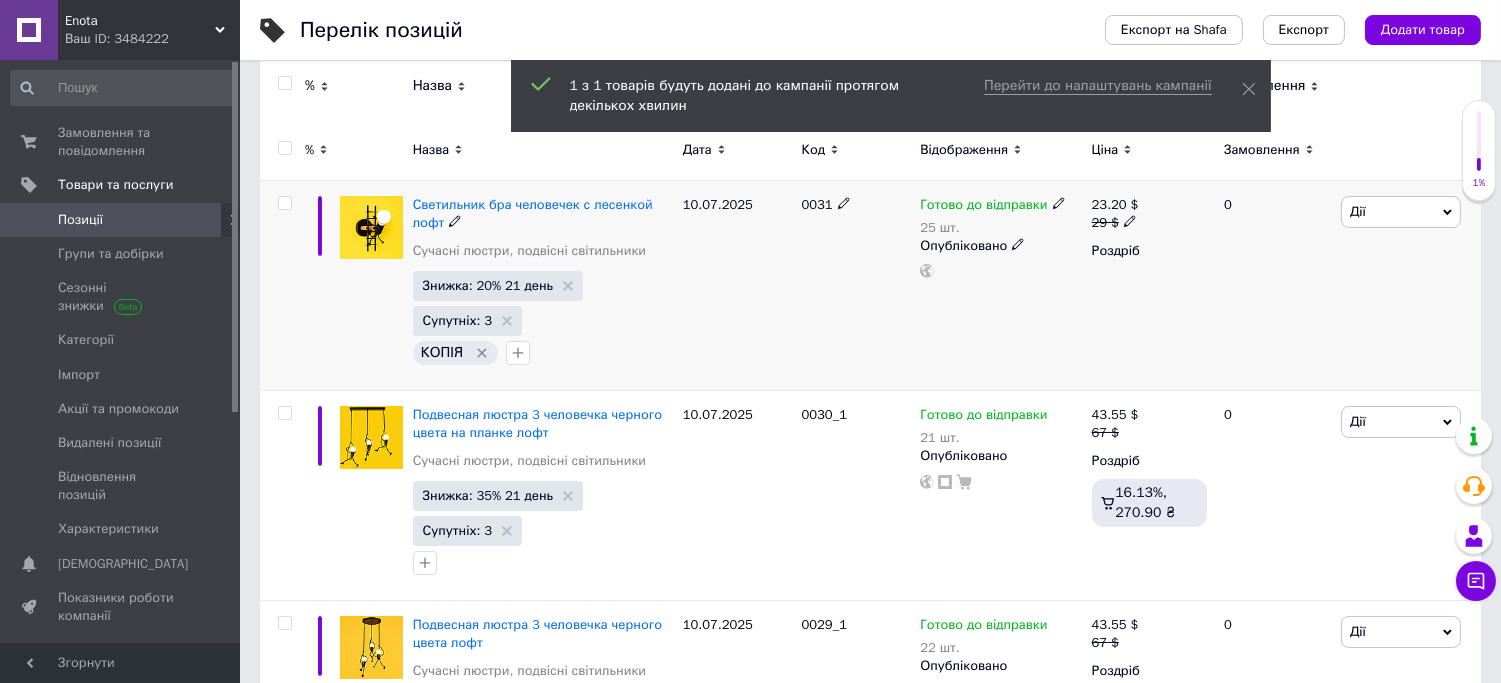 click 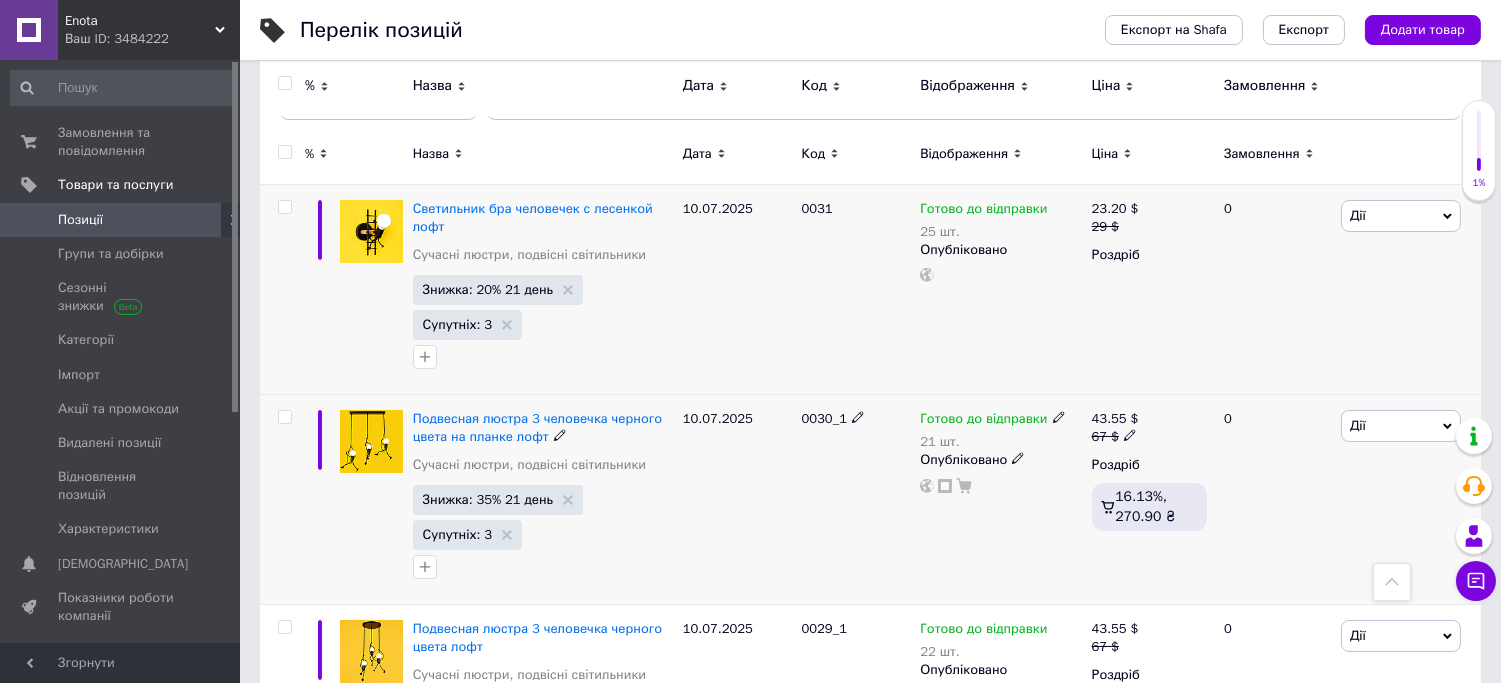 scroll, scrollTop: 0, scrollLeft: 0, axis: both 